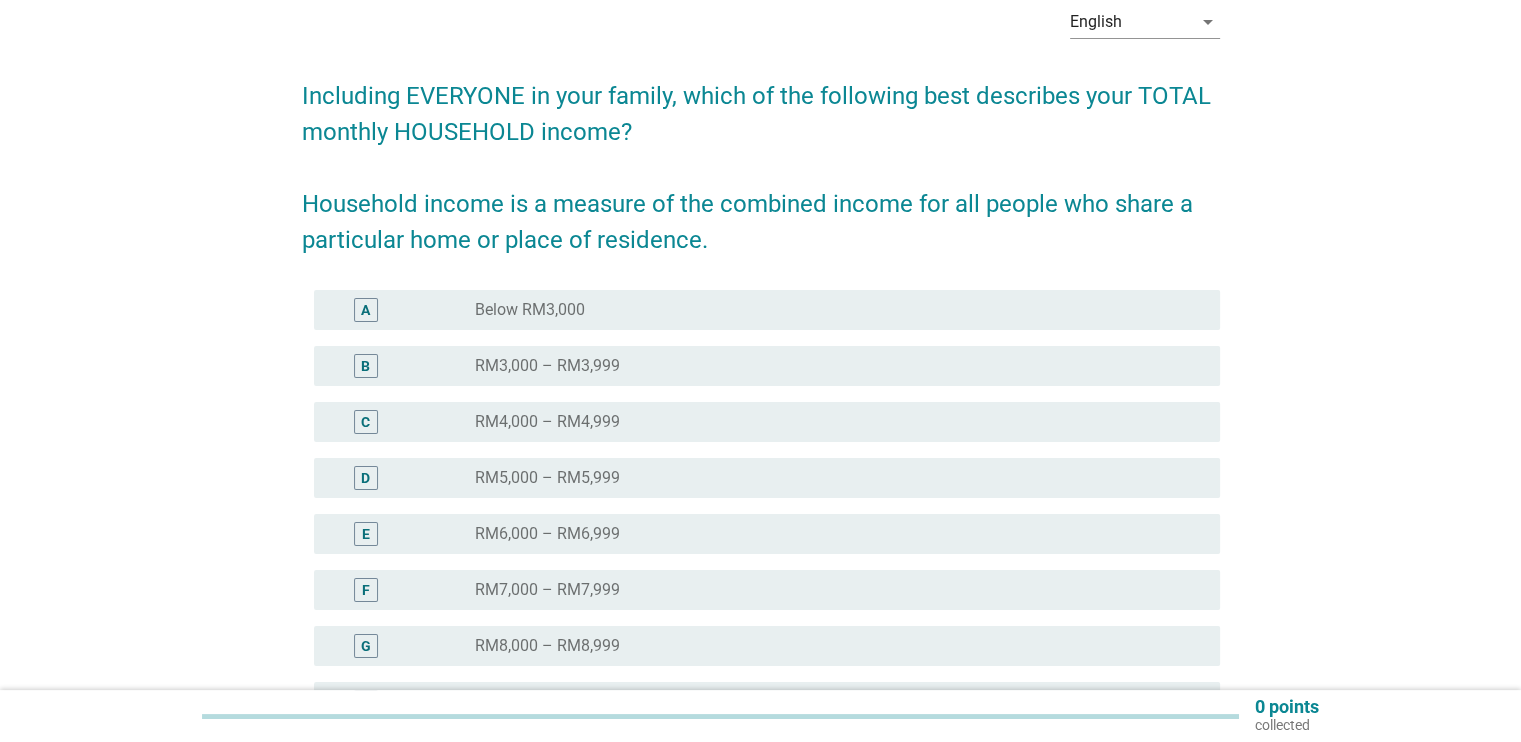 scroll, scrollTop: 200, scrollLeft: 0, axis: vertical 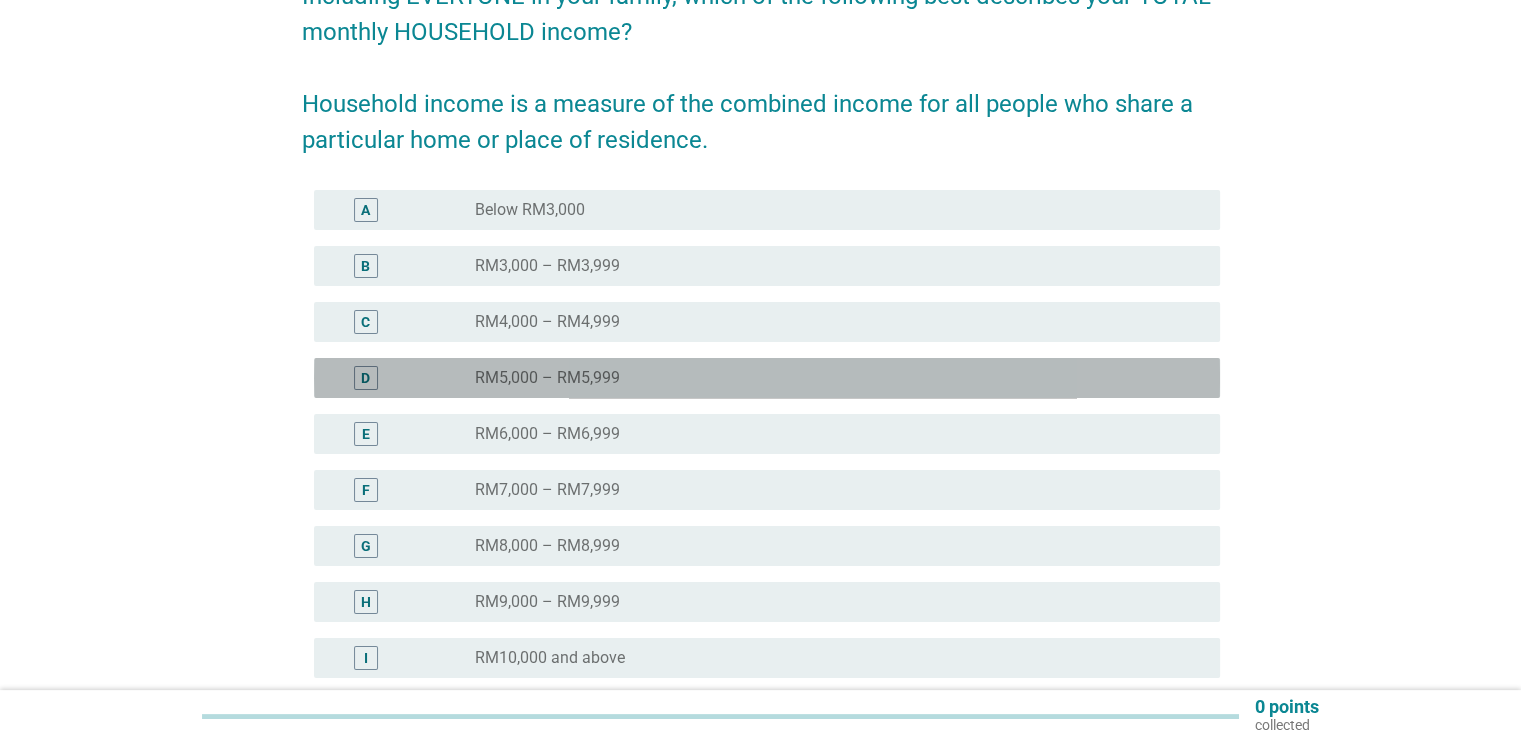 click on "radio_button_unchecked RM5,000 – RM5,999" at bounding box center (831, 378) 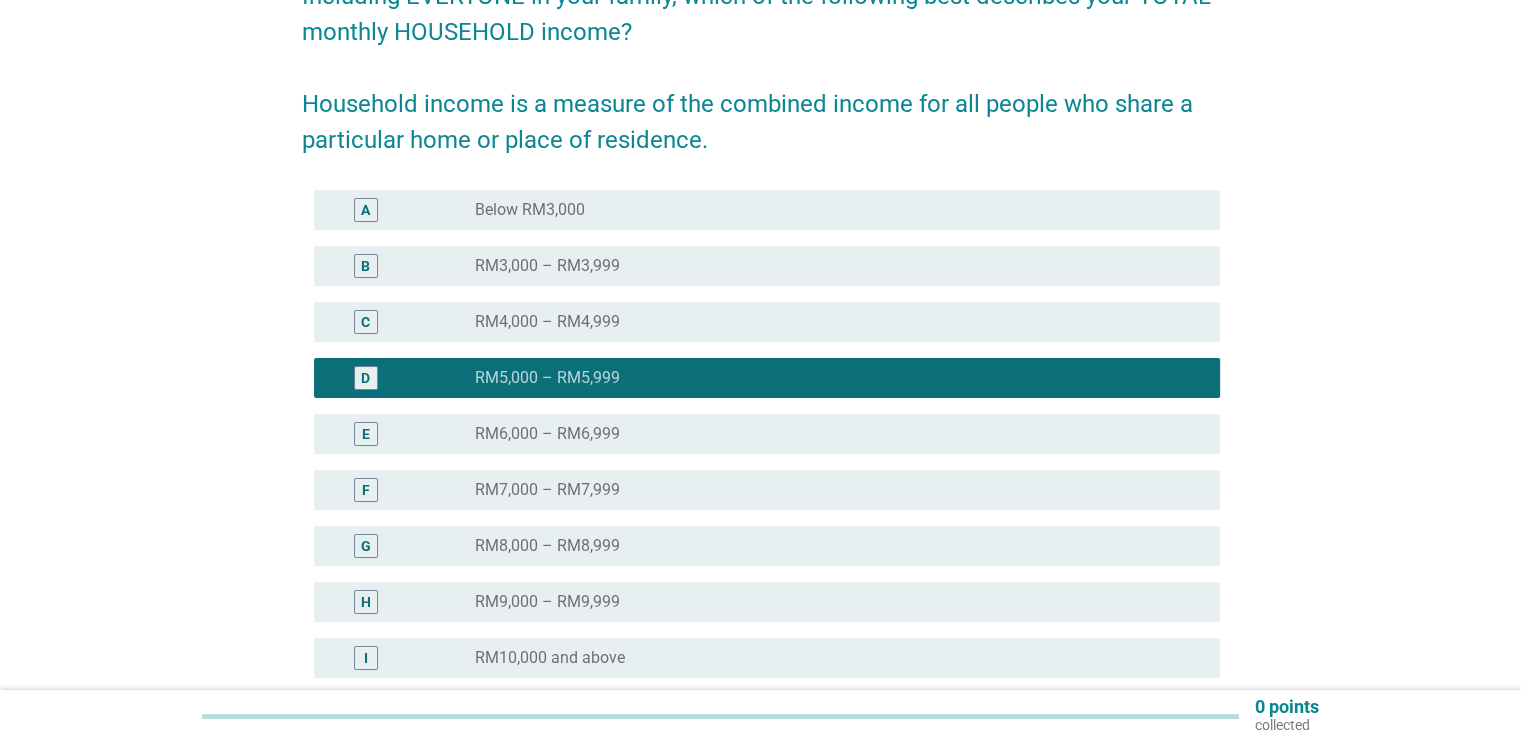 scroll, scrollTop: 397, scrollLeft: 0, axis: vertical 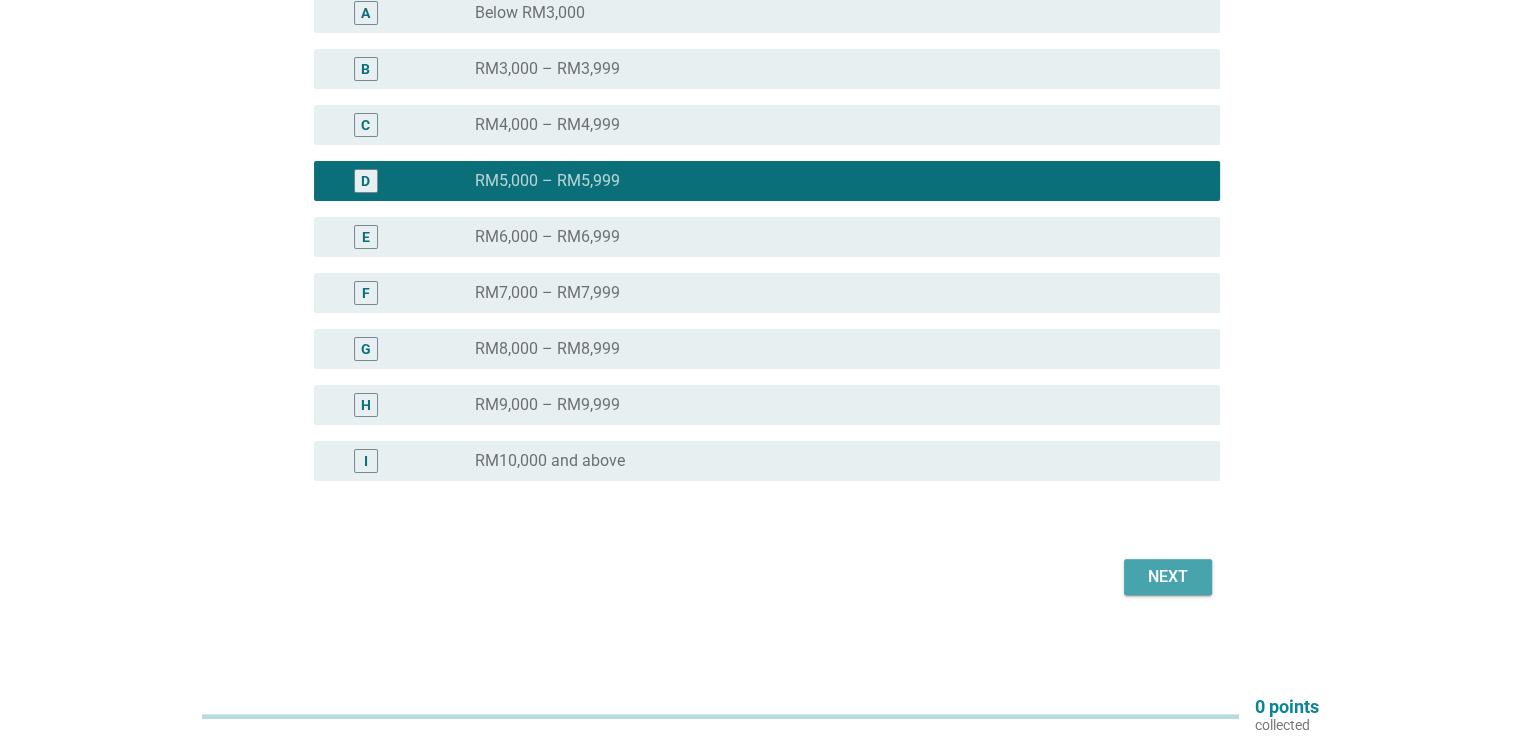 click on "Next" at bounding box center [1168, 577] 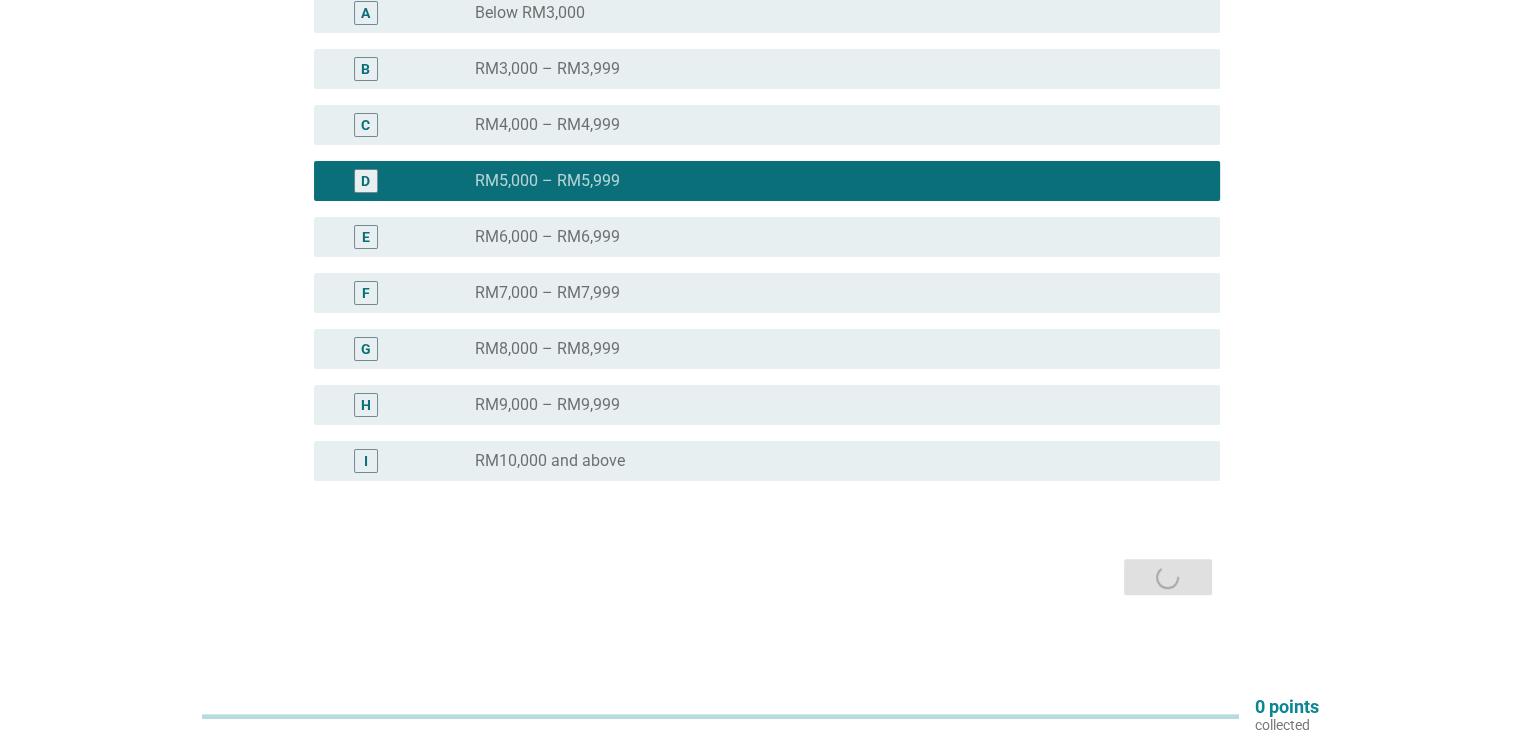 scroll, scrollTop: 0, scrollLeft: 0, axis: both 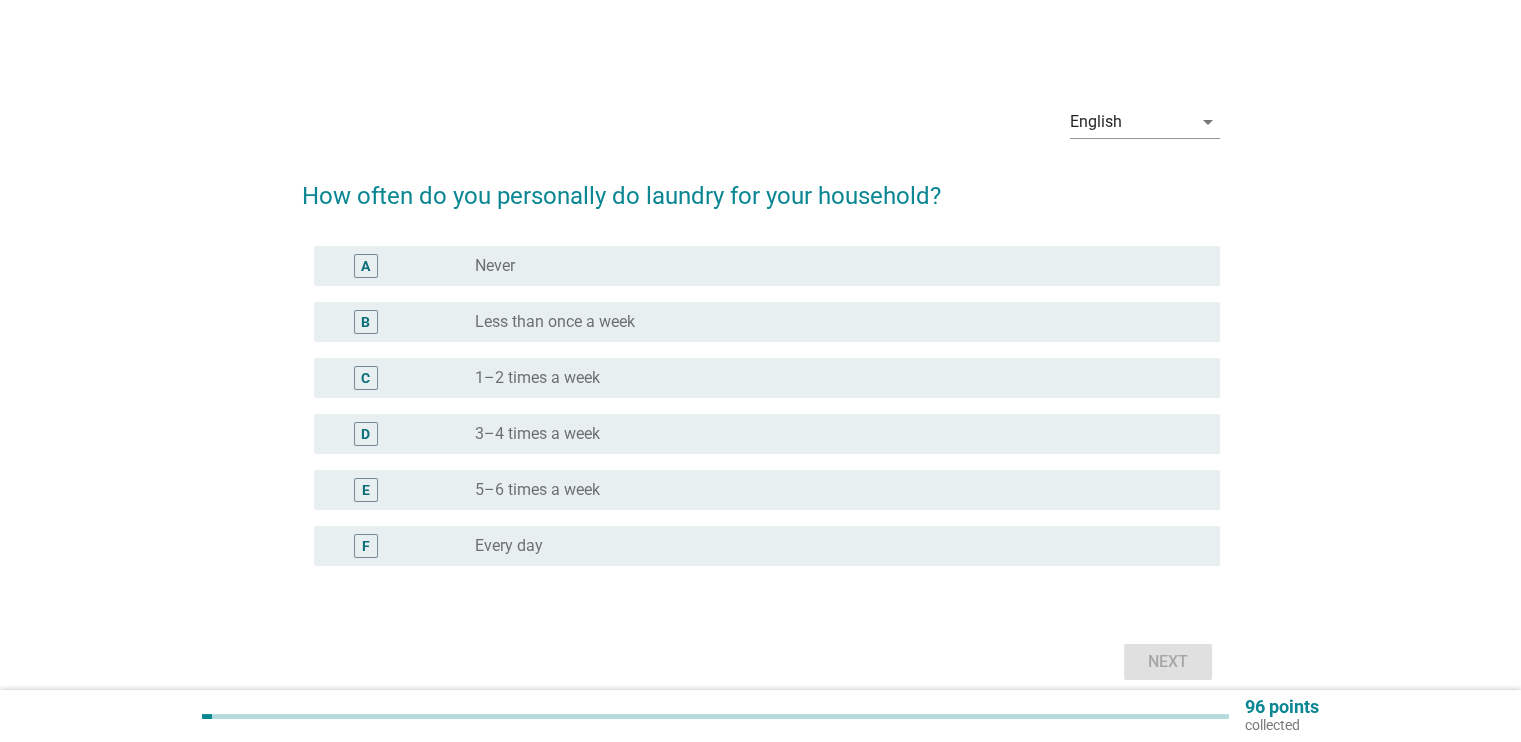 click on "radio_button_unchecked Every day" at bounding box center (831, 546) 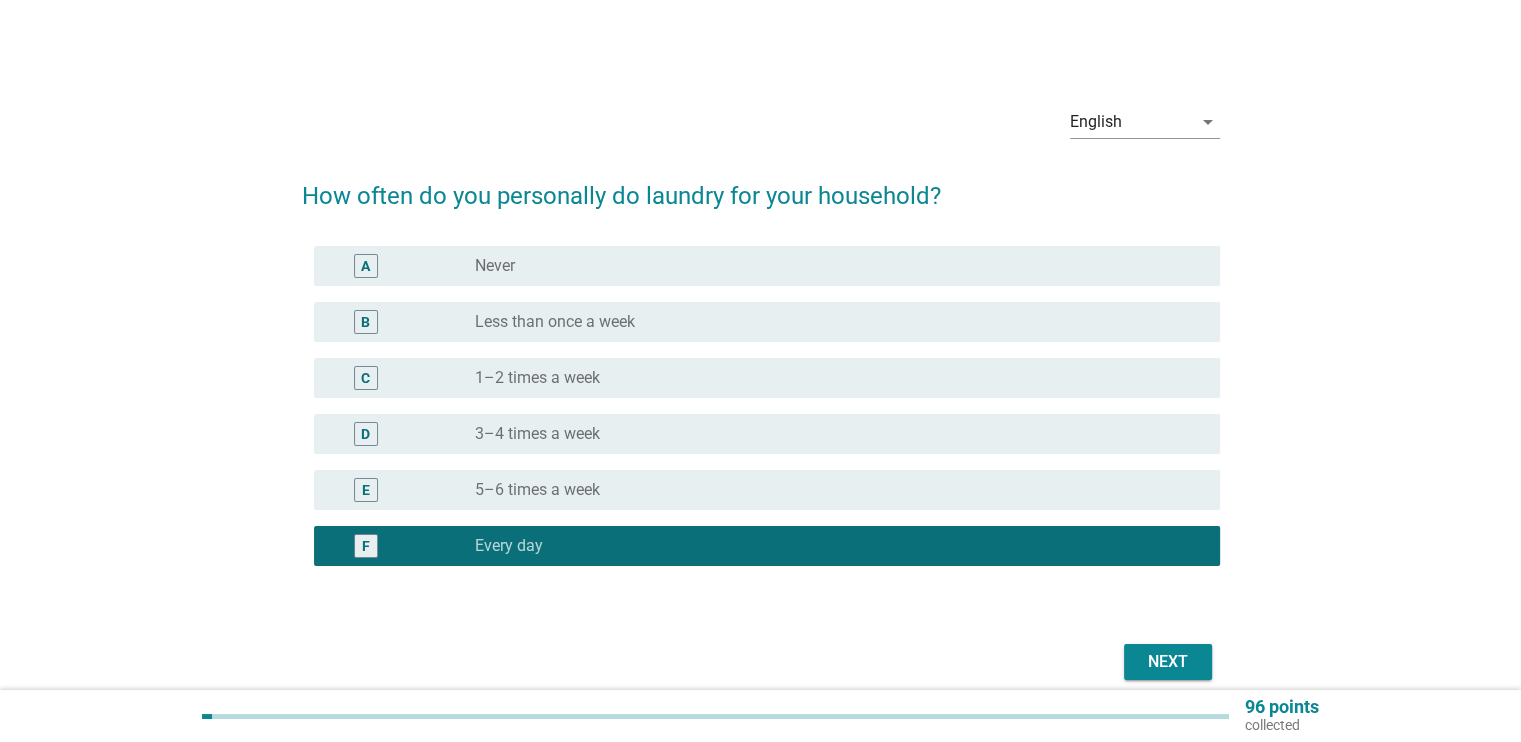click on "Next" at bounding box center [1168, 662] 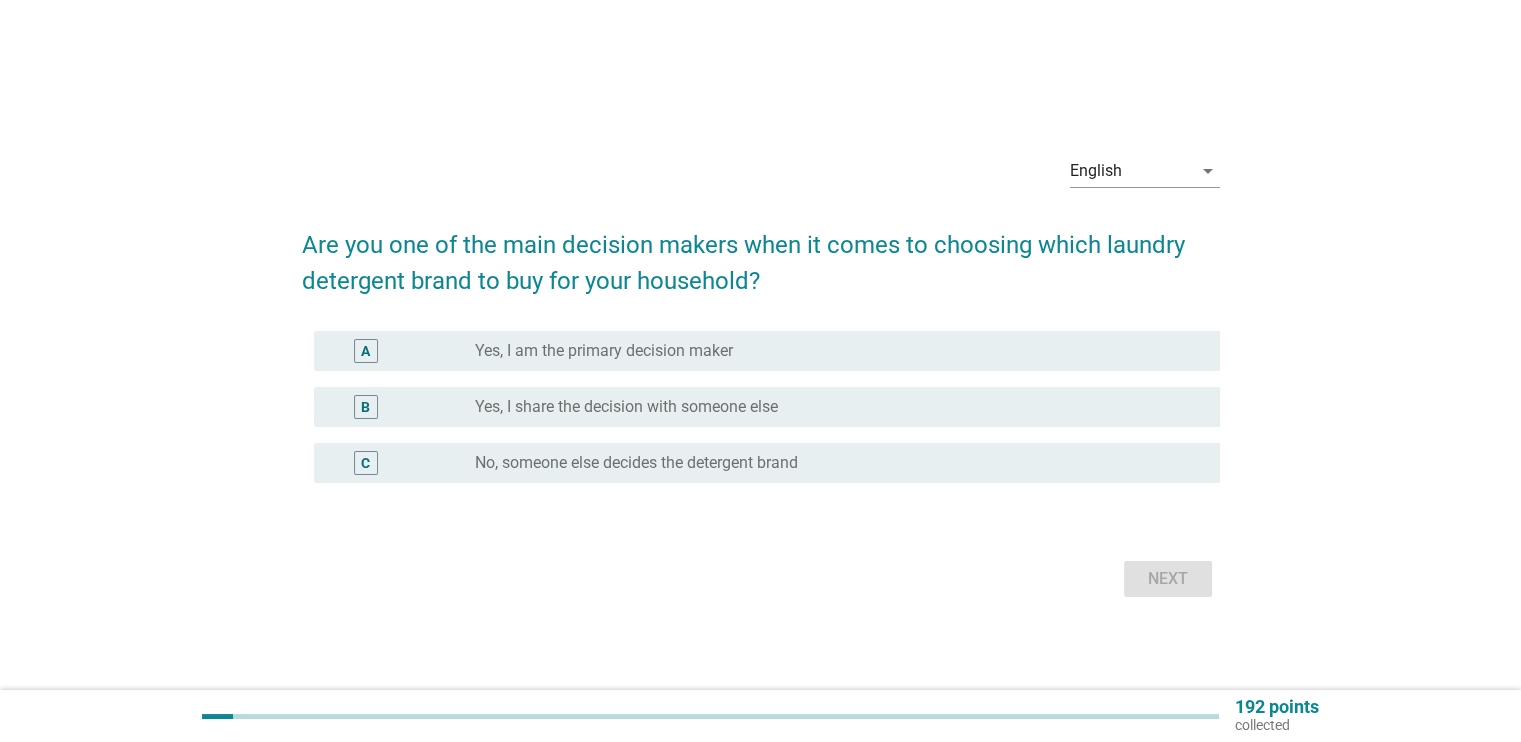 click on "radio_button_unchecked Yes, I am the primary decision maker" at bounding box center (831, 351) 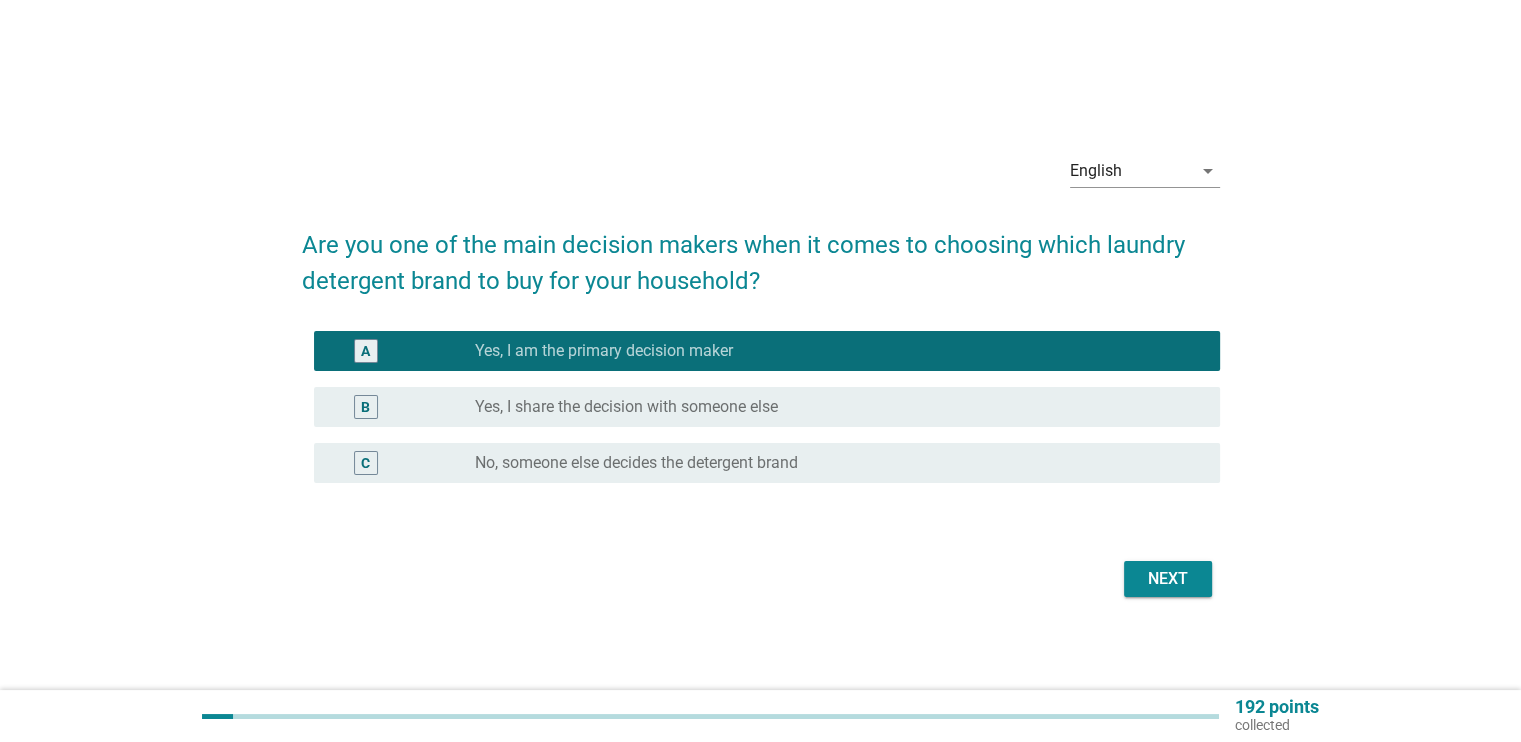 click on "Next" at bounding box center (1168, 579) 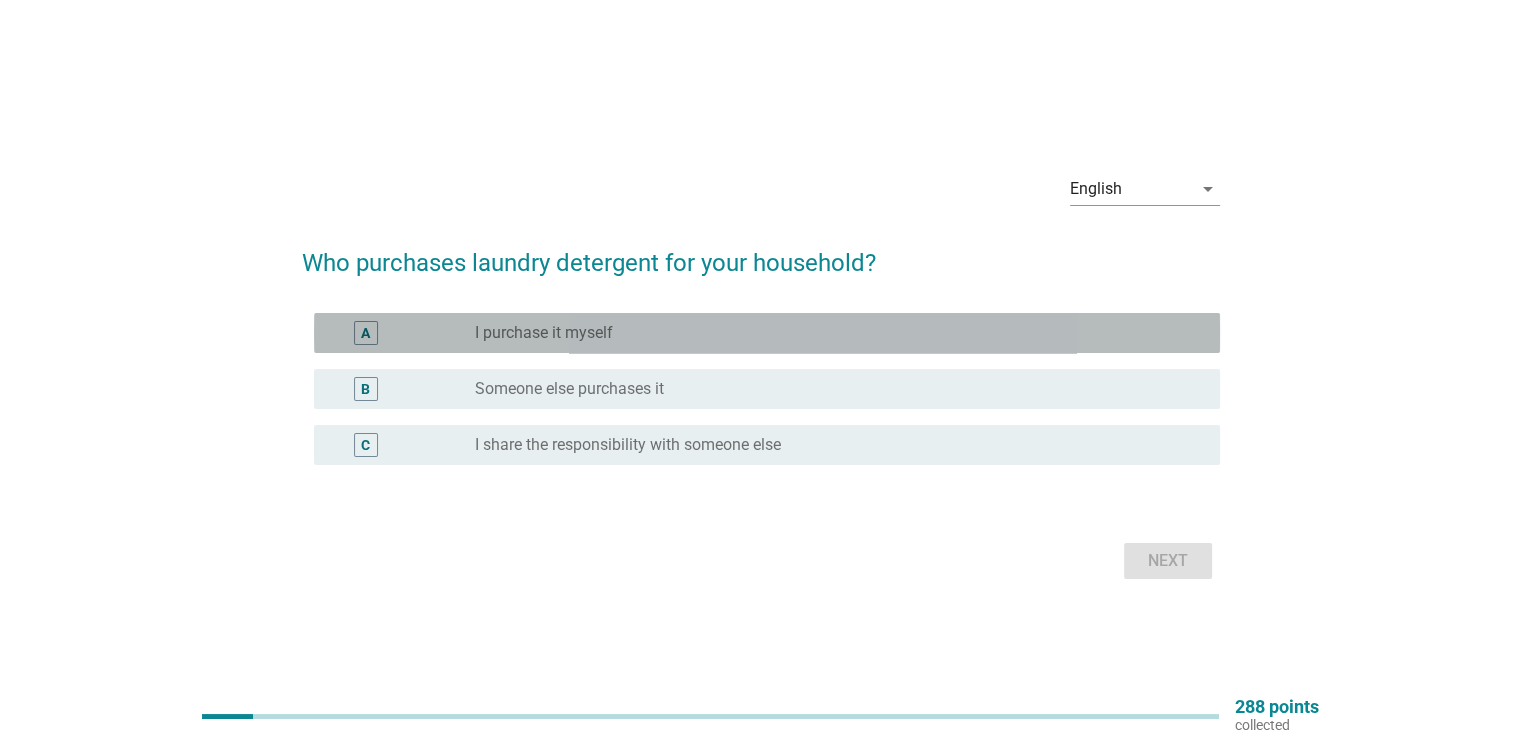 click on "radio_button_unchecked I purchase it myself" at bounding box center [831, 333] 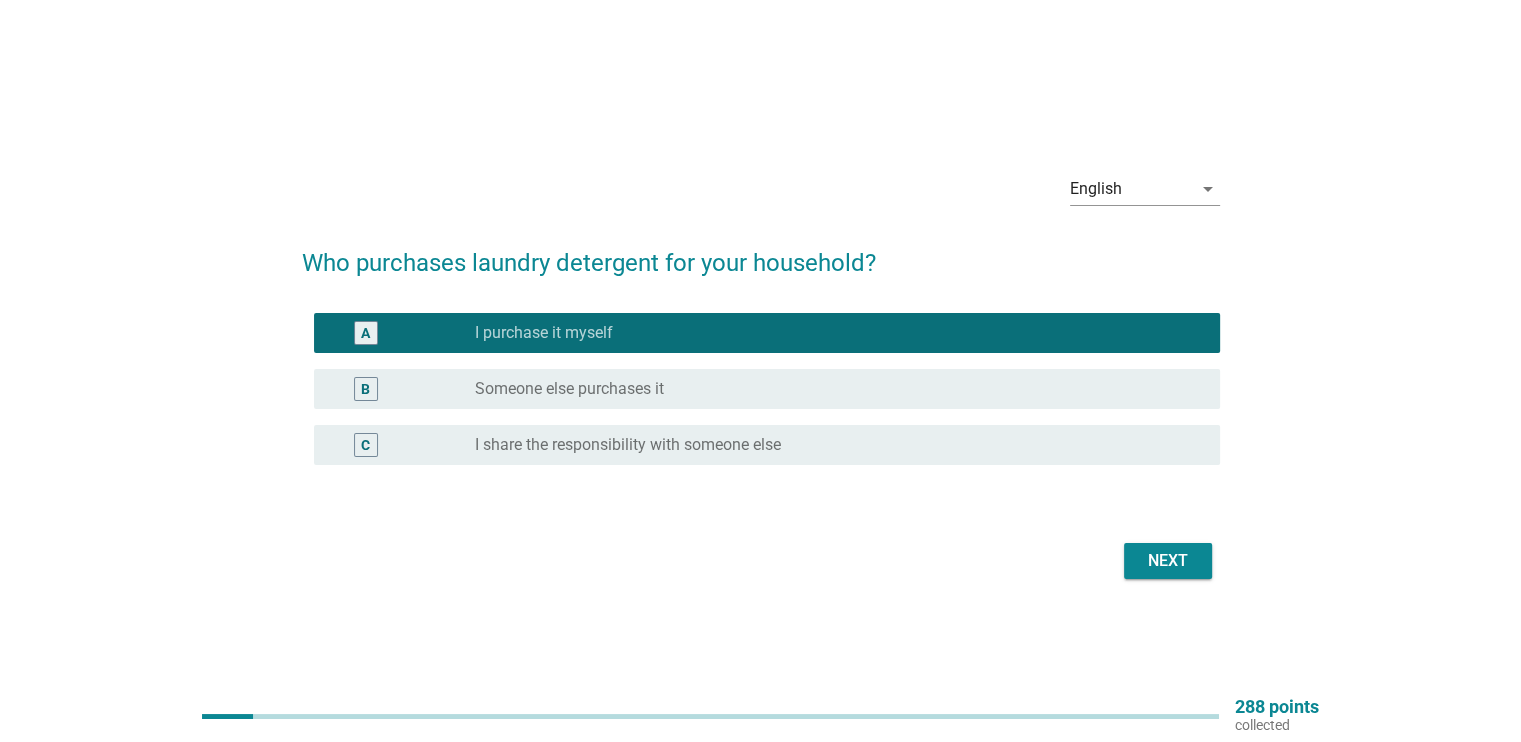 click on "Next" at bounding box center (1168, 561) 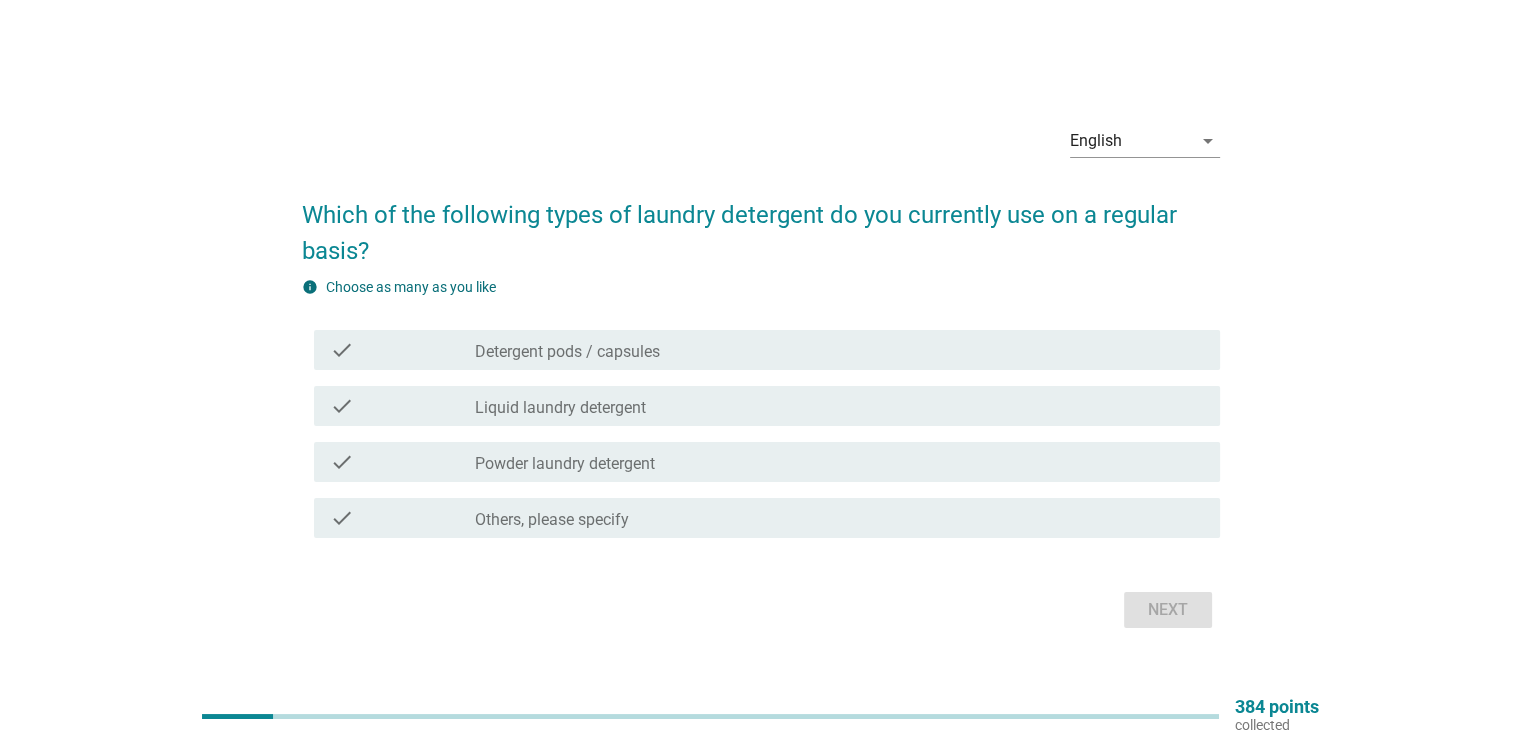 click on "check_box_outline_blank Detergent pods / capsules" at bounding box center [839, 350] 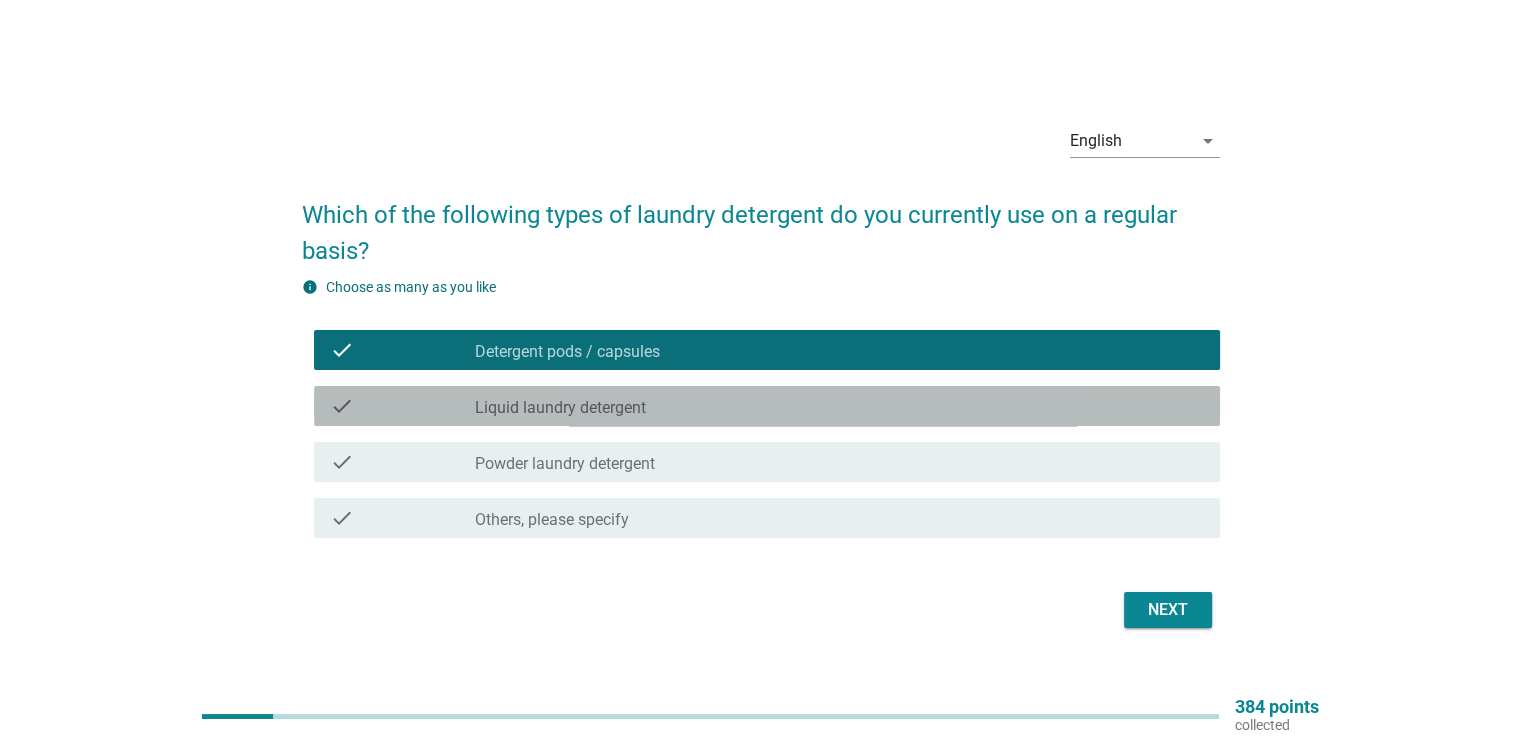 click on "check     check_box_outline_blank Liquid laundry detergent" at bounding box center (767, 406) 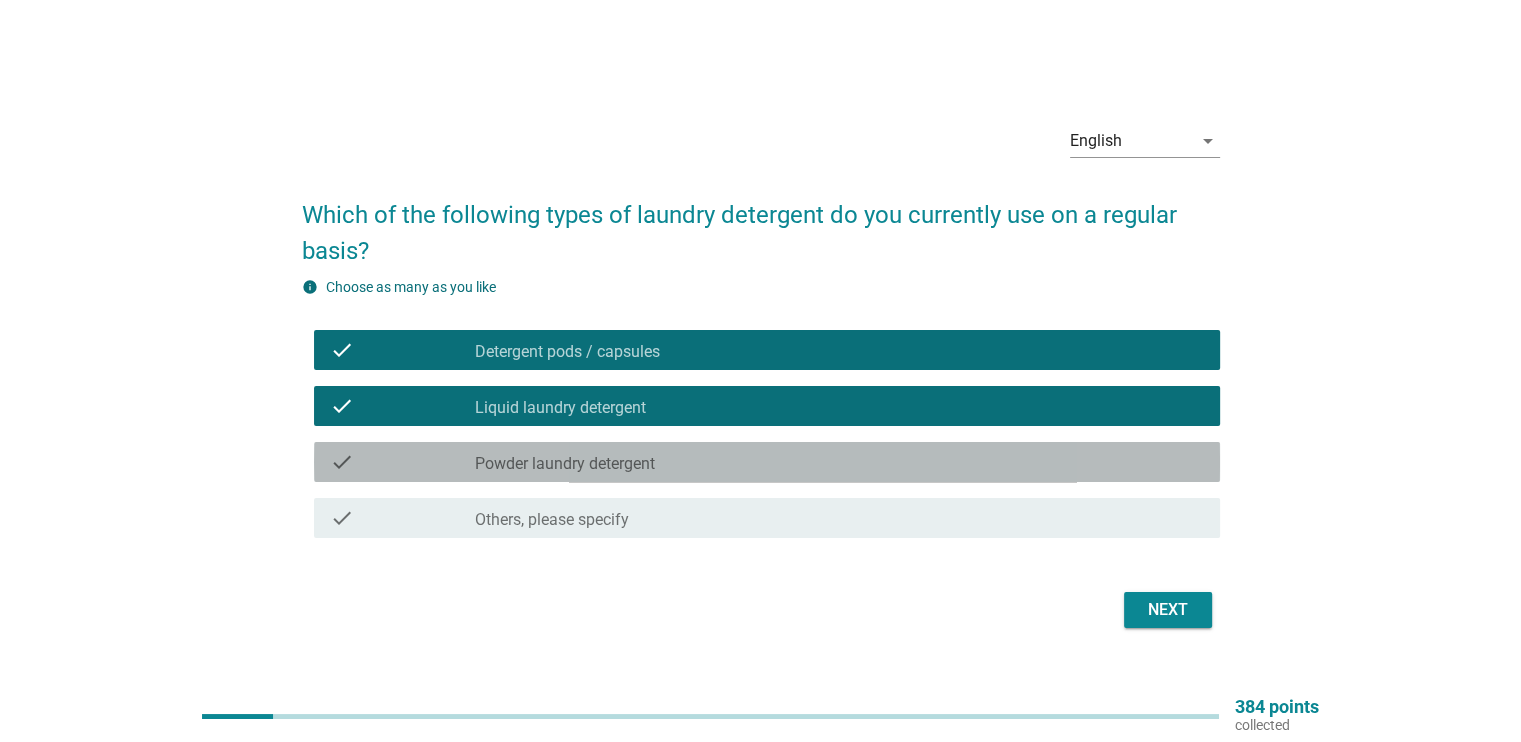 click on "check_box_outline_blank Powder laundry detergent" at bounding box center (839, 462) 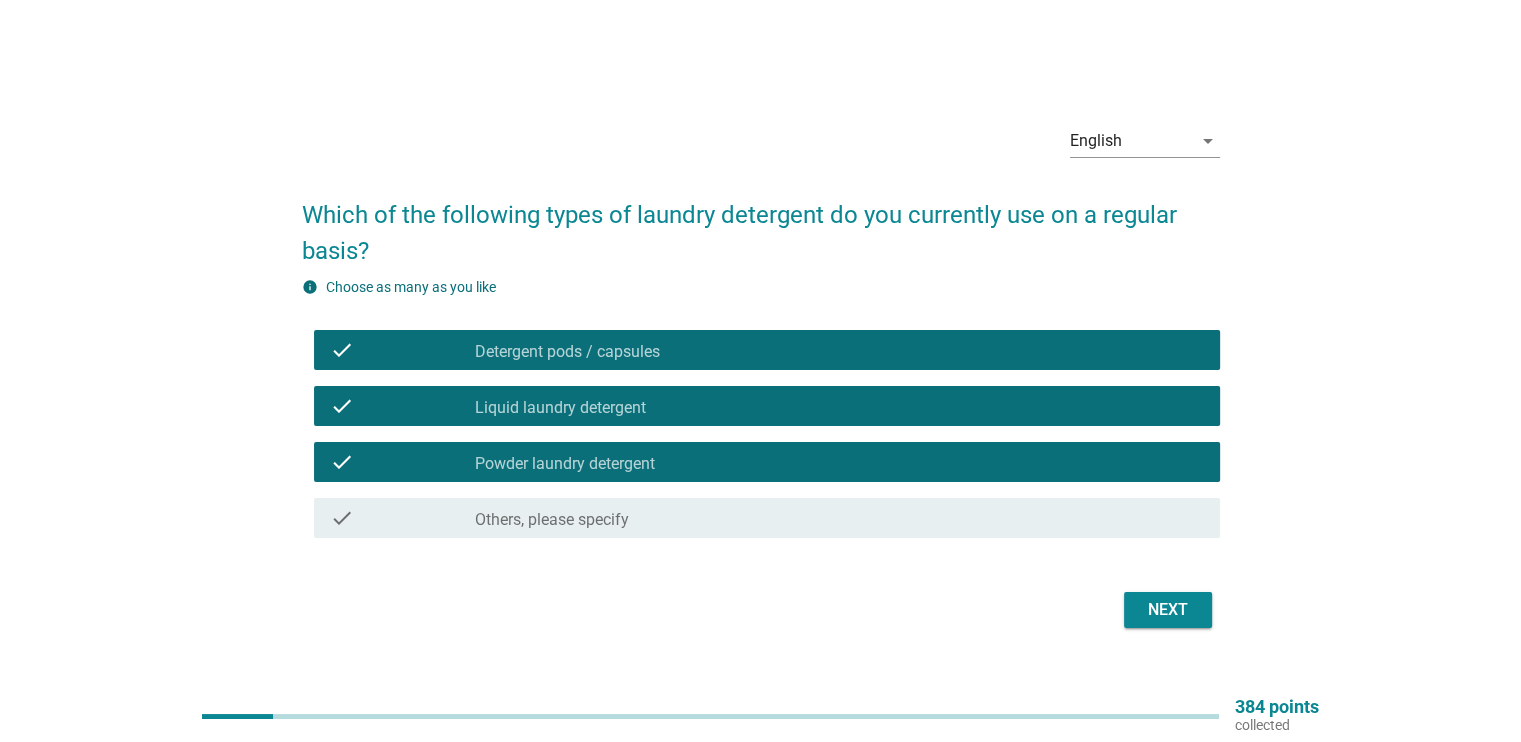 click on "Next" at bounding box center (1168, 610) 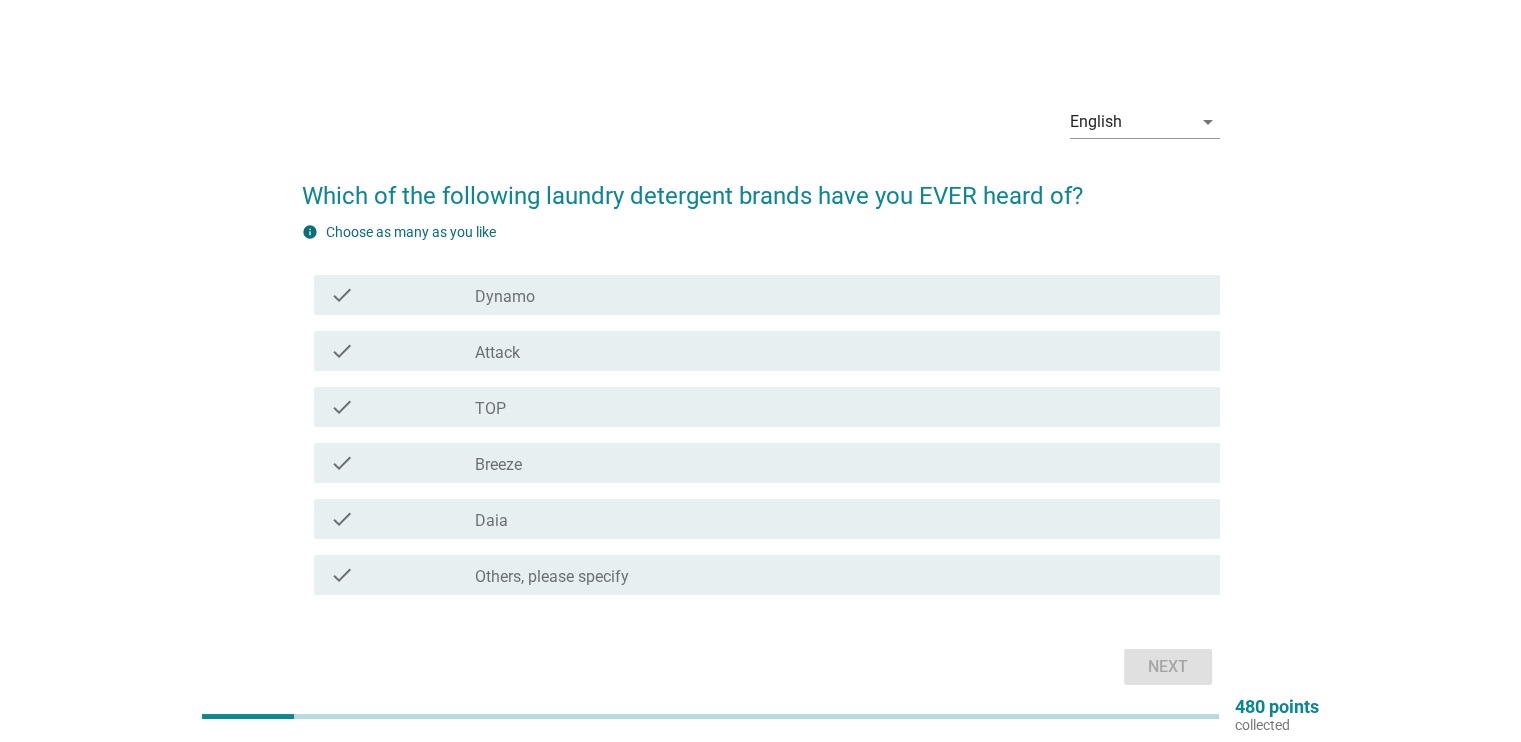 click on "check_box_outline_blank Dynamo" at bounding box center (839, 295) 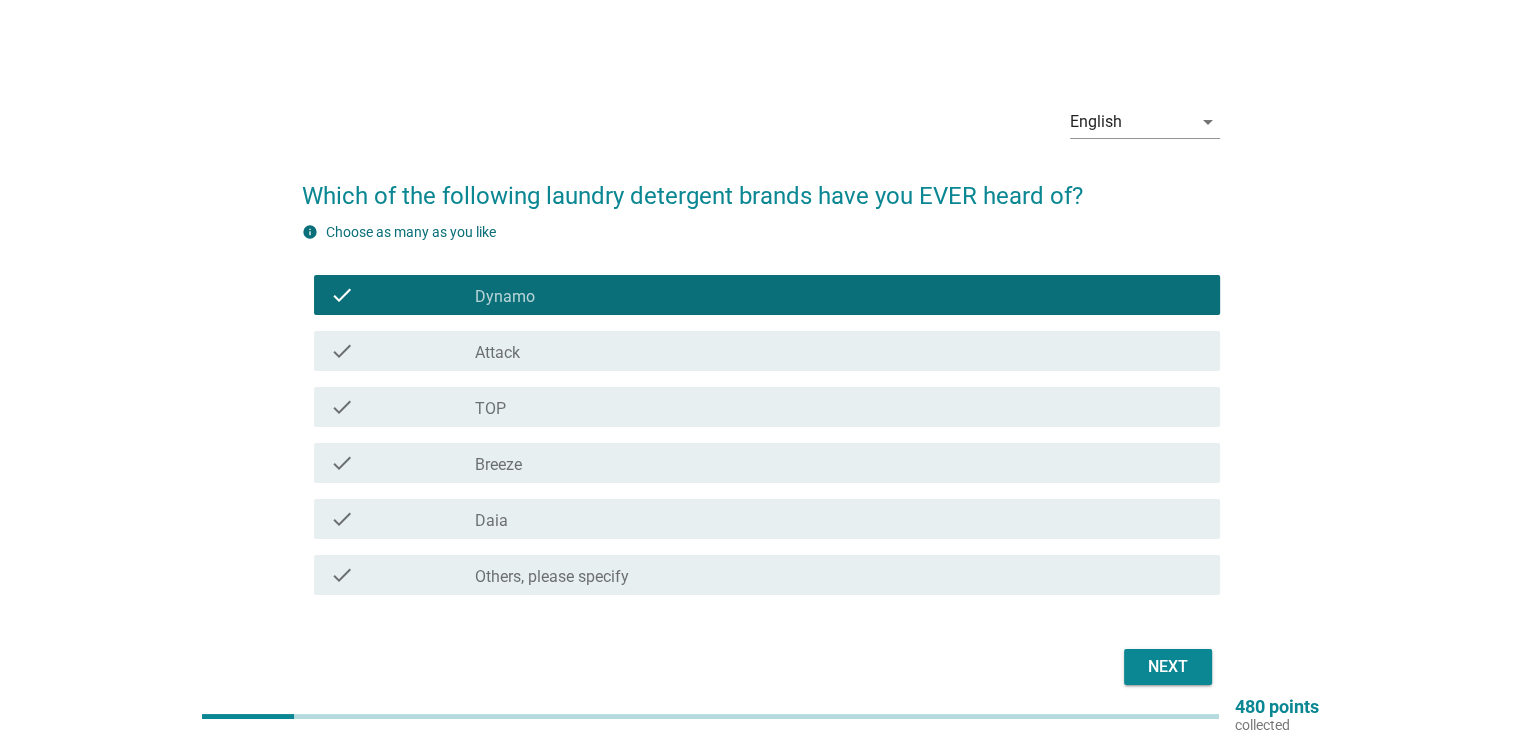 click on "check_box_outline_blank Attack" at bounding box center (839, 351) 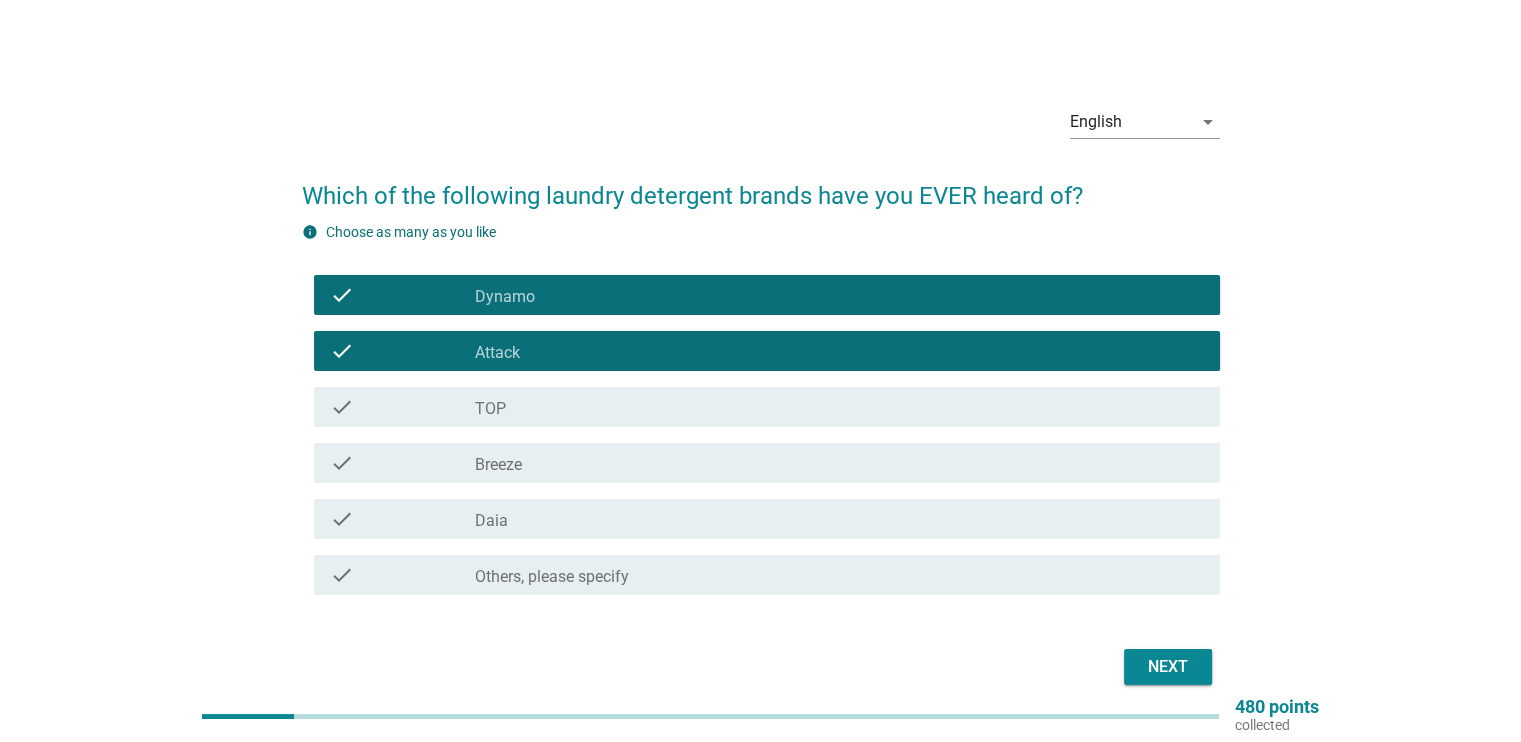 click on "check_box_outline_blank TOP" at bounding box center (839, 407) 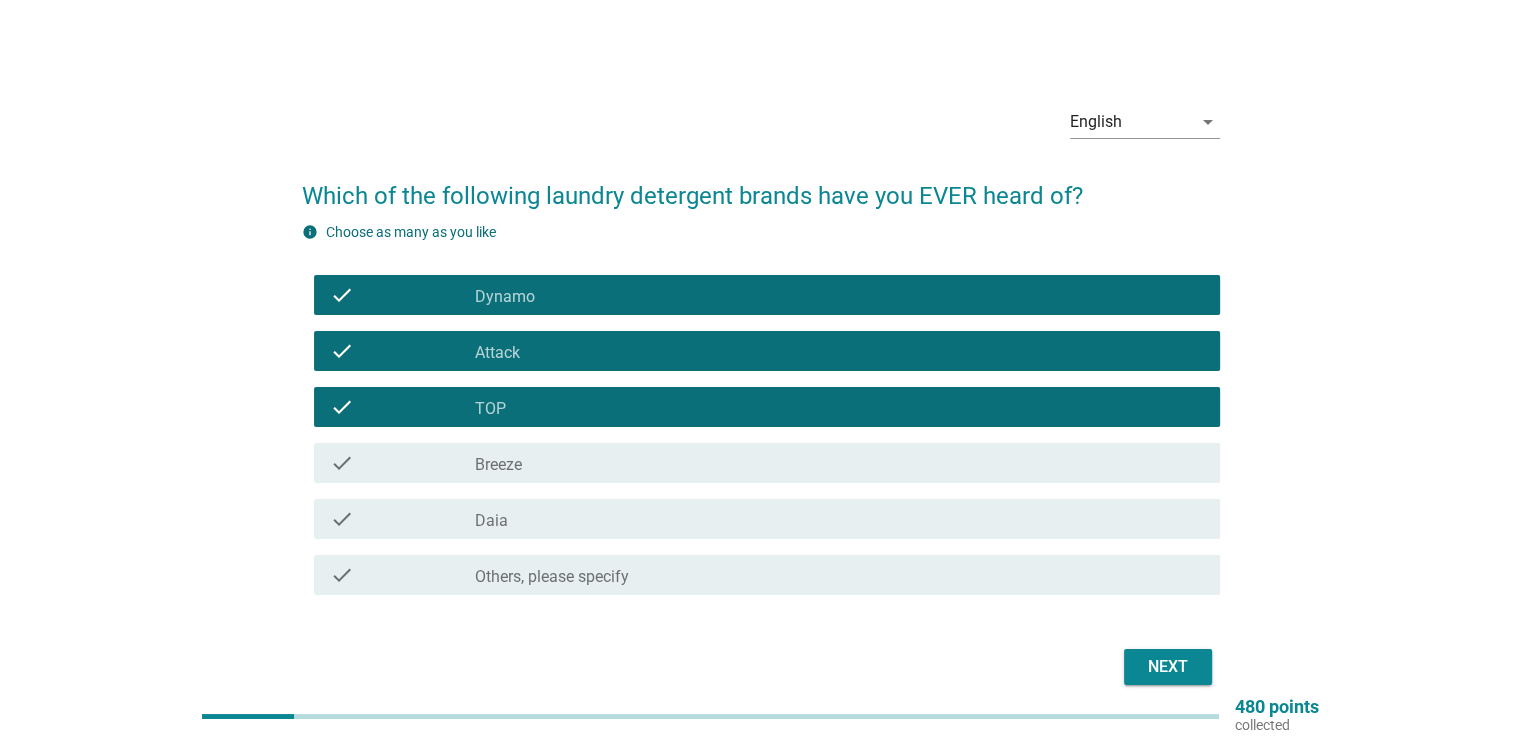 click on "check     check_box_outline_blank Breeze" at bounding box center [767, 463] 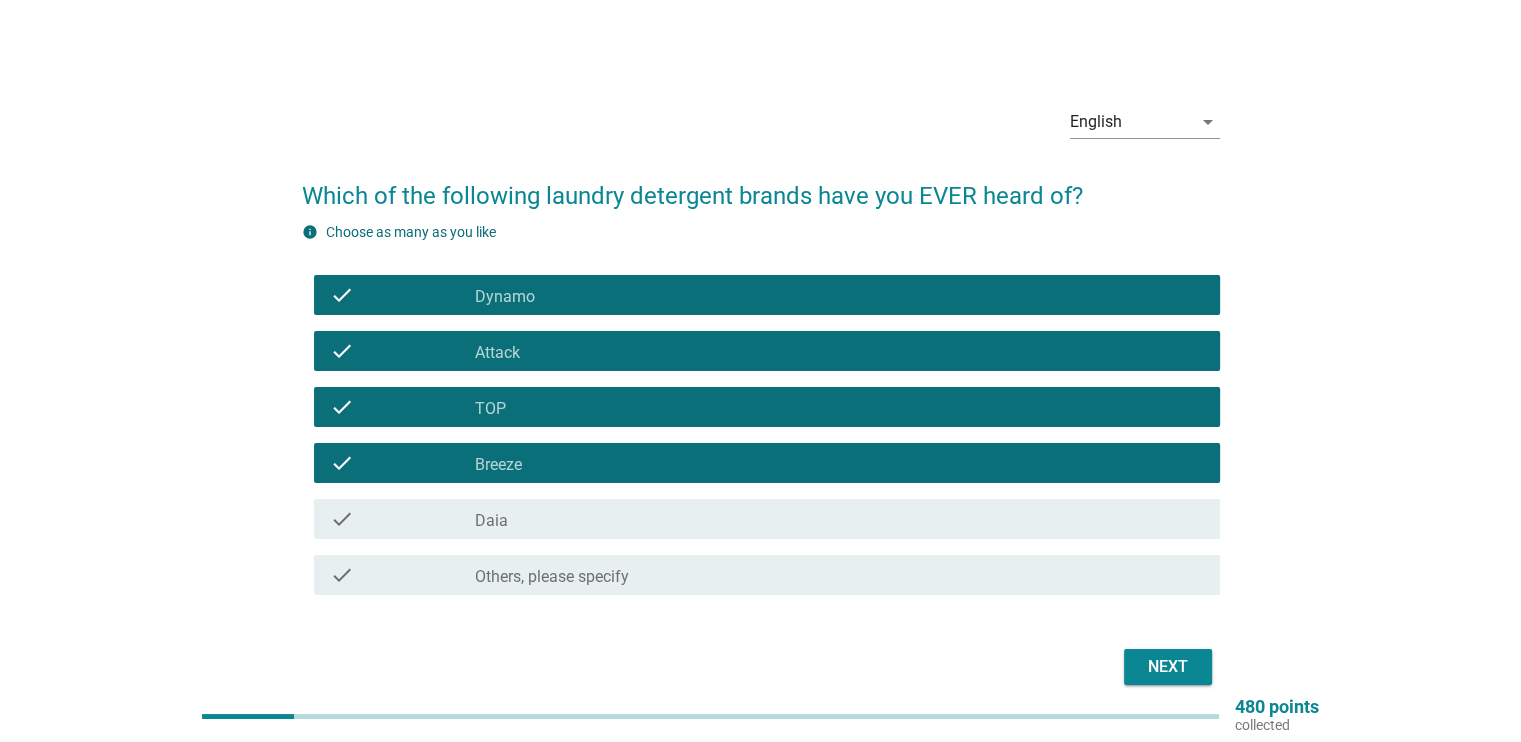 click on "check_box_outline_blank Daia" at bounding box center (839, 519) 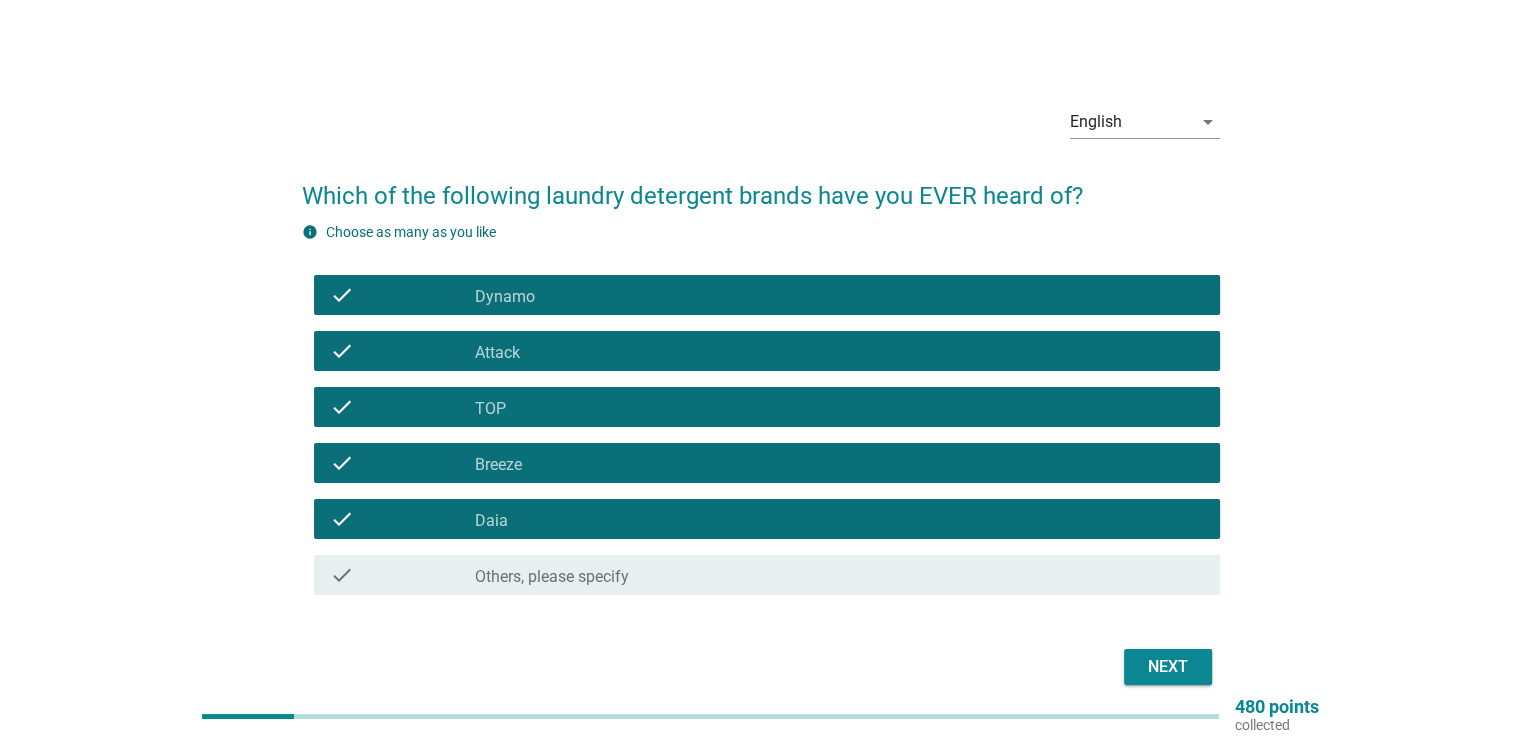 click on "Next" at bounding box center [1168, 667] 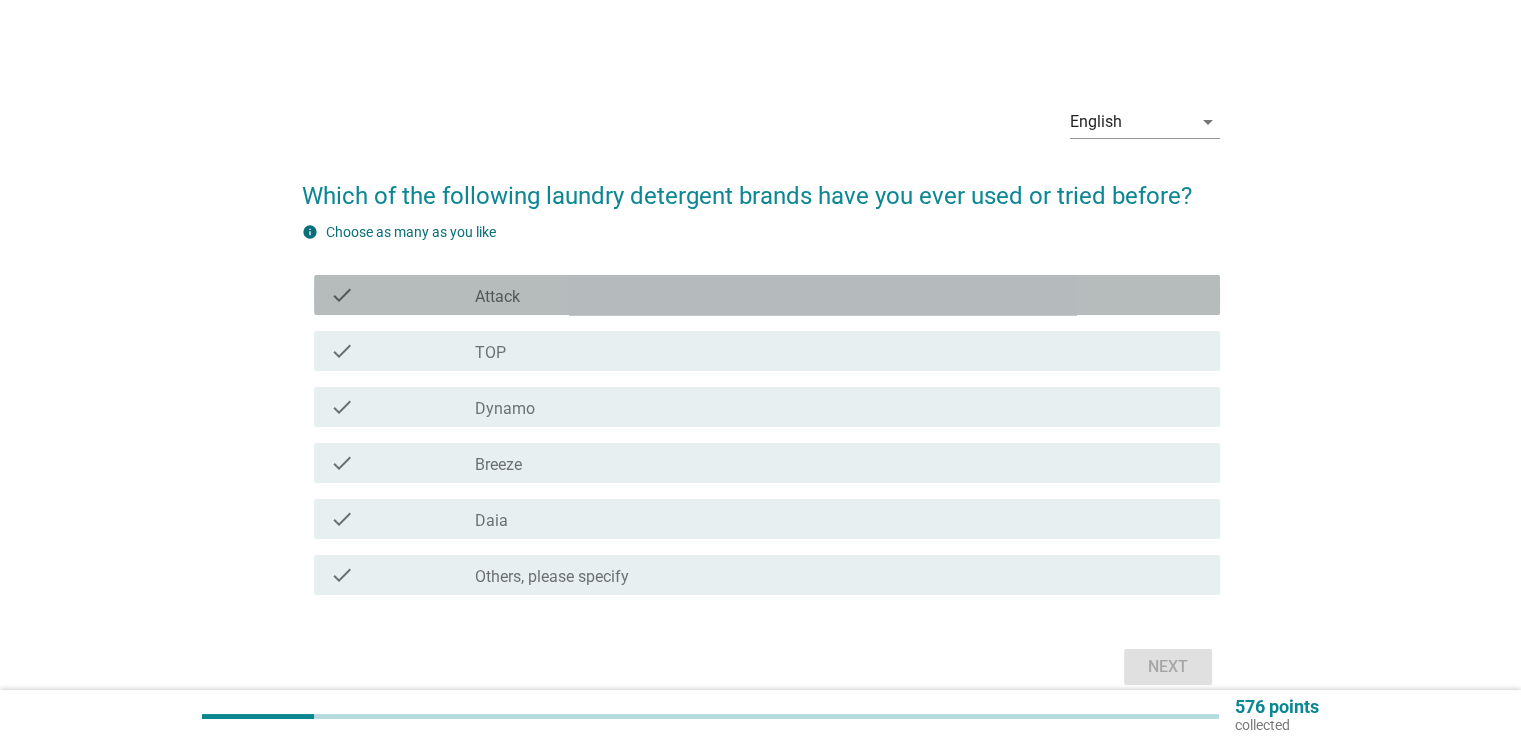 click on "check_box_outline_blank Attack" at bounding box center (839, 295) 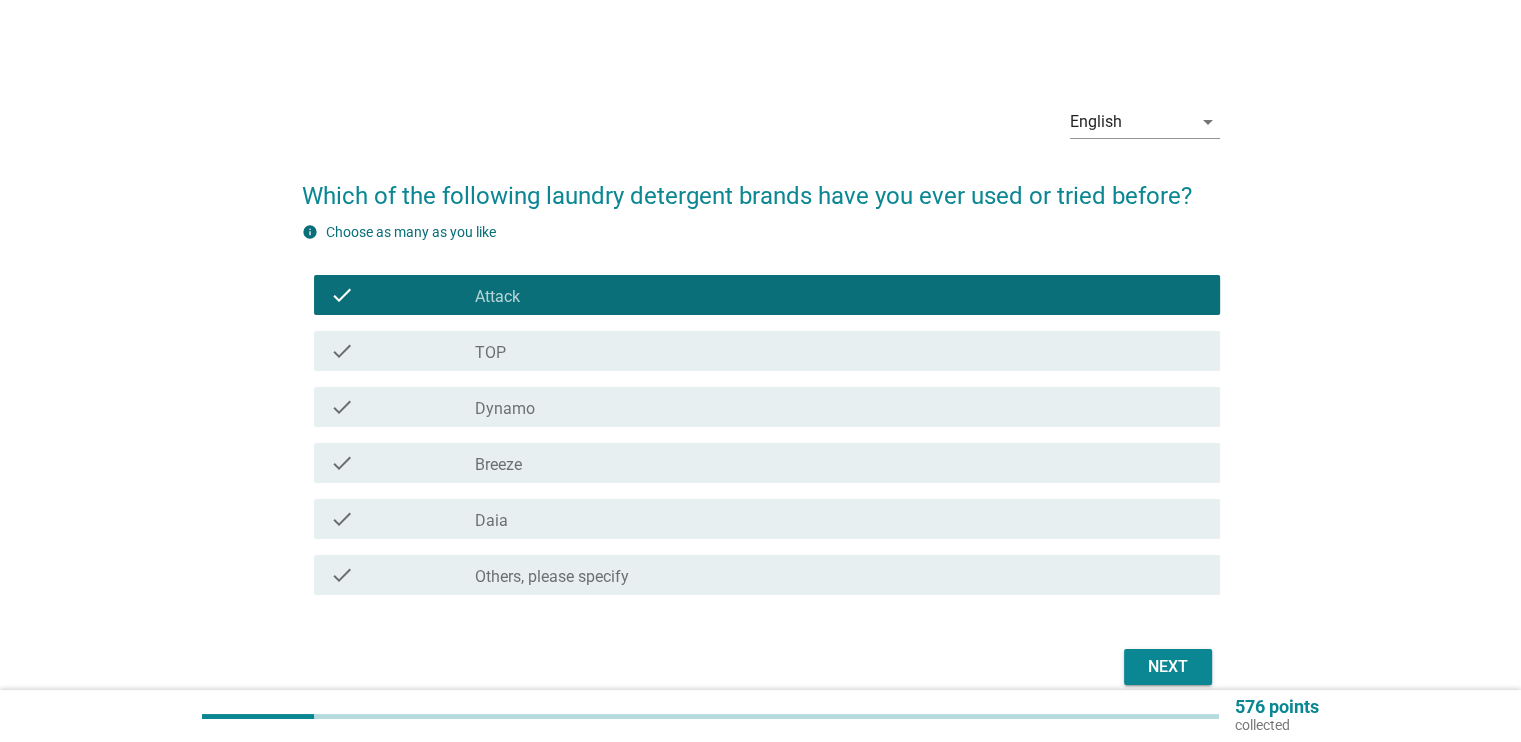 click on "check_box_outline_blank TOP" at bounding box center (839, 351) 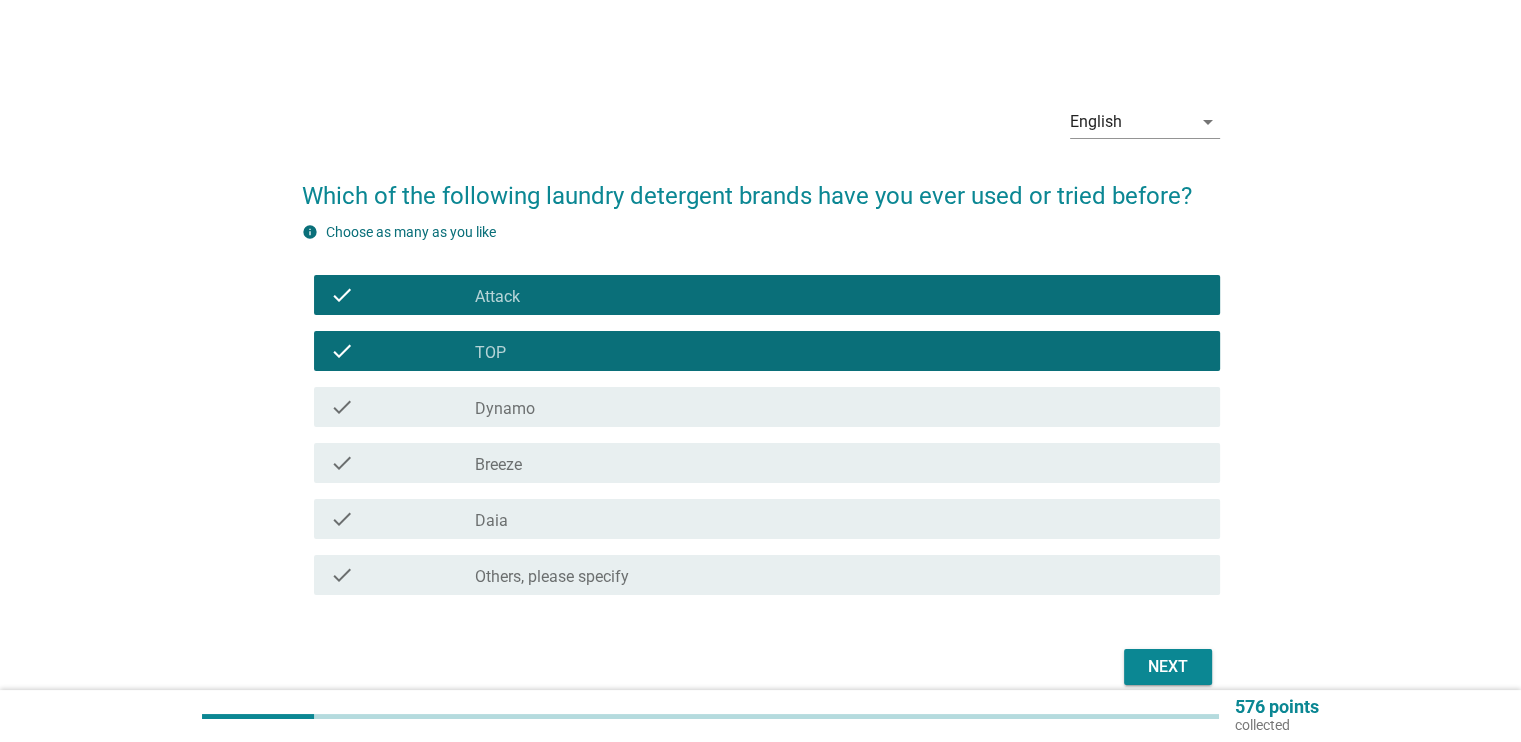 click on "check_box_outline_blank Breeze" at bounding box center [839, 463] 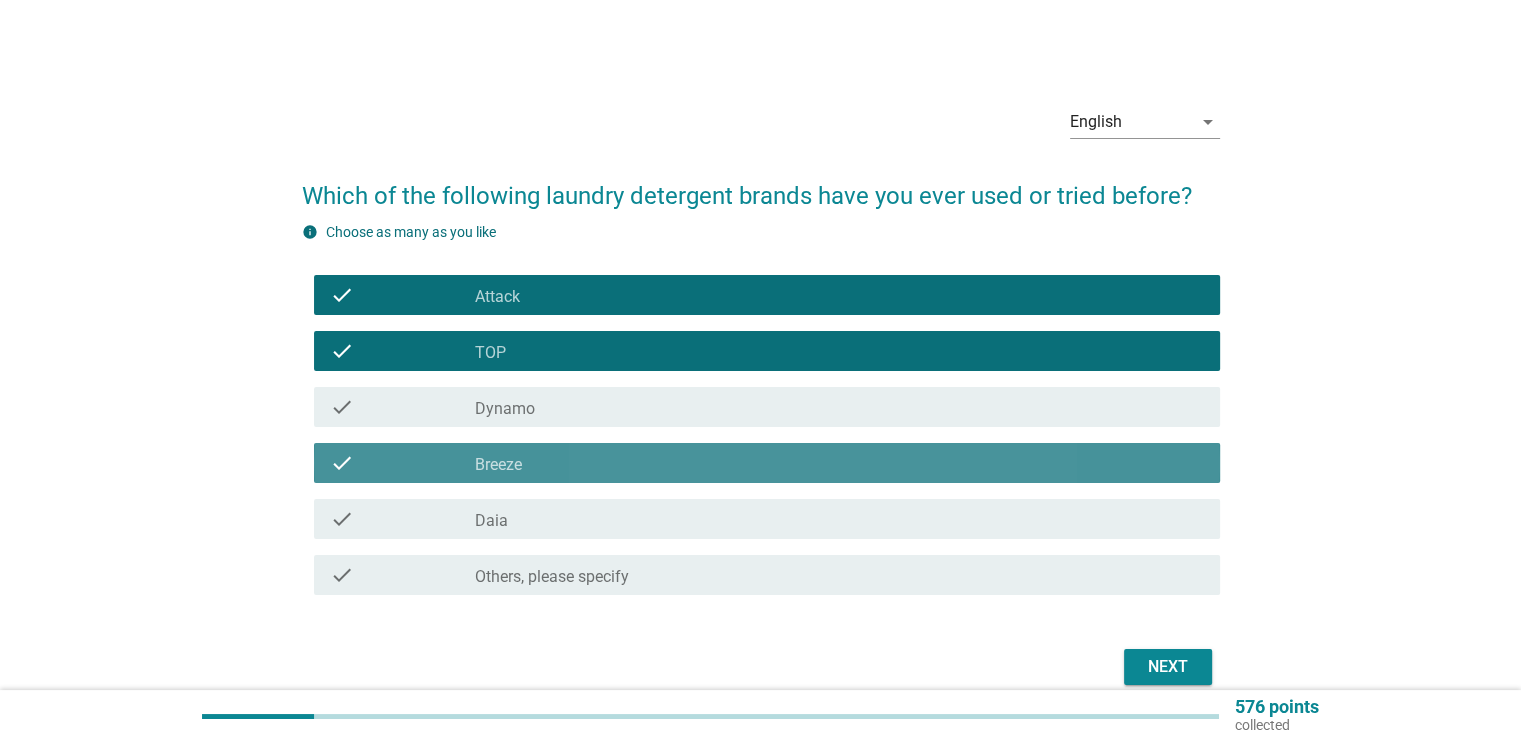 click on "check_box_outline_blank Daia" at bounding box center [839, 519] 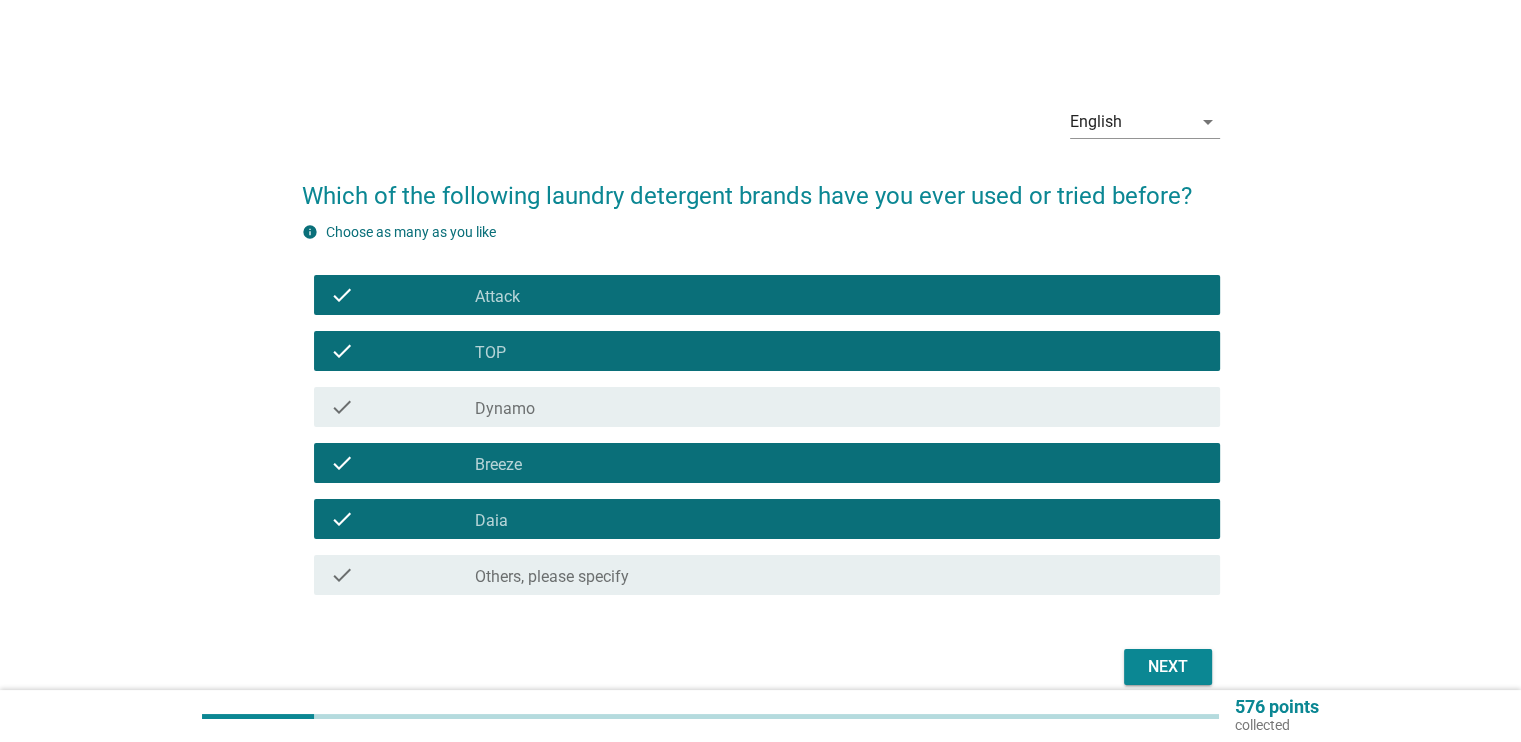 click on "Next" at bounding box center (1168, 667) 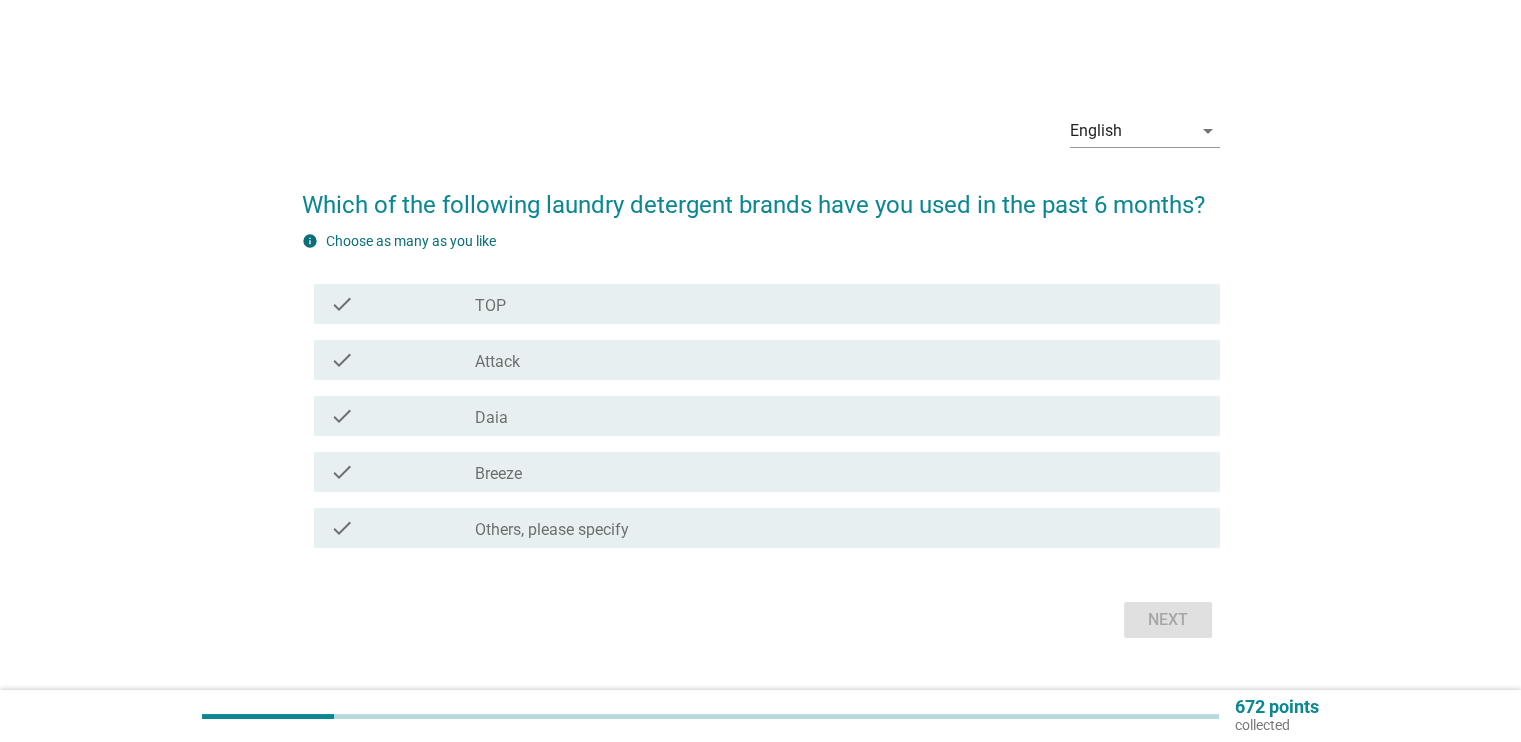 click on "check_box TOP" at bounding box center [839, 304] 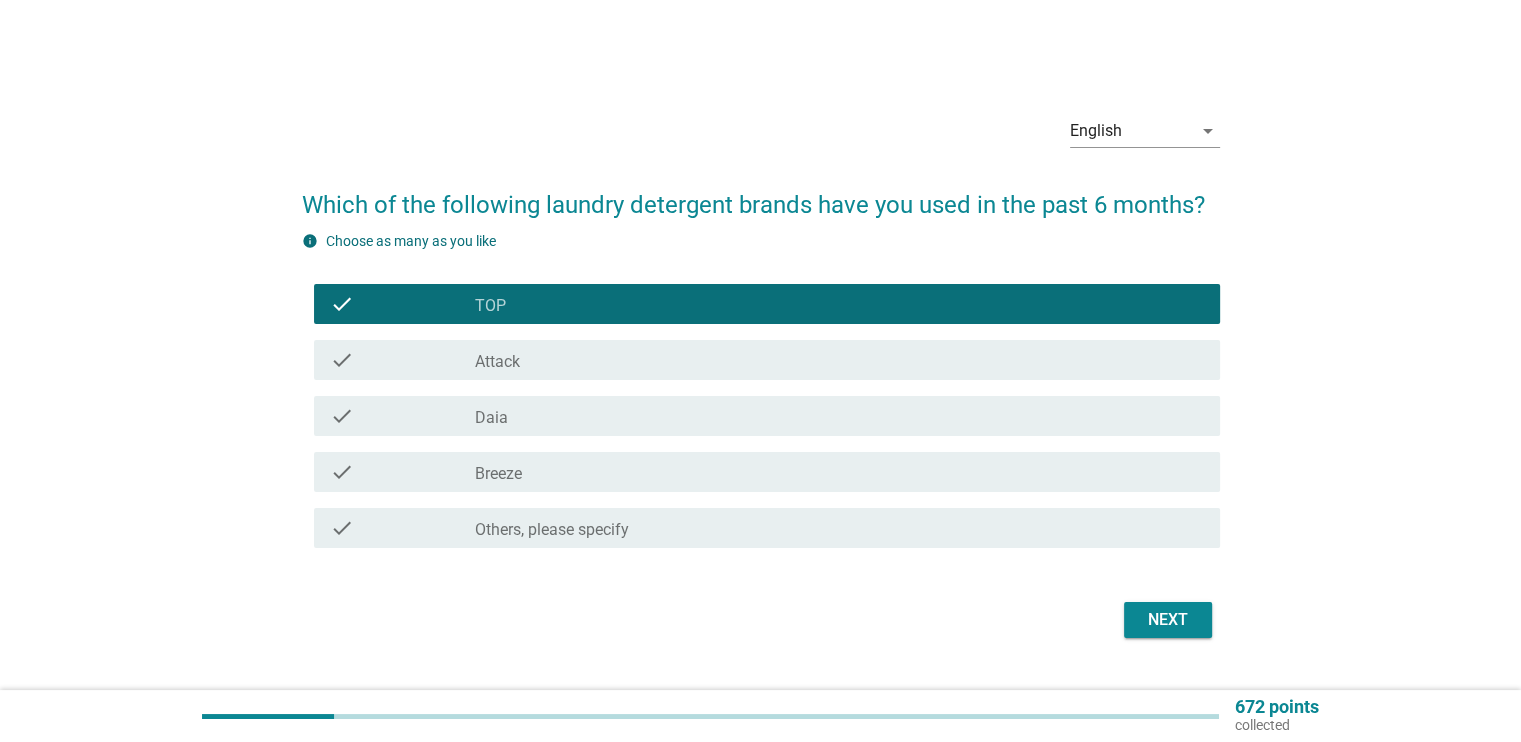 click on "check_box_outline_blank Breeze" at bounding box center (839, 472) 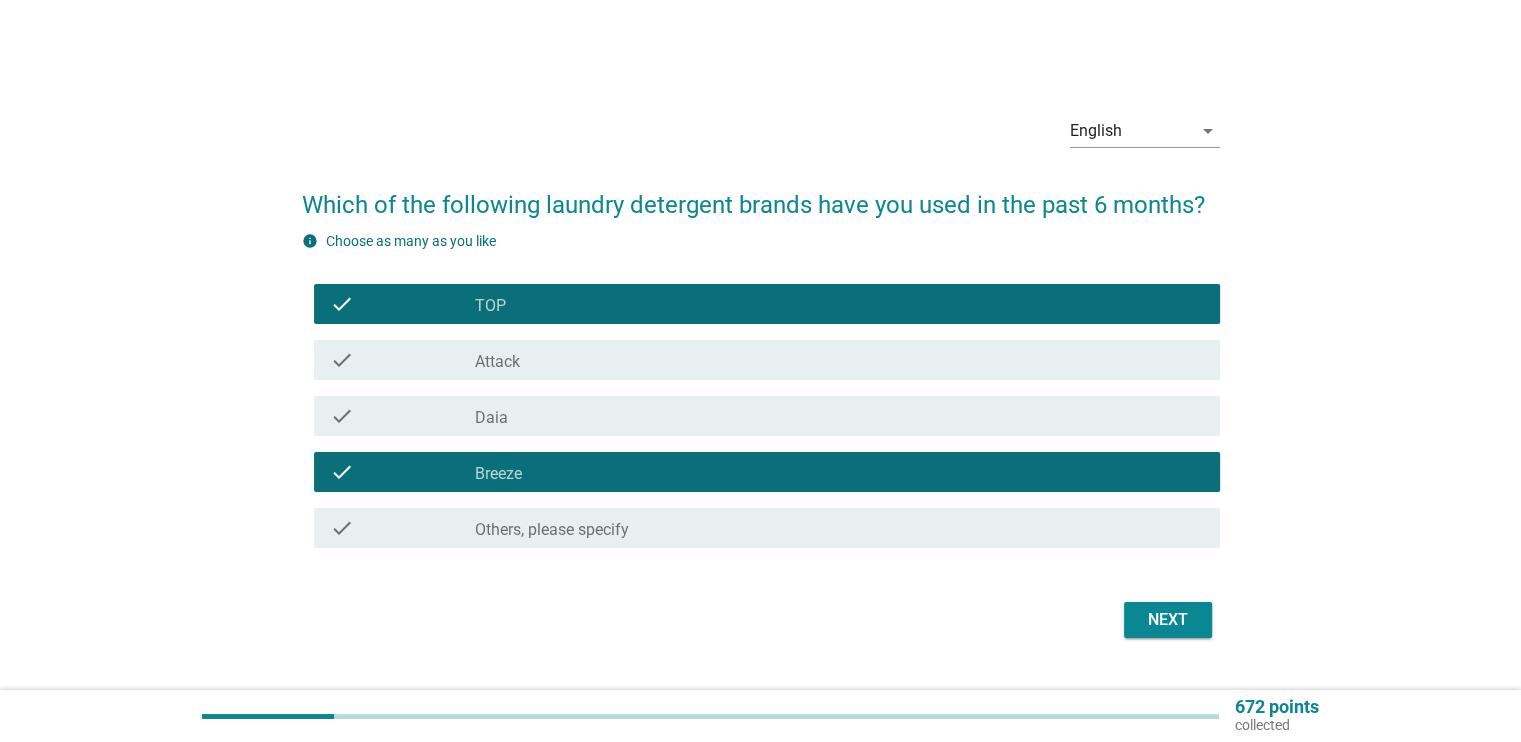 click on "check     check_box Daia" at bounding box center [767, 416] 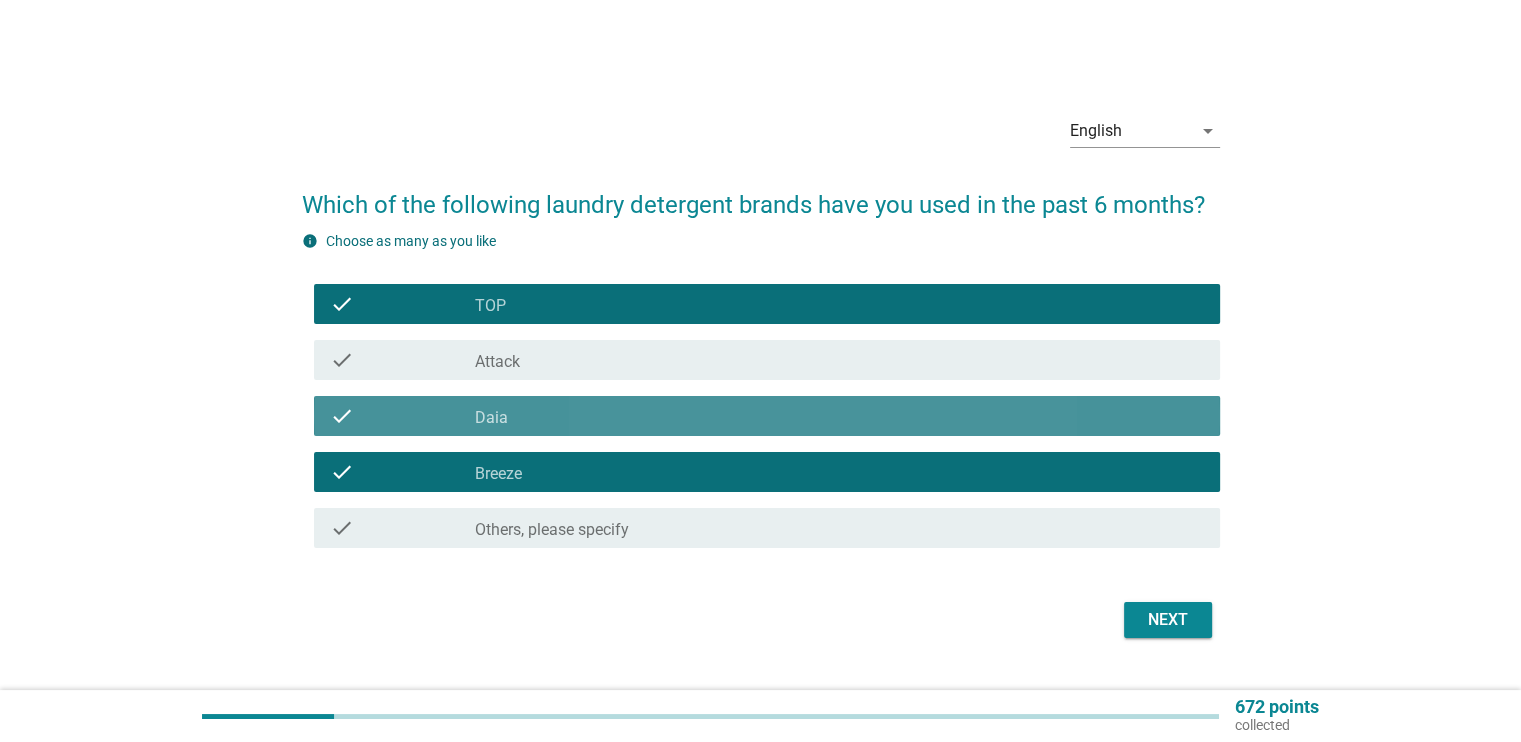 click on "check_box Attack" at bounding box center (839, 360) 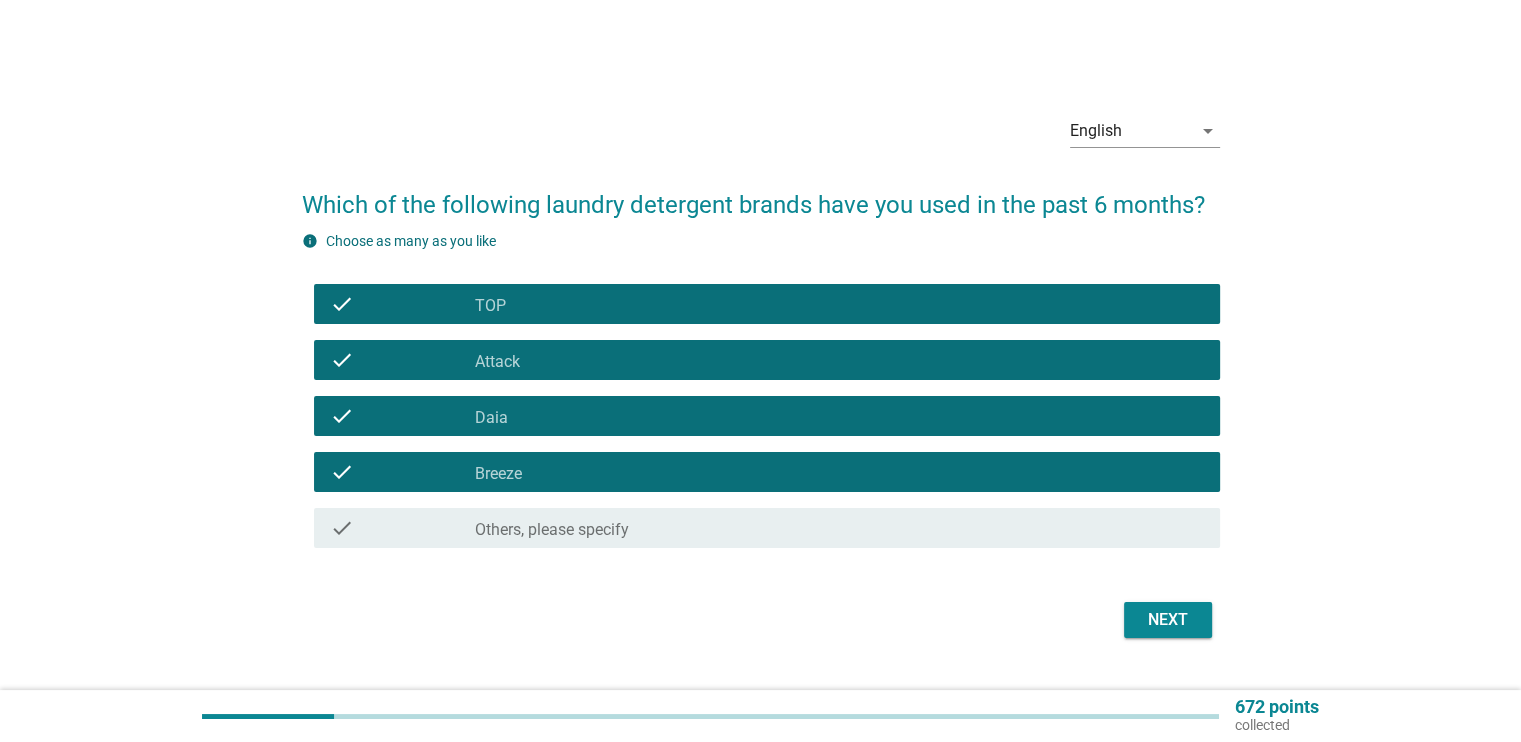 click on "Next" at bounding box center [1168, 620] 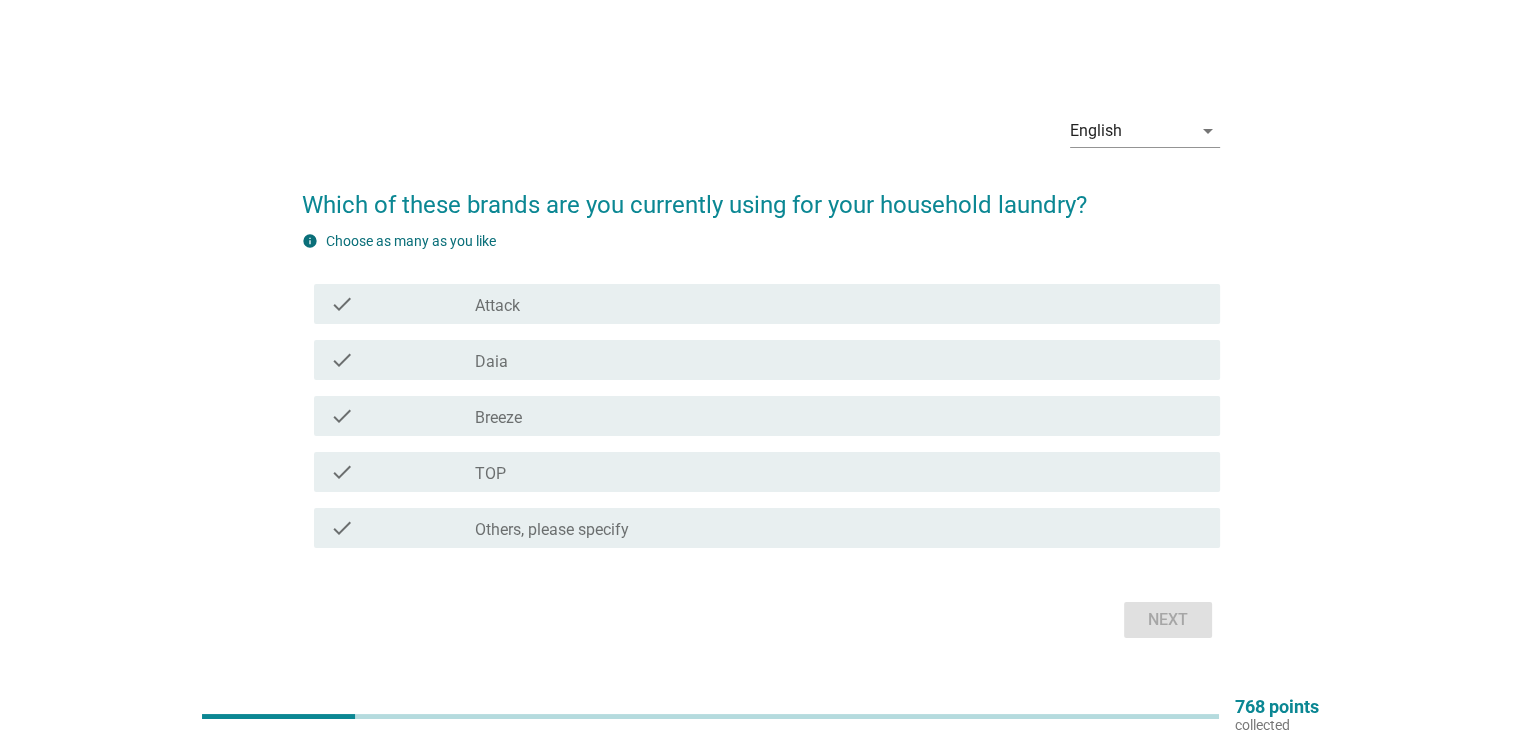 click on "check     check_box Daia" at bounding box center (767, 360) 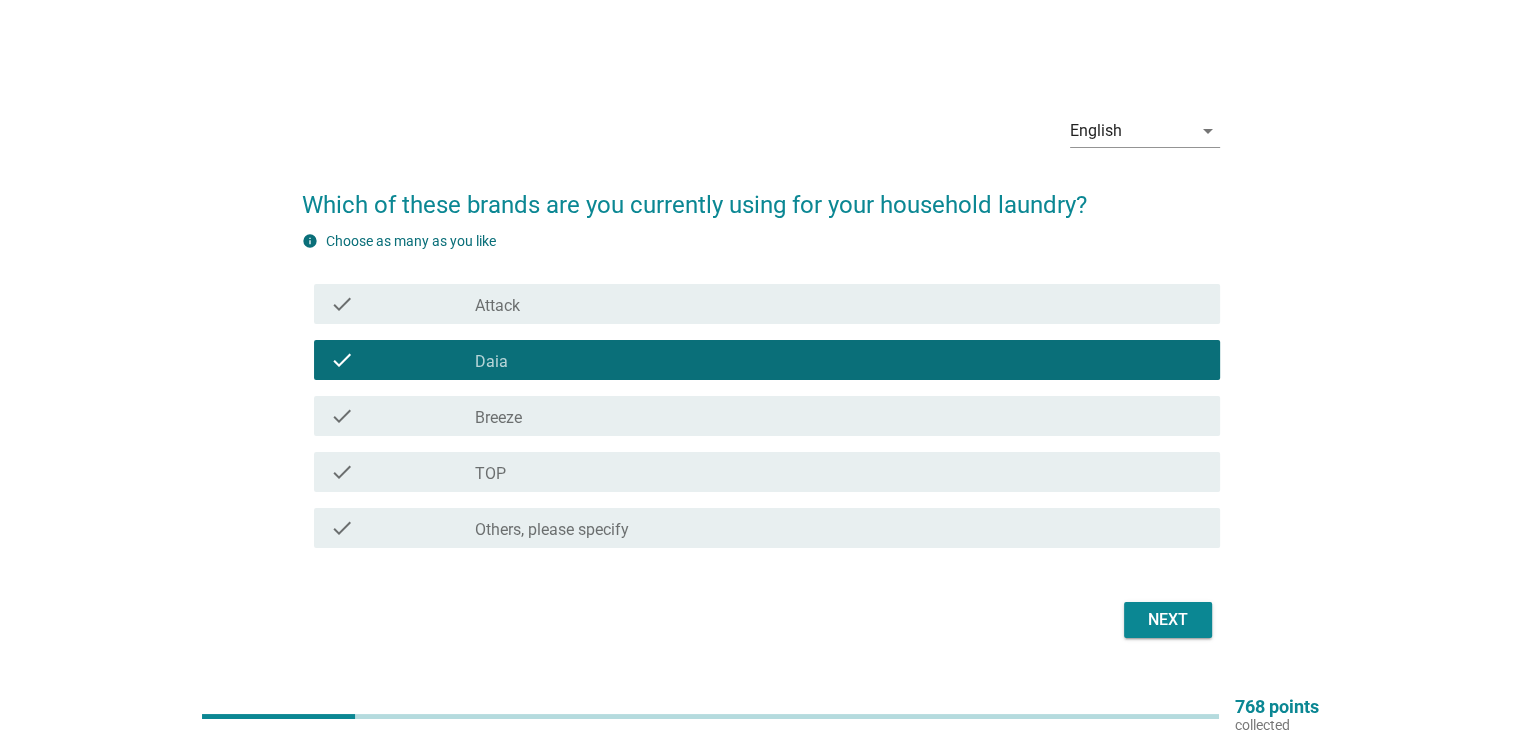click on "check_box Breeze" at bounding box center (839, 416) 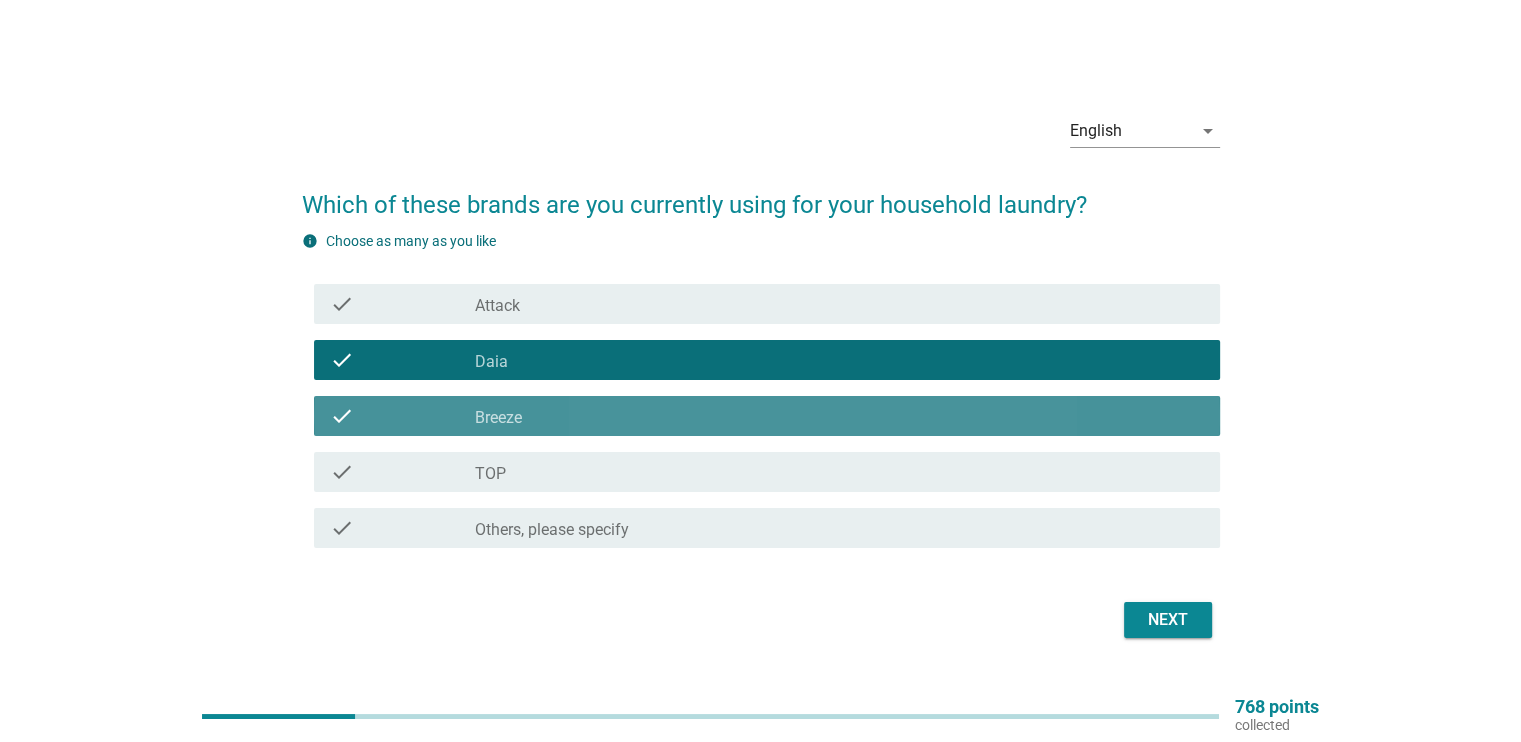 click on "check_box TOP" at bounding box center [839, 472] 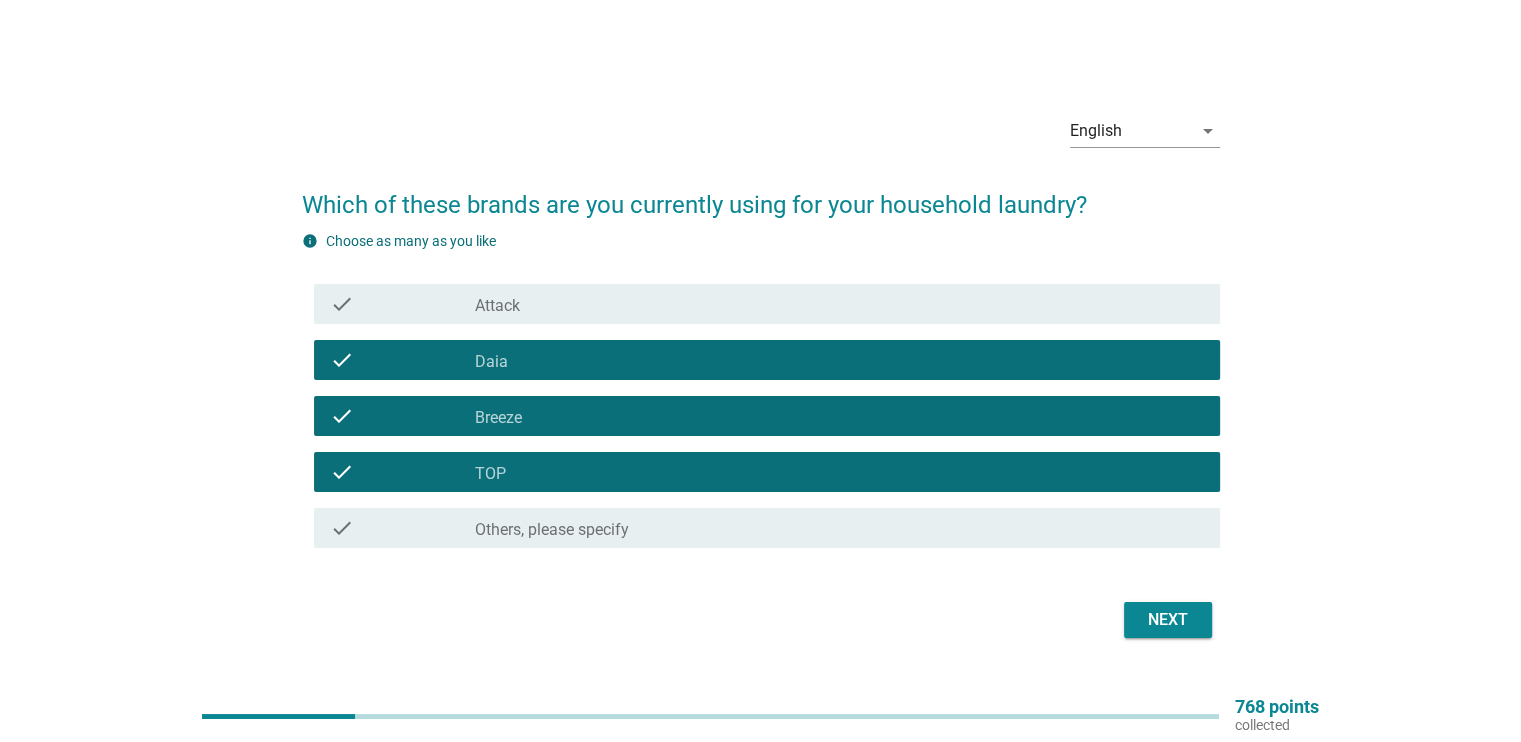 click on "check     check_box Attack" at bounding box center [767, 304] 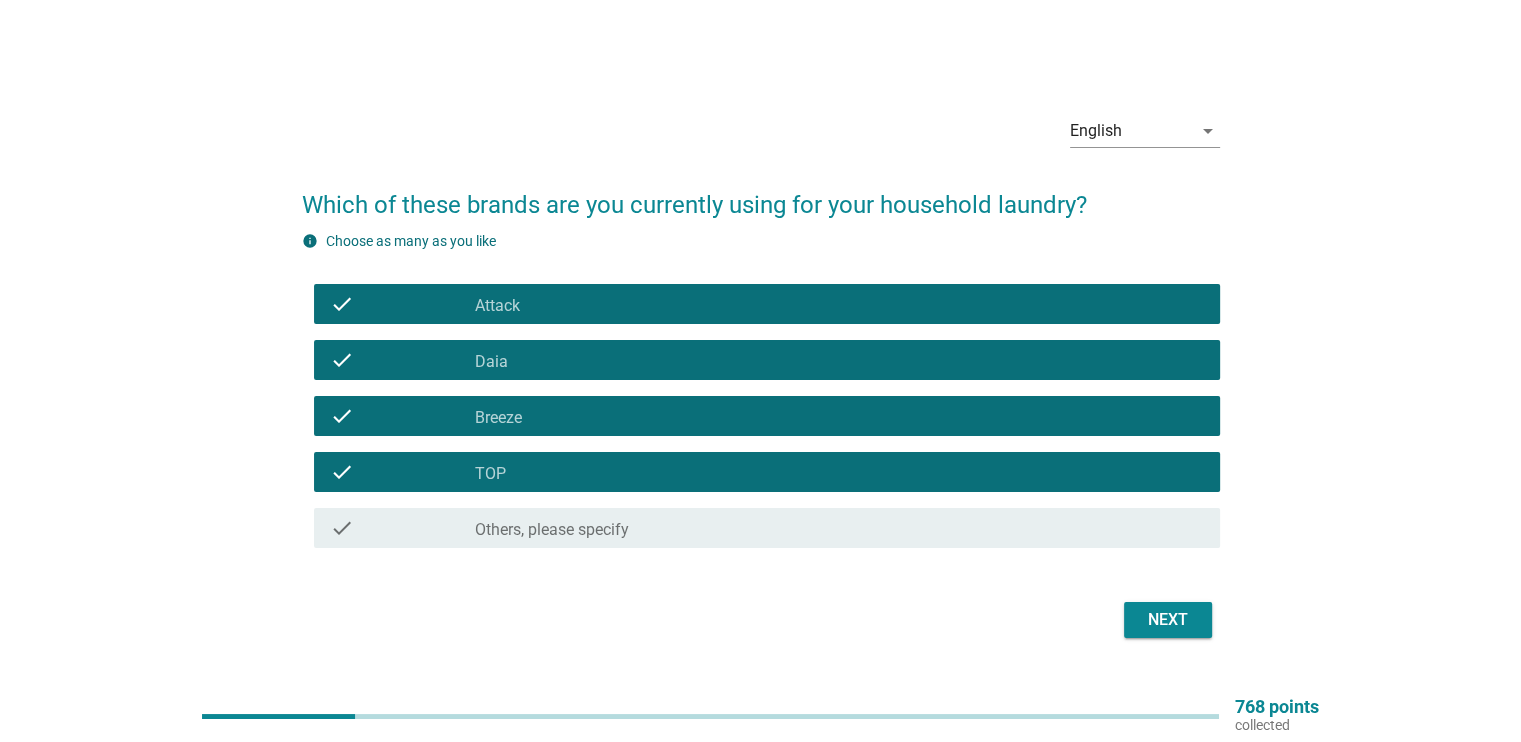 click on "Next" at bounding box center (1168, 620) 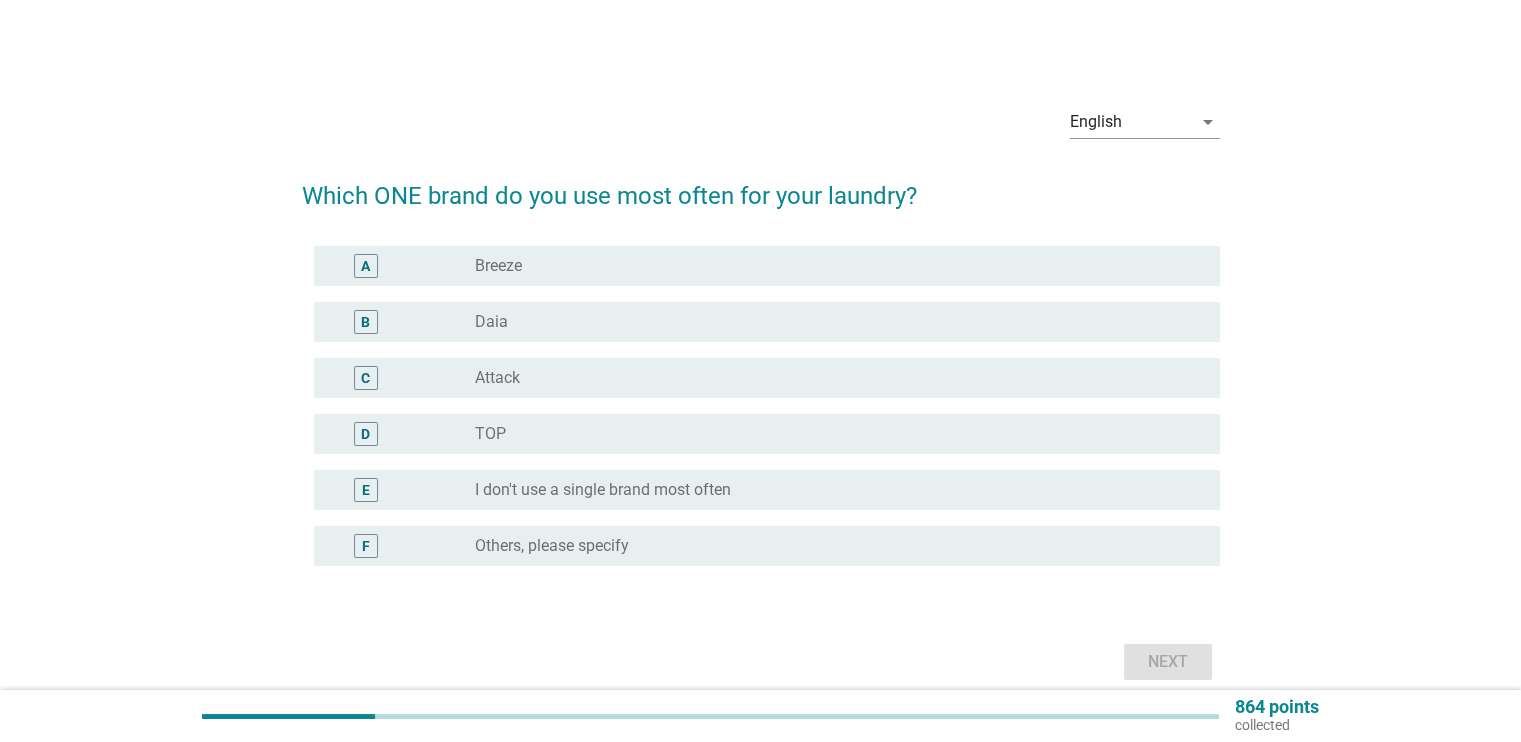 click on "radio_button_unchecked Breeze" at bounding box center (831, 266) 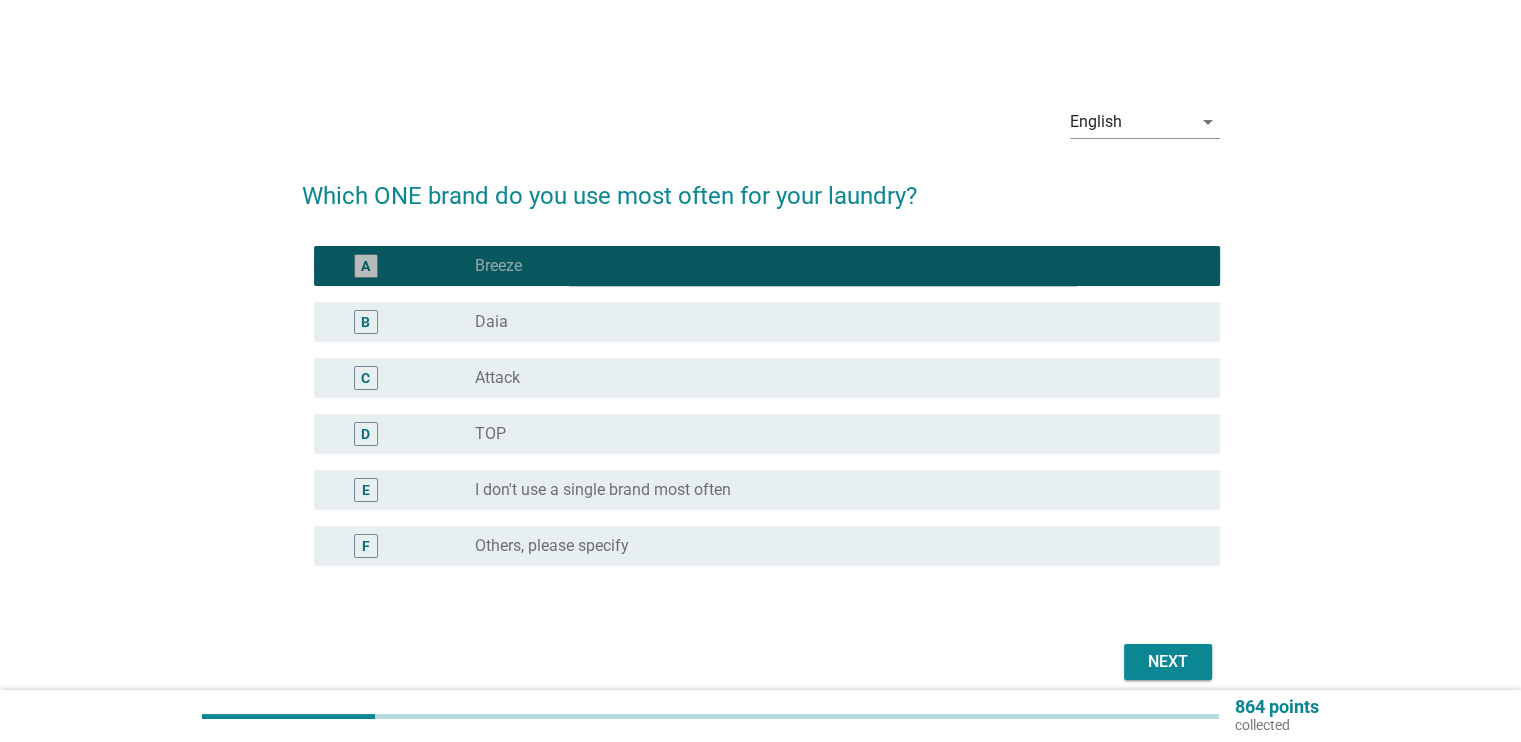 click on "B     radio_button_unchecked [BRAND]" at bounding box center (767, 322) 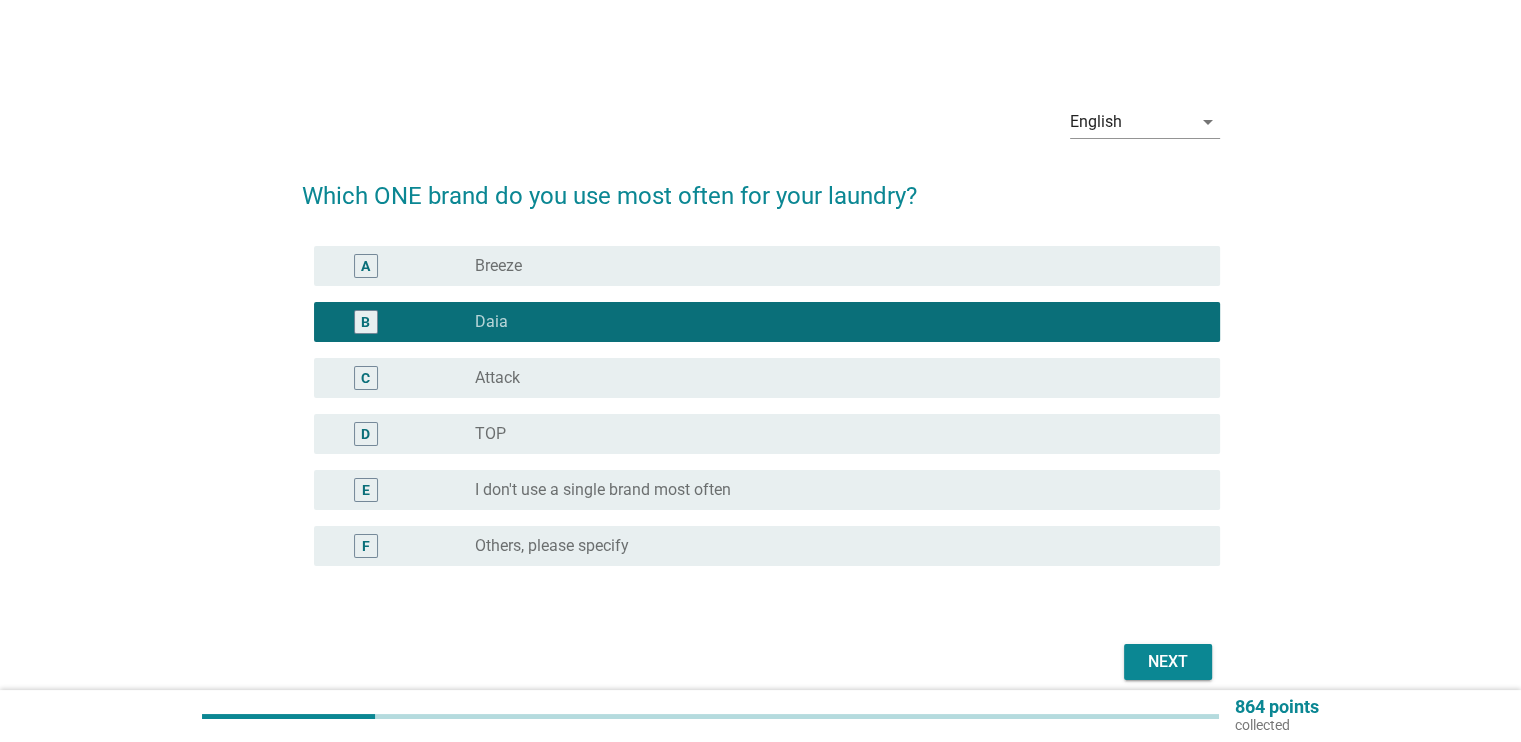 click on "A     radio_button_unchecked [BRAND]" at bounding box center [767, 266] 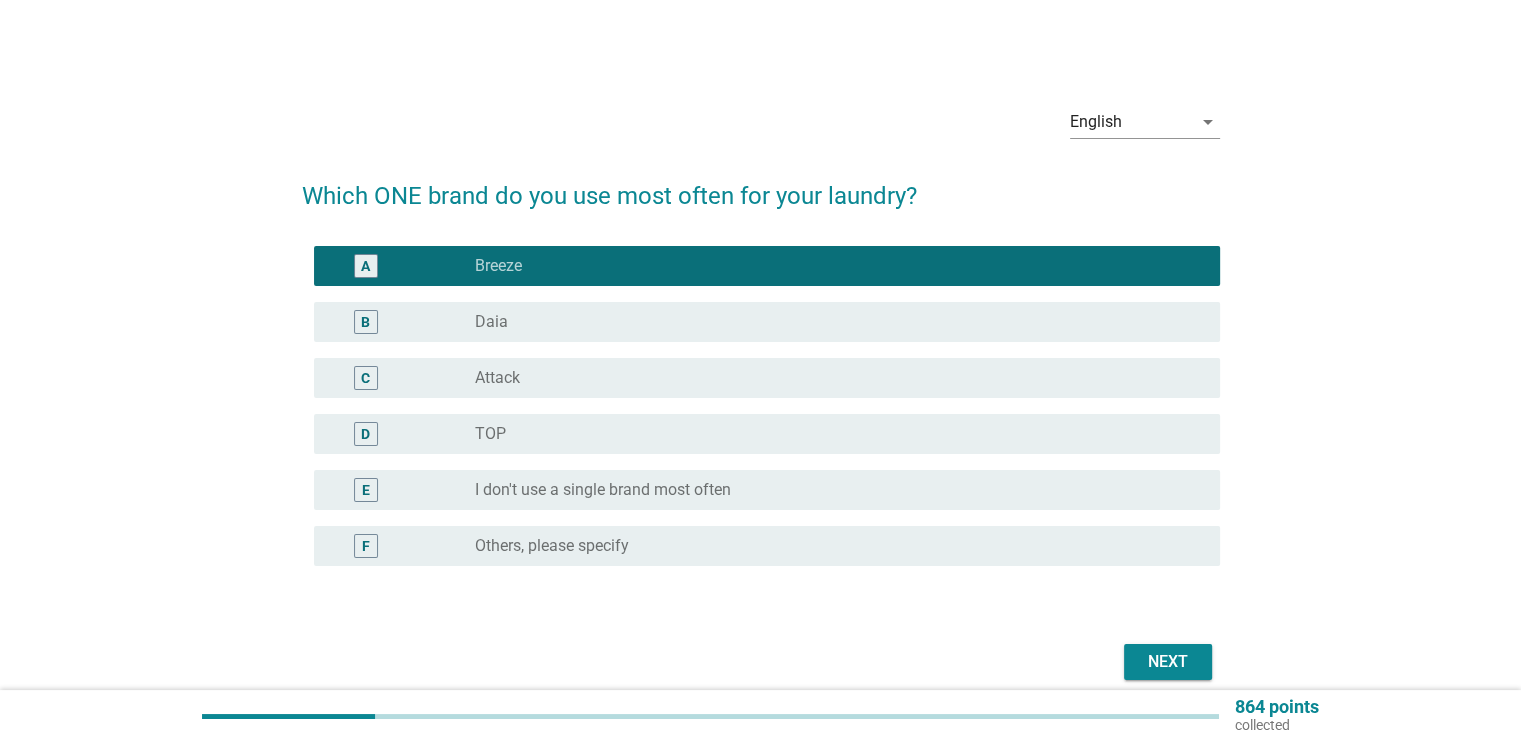 click on "Next" at bounding box center [1168, 662] 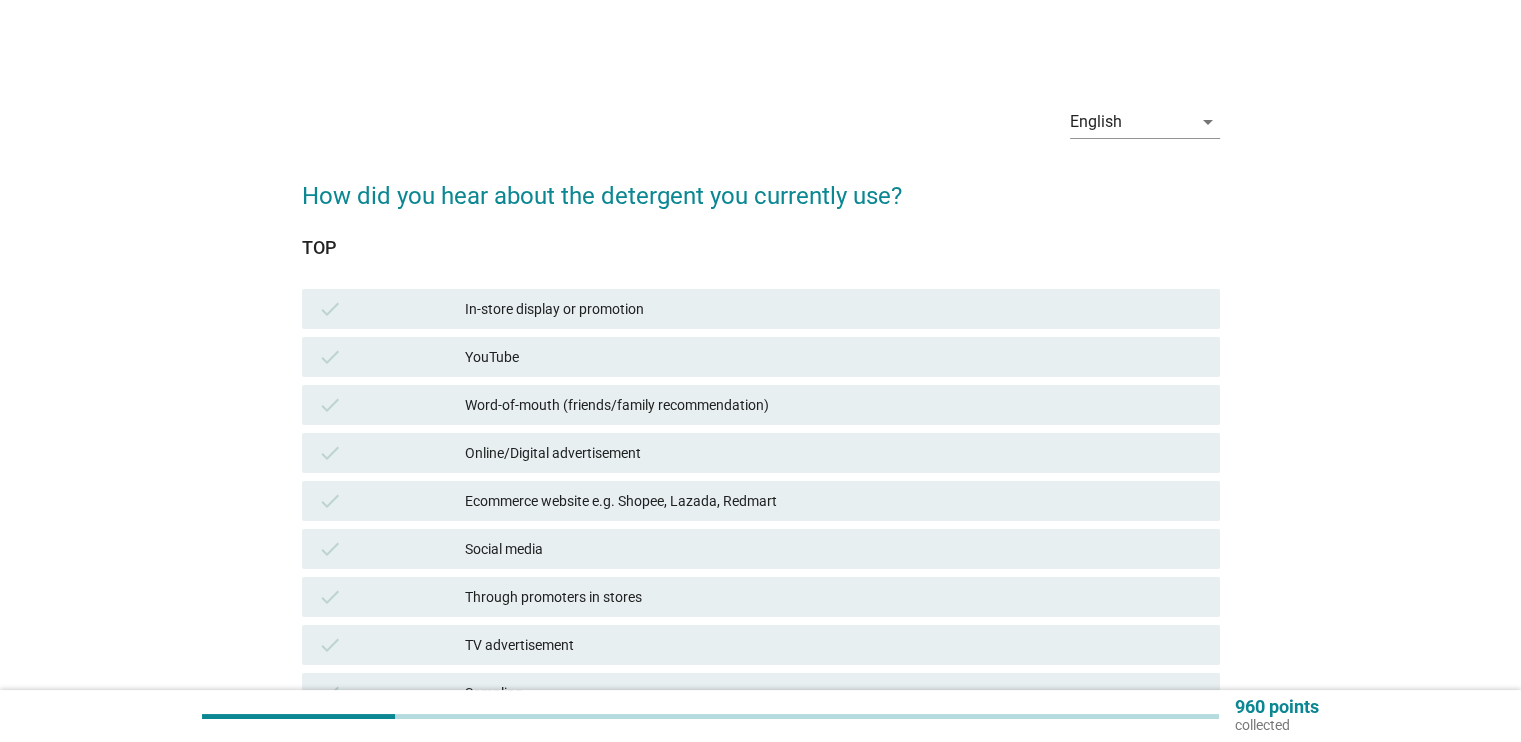 click on "In-store display or promotion" at bounding box center (834, 309) 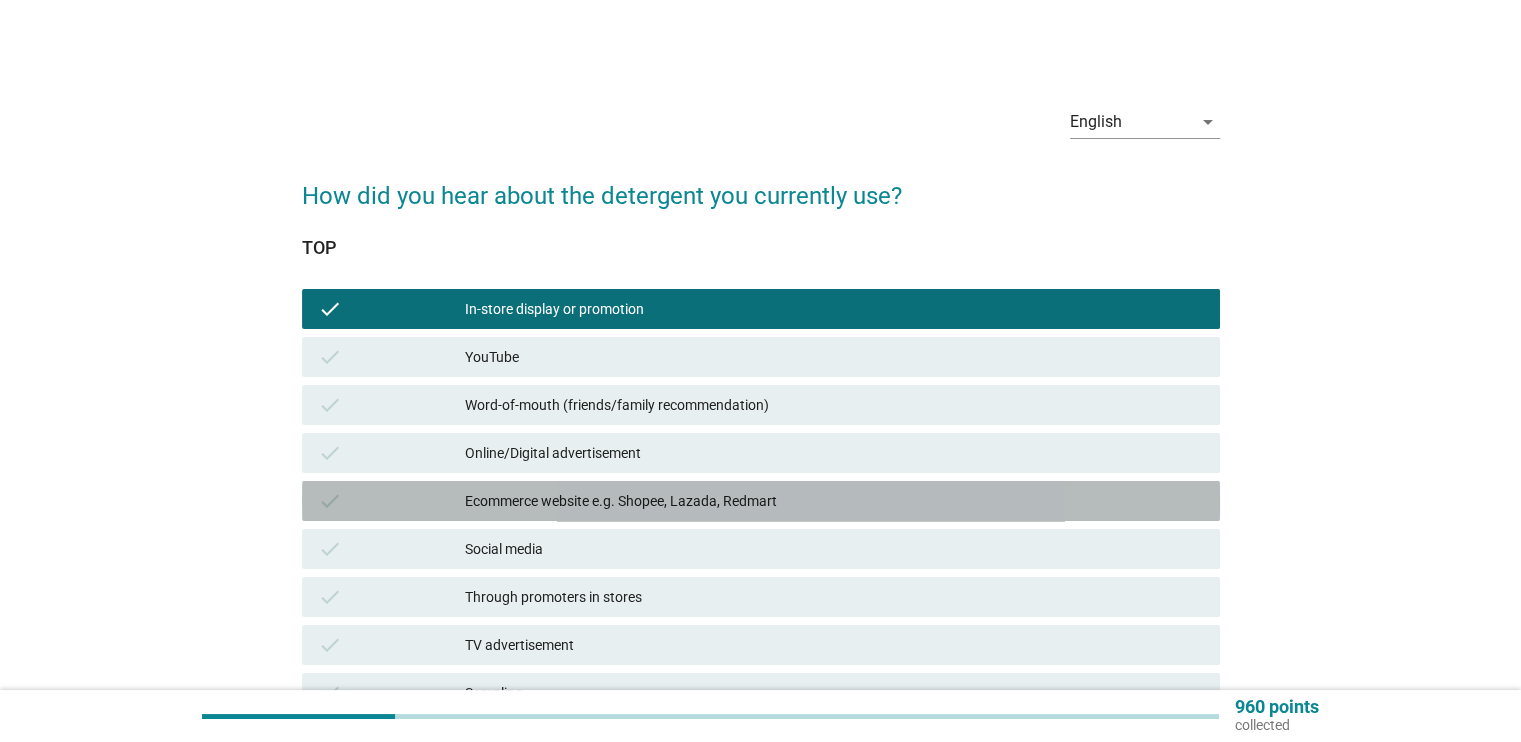 click on "Ecommerce website e.g. Shopee, Lazada, Redmart" at bounding box center (834, 501) 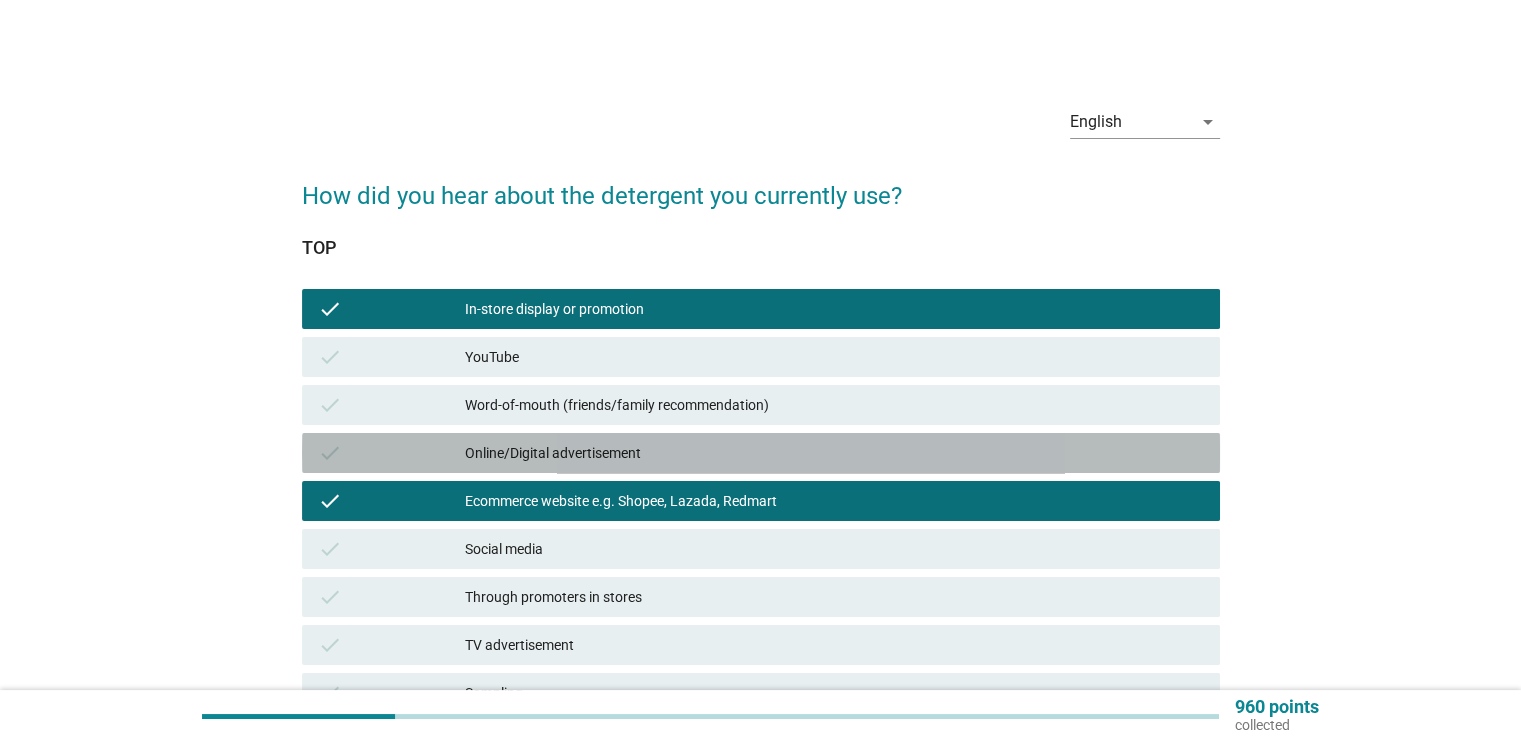 click on "Online/Digital advertisement" at bounding box center (834, 453) 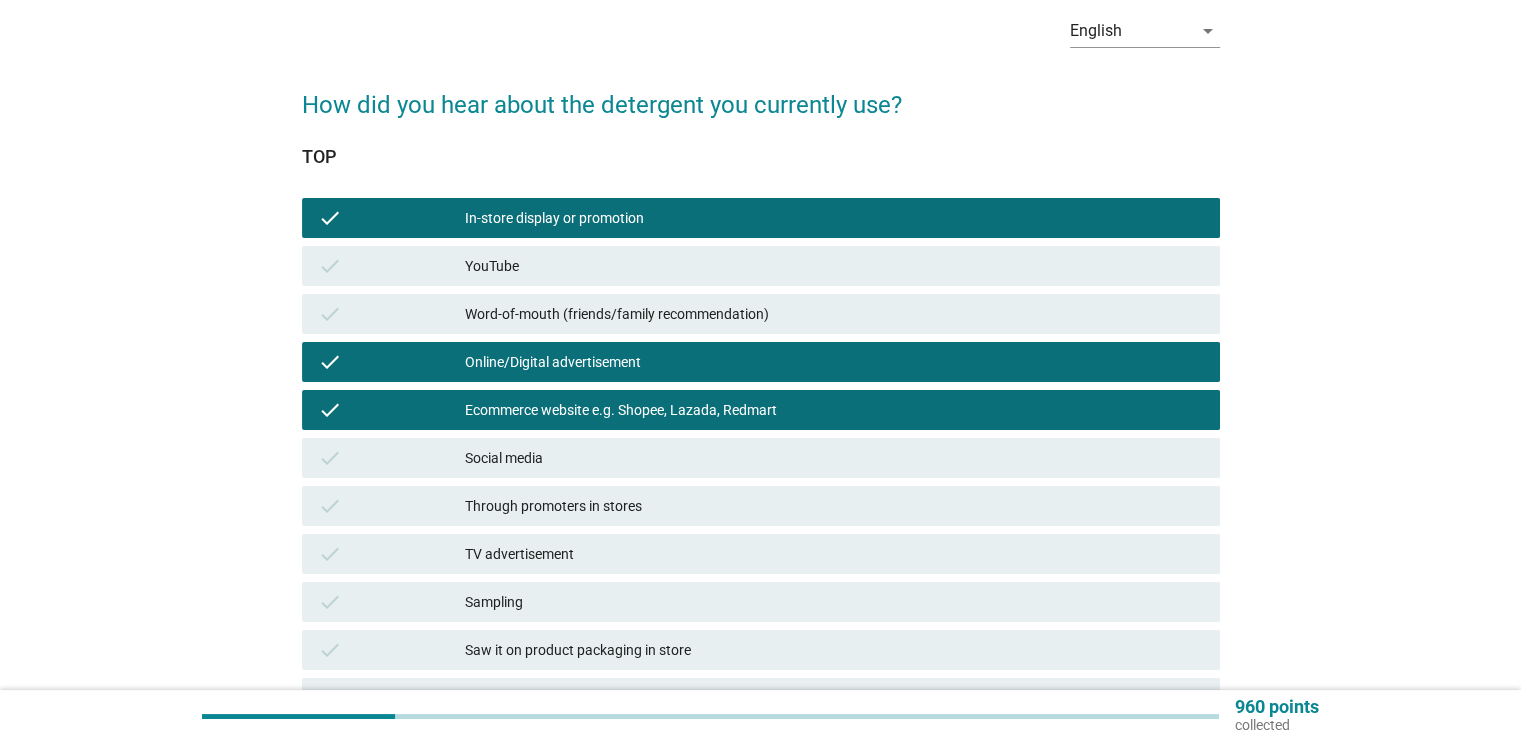 scroll, scrollTop: 200, scrollLeft: 0, axis: vertical 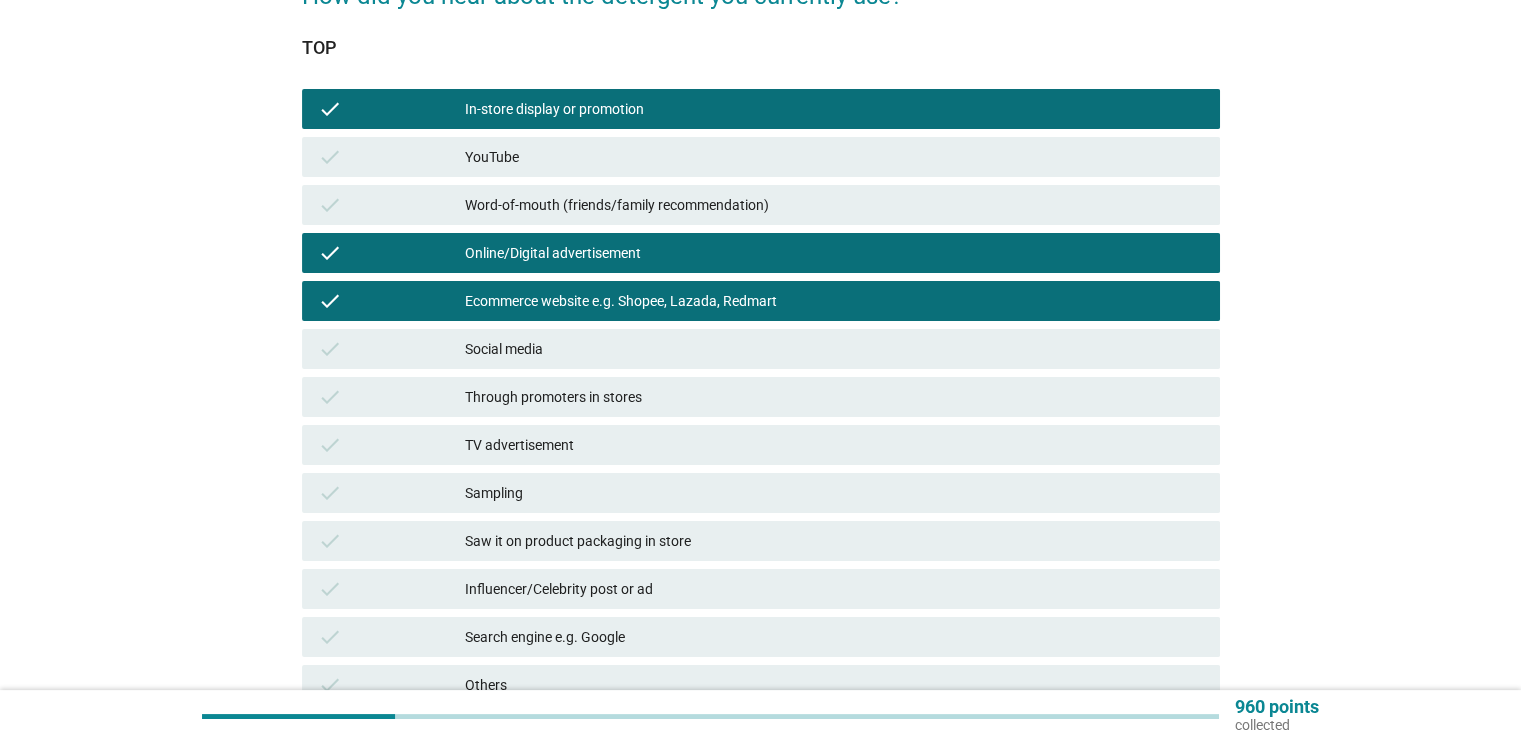 click on "Through promoters in stores" at bounding box center (834, 397) 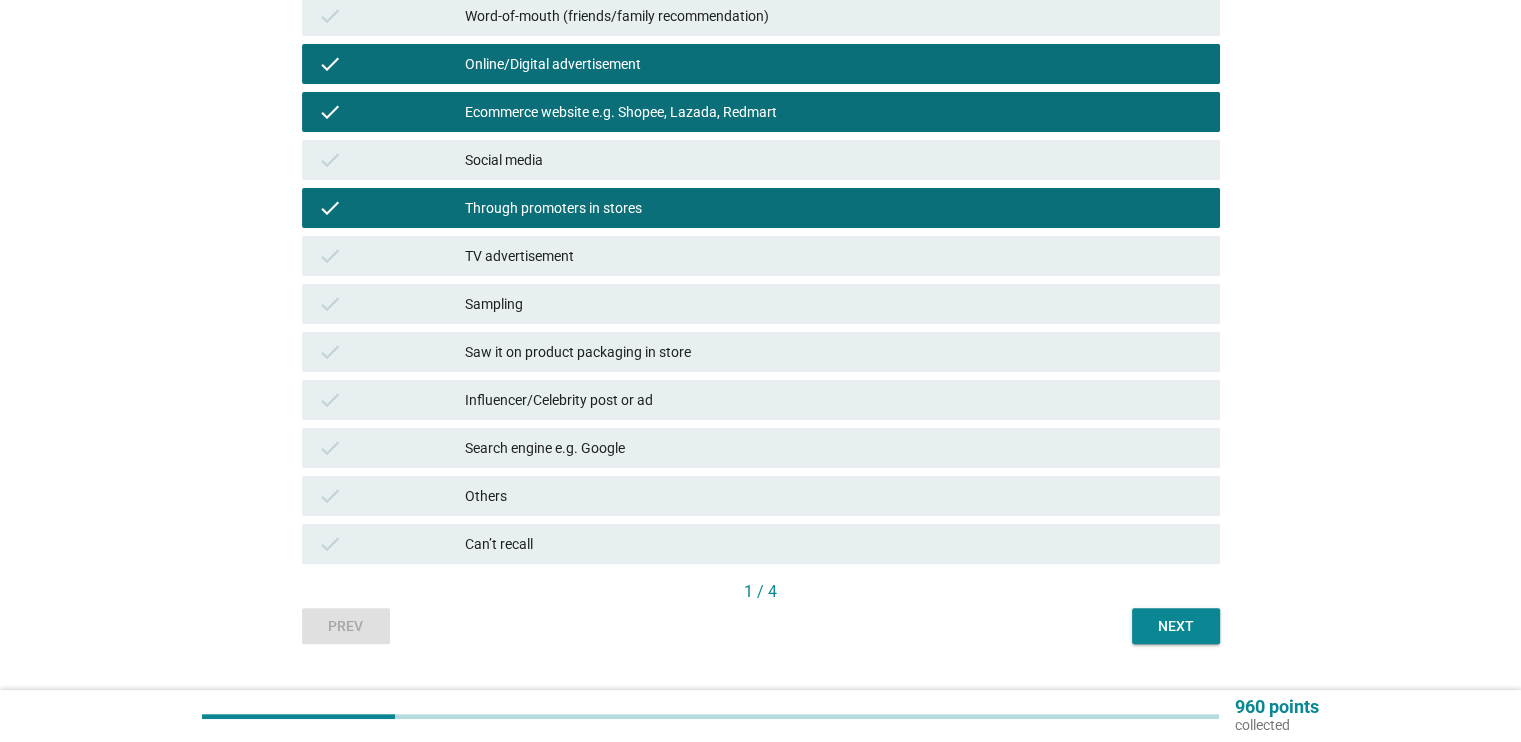 scroll, scrollTop: 400, scrollLeft: 0, axis: vertical 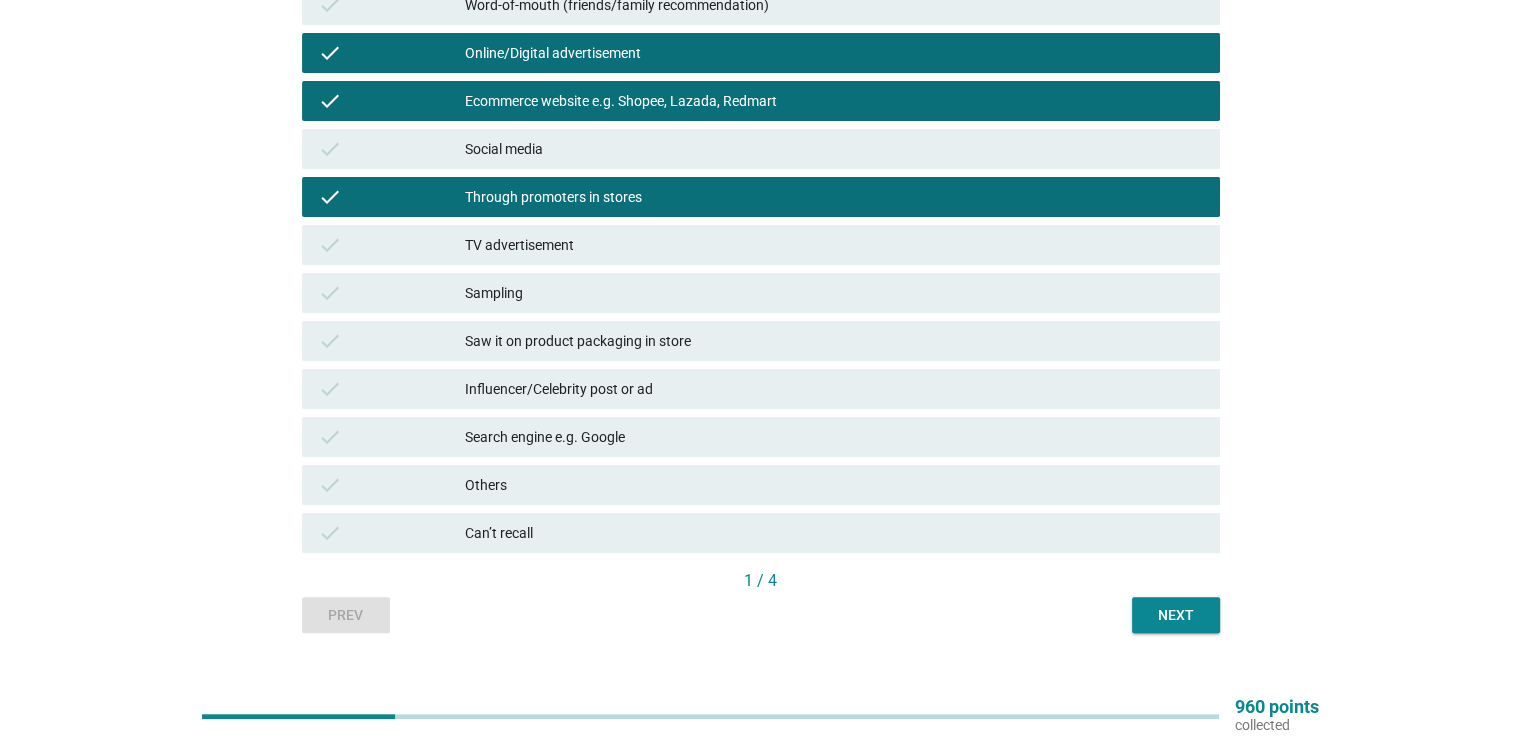 click on "Next" at bounding box center [1176, 615] 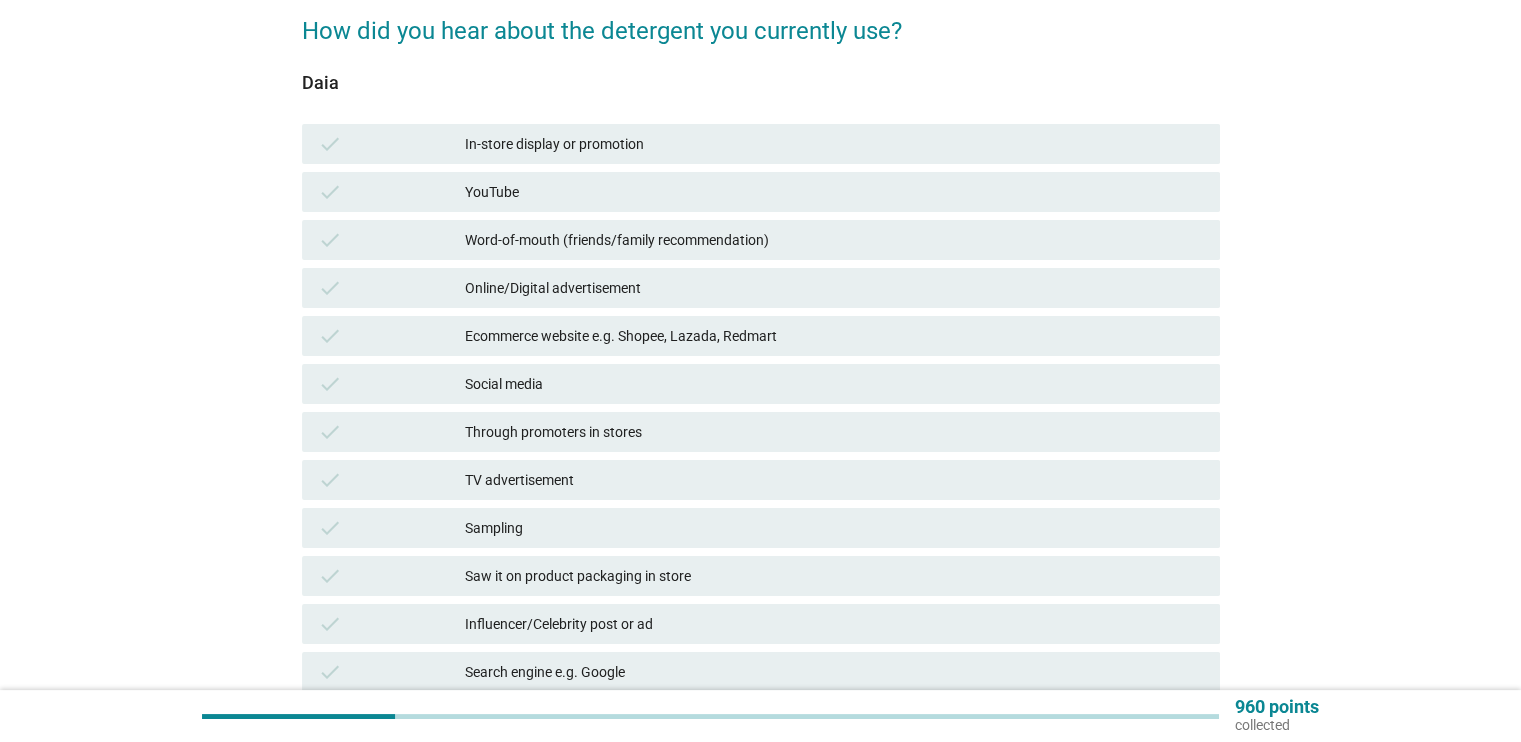 scroll, scrollTop: 200, scrollLeft: 0, axis: vertical 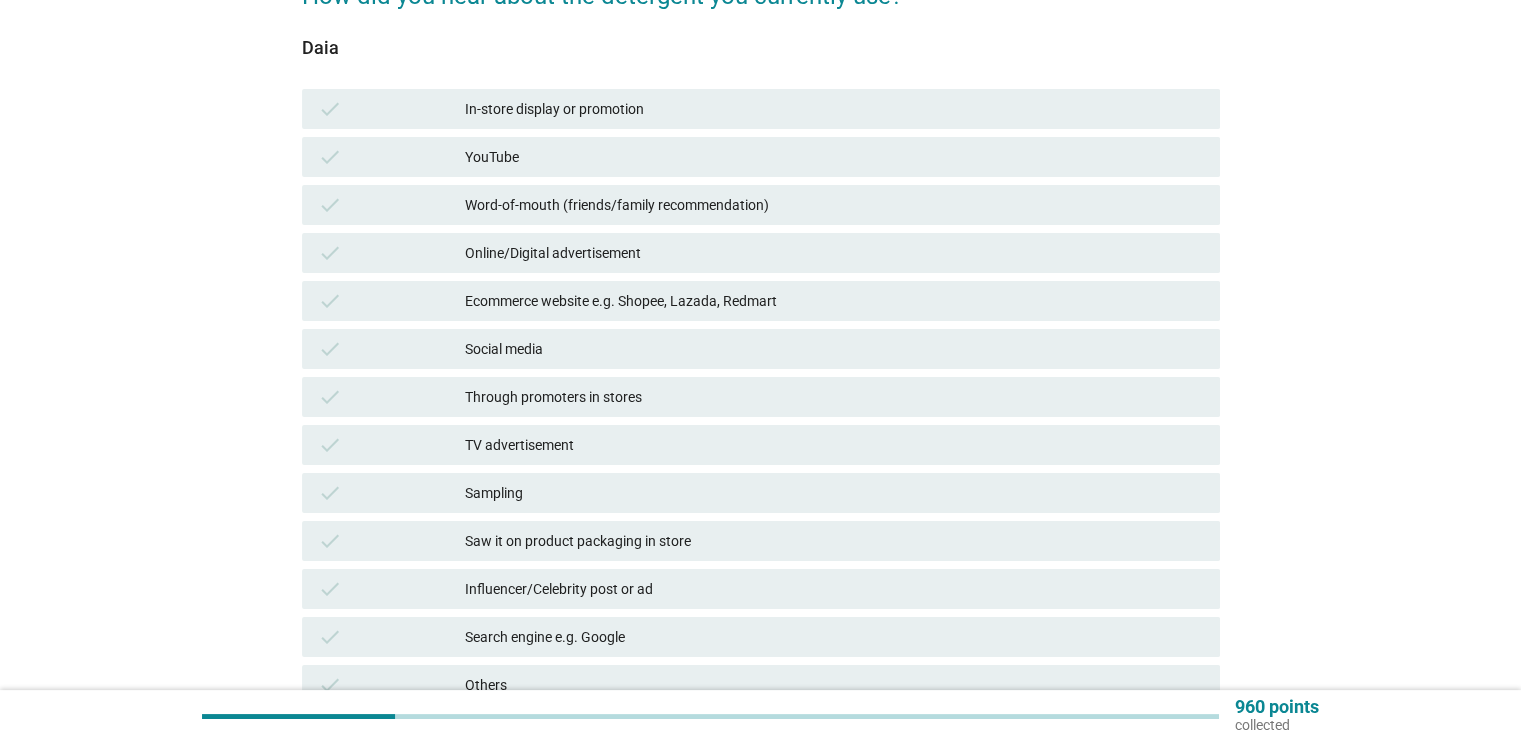 click on "In-store display or promotion" at bounding box center [834, 109] 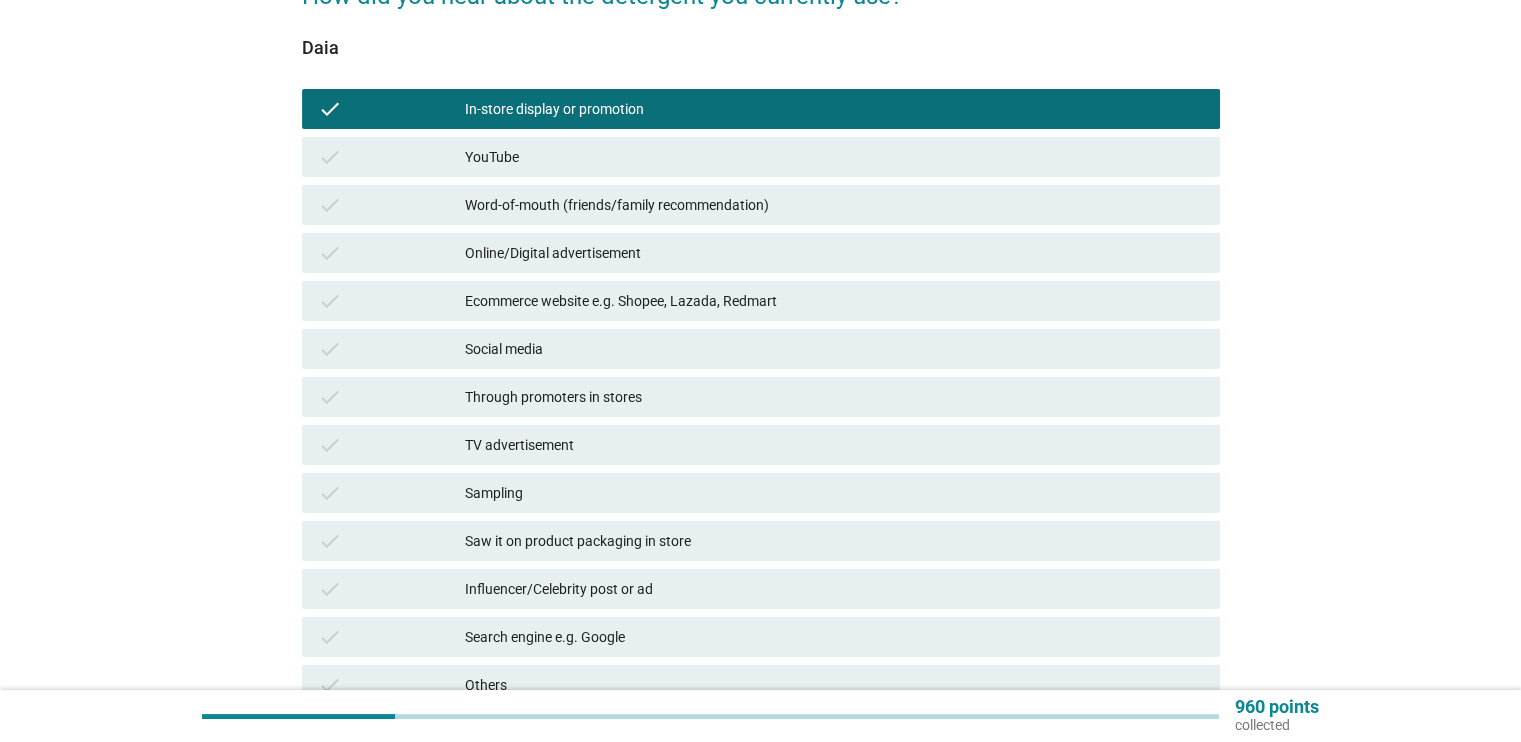 click on "Word-of-mouth (friends/family recommendation)" at bounding box center (834, 205) 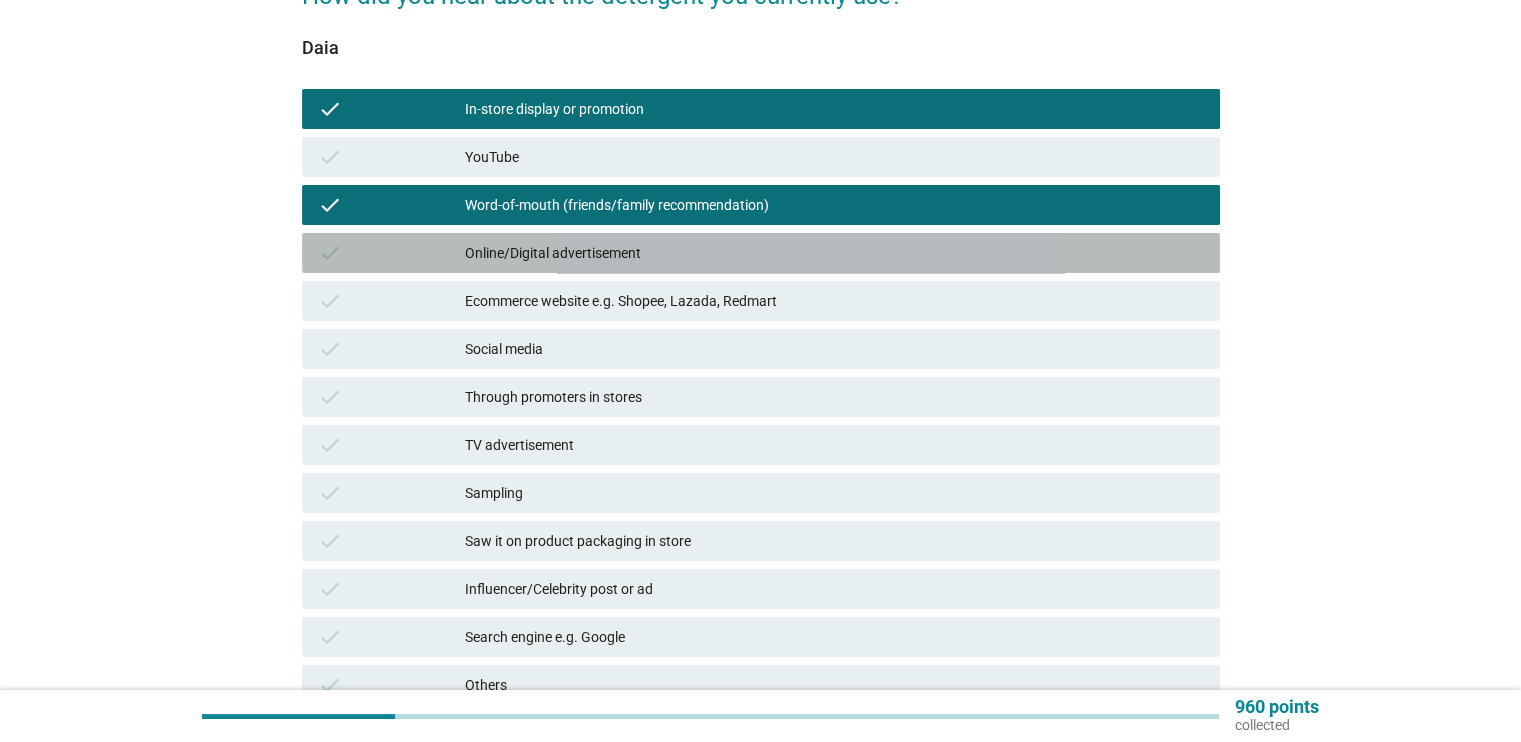 click on "Online/Digital advertisement" at bounding box center (834, 253) 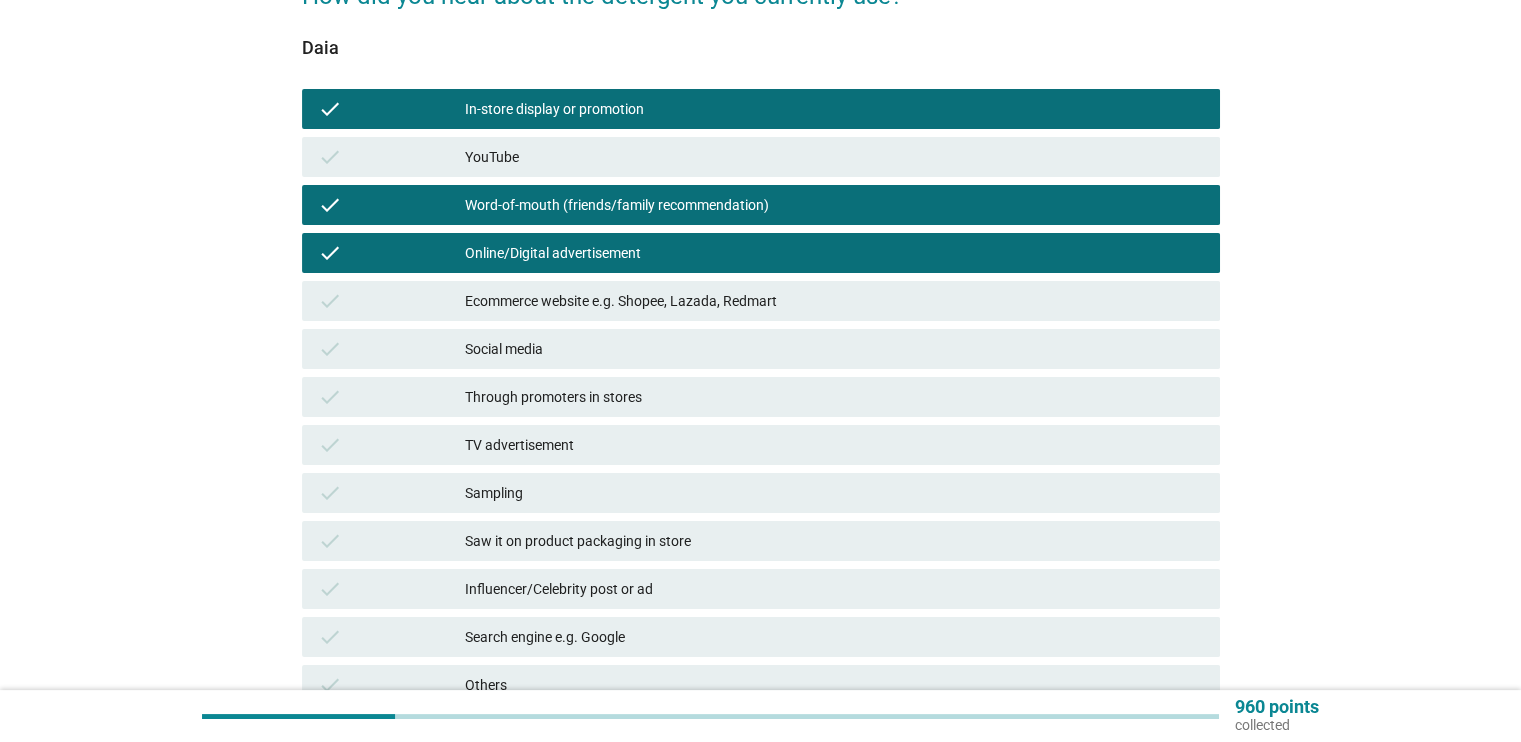 click on "Ecommerce website e.g. Shopee, Lazada, Redmart" at bounding box center [834, 301] 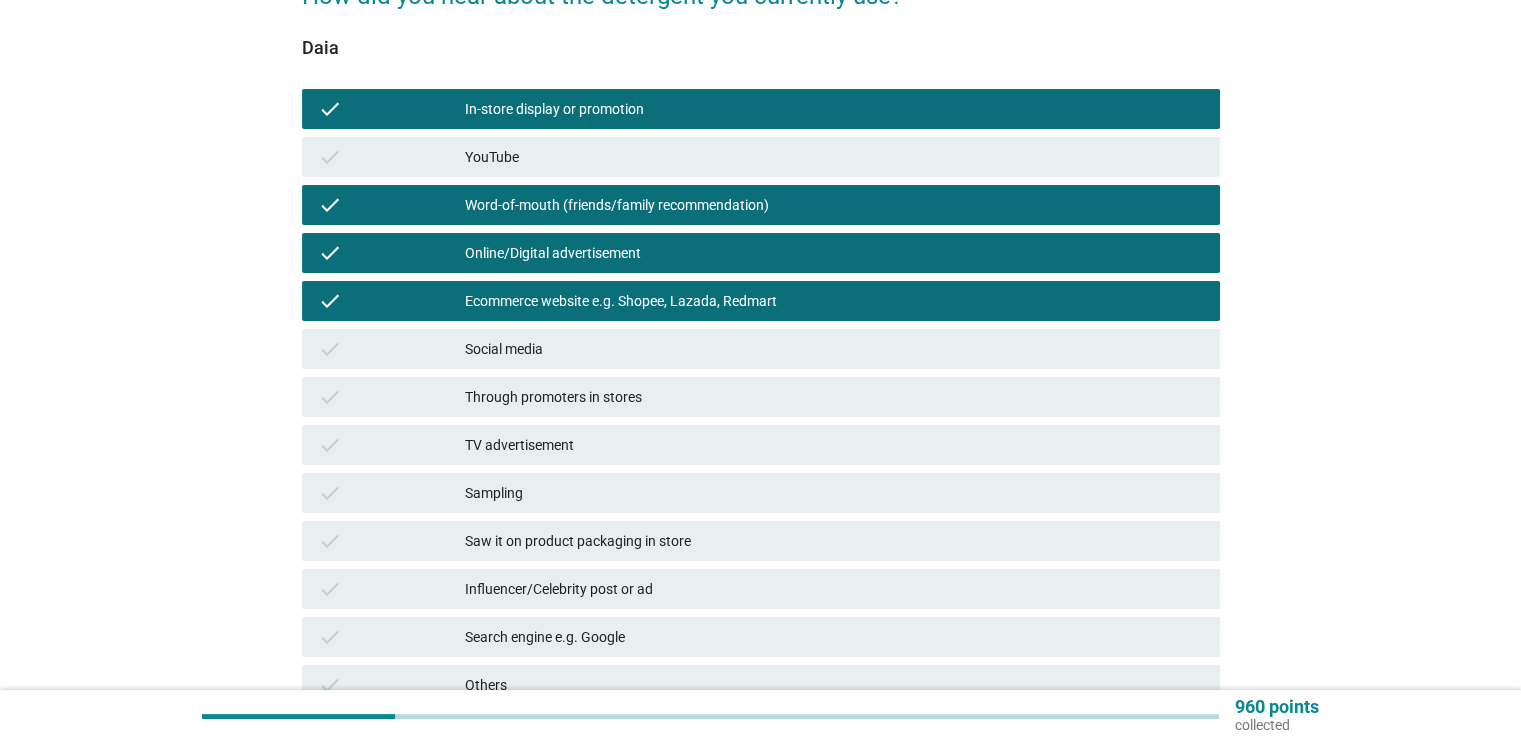click on "Social media" at bounding box center (834, 349) 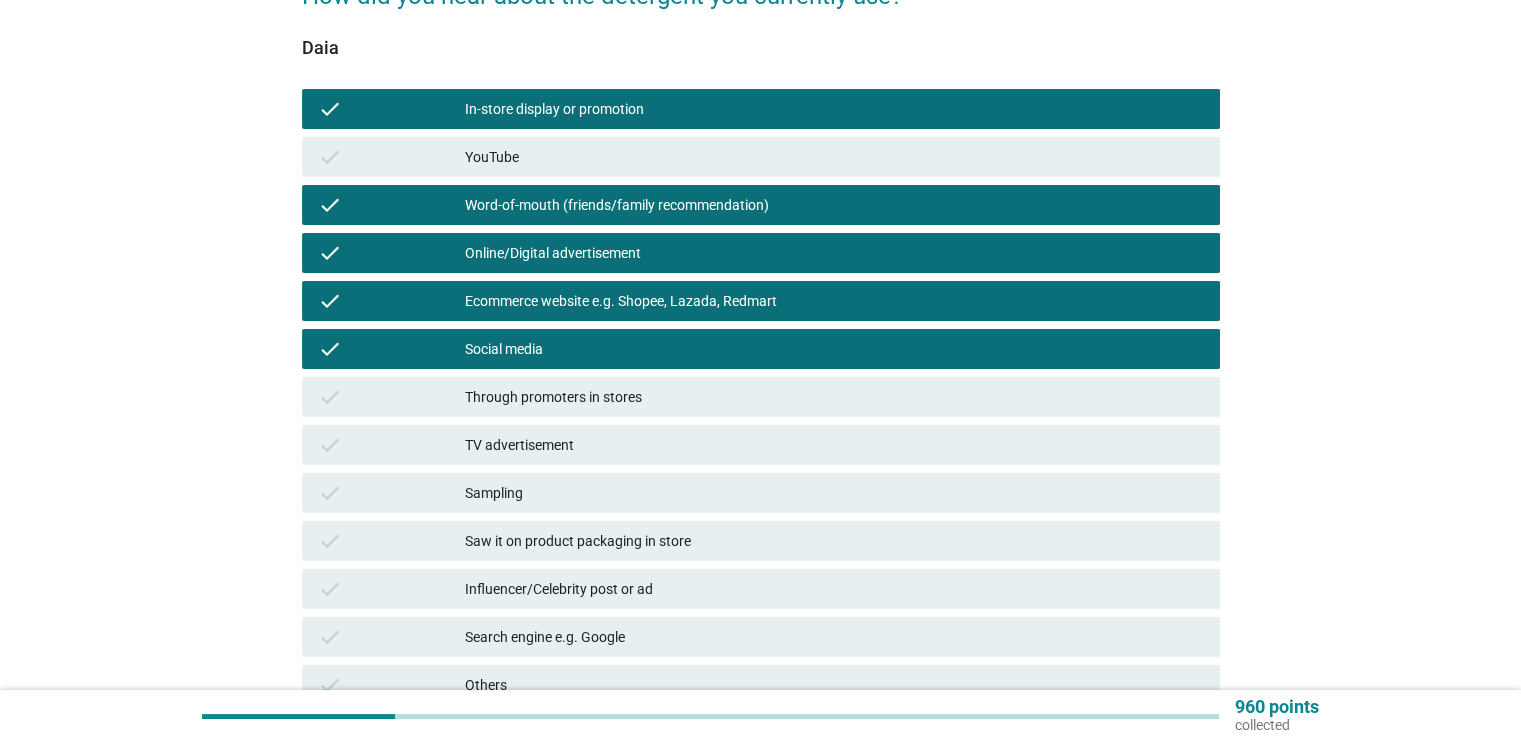click on "Through promoters in stores" at bounding box center (834, 397) 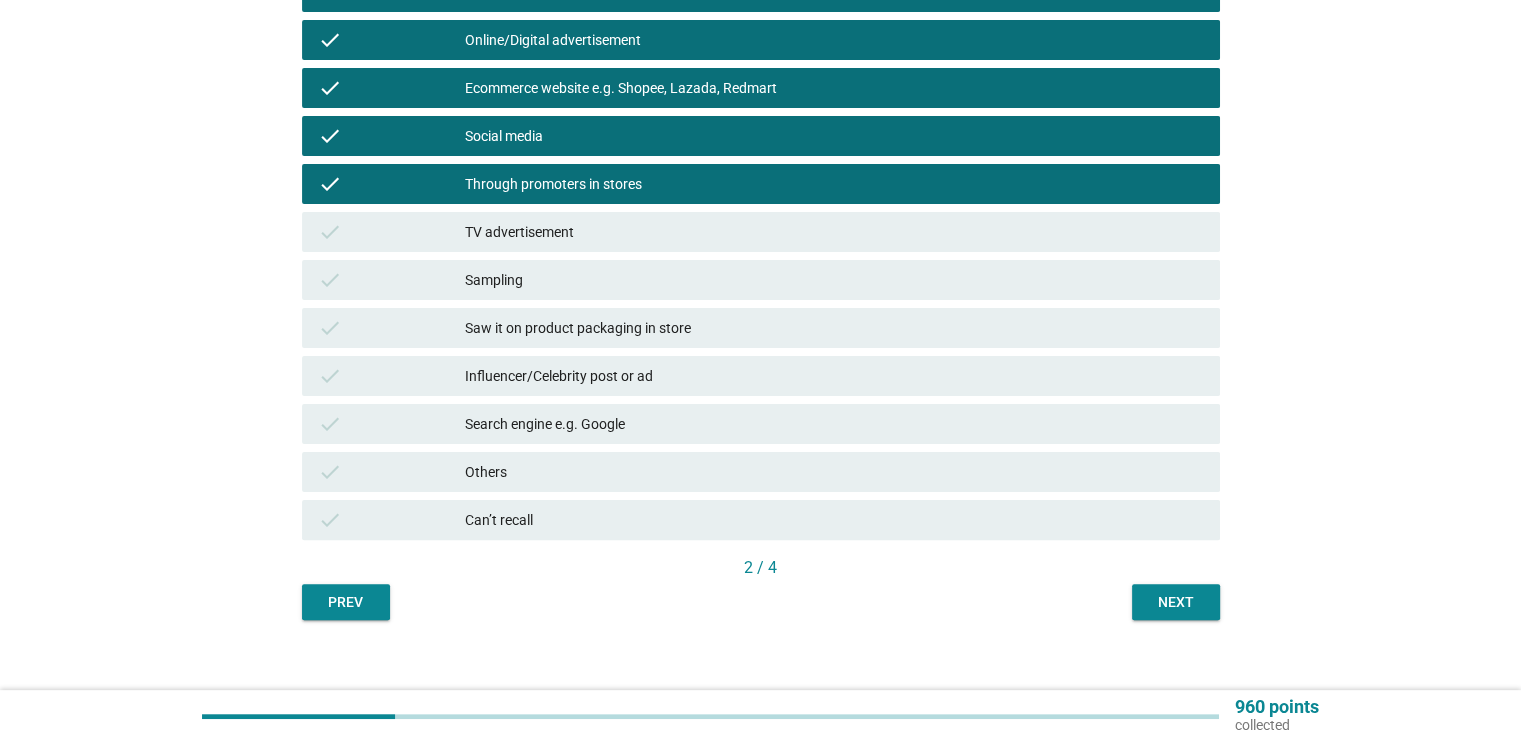 scroll, scrollTop: 432, scrollLeft: 0, axis: vertical 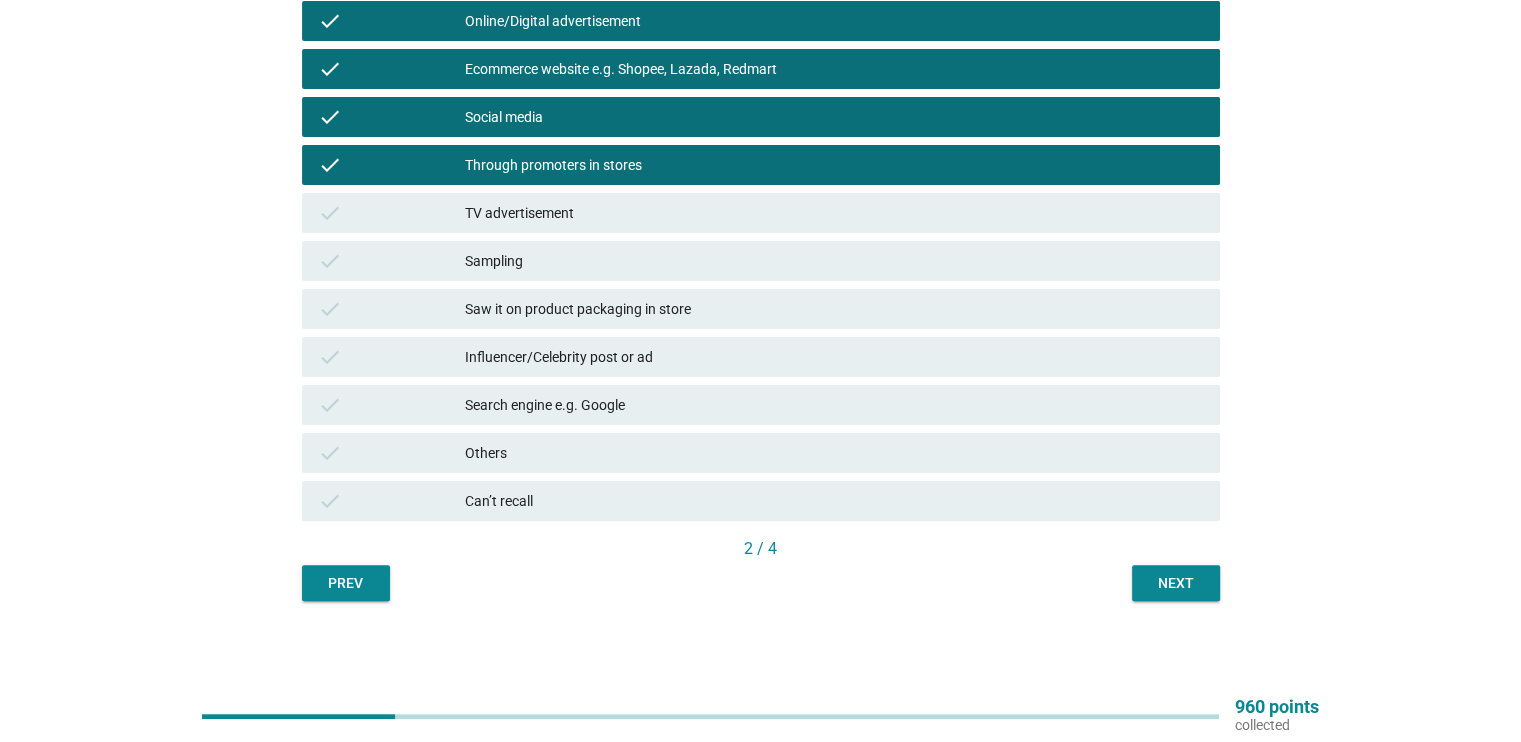 click on "Next" at bounding box center (1176, 583) 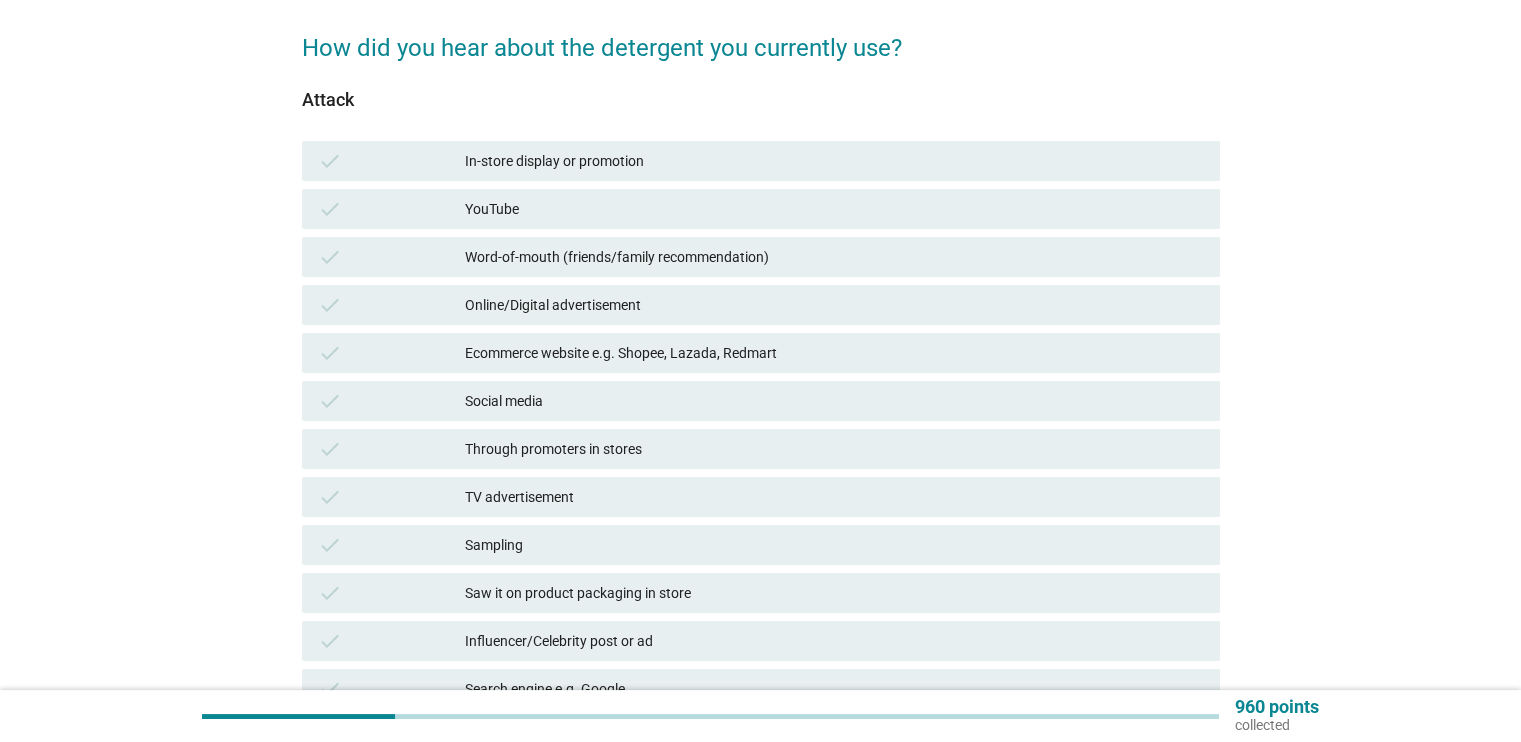 scroll, scrollTop: 200, scrollLeft: 0, axis: vertical 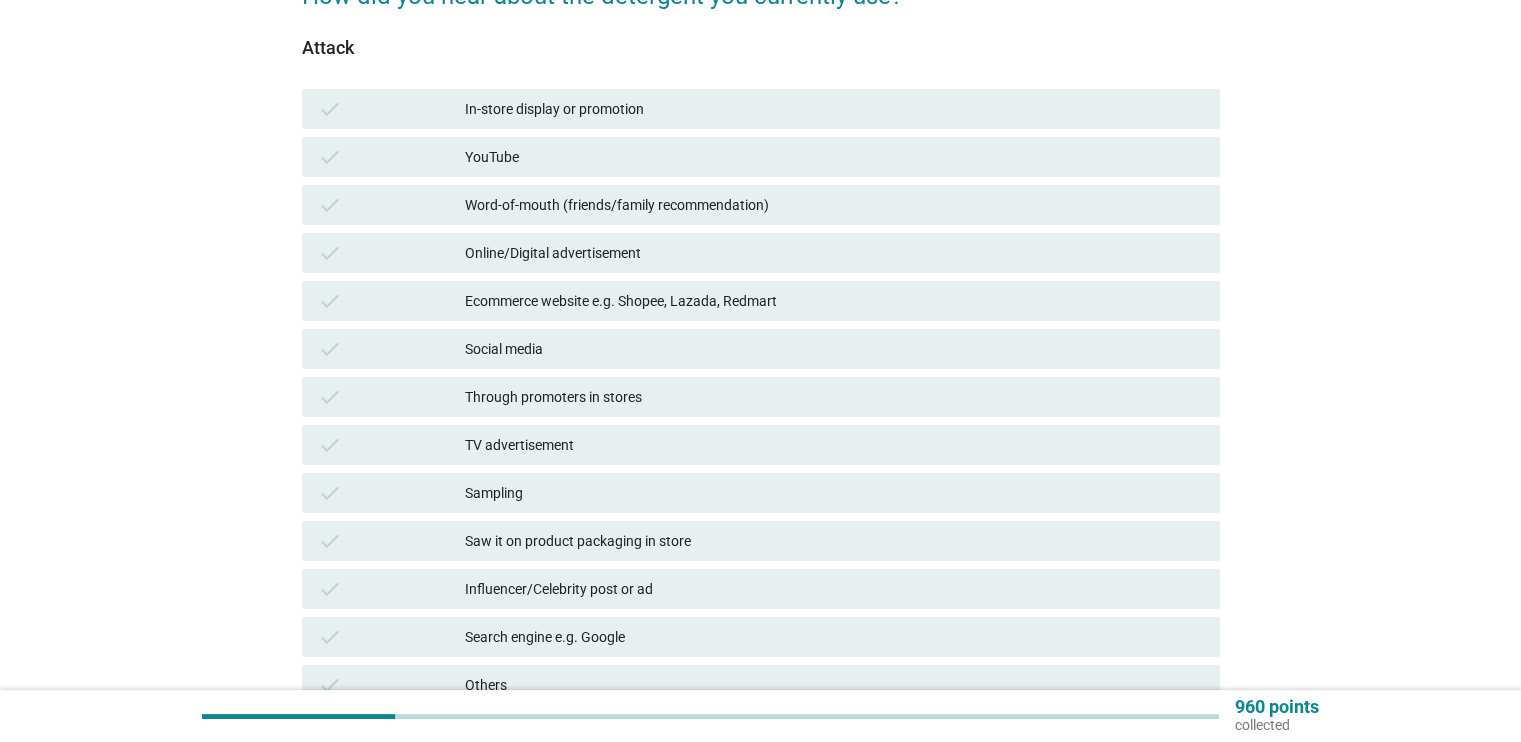 click on "In-store display or promotion" at bounding box center [834, 109] 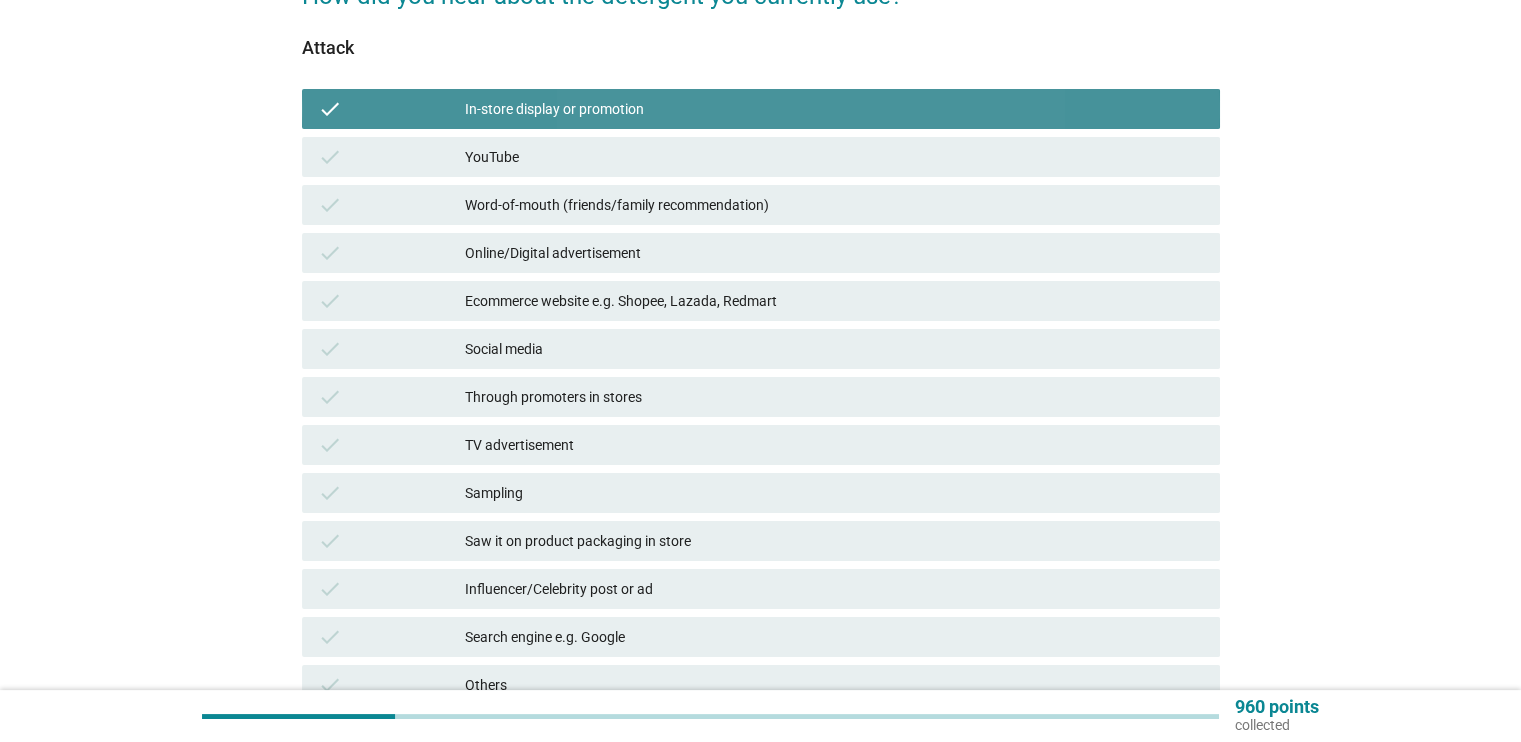 click on "YouTube" at bounding box center (834, 157) 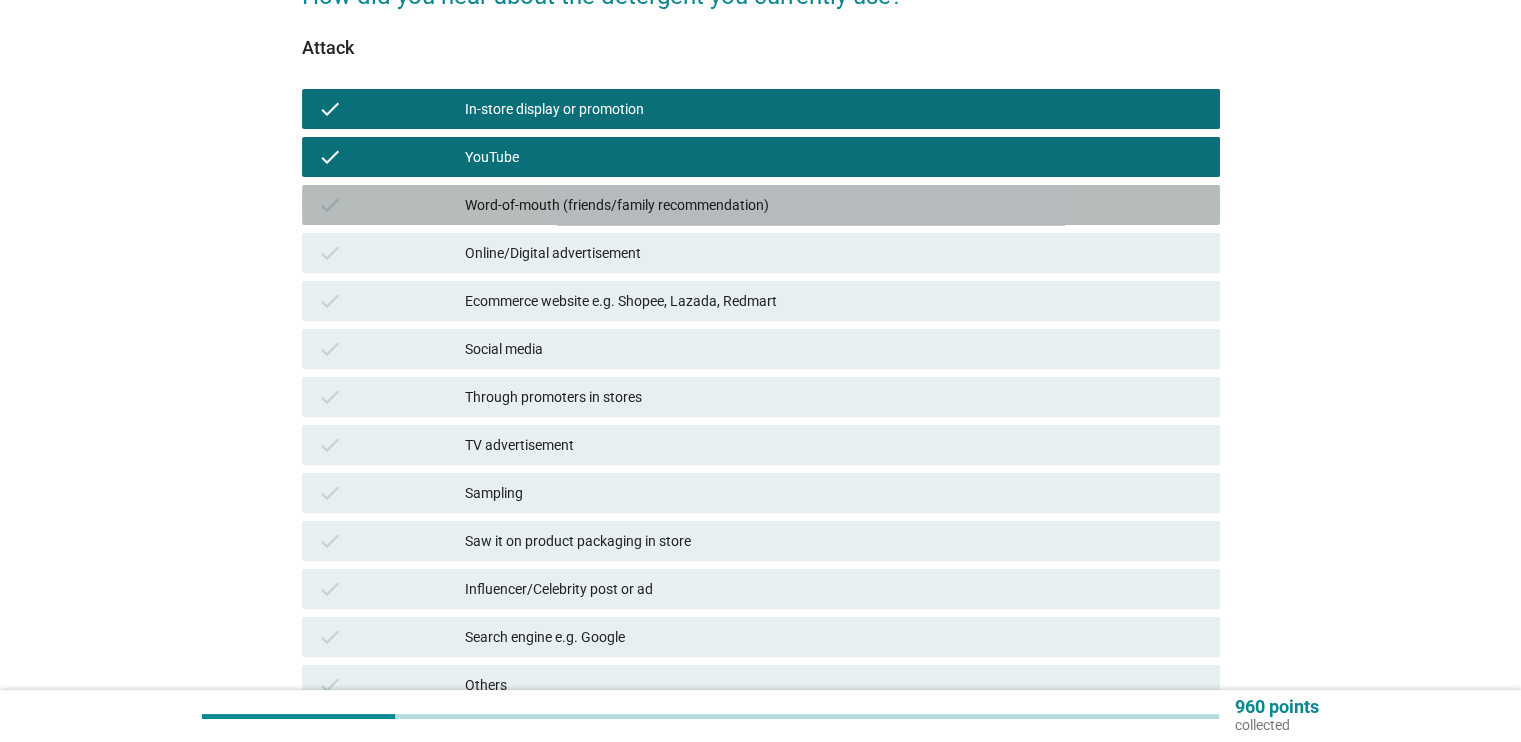 click on "check   Word-of-mouth (friends/family recommendation)" at bounding box center [761, 205] 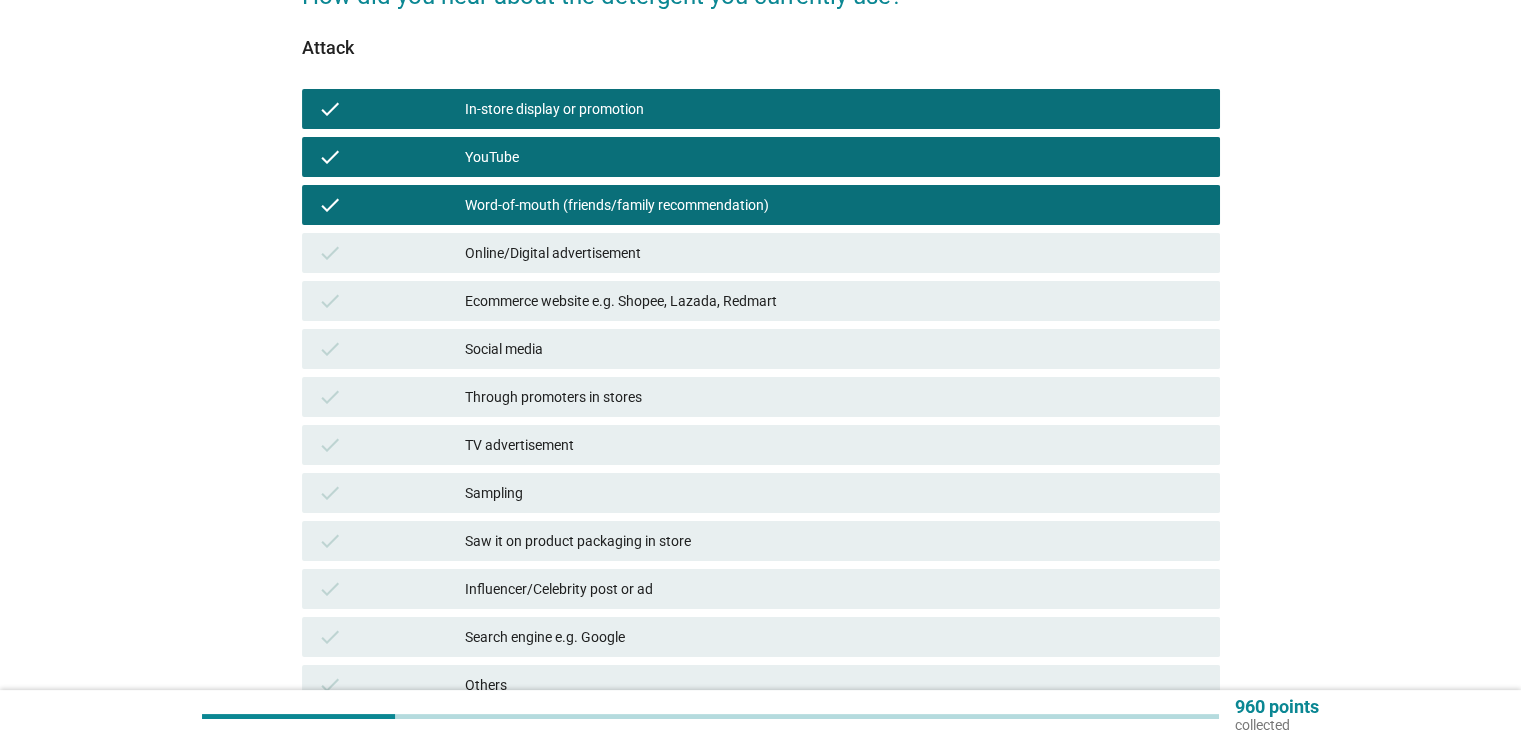 click on "Online/Digital advertisement" at bounding box center [834, 253] 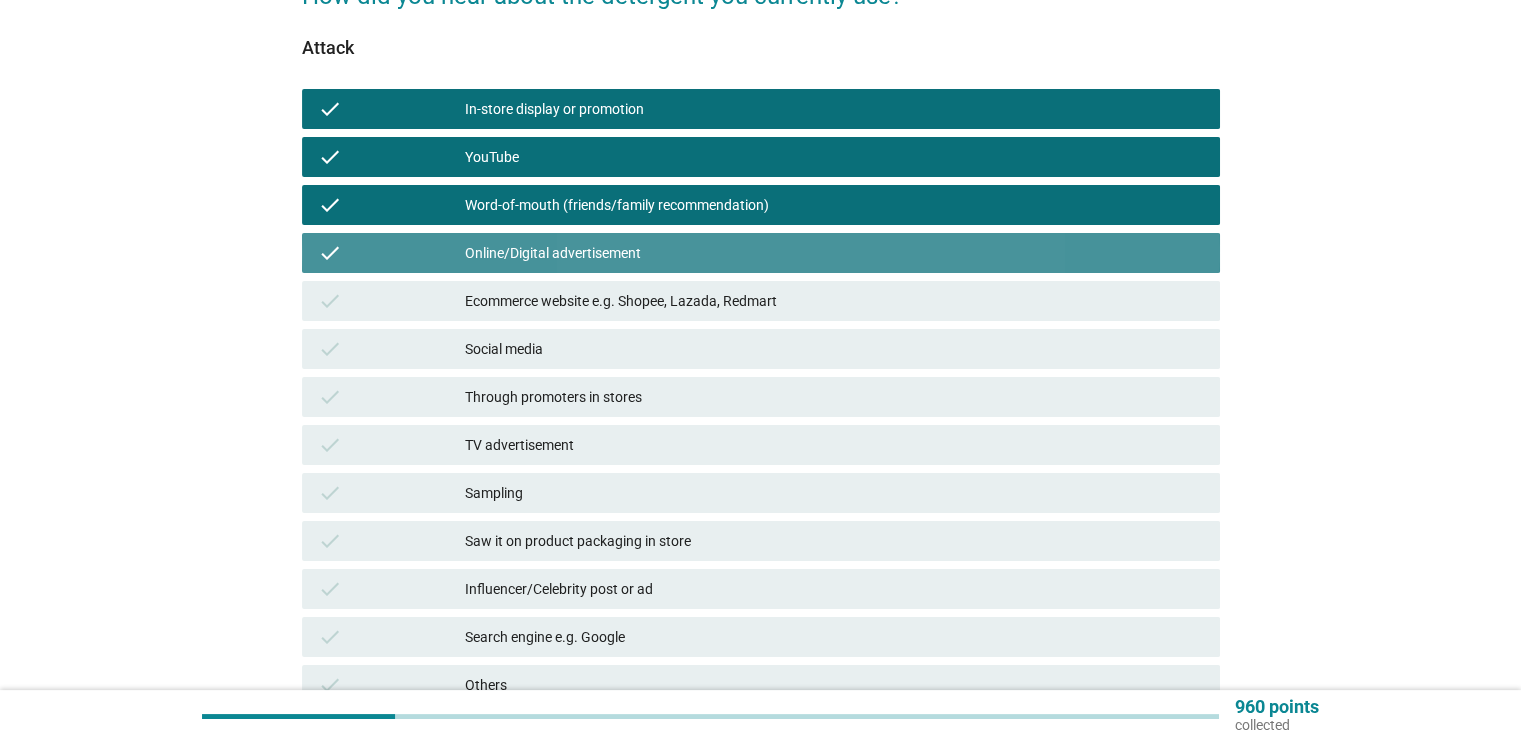 click on "Ecommerce website e.g. Shopee, Lazada, Redmart" at bounding box center [834, 301] 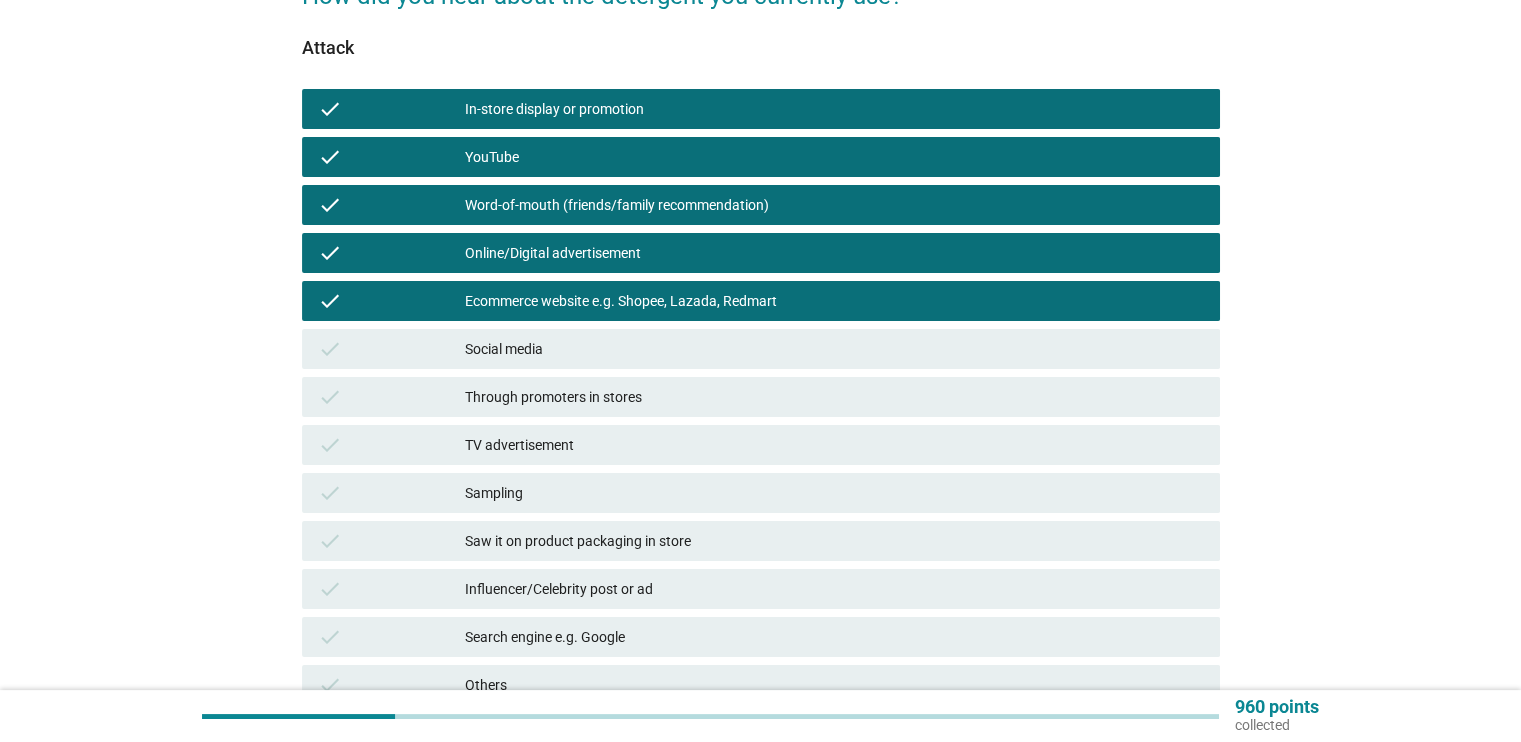 click on "Social media" at bounding box center (834, 349) 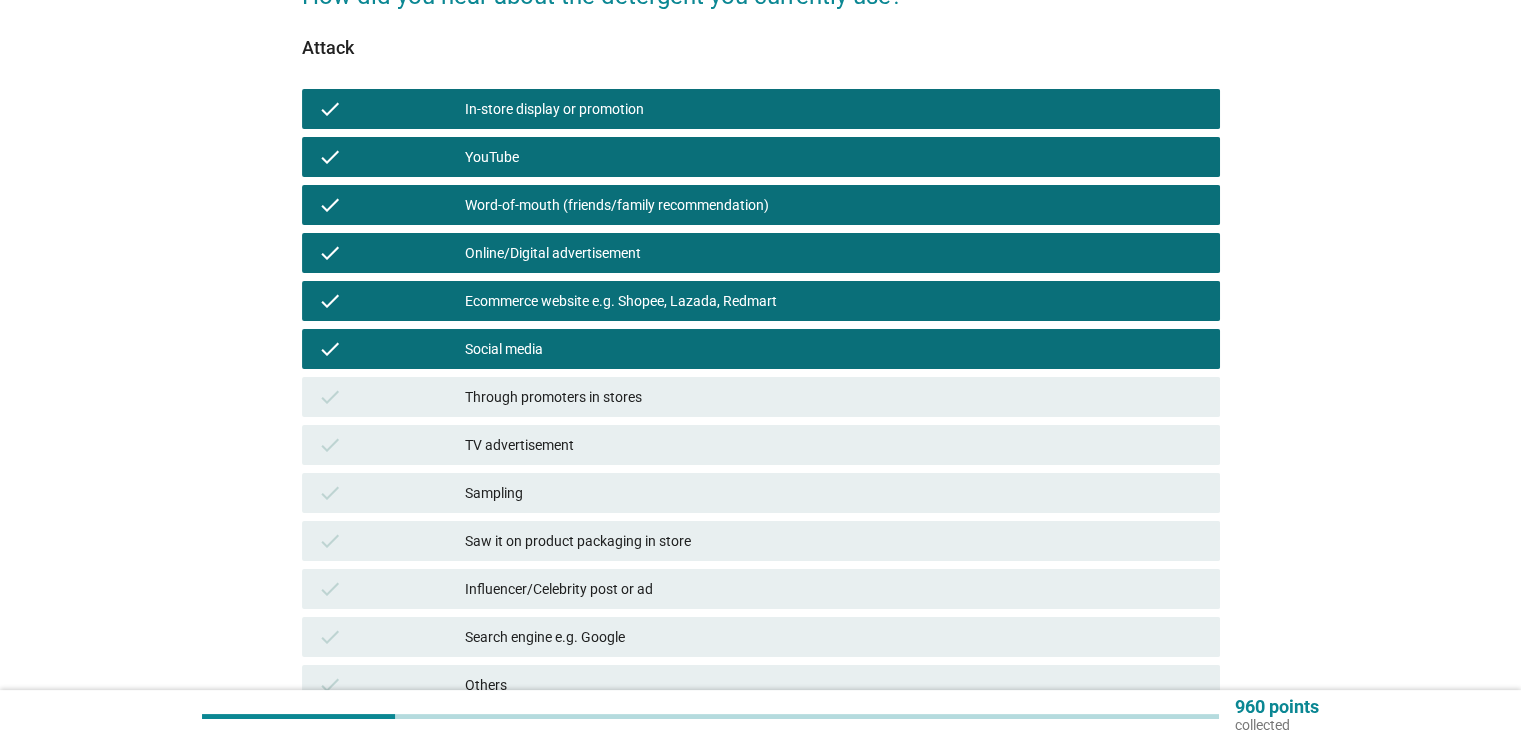 click on "check   Through promoters in stores" at bounding box center (761, 397) 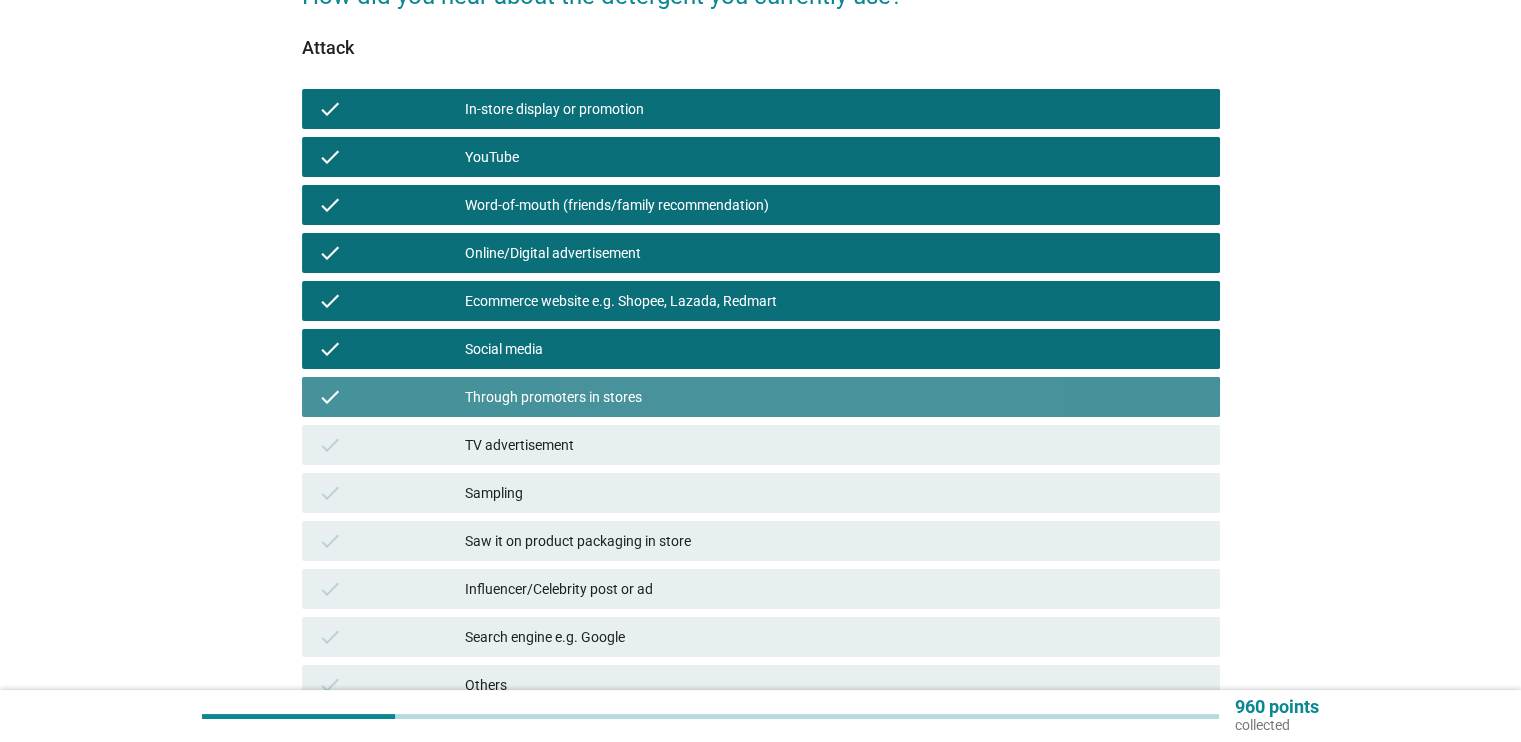 click on "TV advertisement" at bounding box center (834, 445) 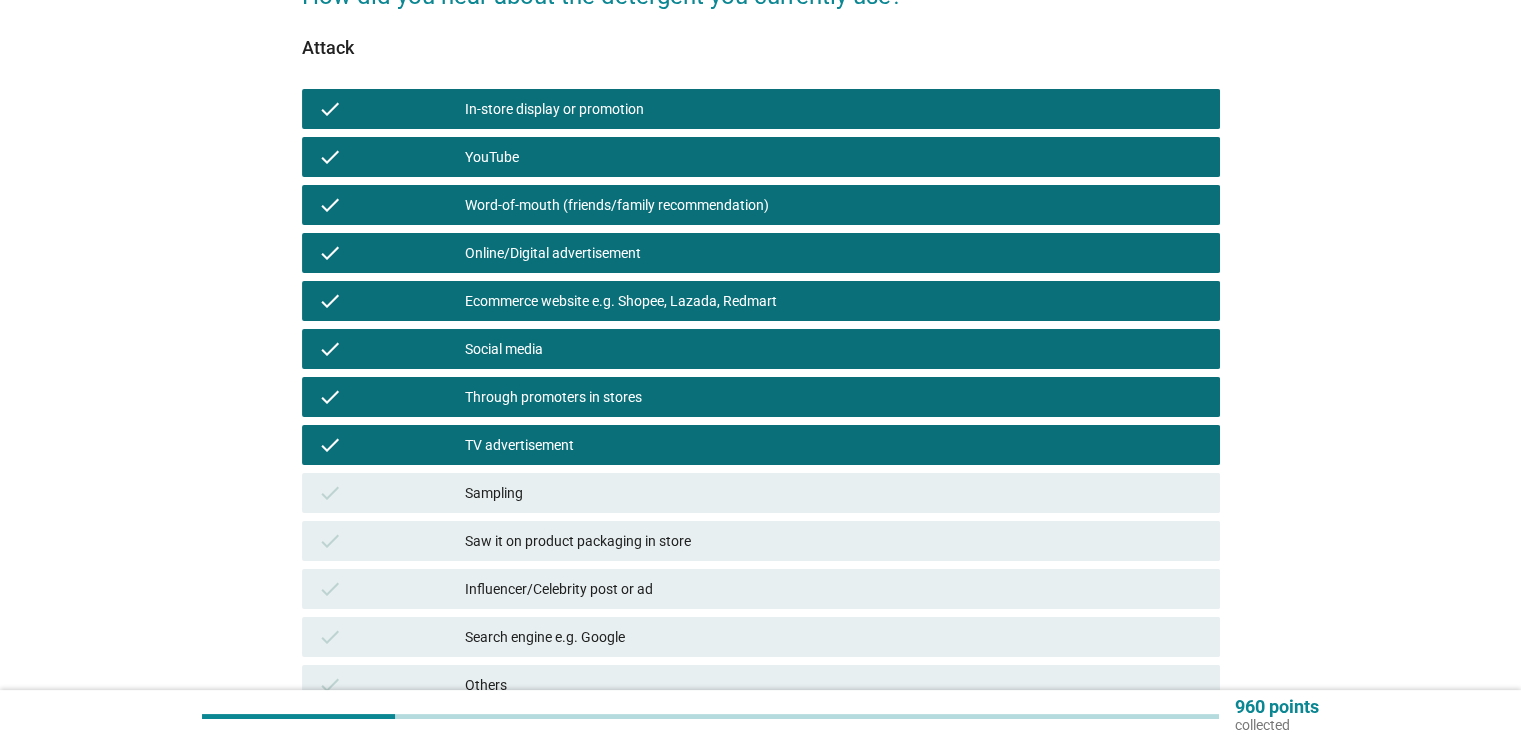 click on "Sampling" at bounding box center (834, 493) 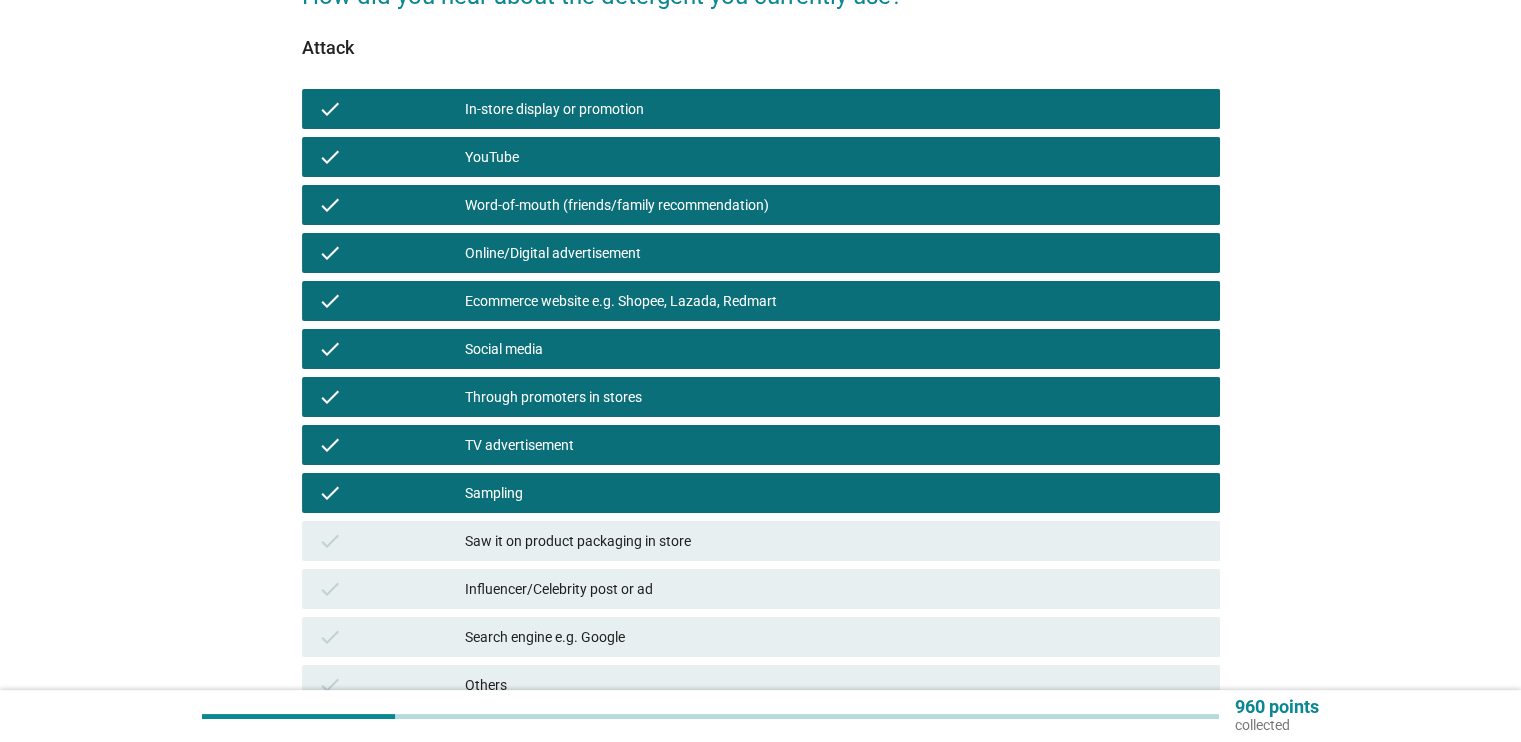scroll, scrollTop: 432, scrollLeft: 0, axis: vertical 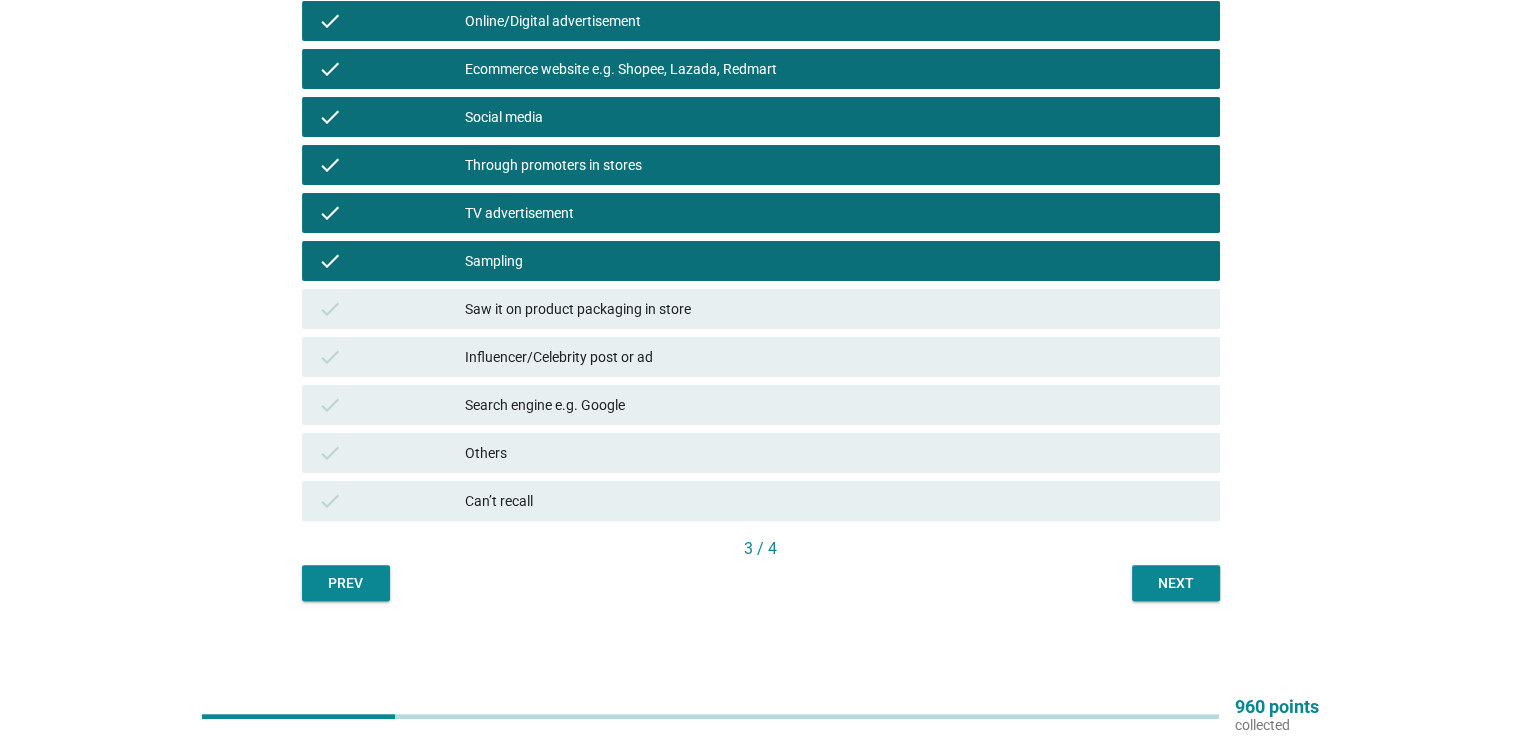 click on "Next" at bounding box center (1176, 583) 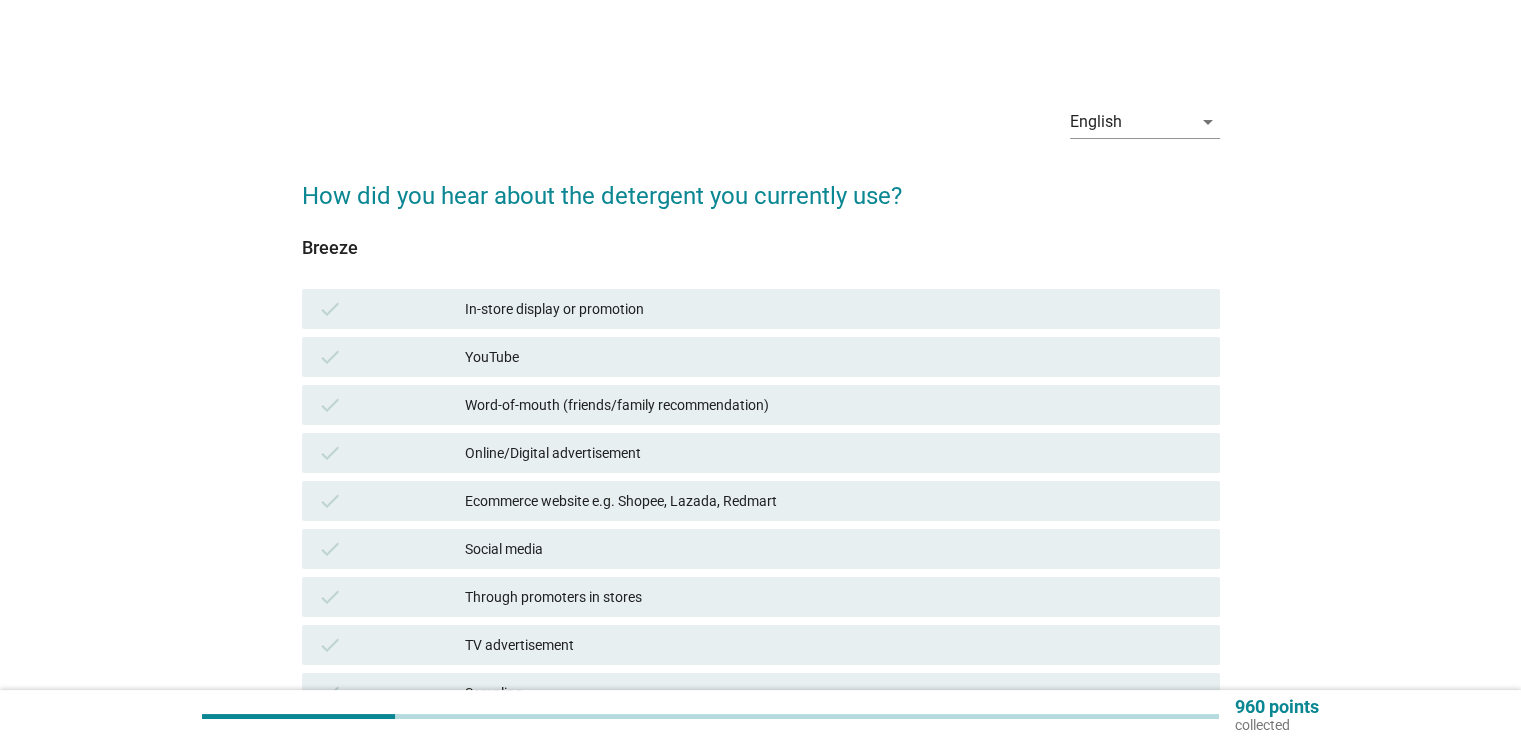 scroll, scrollTop: 100, scrollLeft: 0, axis: vertical 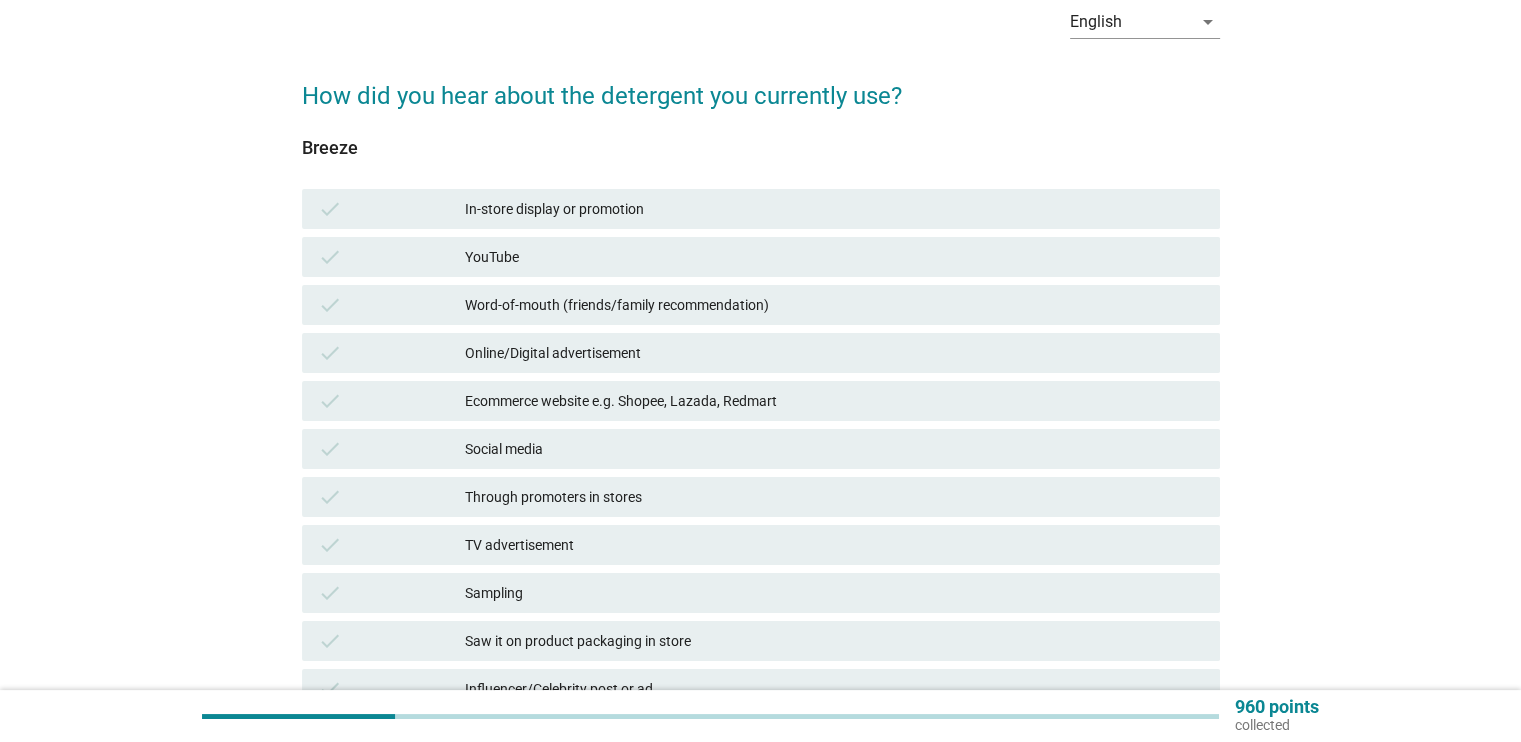 click on "In-store display or promotion" at bounding box center (834, 209) 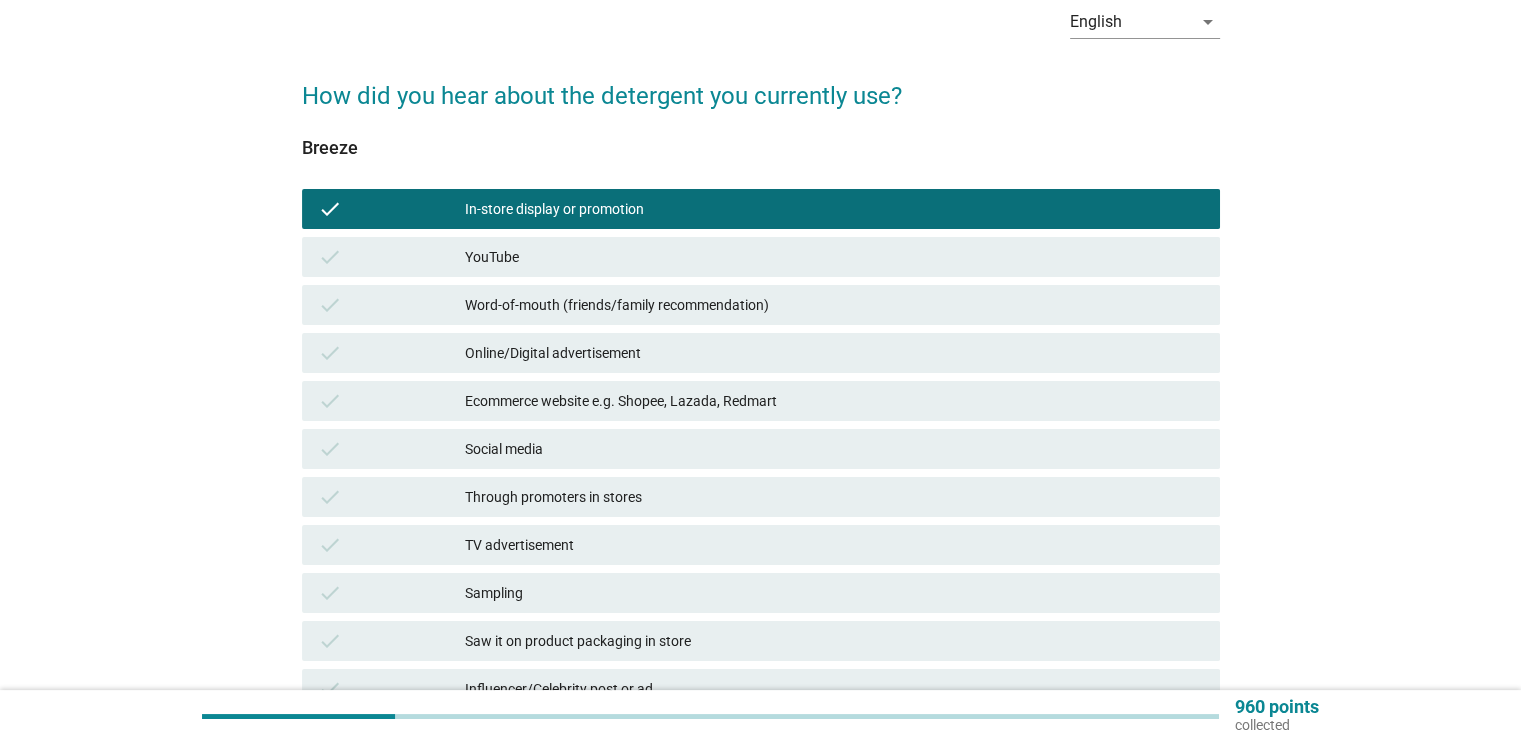 click on "check   YouTube" at bounding box center (761, 257) 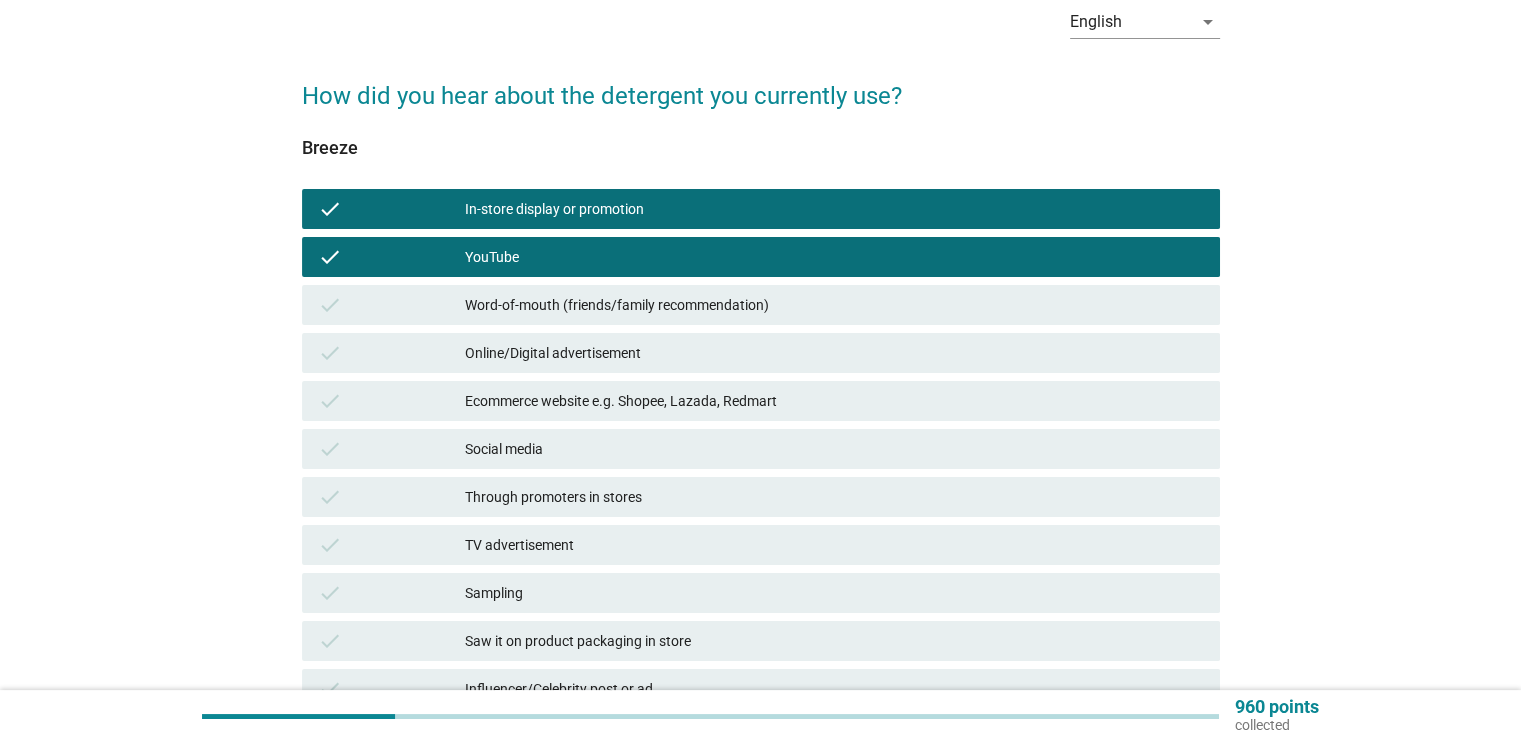 click on "Word-of-mouth (friends/family recommendation)" at bounding box center (834, 305) 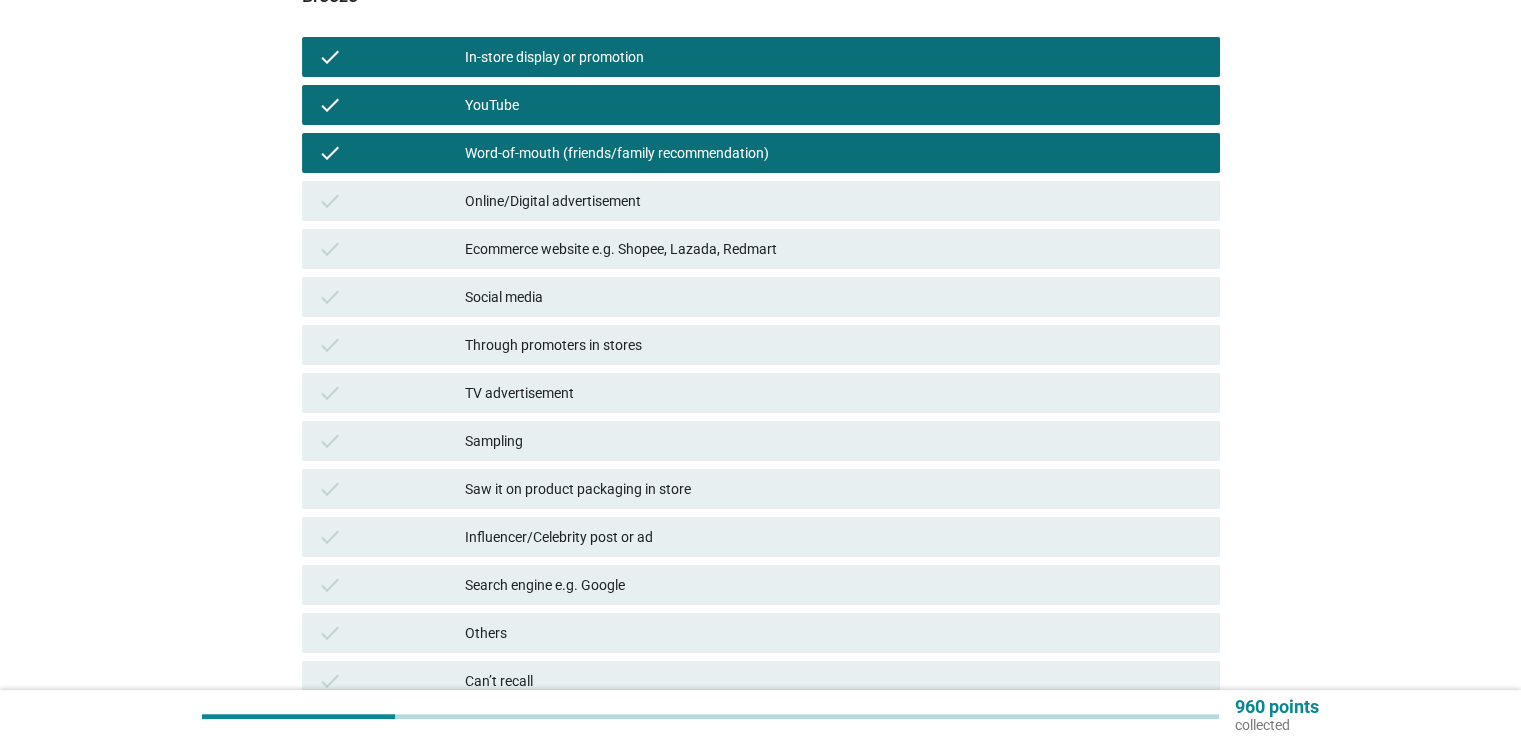 scroll, scrollTop: 400, scrollLeft: 0, axis: vertical 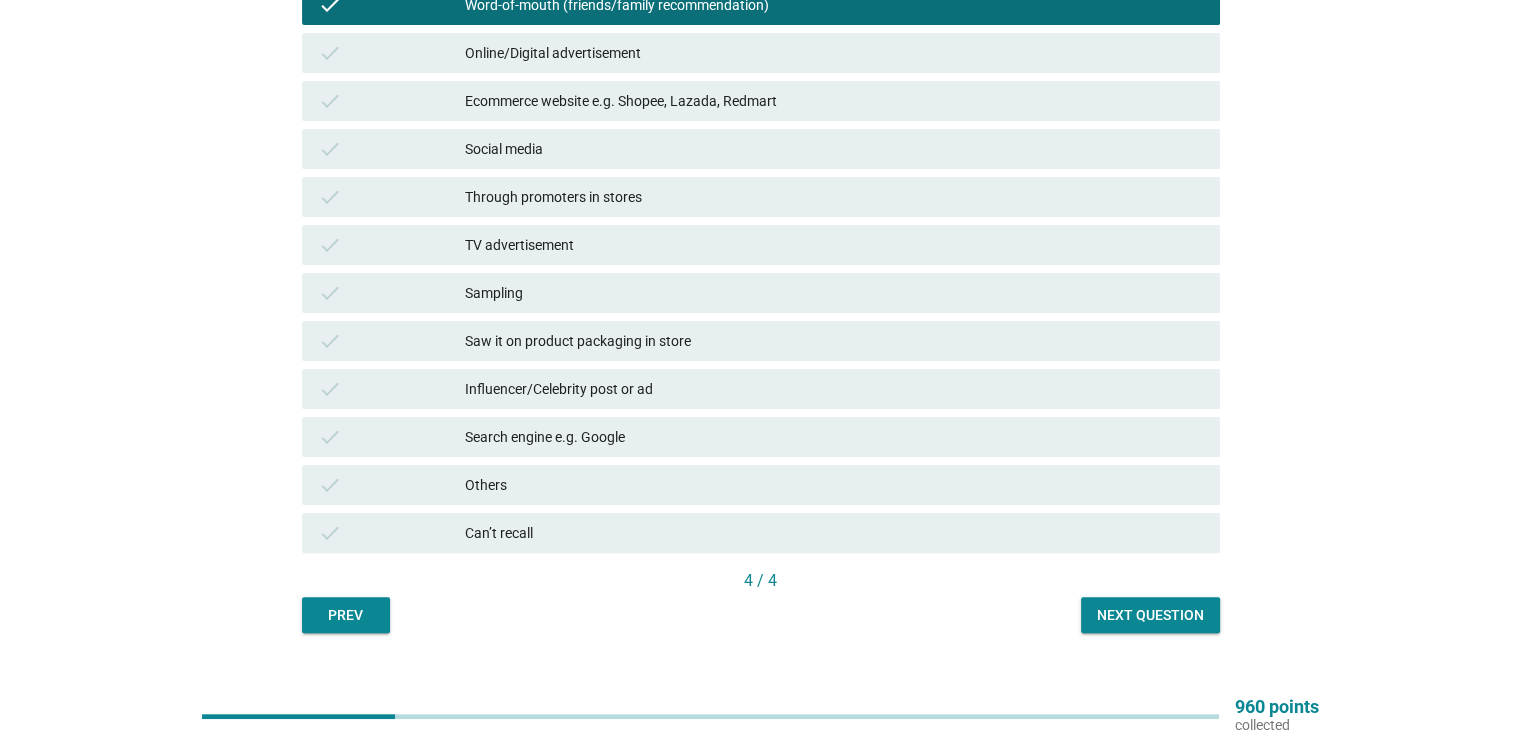click on "Next question" at bounding box center [1150, 615] 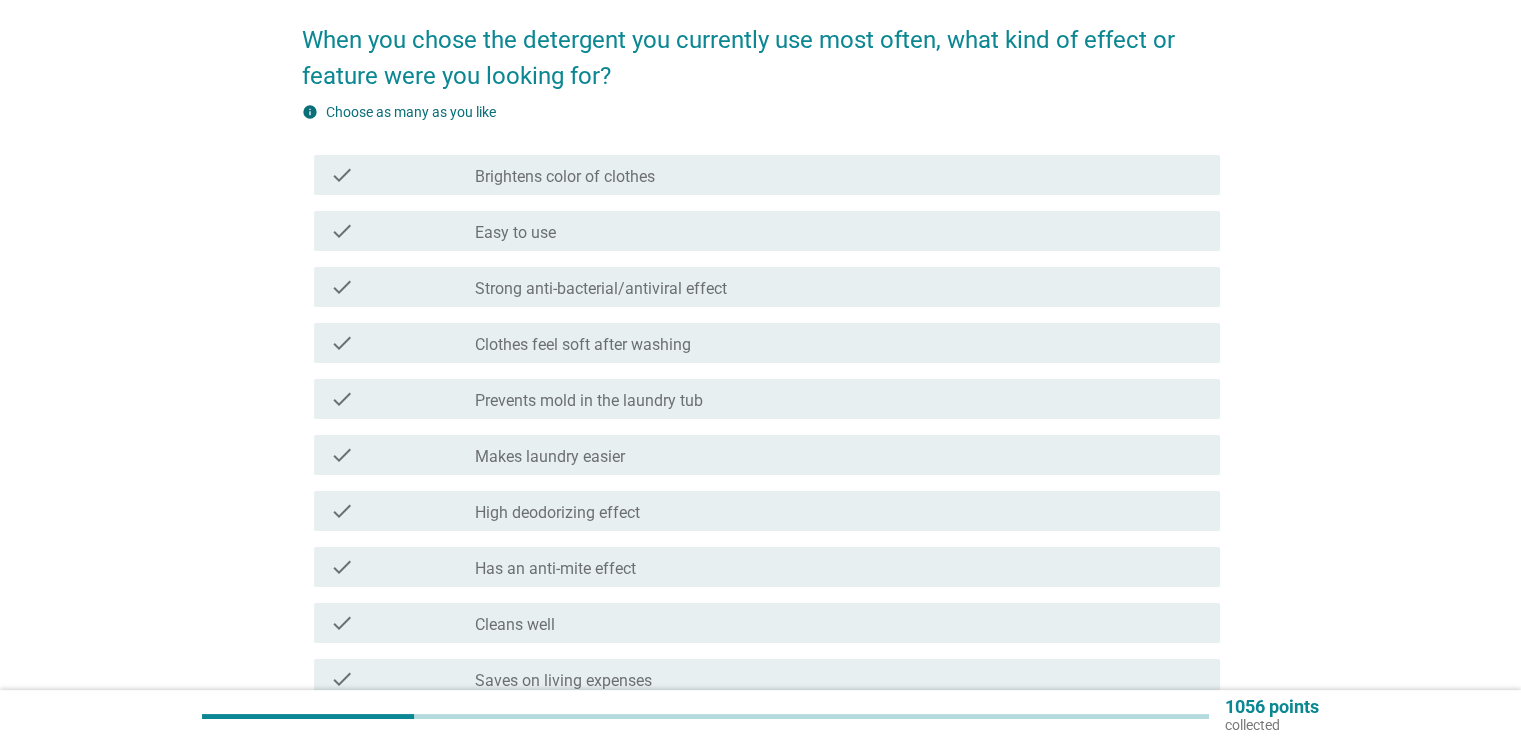 scroll, scrollTop: 200, scrollLeft: 0, axis: vertical 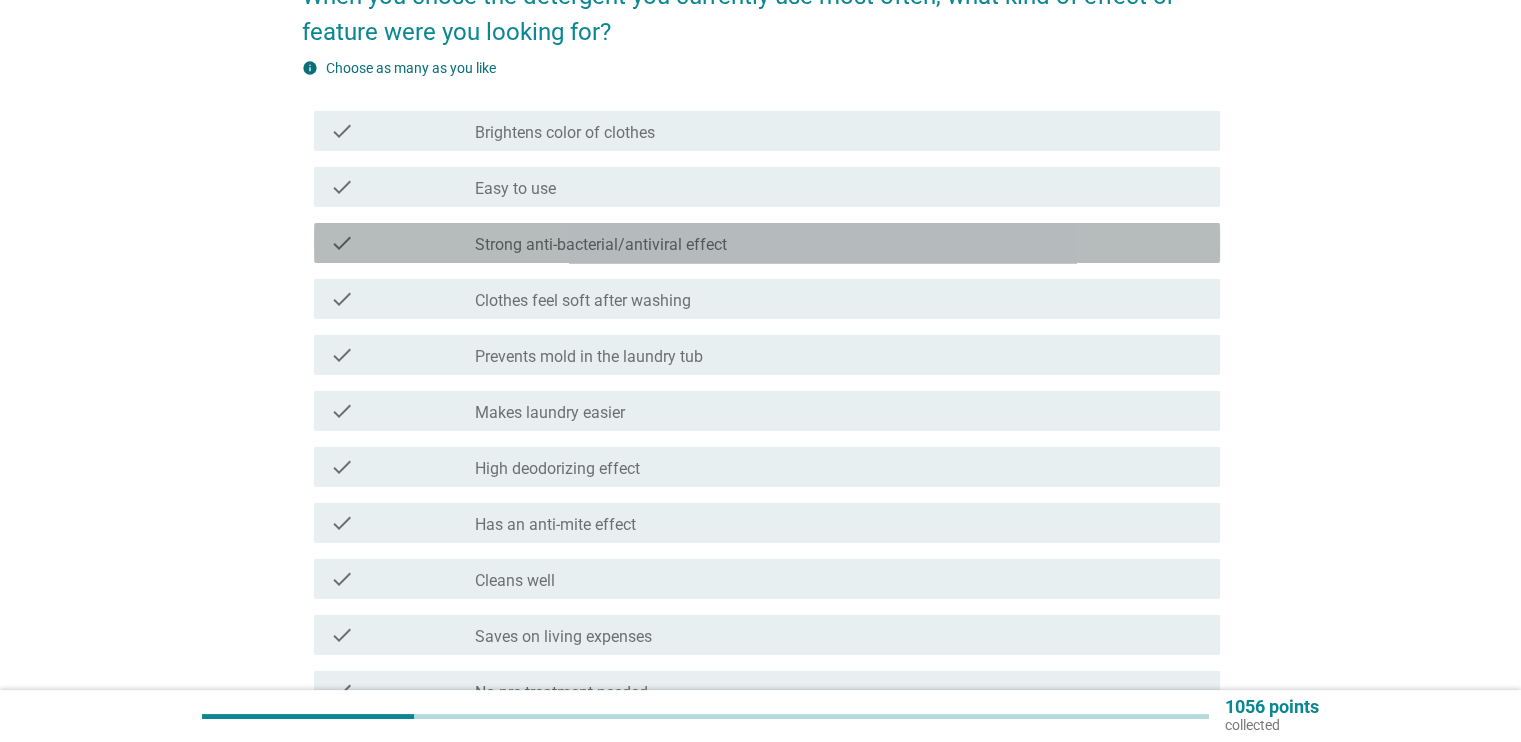 click on "check_box_outline_blank Strong anti-bacterial/antiviral effect" at bounding box center [839, 243] 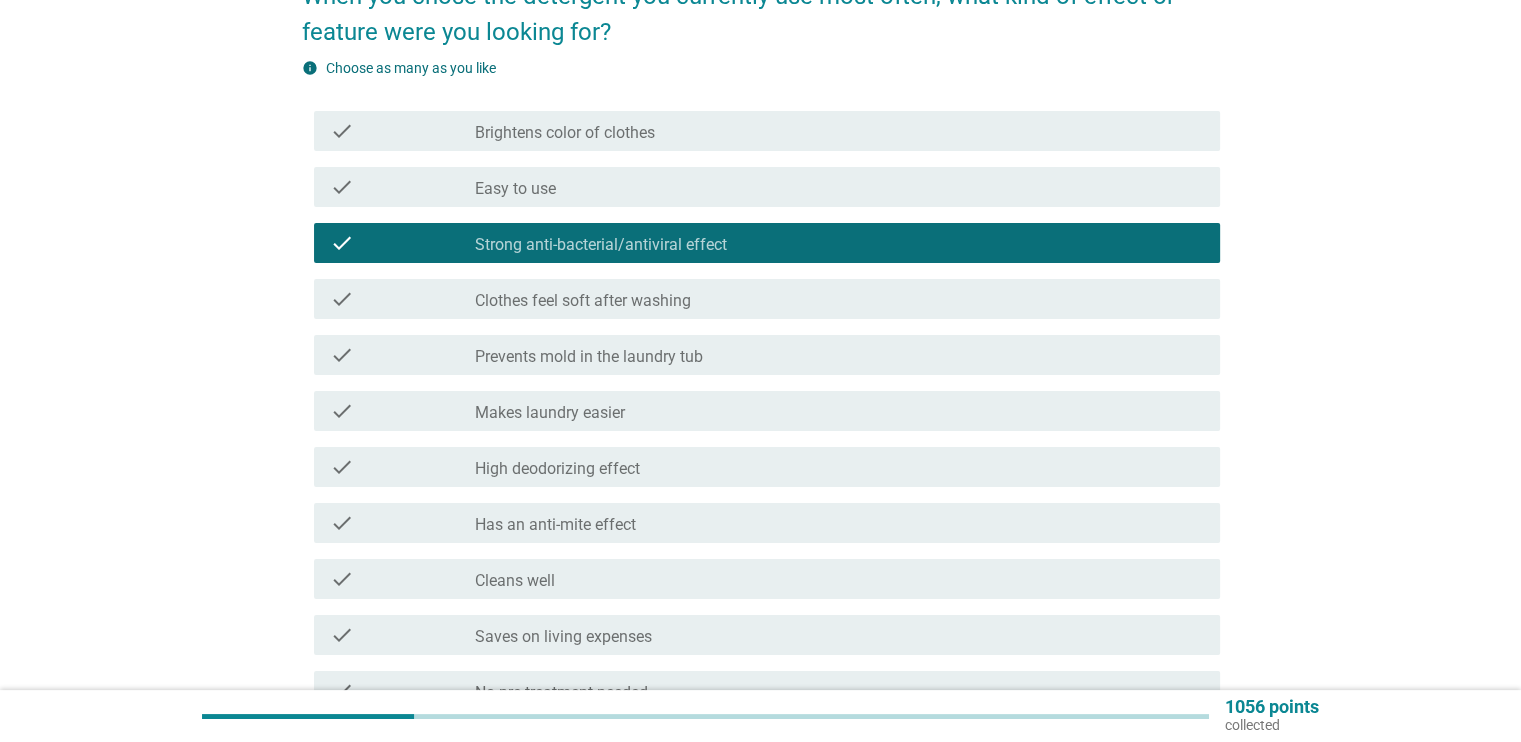 click on "check_box_outline_blank Clothes feel soft after washing" at bounding box center (839, 299) 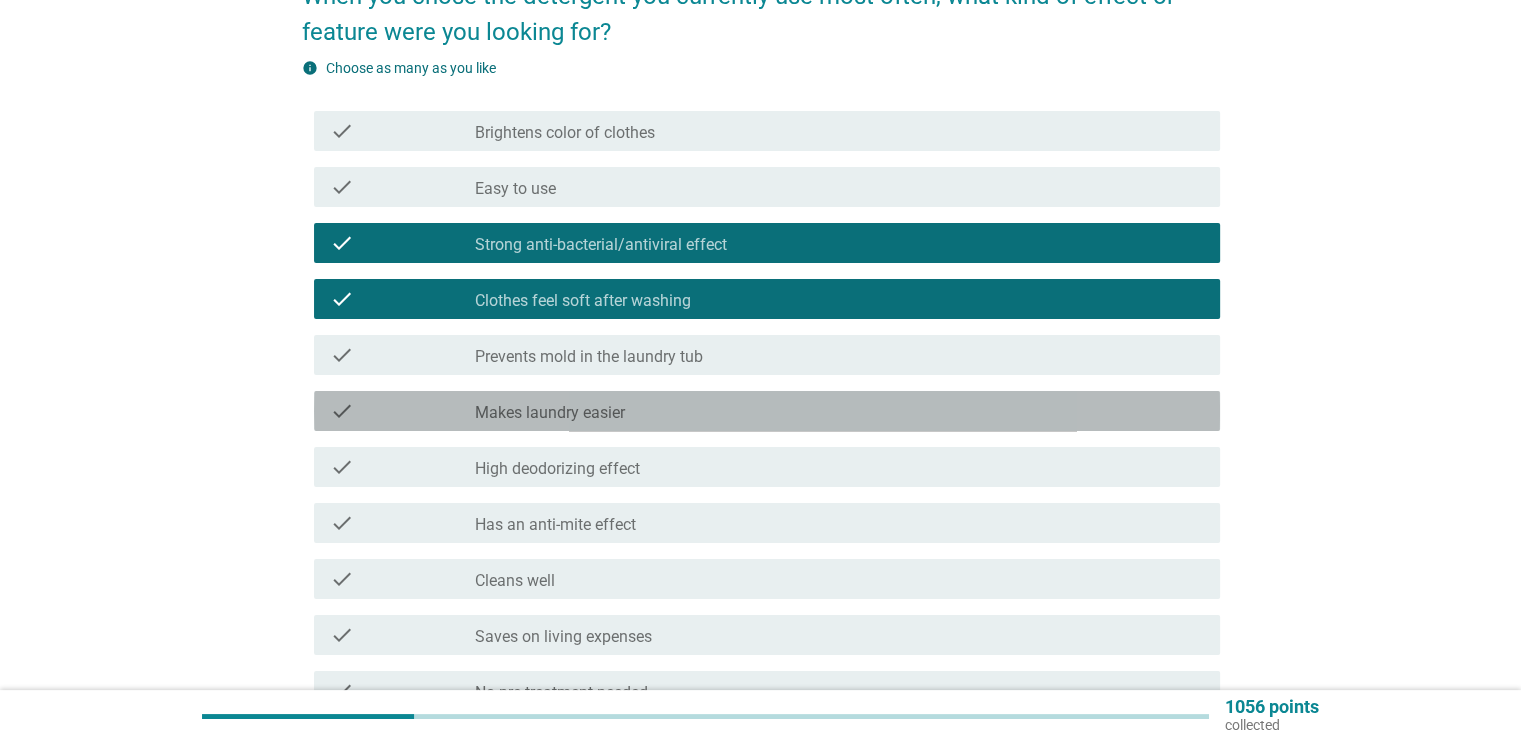 click on "check_box_outline_blank Makes laundry easier" at bounding box center (839, 411) 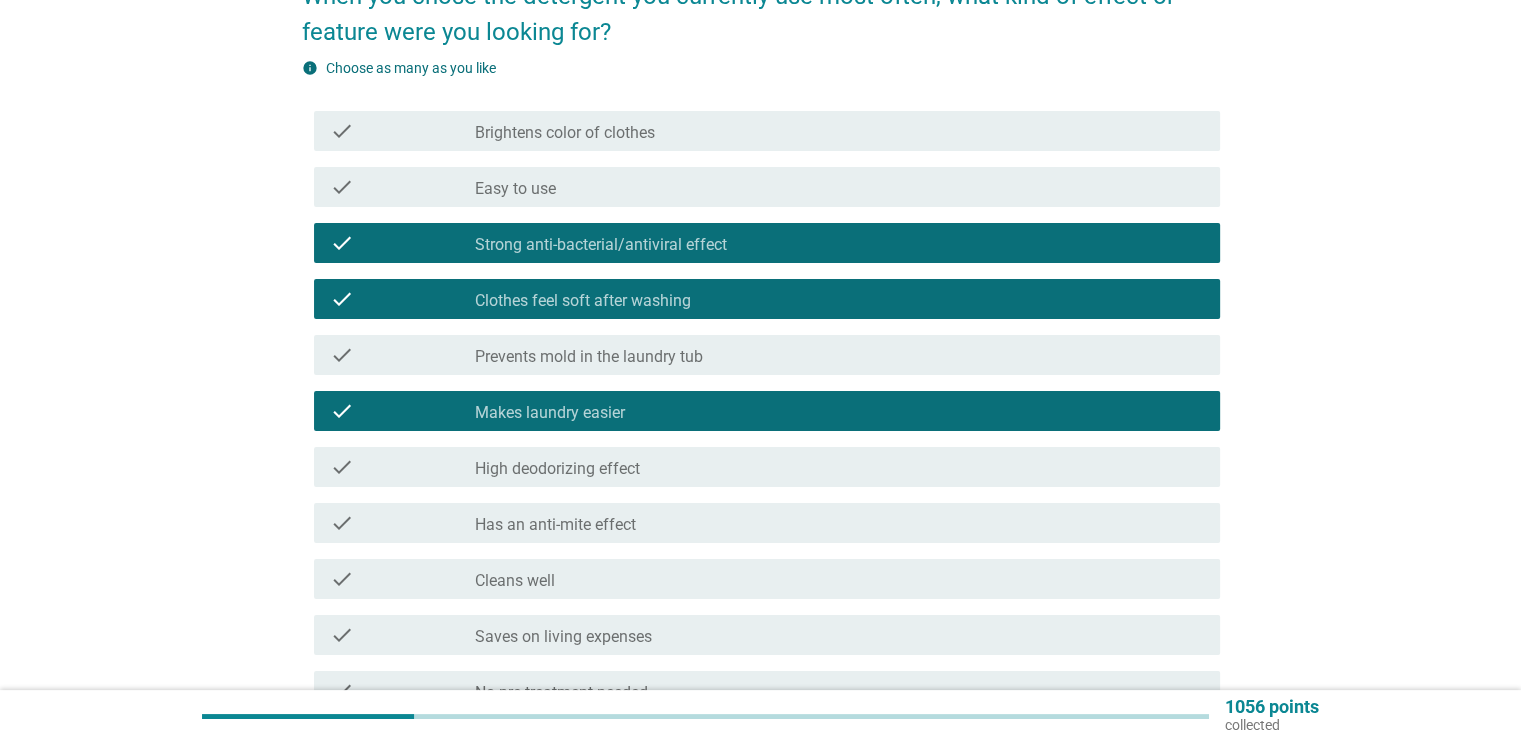 click on "check     check_box_outline_blank High deodorizing effect" at bounding box center [767, 467] 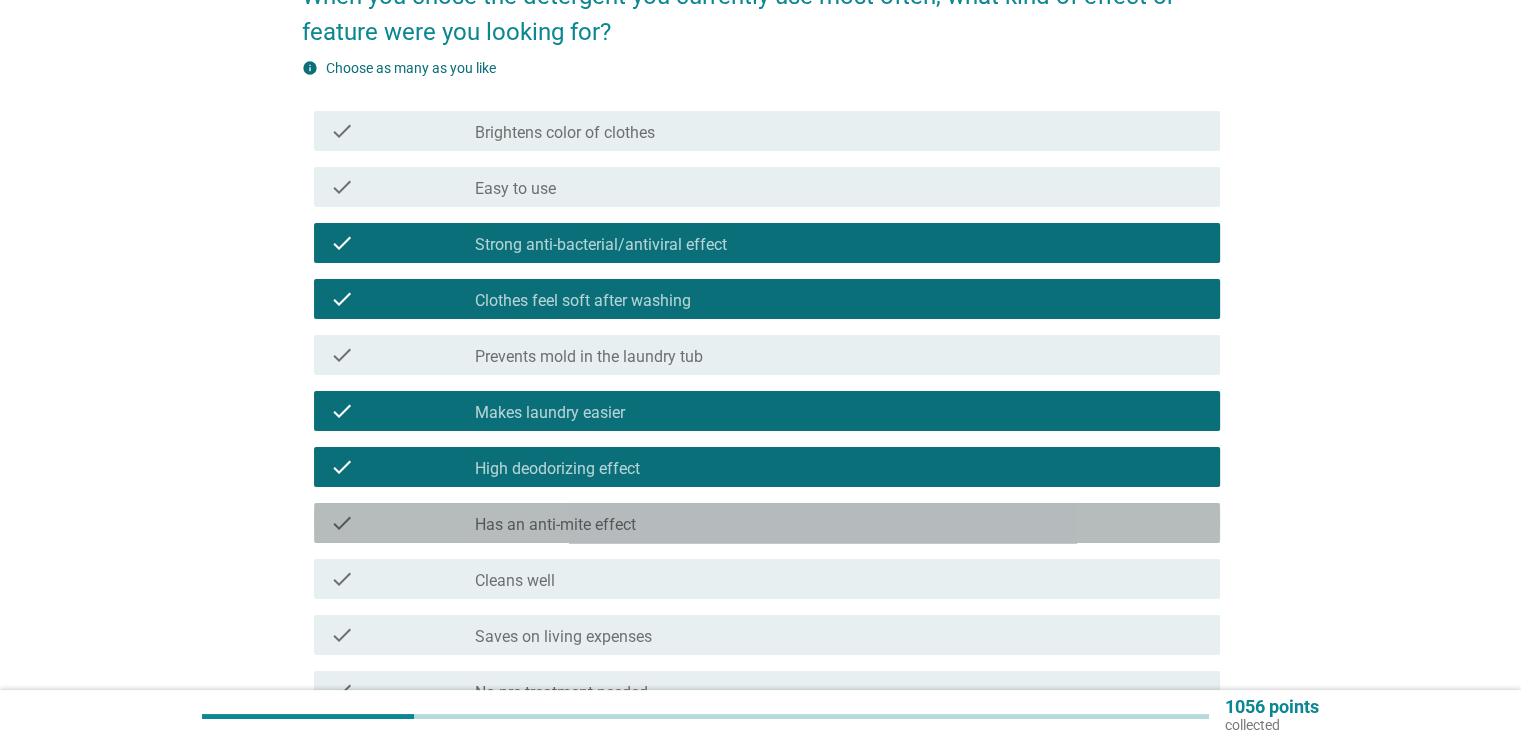 click on "check_box_outline_blank Has an anti-mite effect" at bounding box center [839, 523] 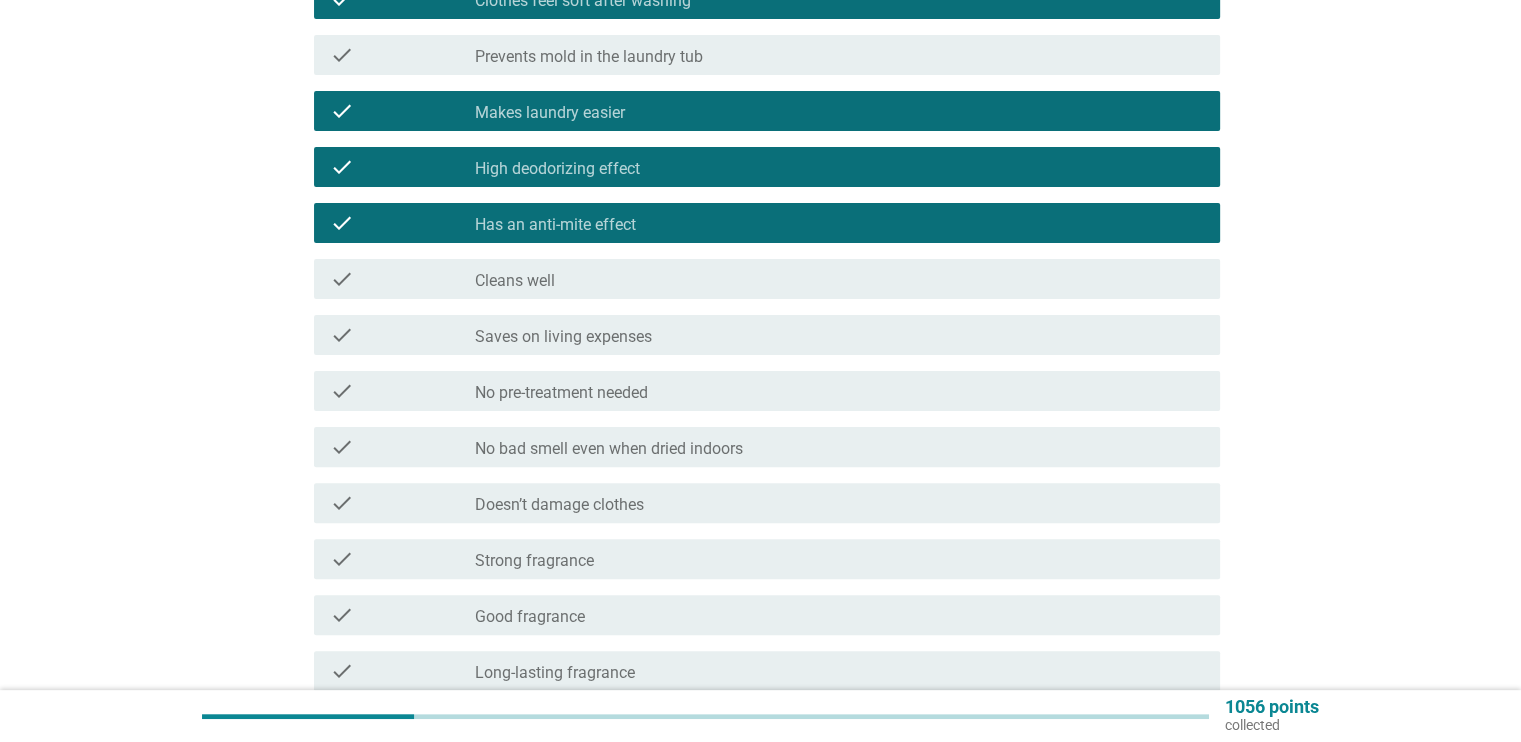 scroll, scrollTop: 910, scrollLeft: 0, axis: vertical 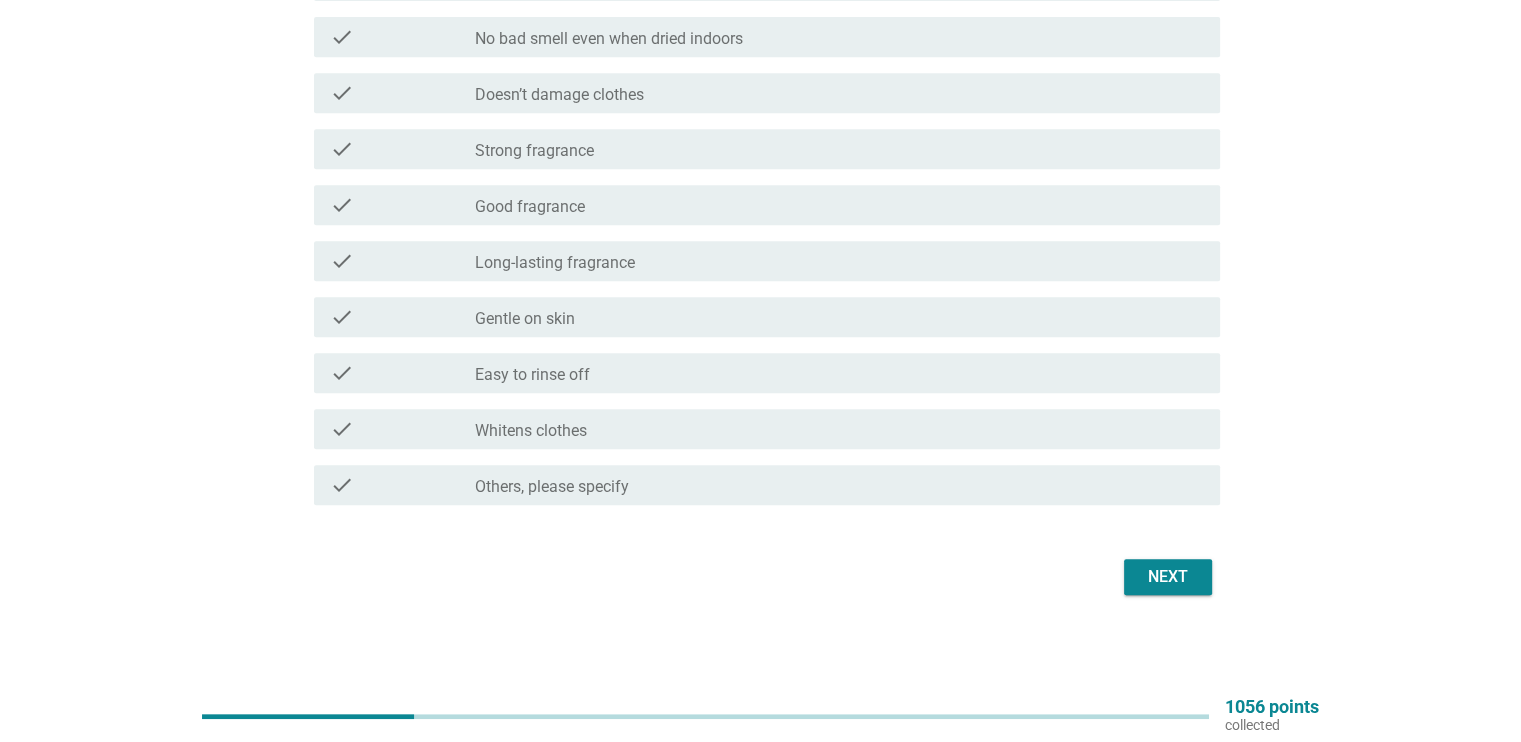 click on "Next" at bounding box center [1168, 577] 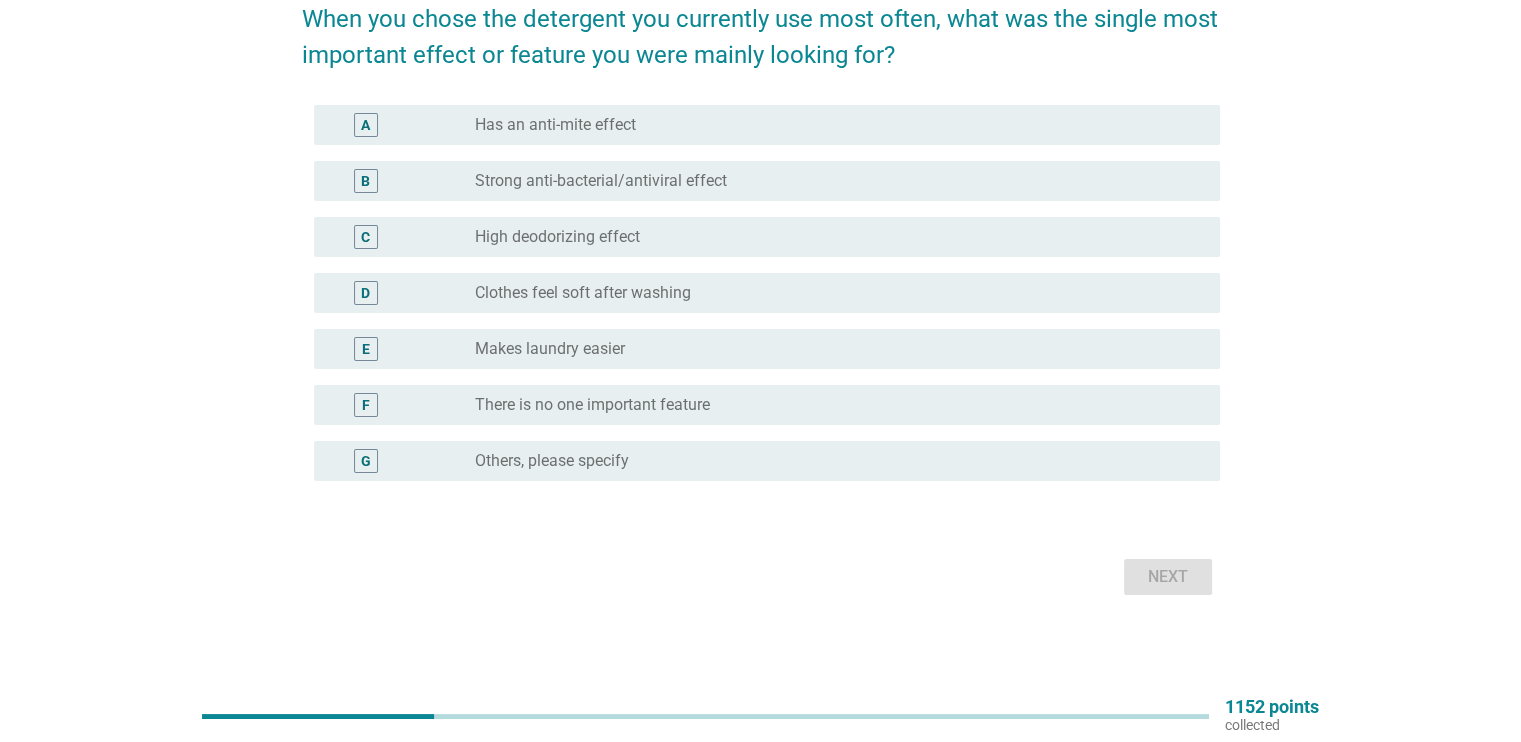 scroll, scrollTop: 77, scrollLeft: 0, axis: vertical 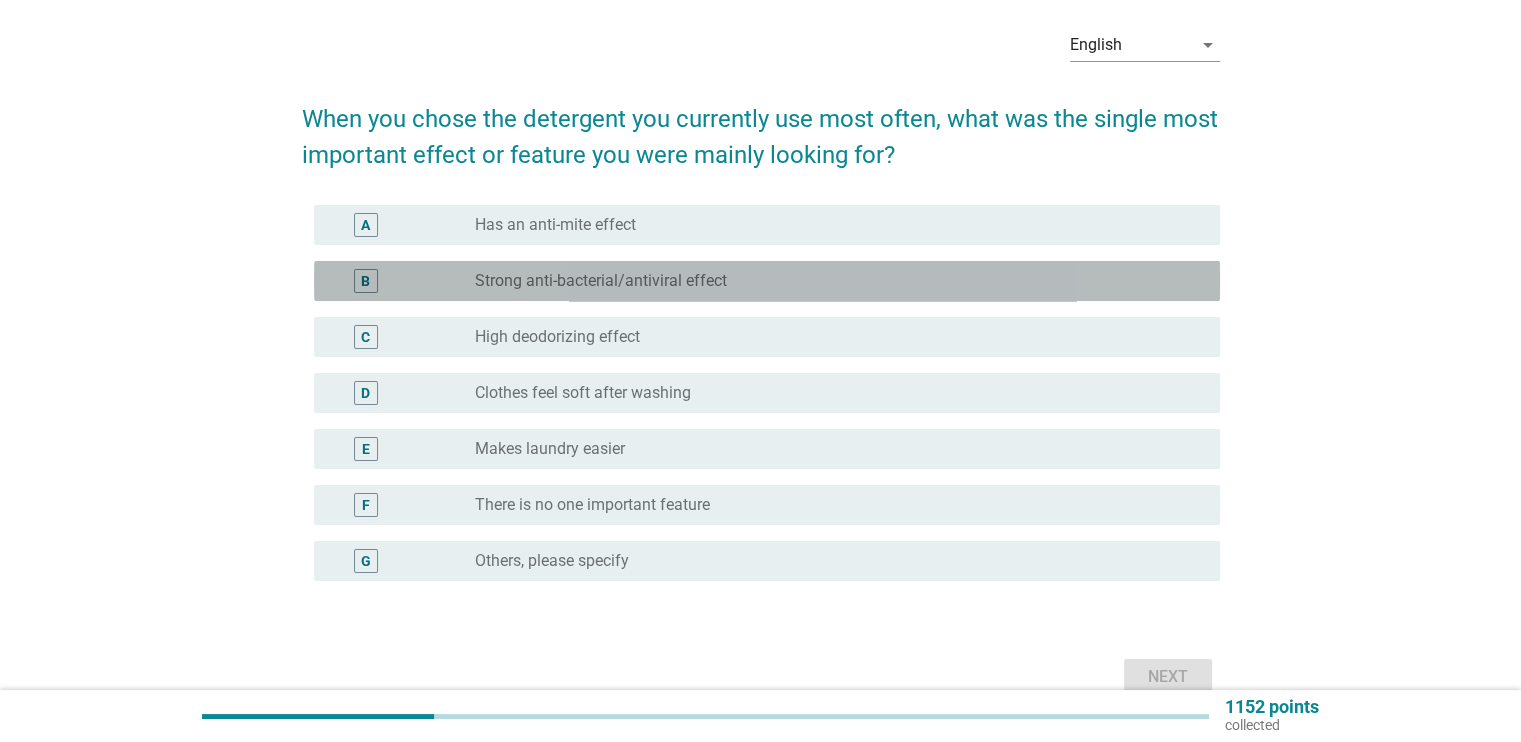 click on "radio_button_unchecked Strong anti-bacterial/antiviral effect" at bounding box center (831, 281) 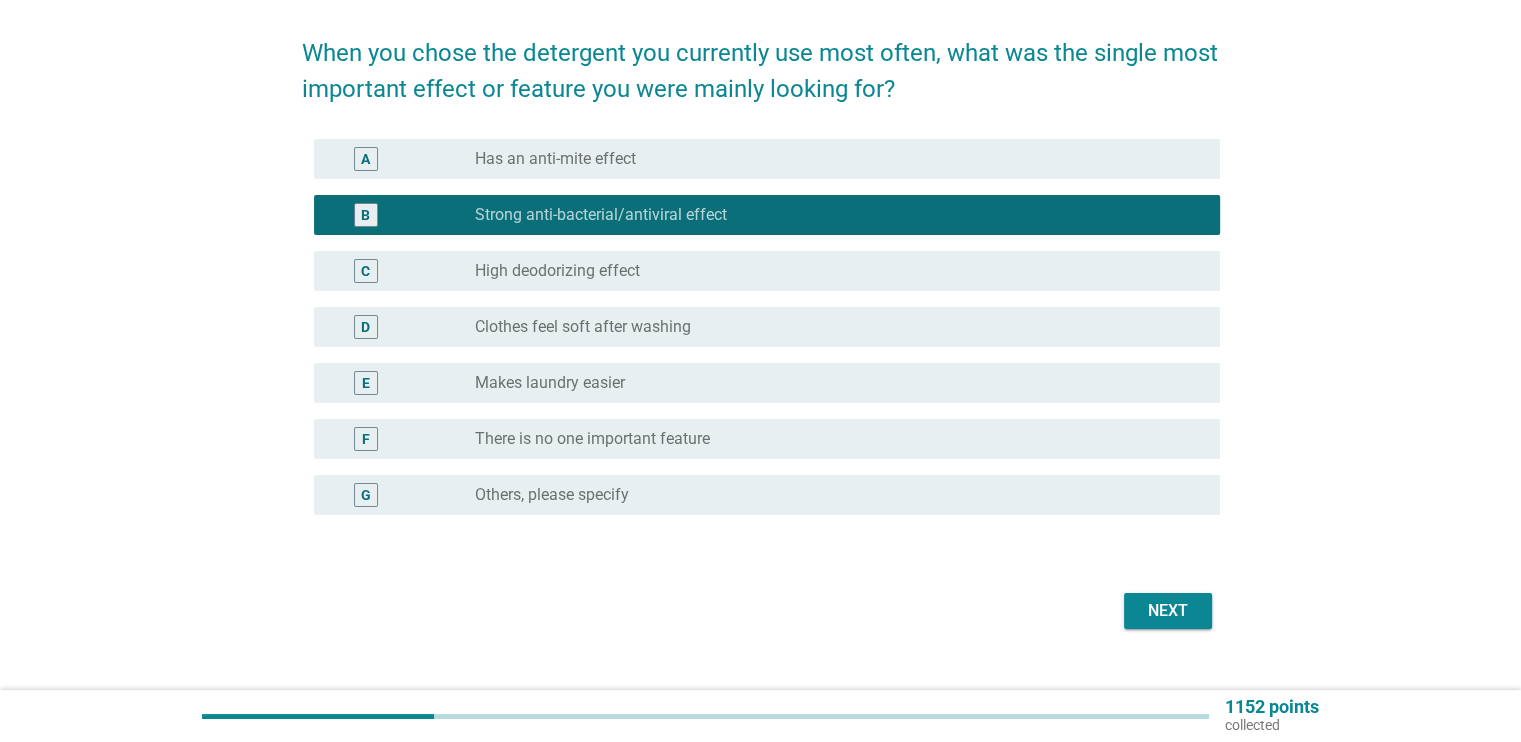 scroll, scrollTop: 177, scrollLeft: 0, axis: vertical 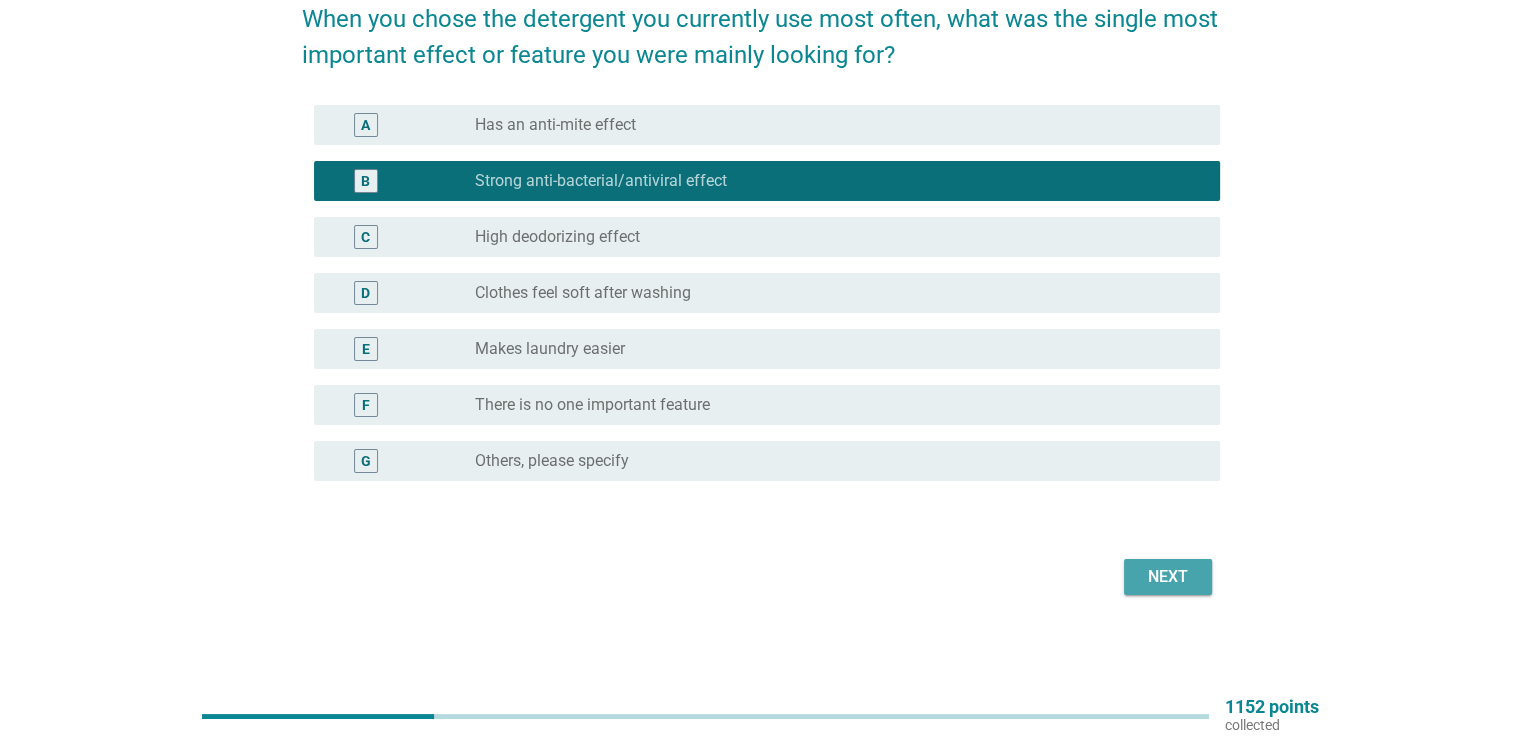 click on "Next" at bounding box center (1168, 577) 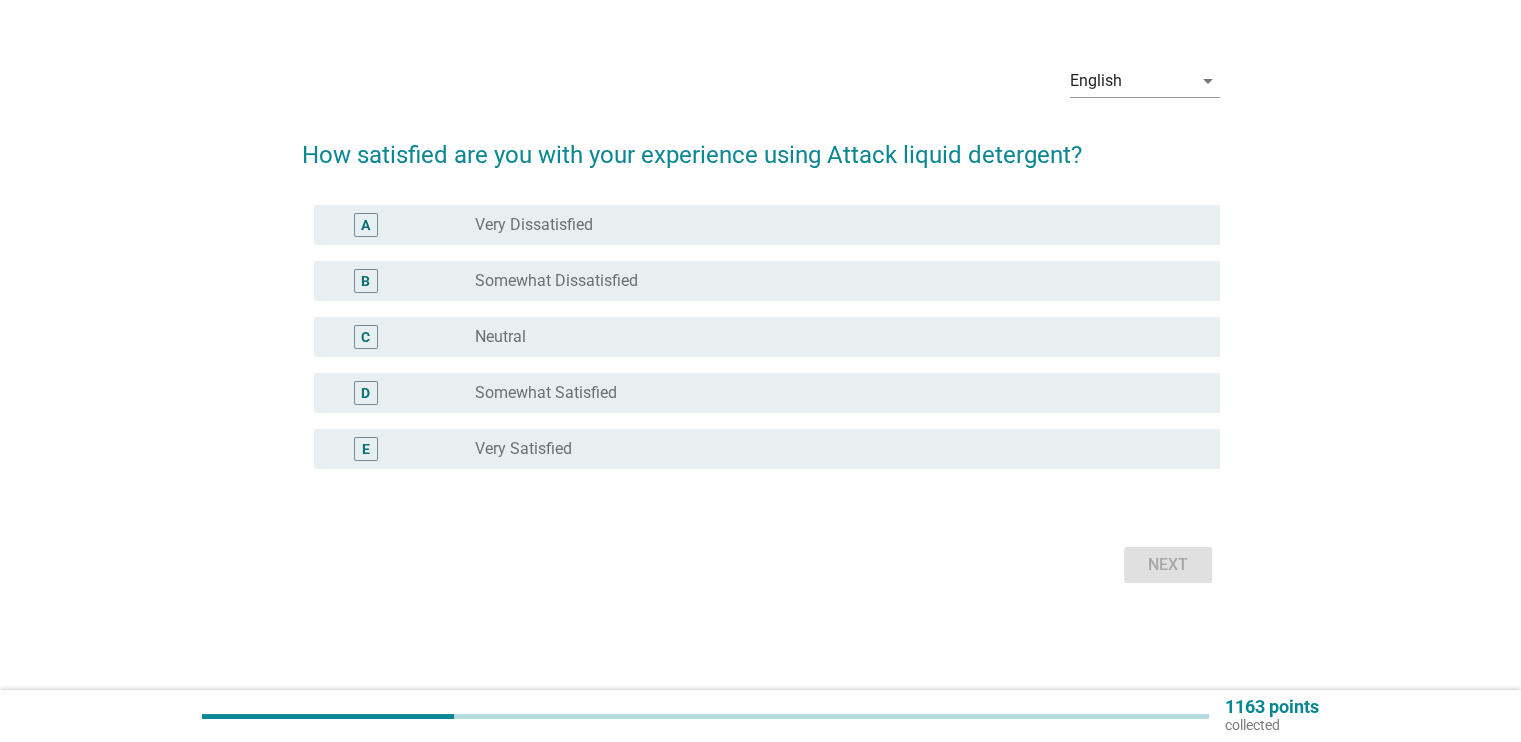 scroll, scrollTop: 0, scrollLeft: 0, axis: both 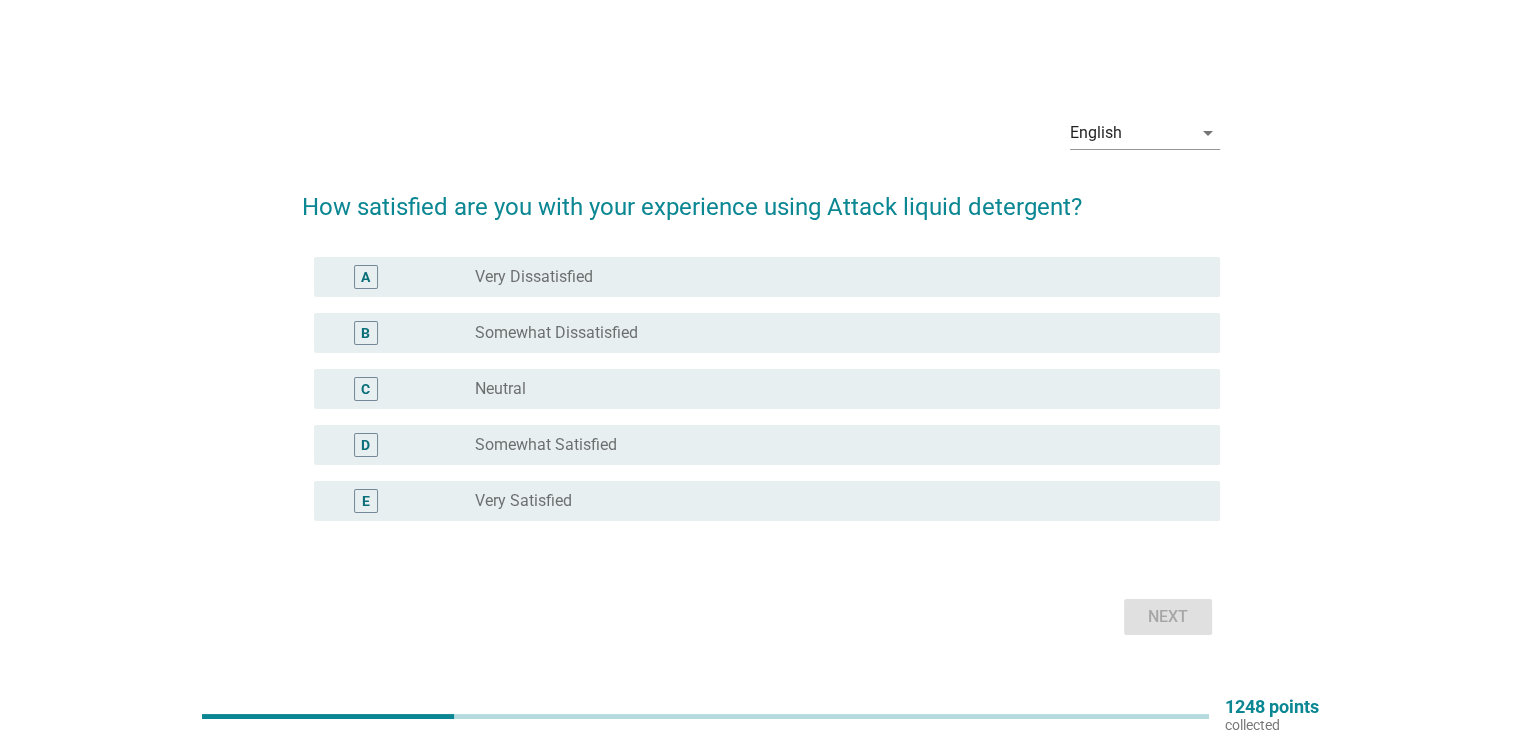 click on "radio_button_unchecked Very Satisfied" at bounding box center [831, 501] 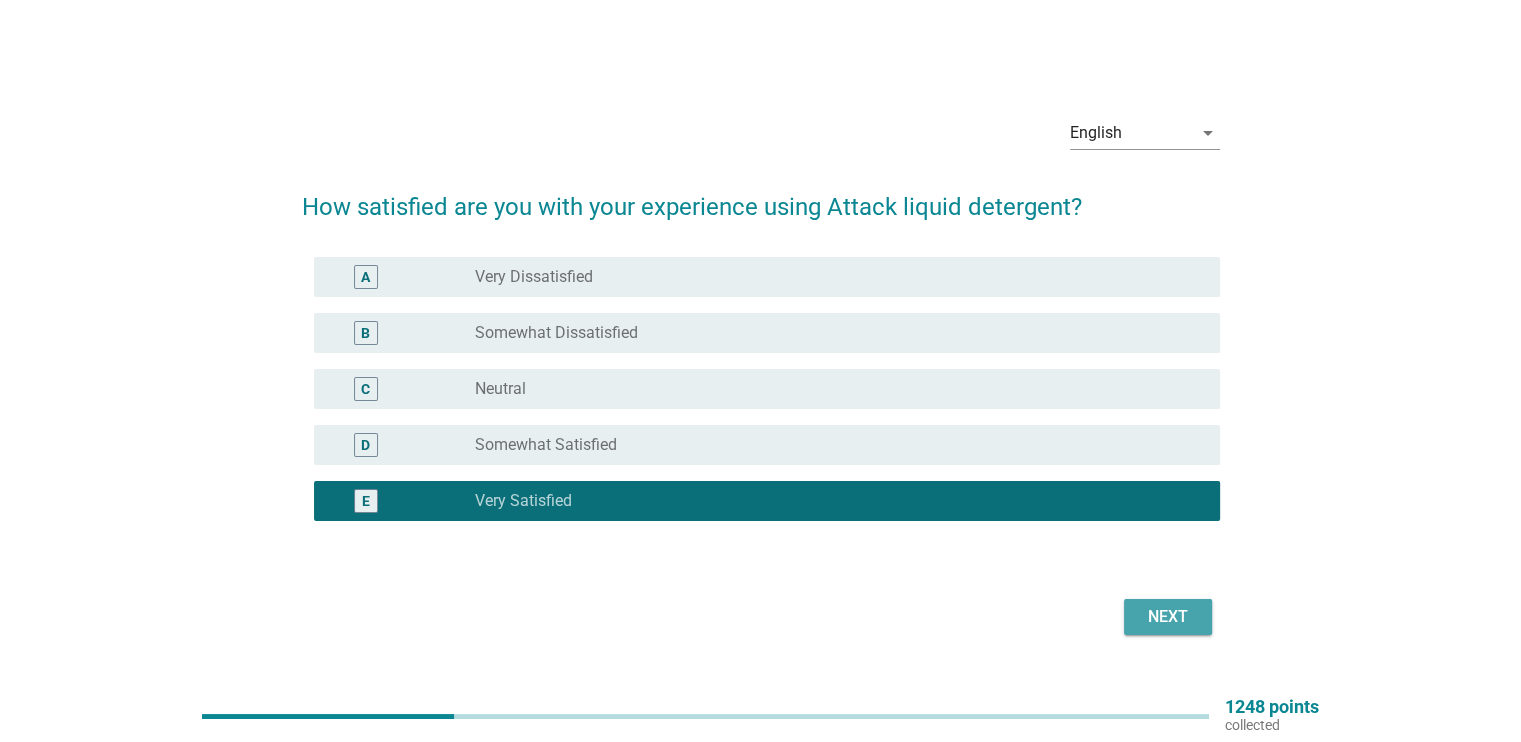 click on "Next" at bounding box center (1168, 617) 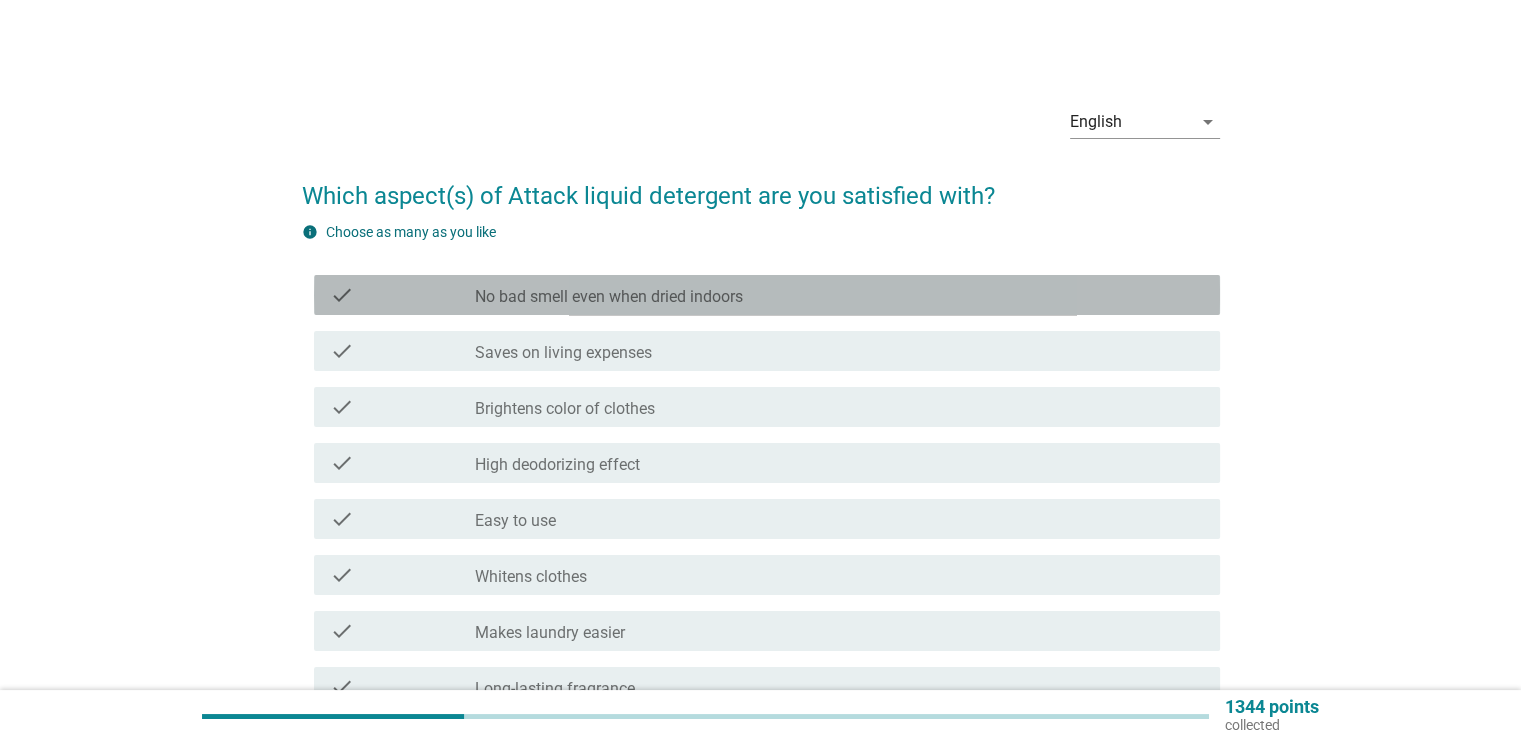 click on "check_box_outline_blank No bad smell even when dried indoors" at bounding box center (839, 295) 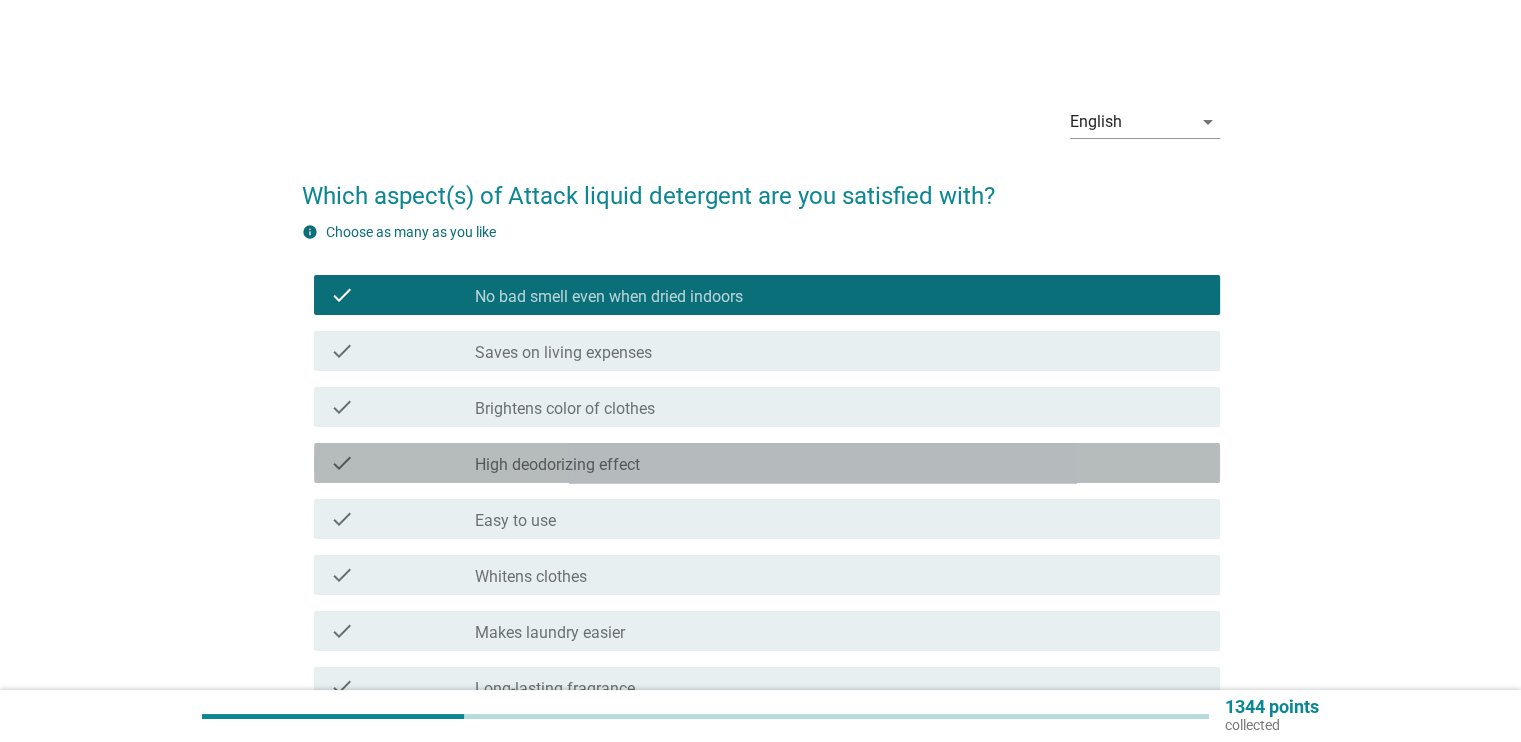 click on "check_box_outline_blank High deodorizing effect" at bounding box center (839, 463) 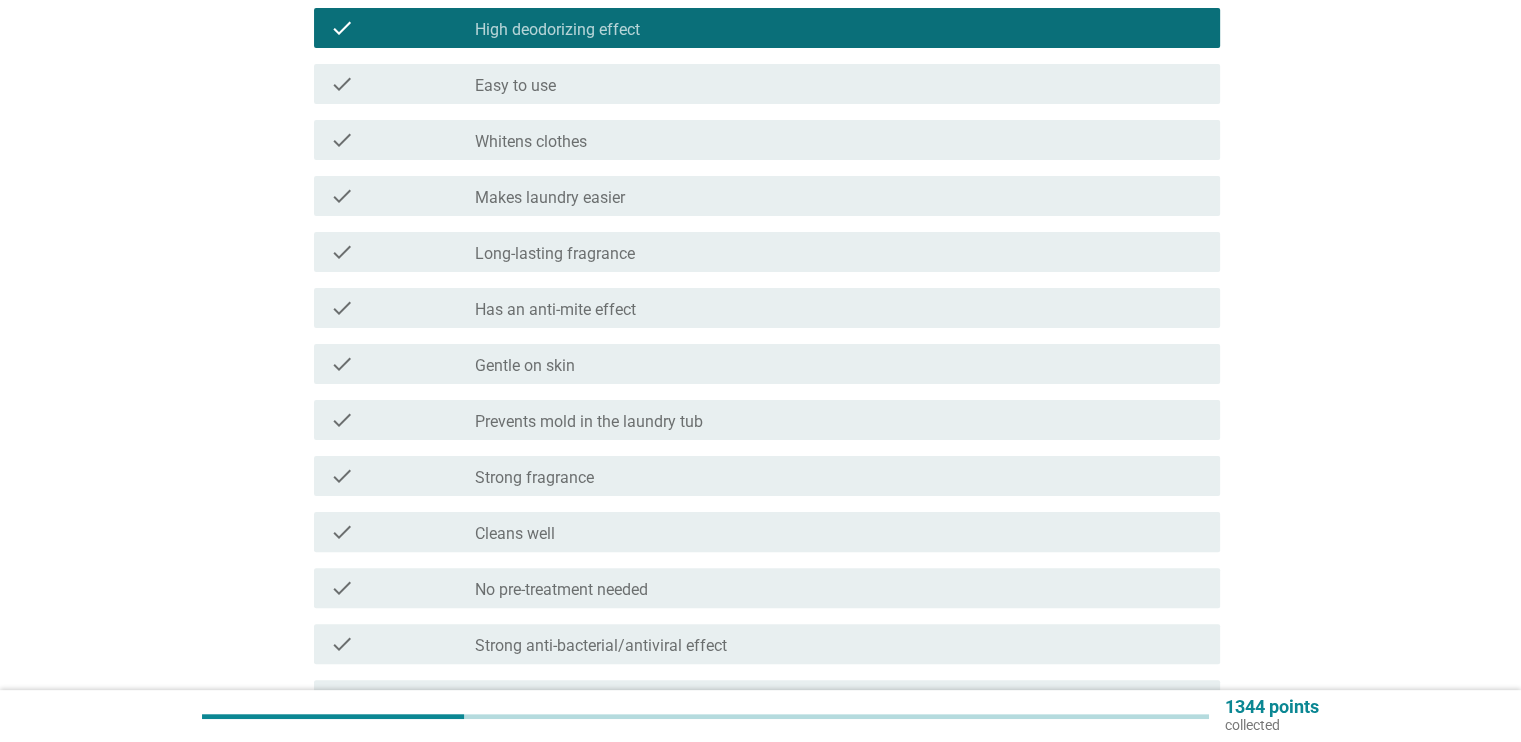 scroll, scrollTop: 500, scrollLeft: 0, axis: vertical 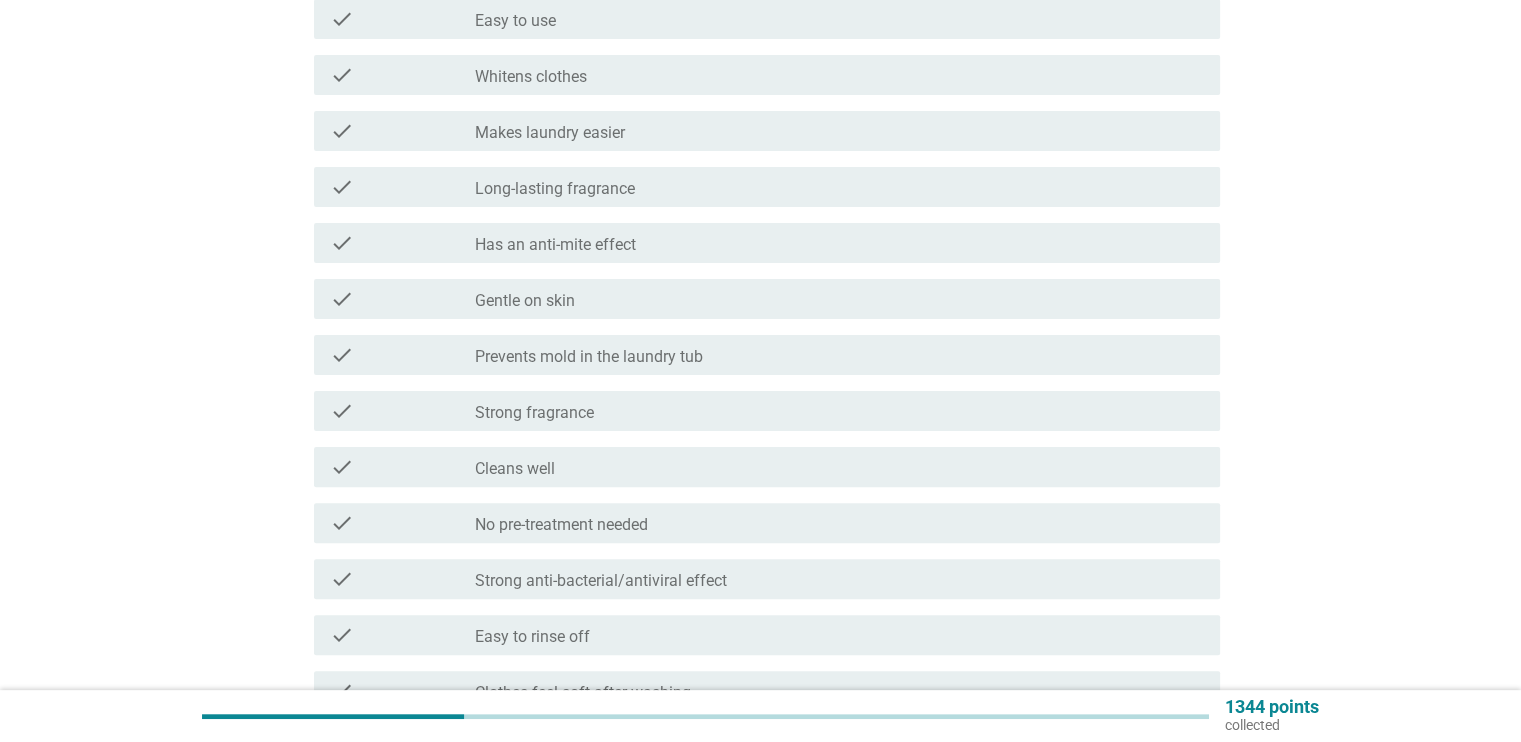 click on "check     check_box_outline_blank Makes laundry easier" at bounding box center (761, 131) 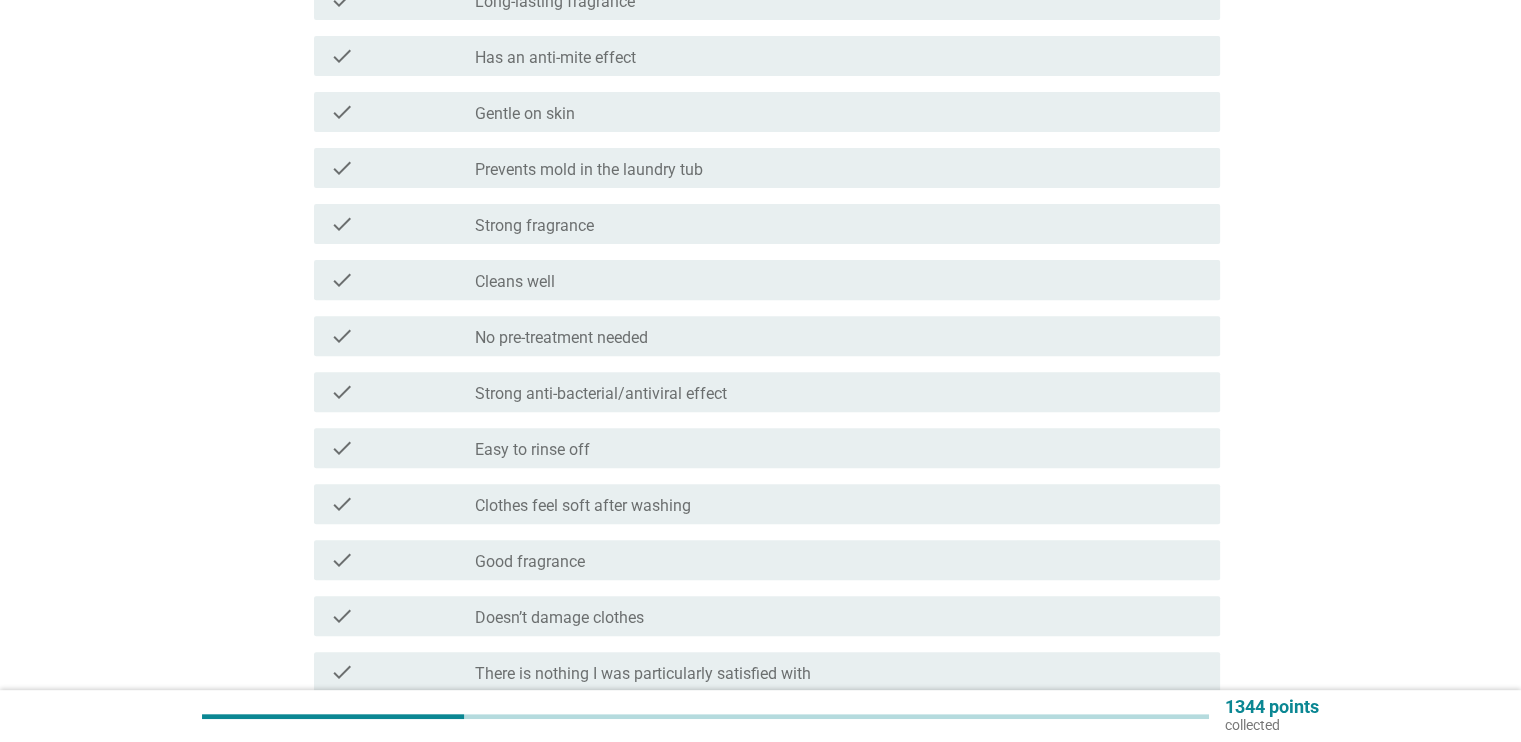 scroll, scrollTop: 700, scrollLeft: 0, axis: vertical 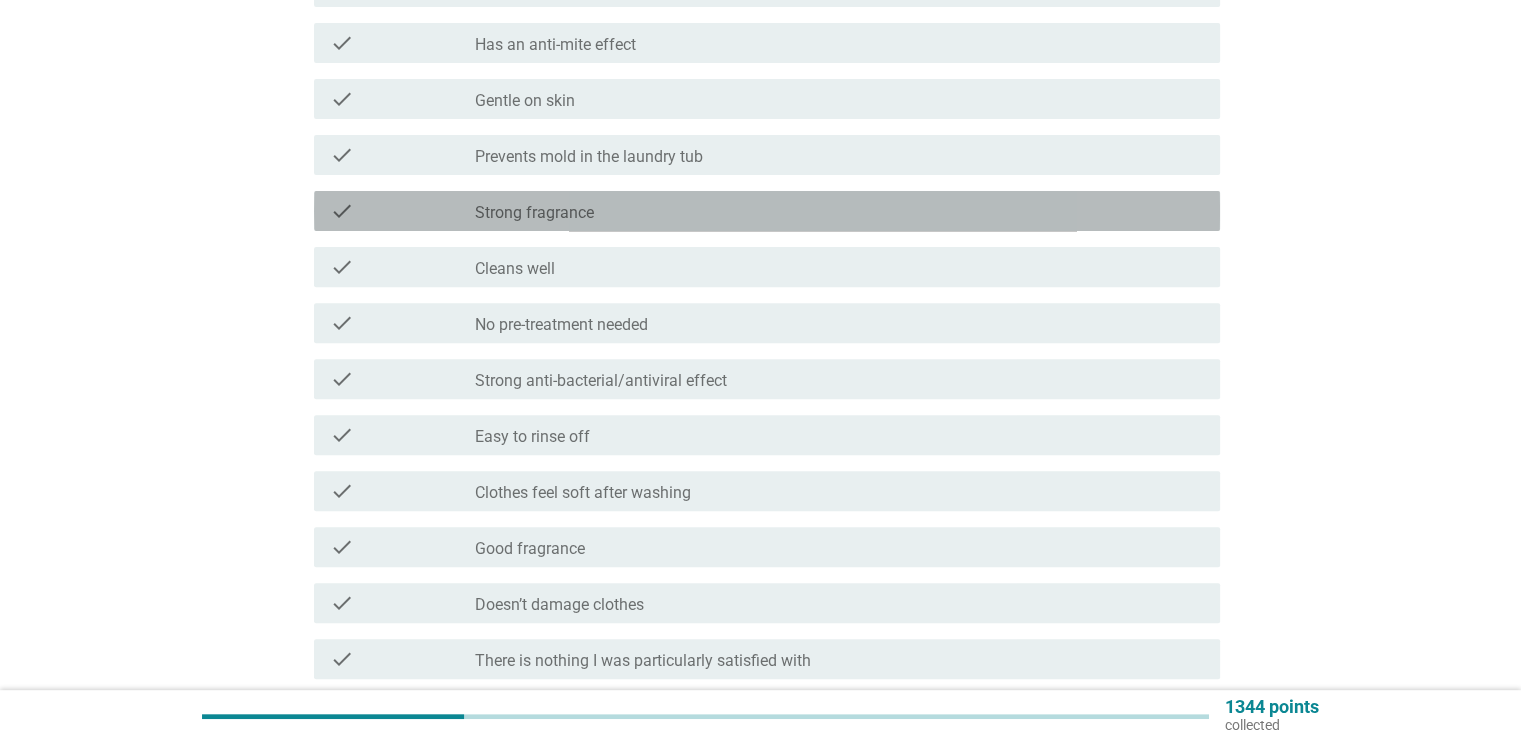 click on "check_box_outline_blank Strong fragrance" at bounding box center [839, 211] 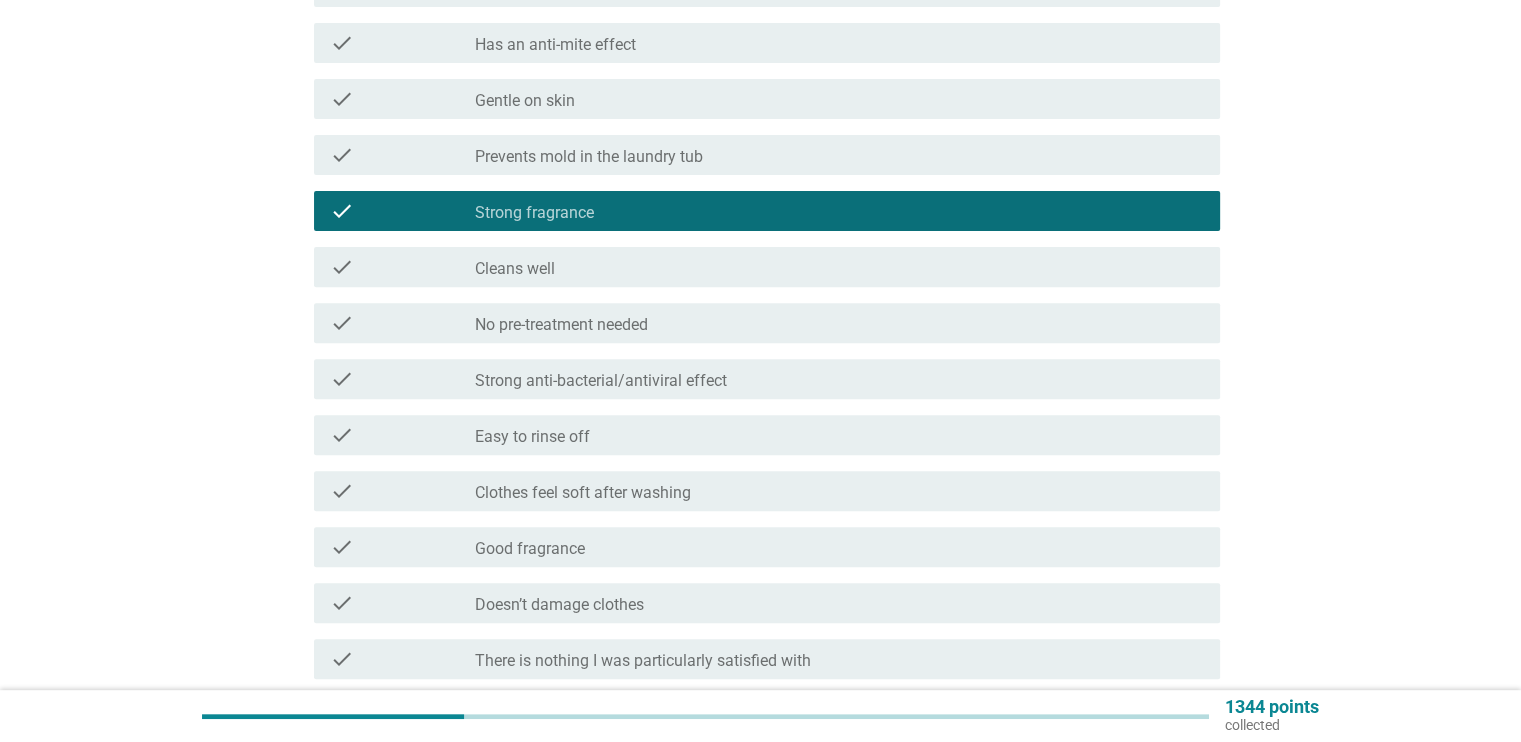 click on "check_box_outline_blank Cleans well" at bounding box center [839, 267] 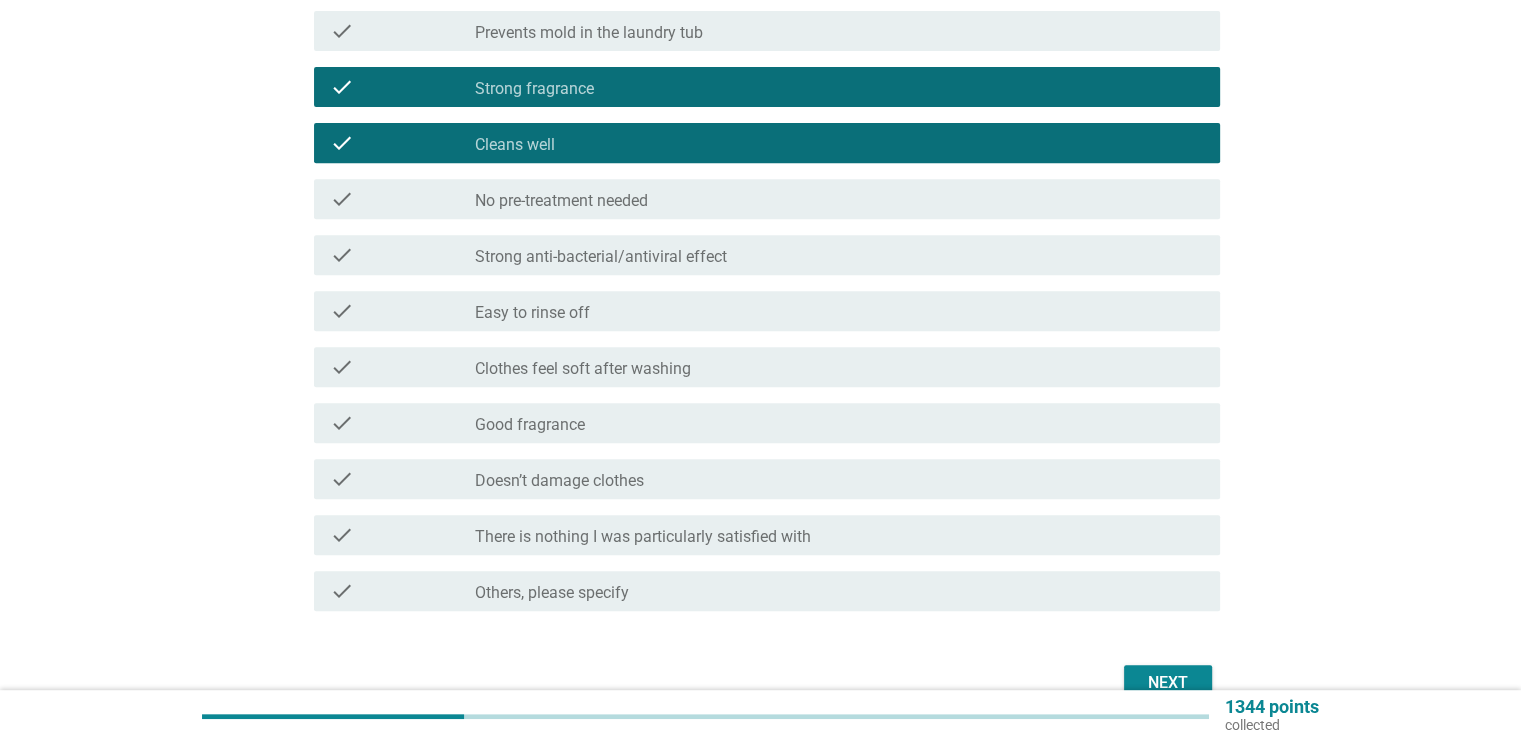 scroll, scrollTop: 930, scrollLeft: 0, axis: vertical 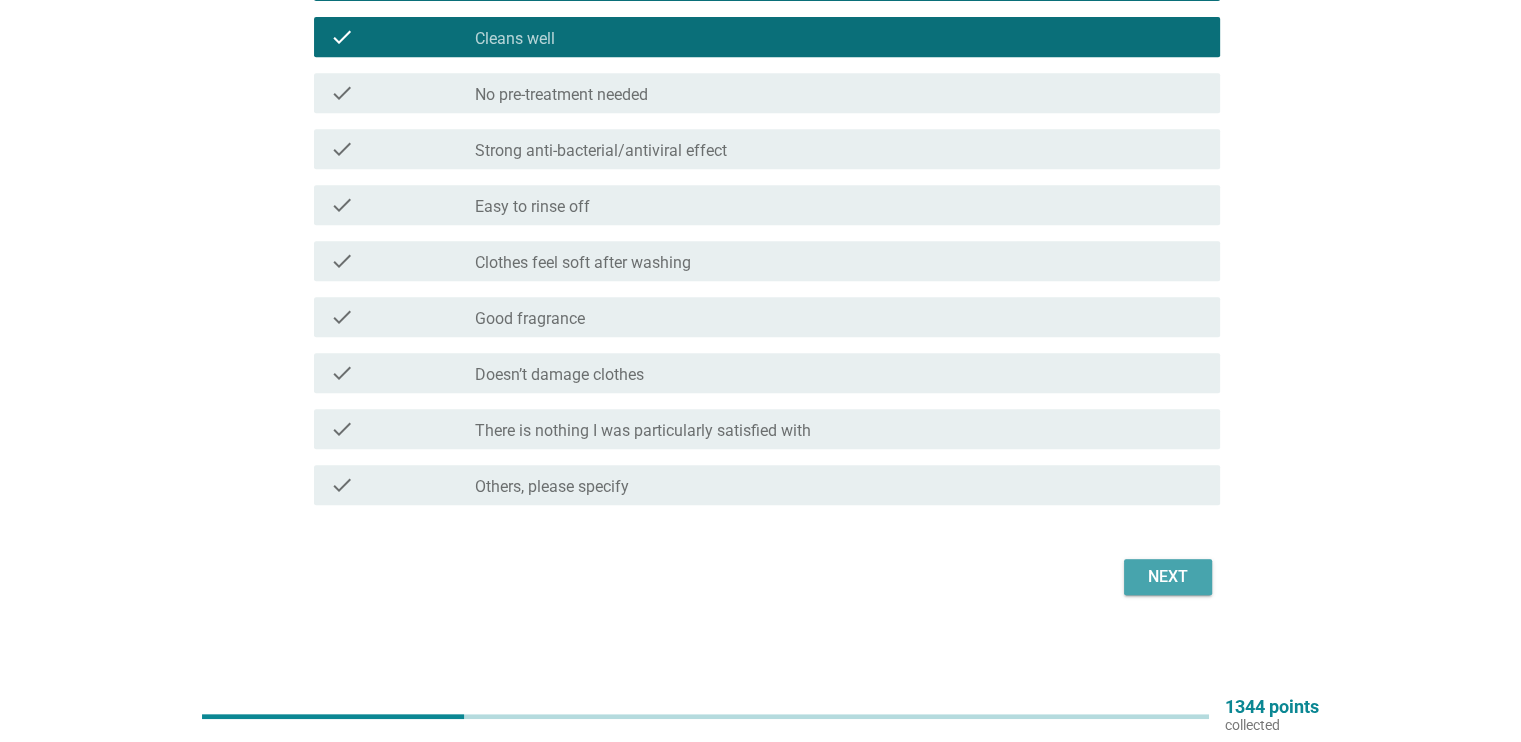 click on "Next" at bounding box center [1168, 577] 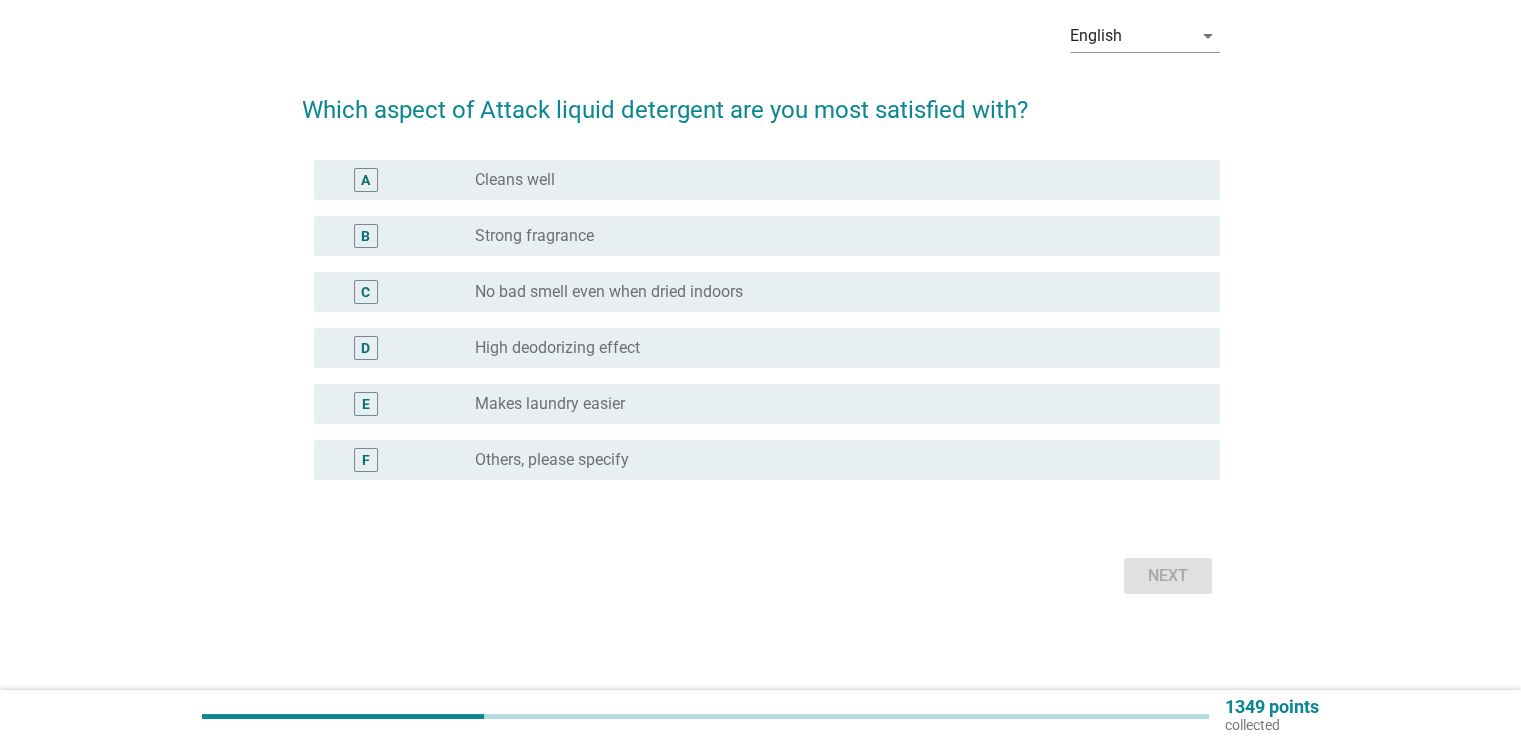 scroll, scrollTop: 0, scrollLeft: 0, axis: both 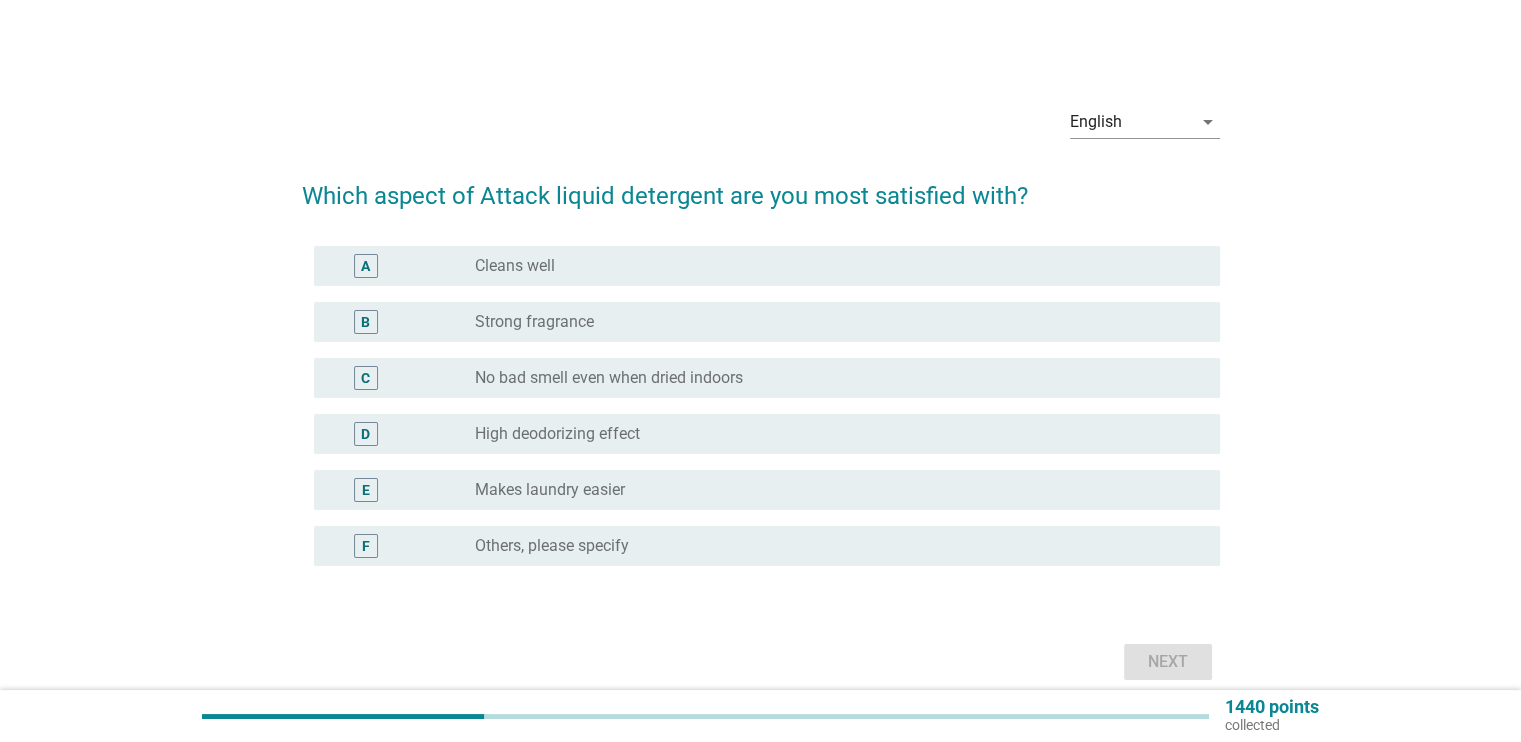 click on "D     radio_button_unchecked [BRAND]" at bounding box center [767, 434] 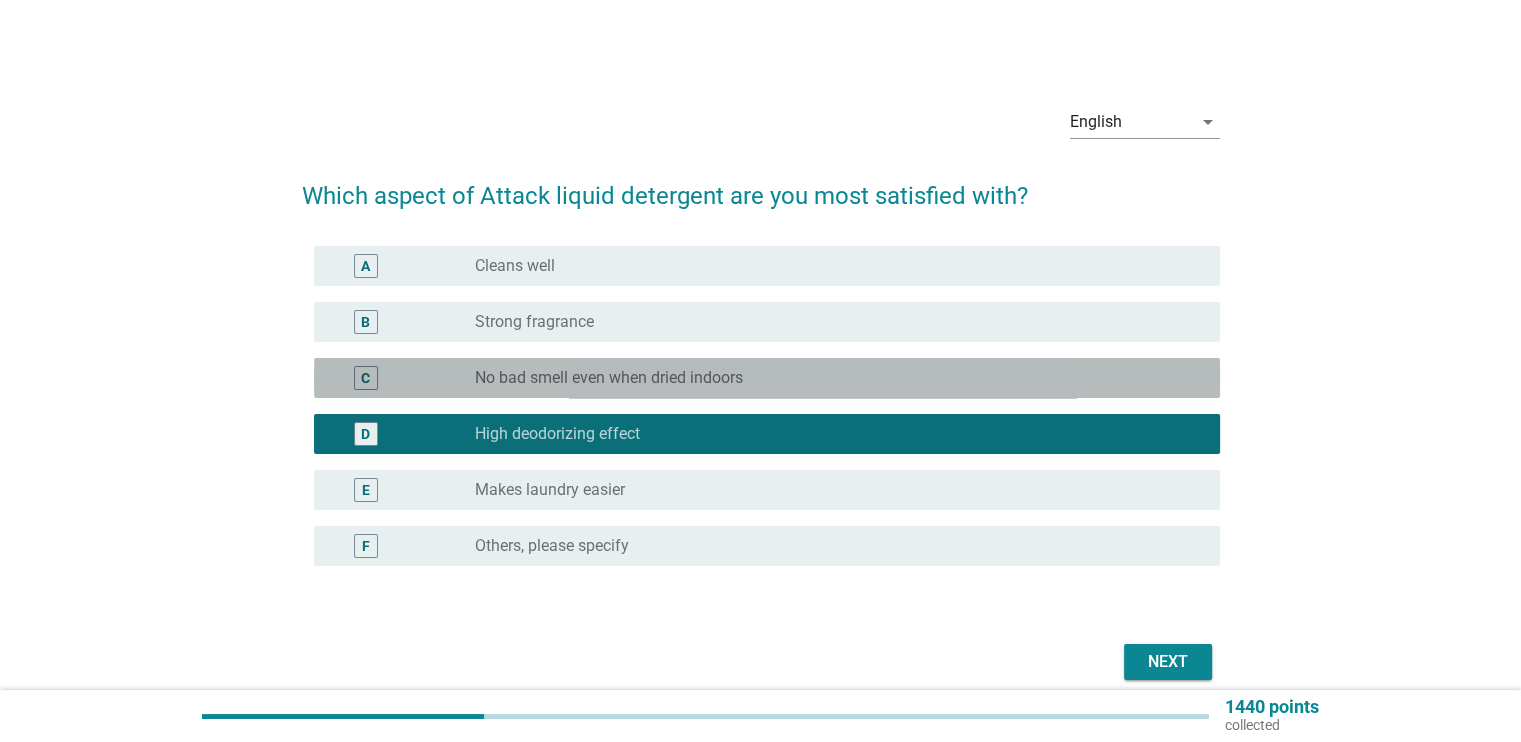click on "radio_button_unchecked No bad smell even when dried indoors" at bounding box center (831, 378) 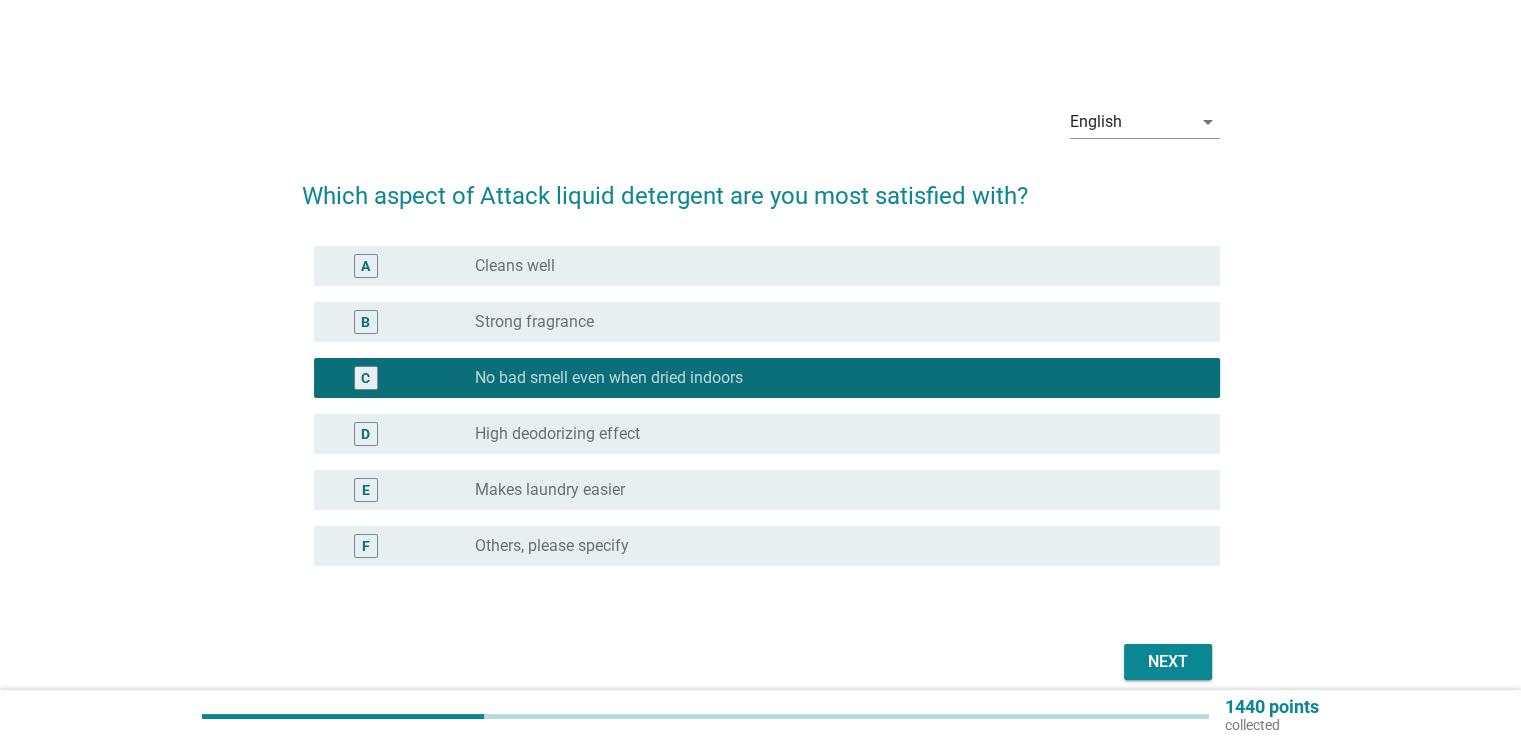 click on "radio_button_unchecked High deodorizing effect" at bounding box center [839, 434] 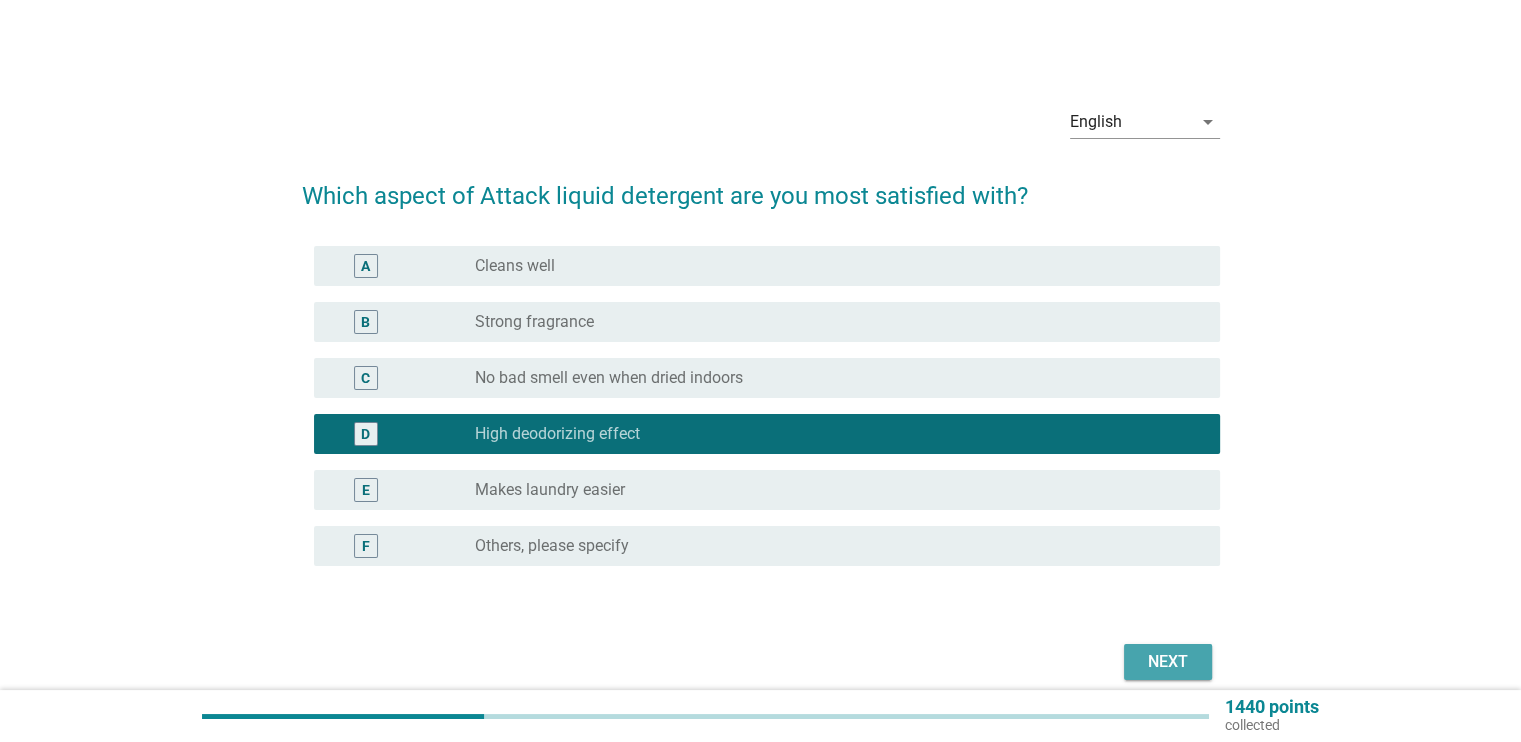 click on "Next" at bounding box center [1168, 662] 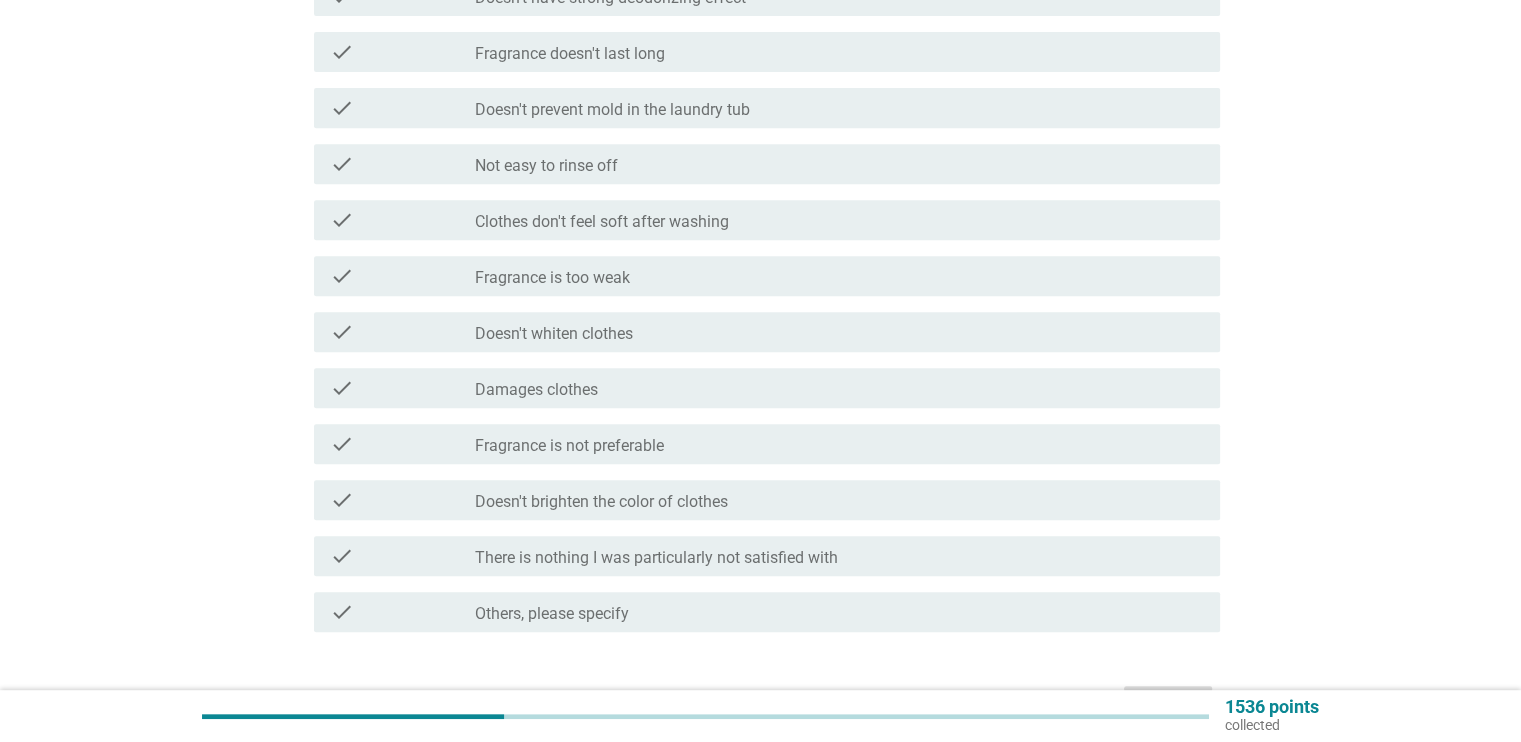 scroll, scrollTop: 900, scrollLeft: 0, axis: vertical 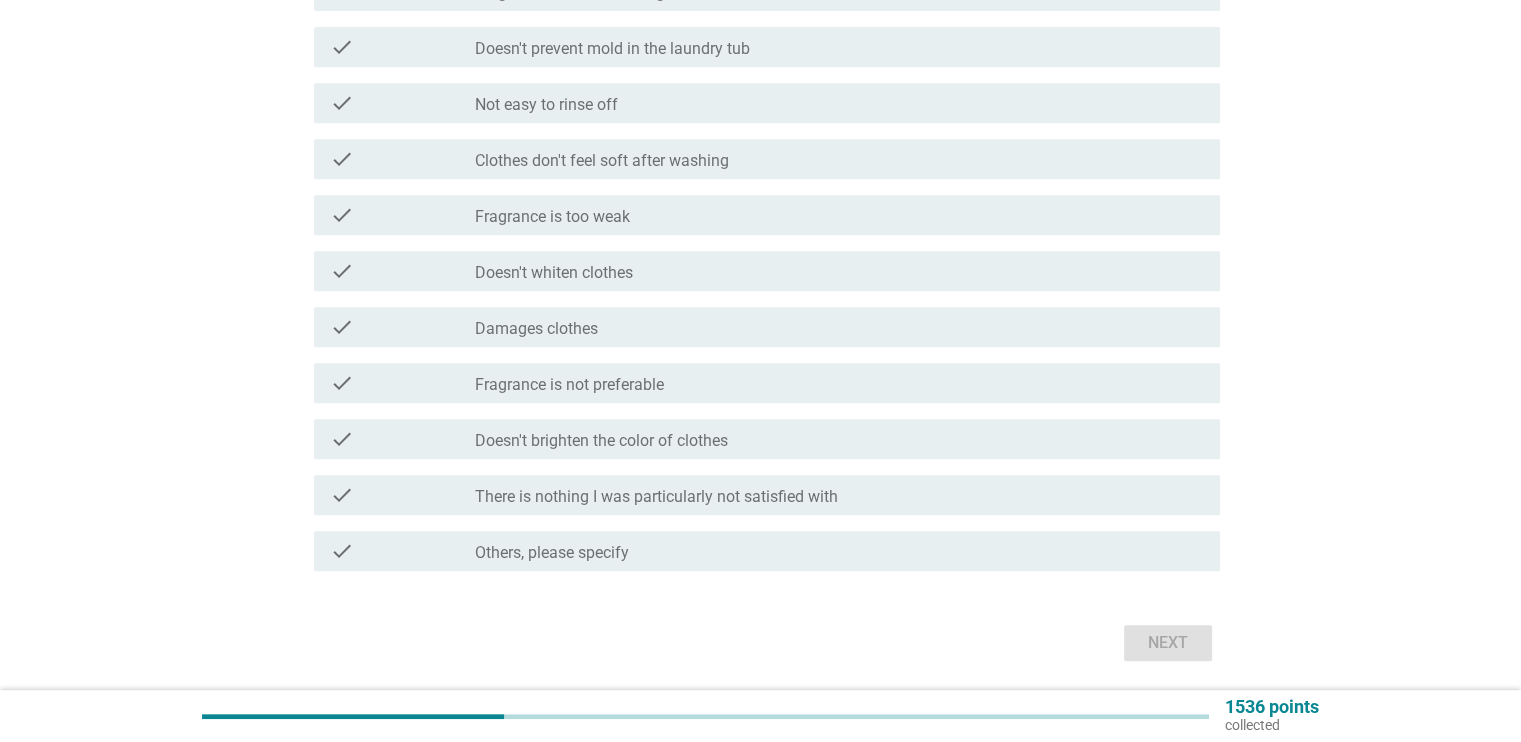 click on "check_box_outline_blank [BRAND]" at bounding box center [839, 439] 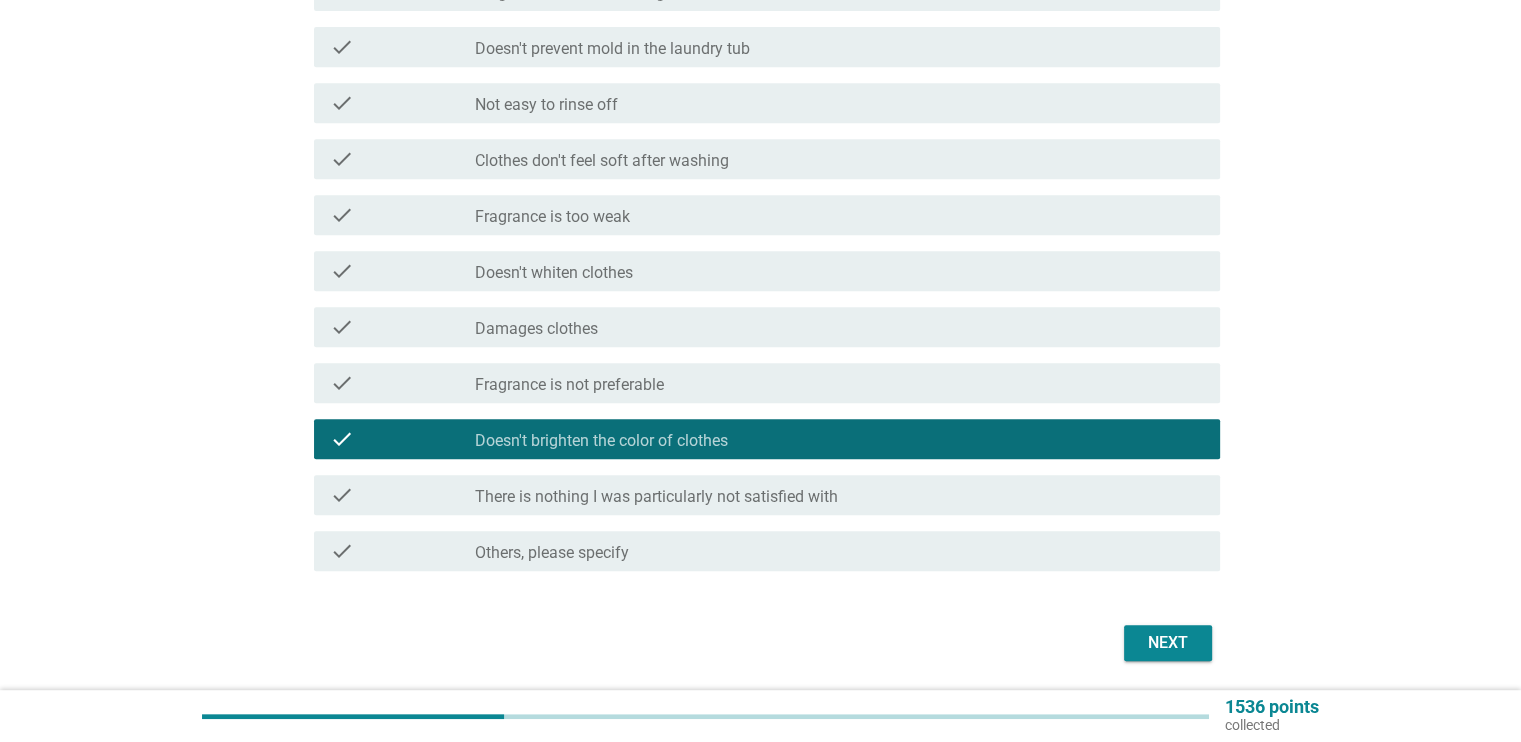 click on "Next" at bounding box center (1168, 643) 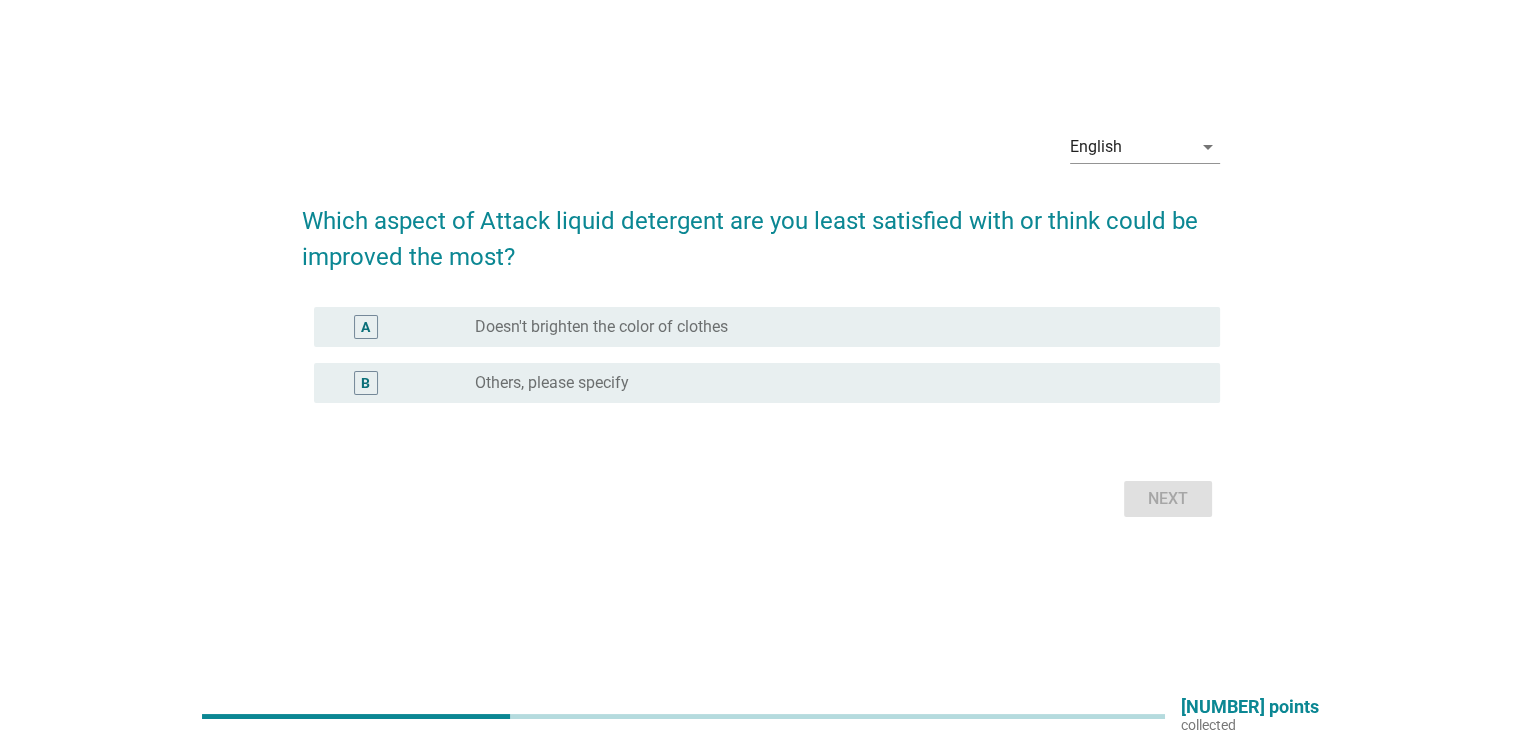 scroll, scrollTop: 0, scrollLeft: 0, axis: both 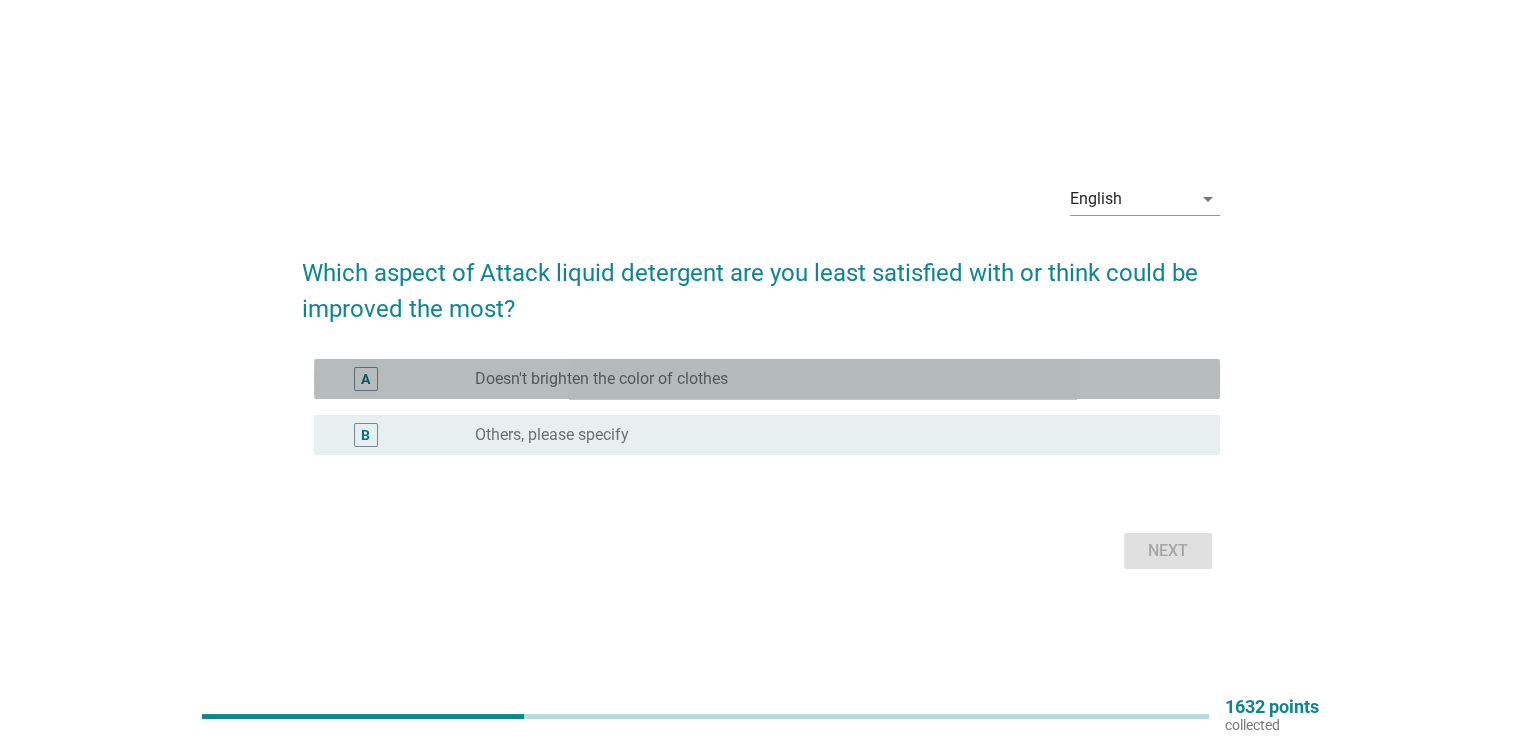 click on "radio_button_unchecked Doesn't brighten the color of clothes" at bounding box center (831, 379) 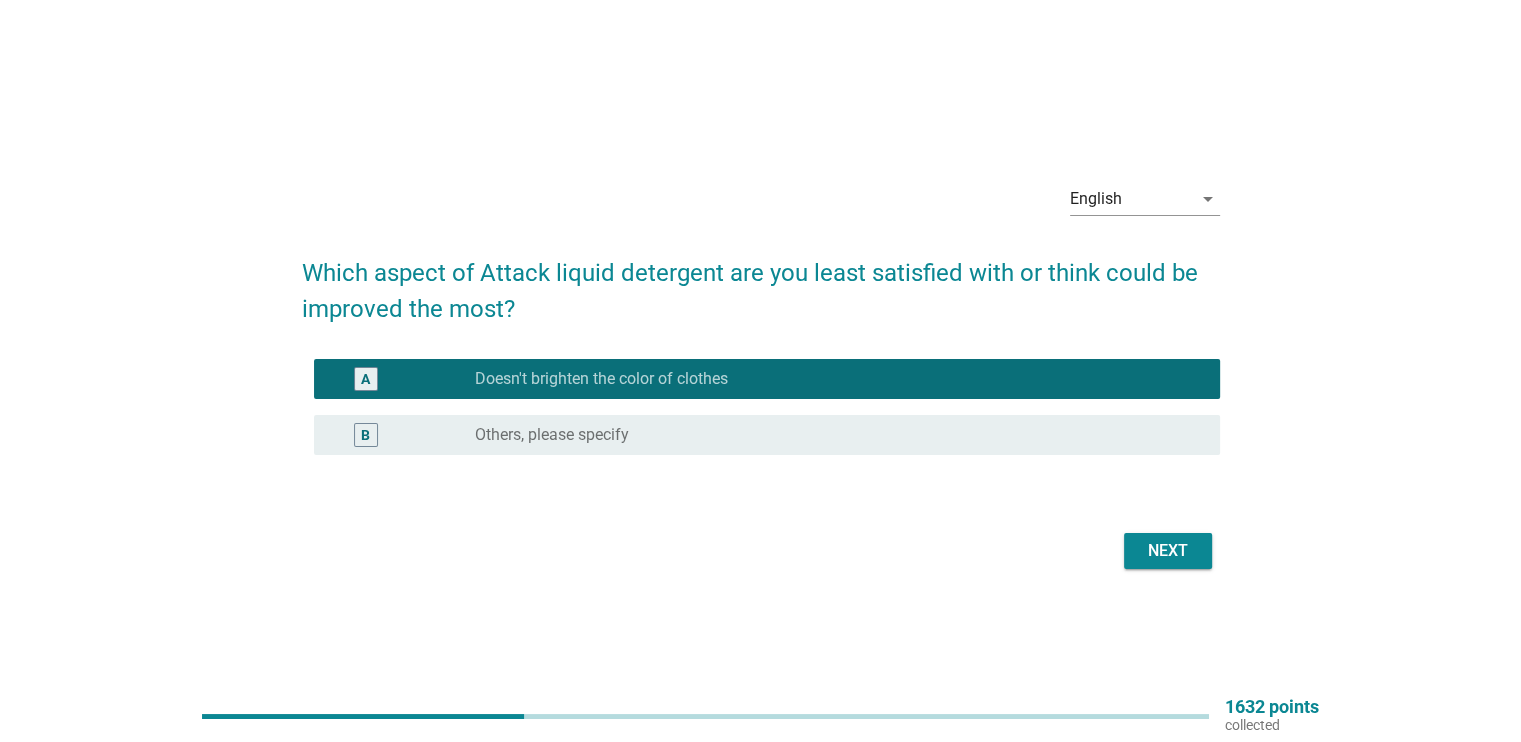 click on "Next" at bounding box center (1168, 551) 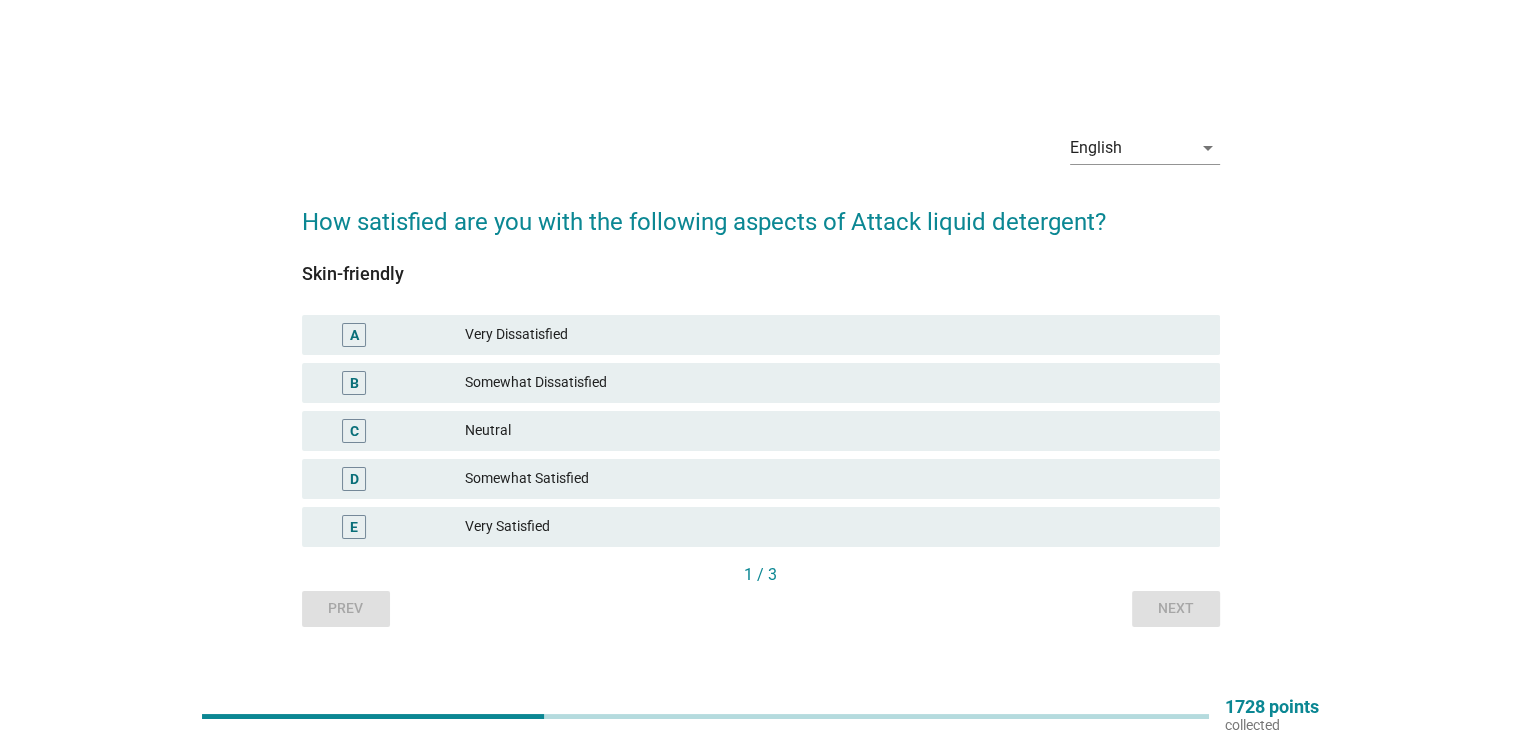 click on "Neutral" at bounding box center [834, 431] 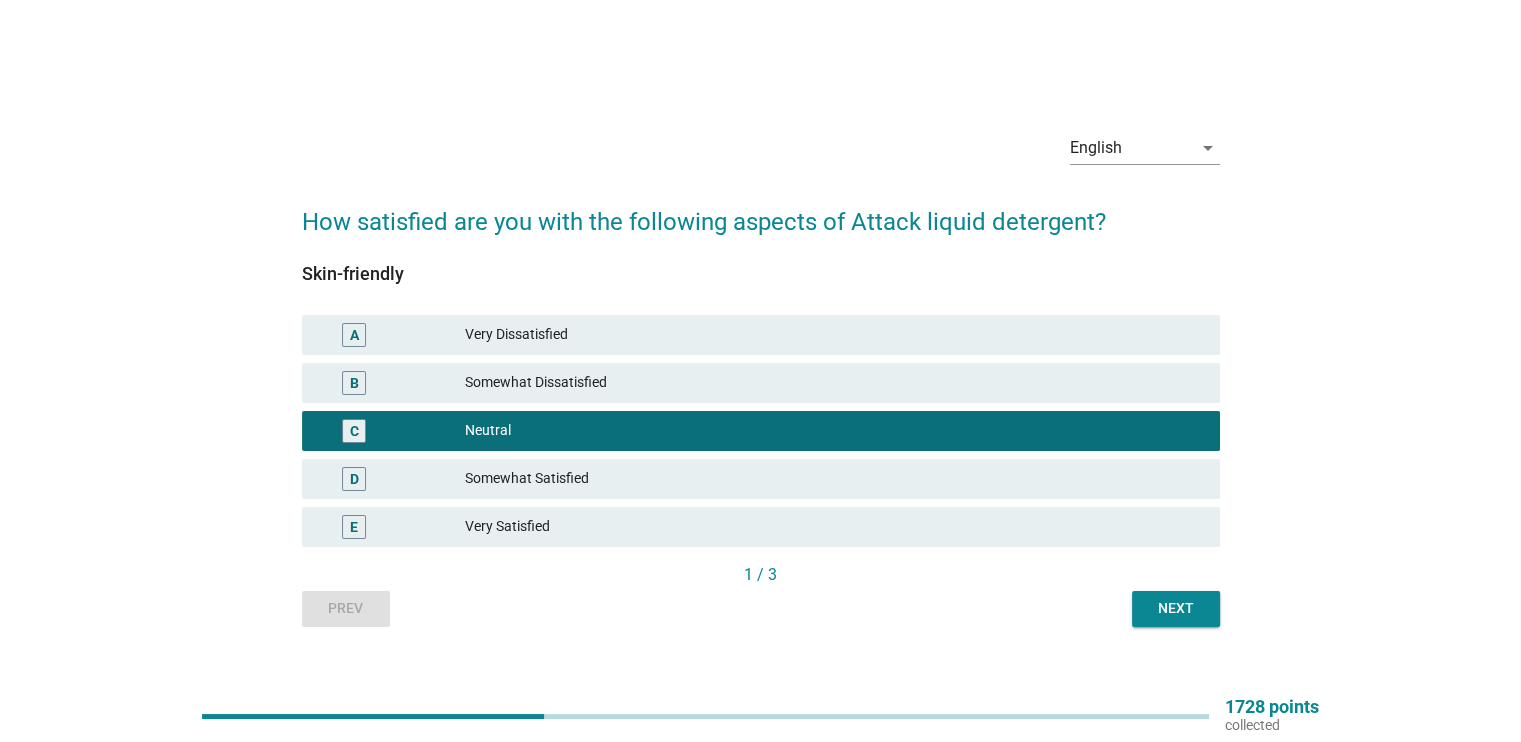 click on "Next" at bounding box center [1176, 609] 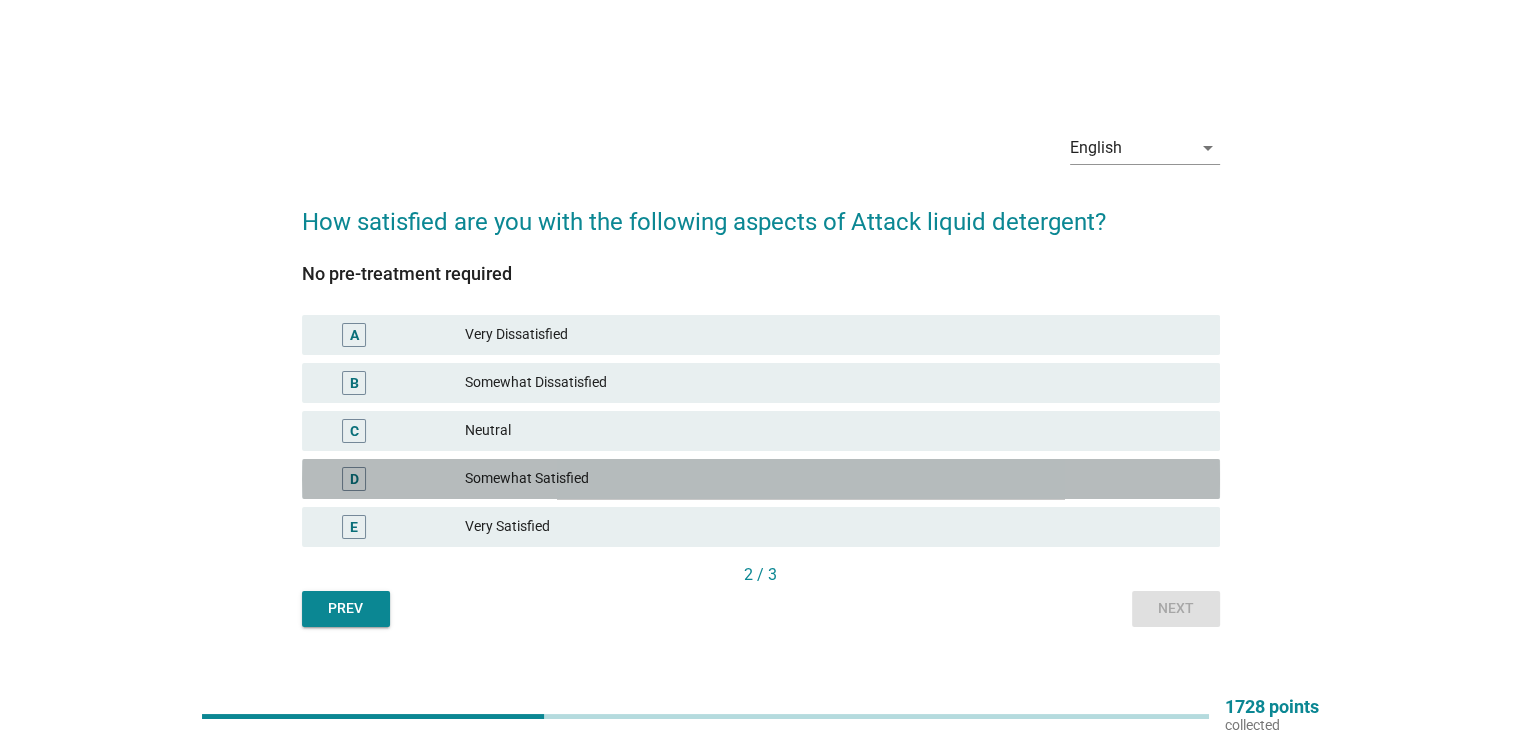 click on "Somewhat Satisfied" at bounding box center (834, 479) 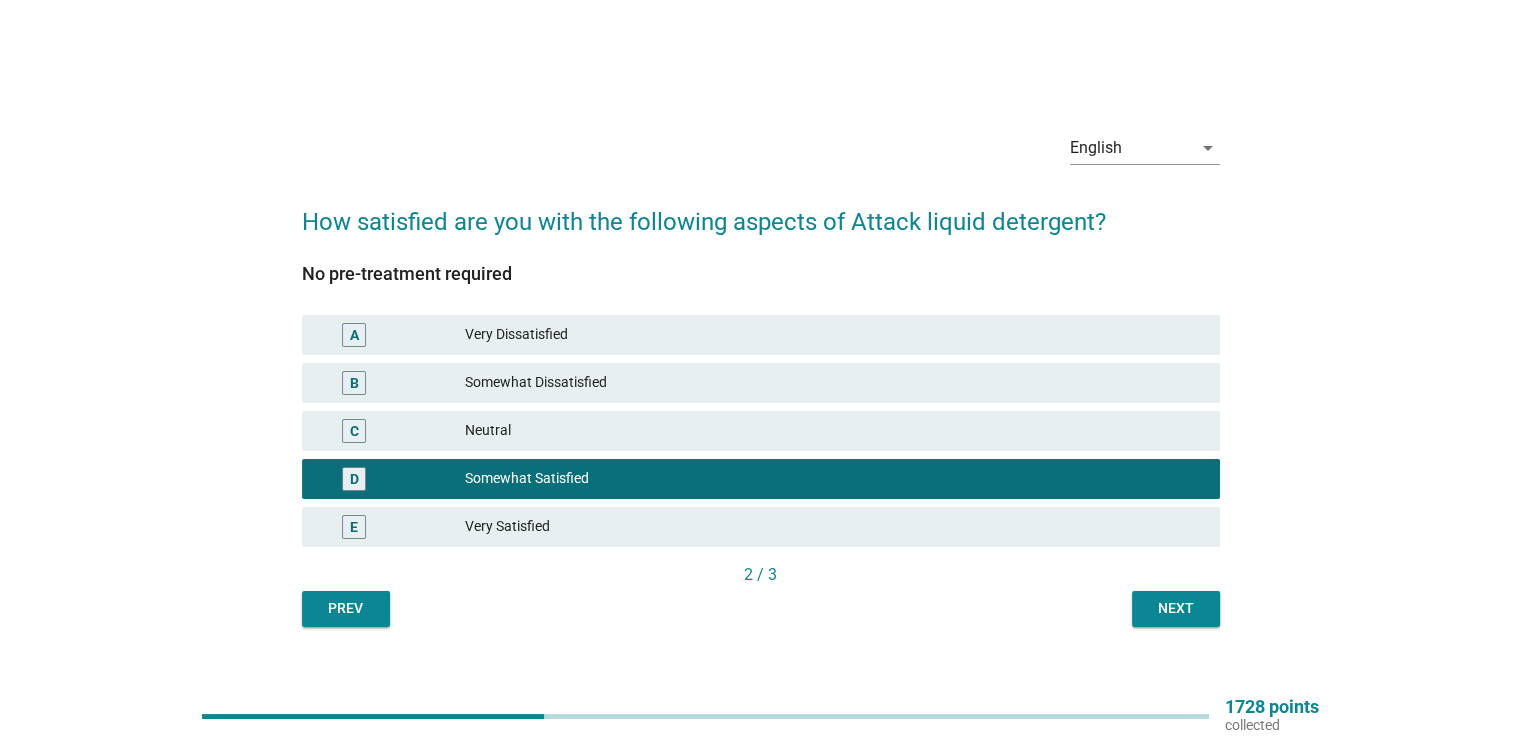 click on "Next" at bounding box center [1176, 608] 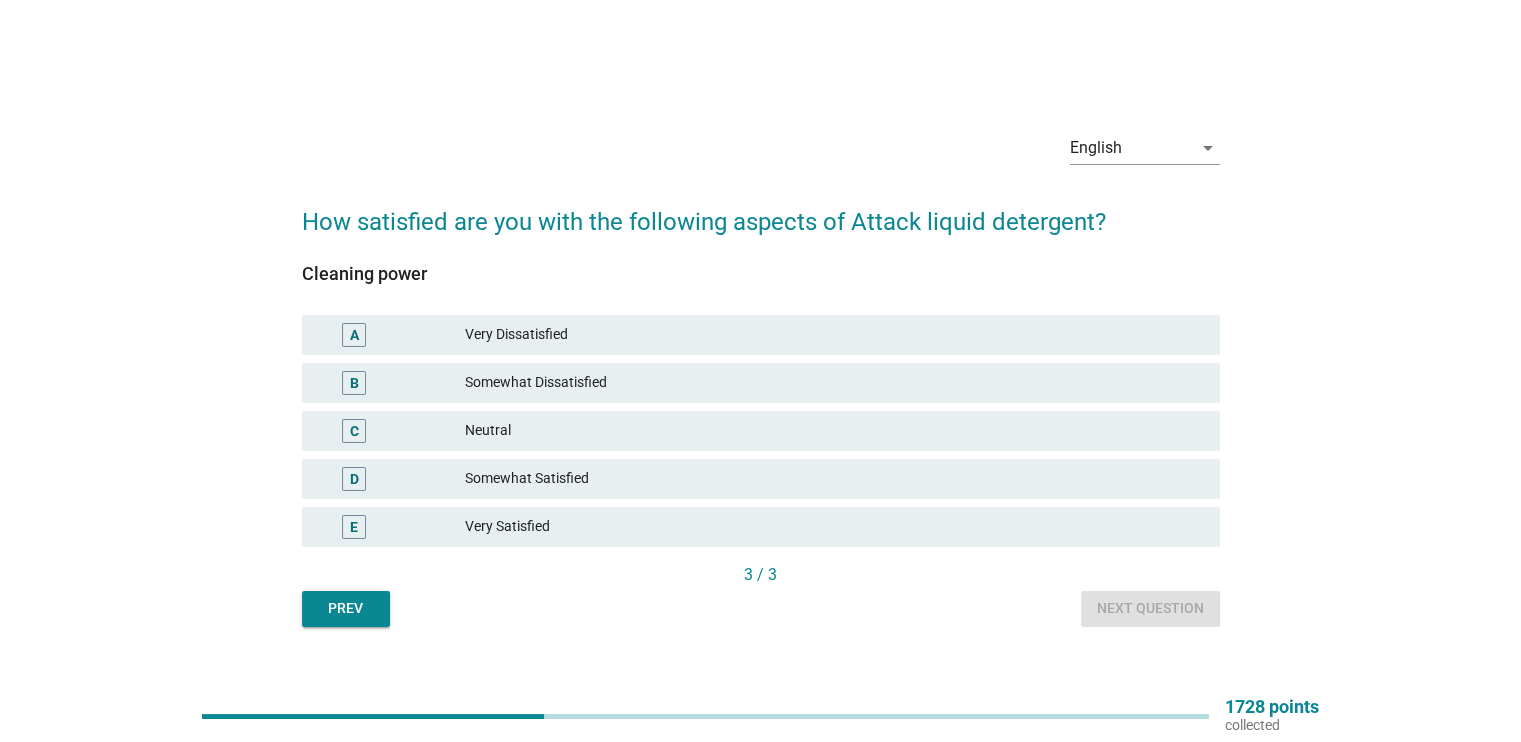 click on "C   Neutral" at bounding box center (761, 431) 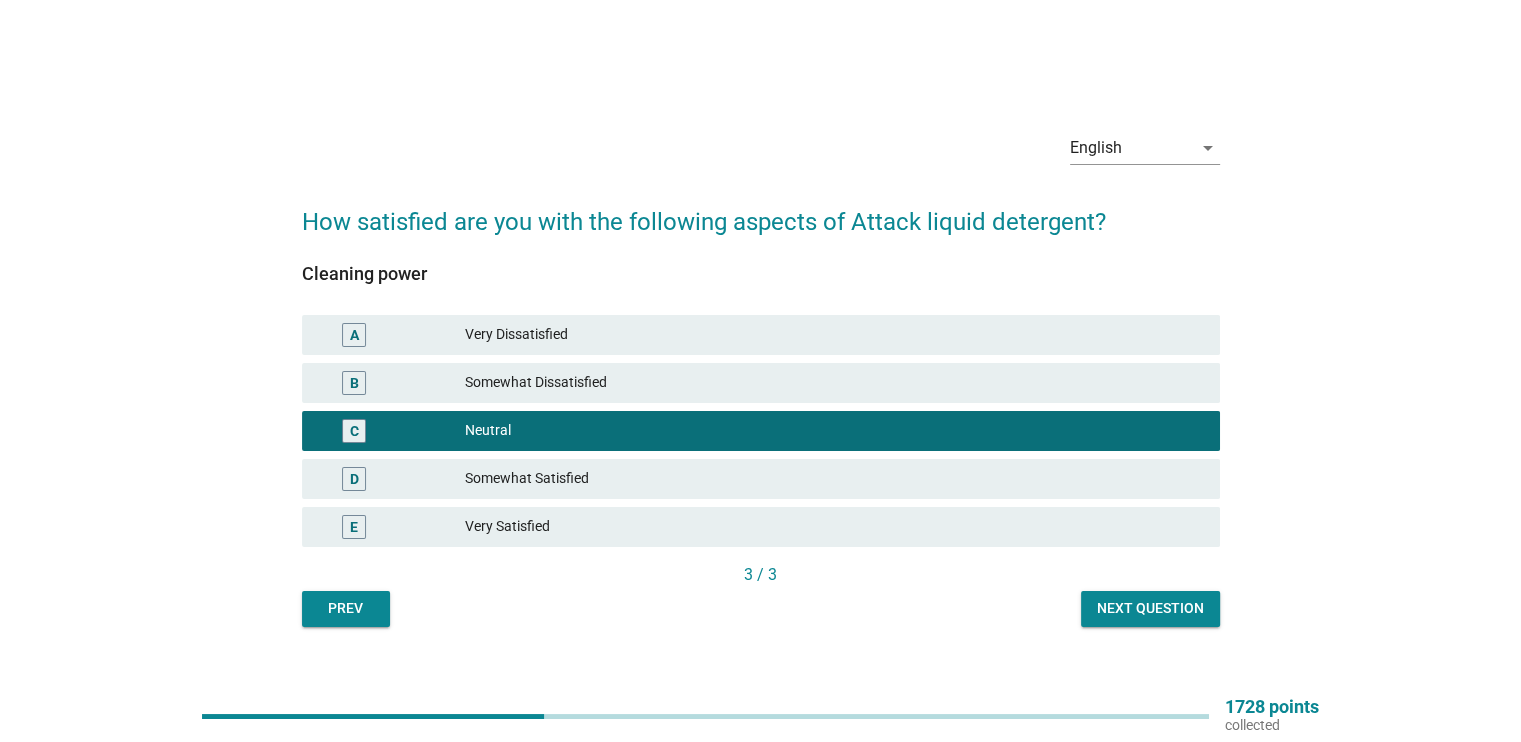 click on "Next question" at bounding box center [1150, 608] 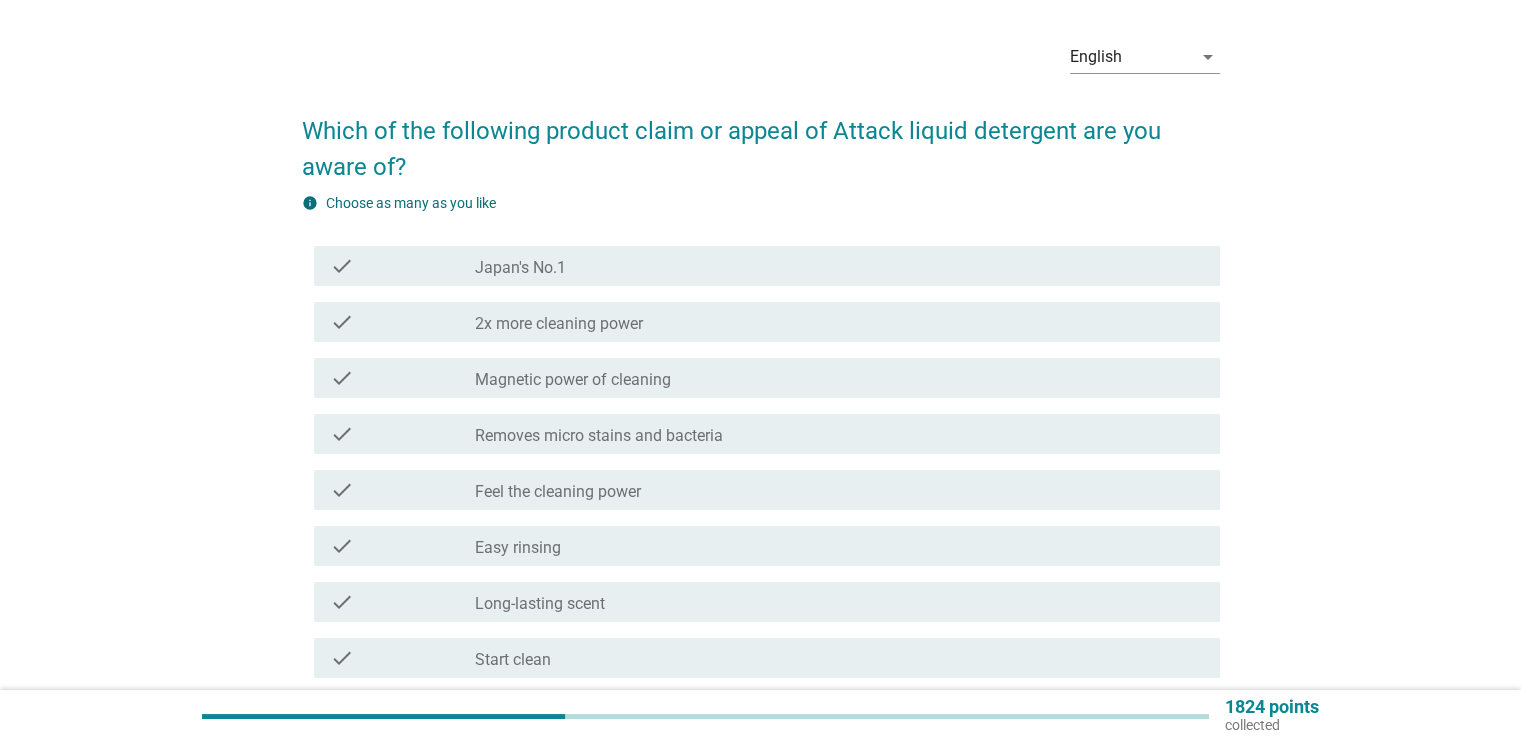 scroll, scrollTop: 100, scrollLeft: 0, axis: vertical 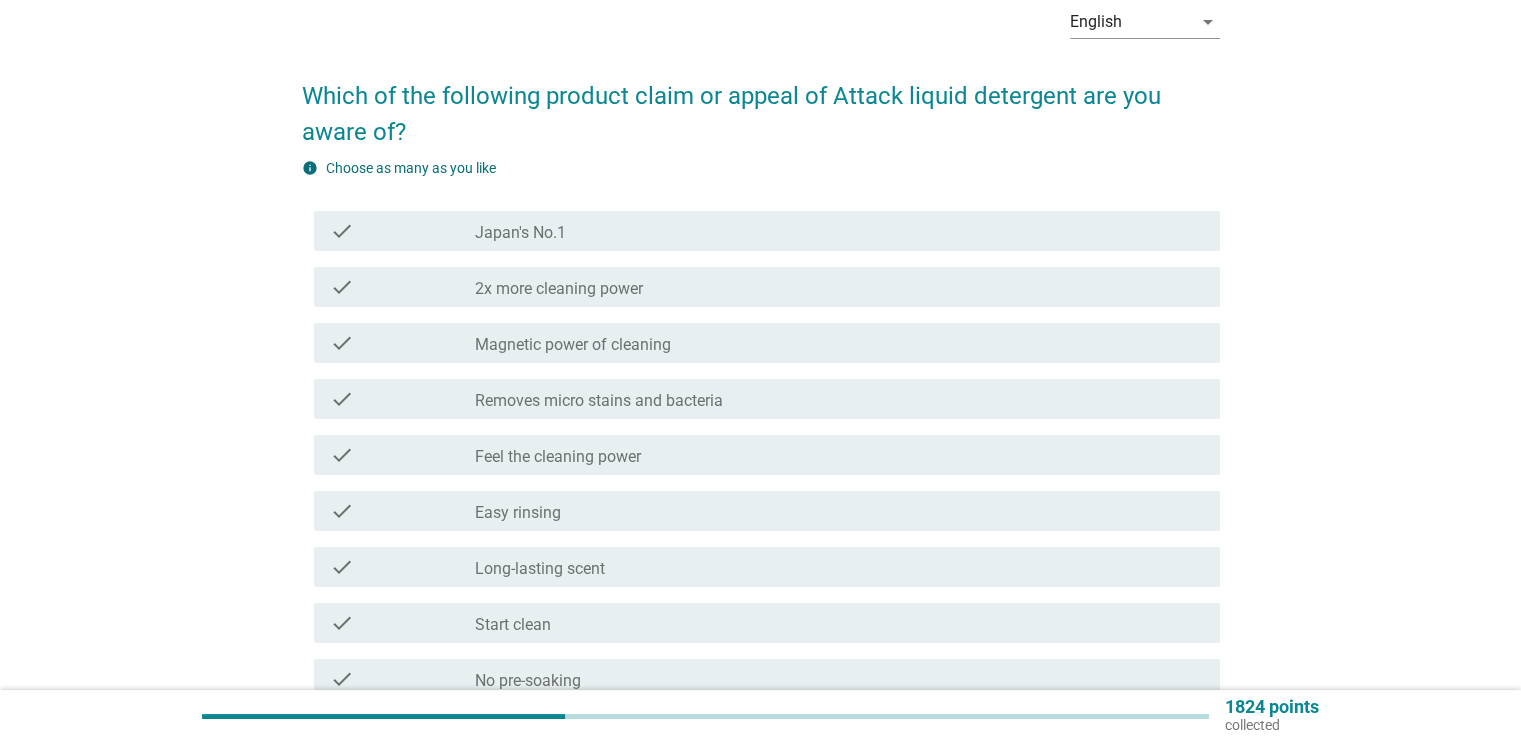 click on "check_box_outline_blank 2x more cleaning power" at bounding box center (839, 287) 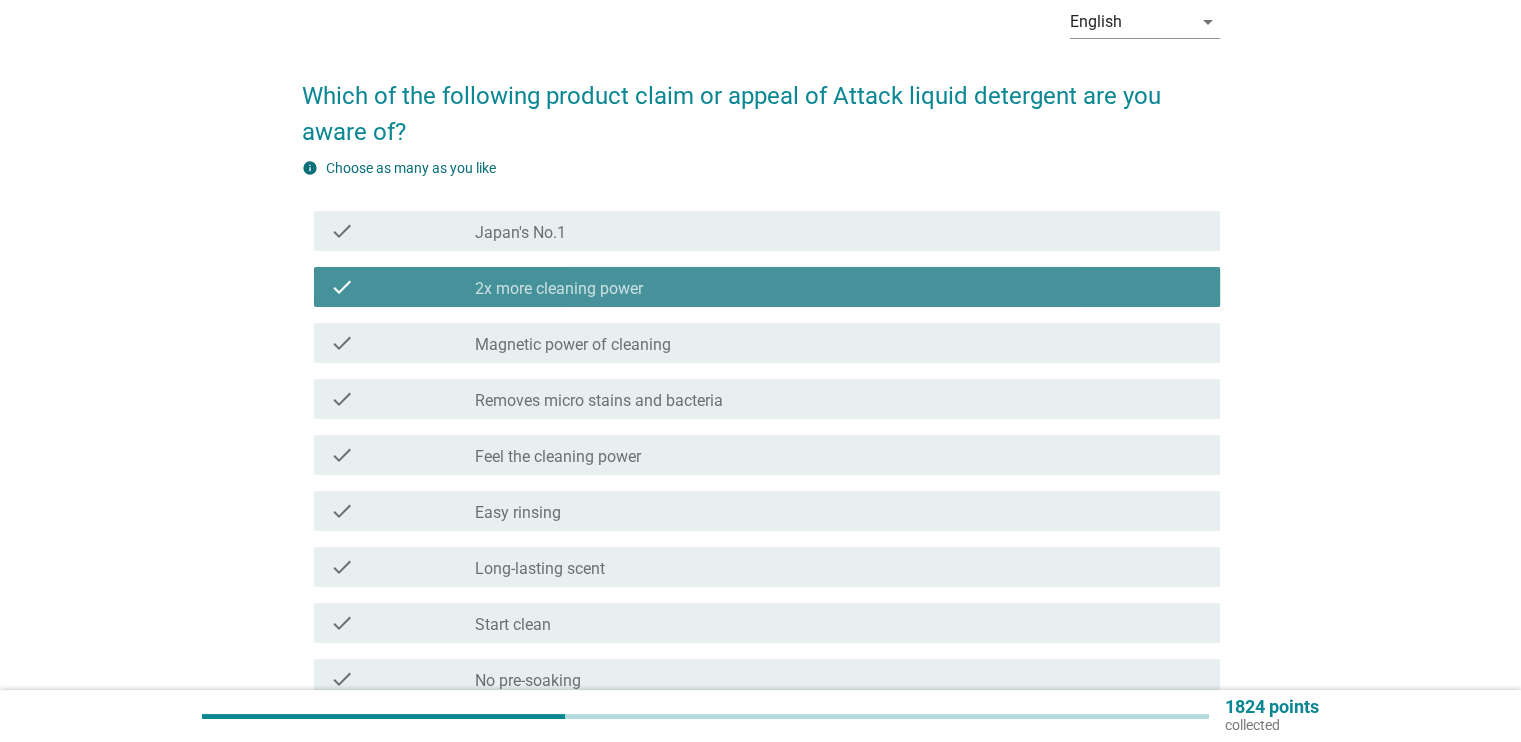 click on "check_box_outline_blank Magnetic power of cleaning" at bounding box center [839, 343] 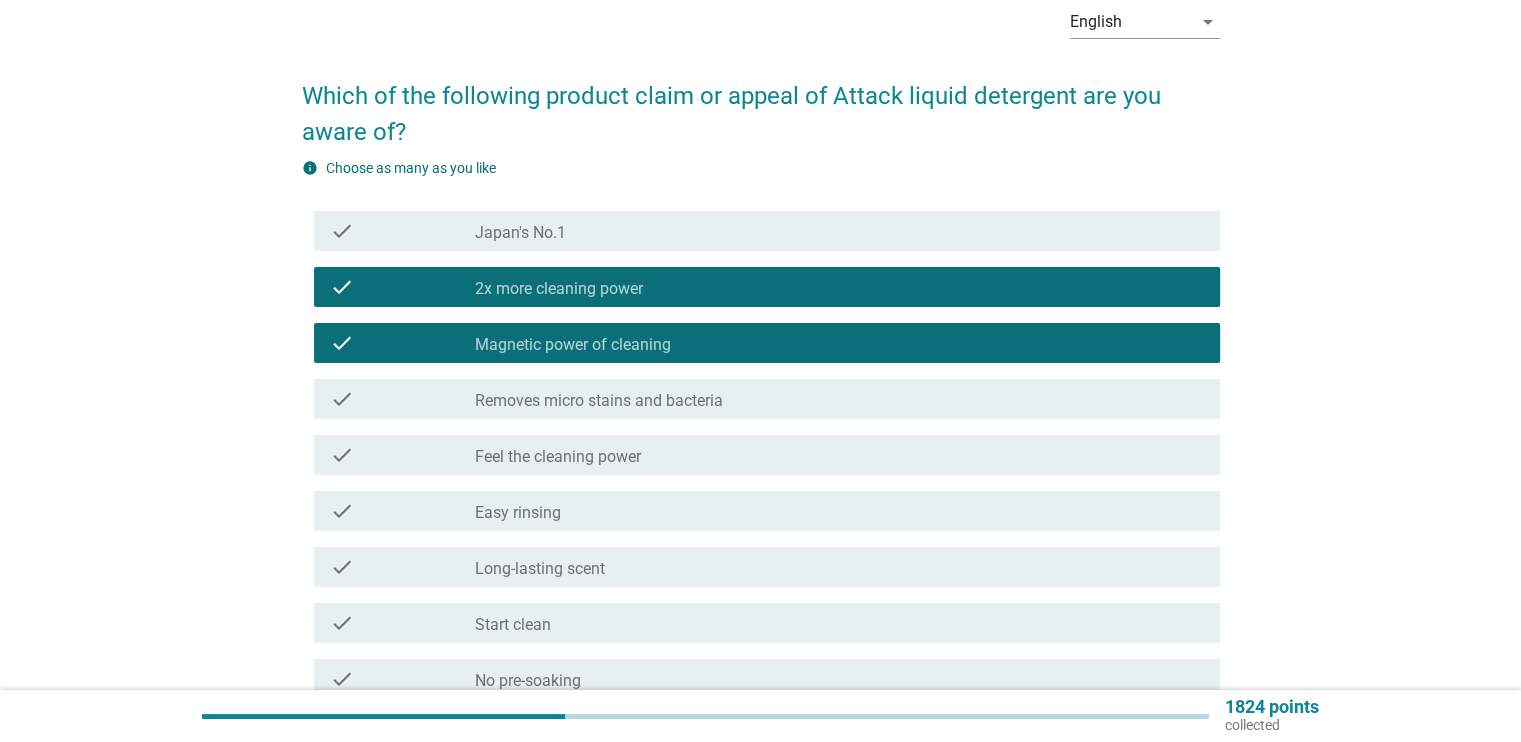 scroll, scrollTop: 500, scrollLeft: 0, axis: vertical 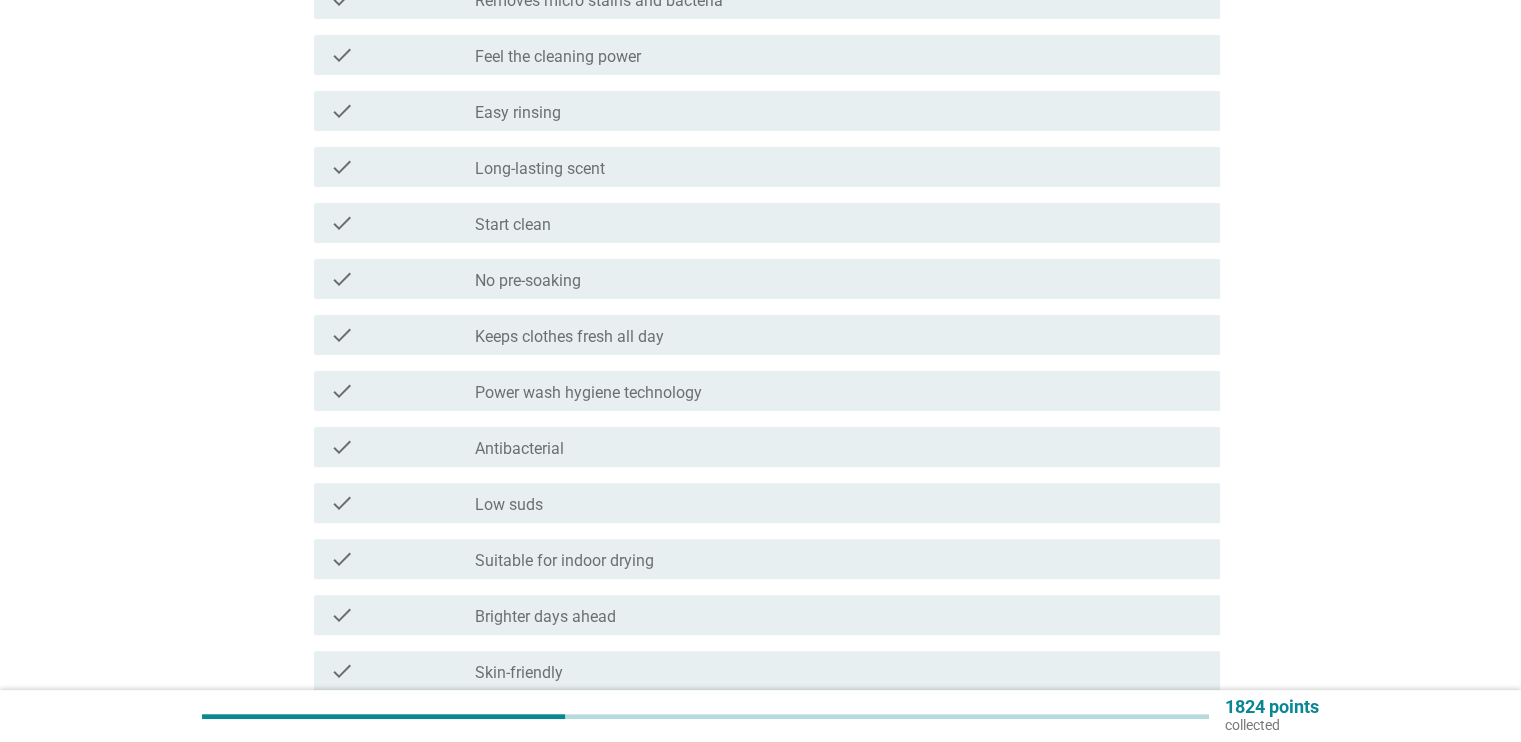 click on "check     check_box_outline_blank [BRAND]" at bounding box center (761, 335) 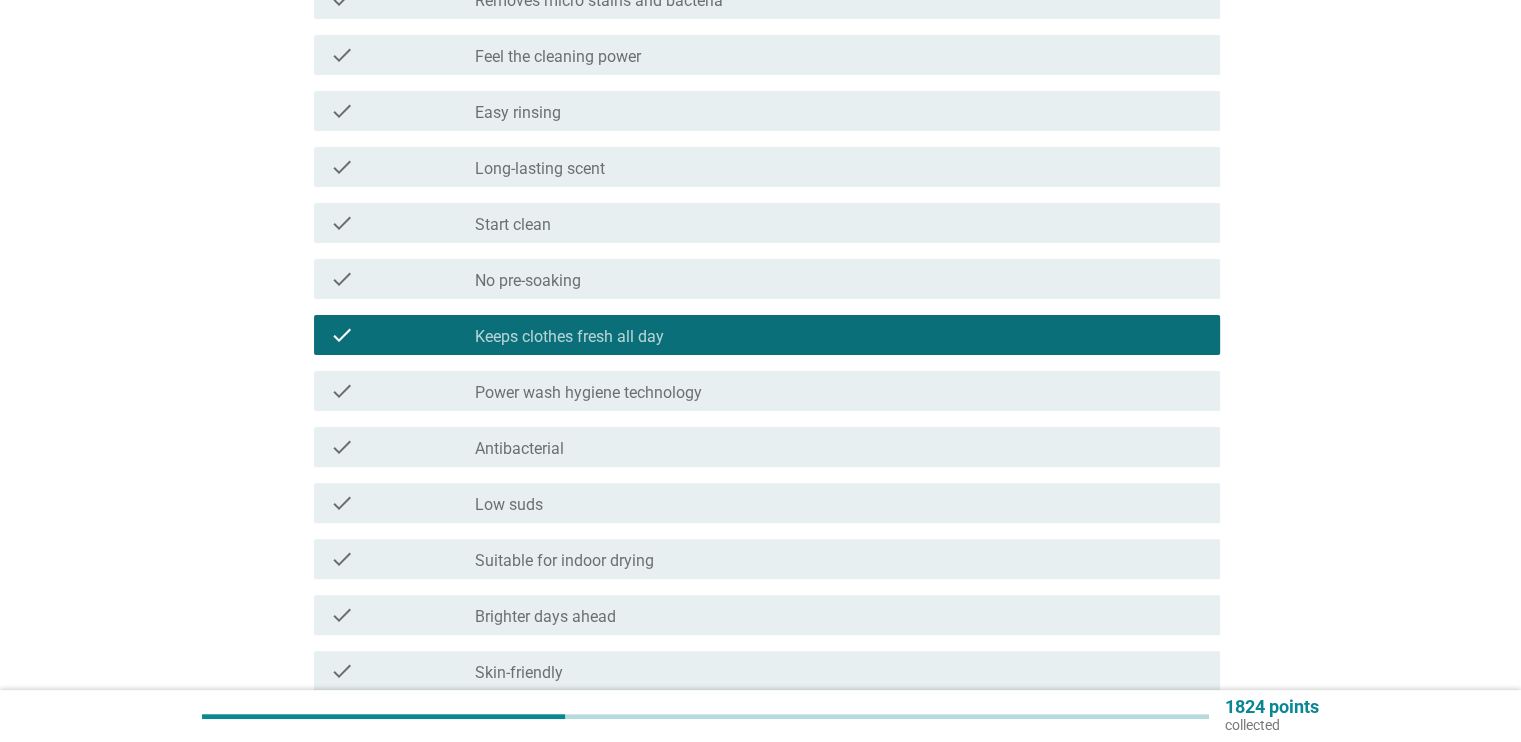 scroll, scrollTop: 1022, scrollLeft: 0, axis: vertical 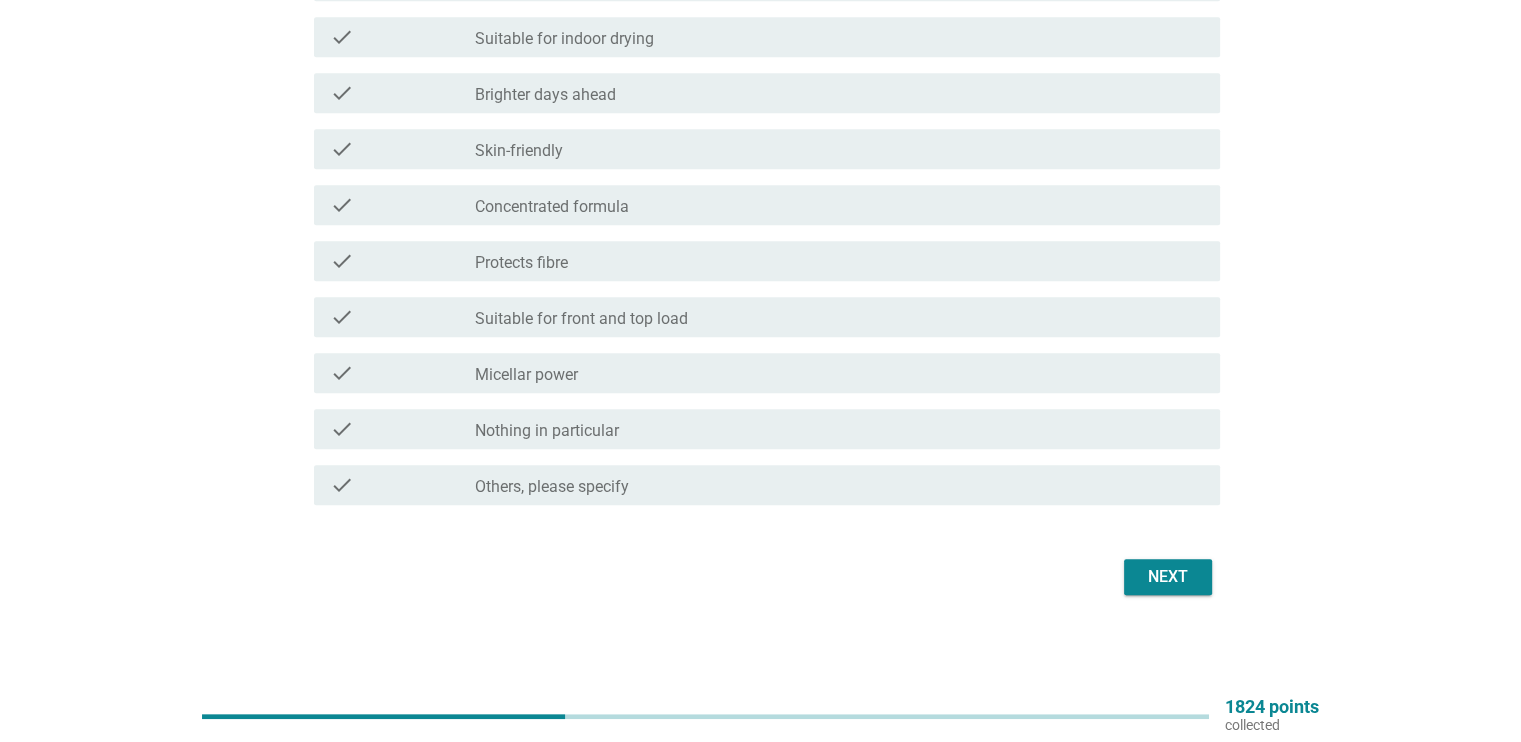 click on "check_box_outline_blank [BRAND]" at bounding box center (767, 205) 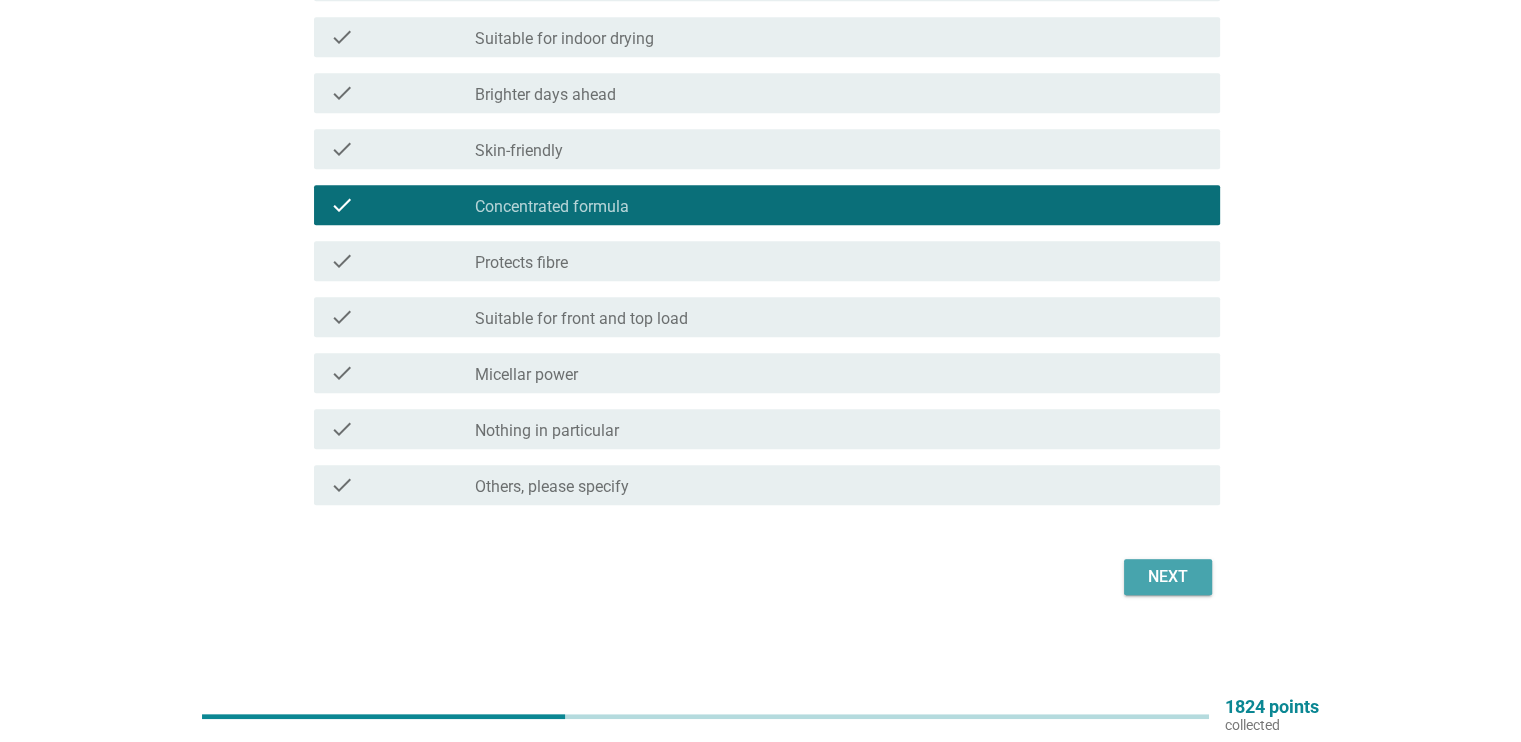 click on "Next" at bounding box center (1168, 577) 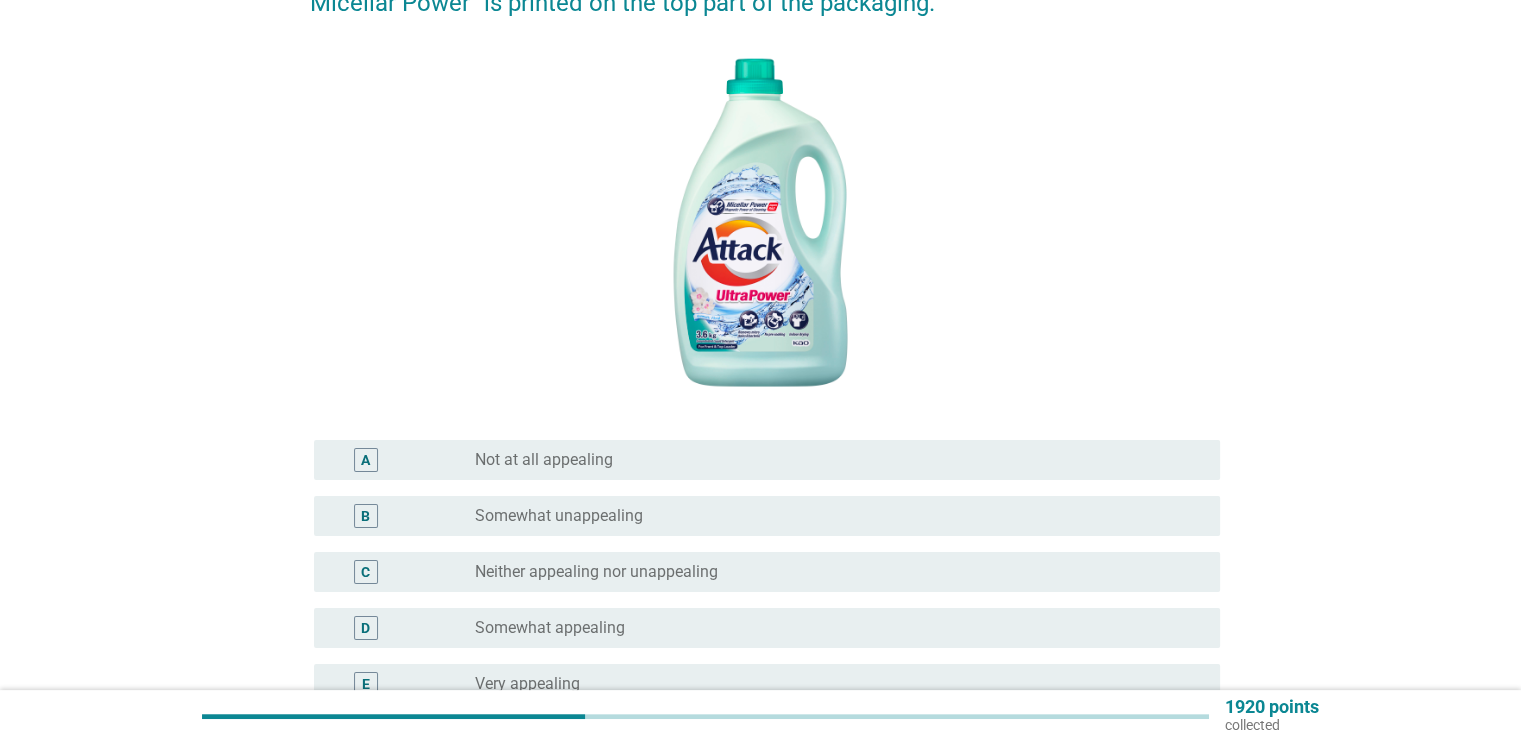 scroll, scrollTop: 300, scrollLeft: 0, axis: vertical 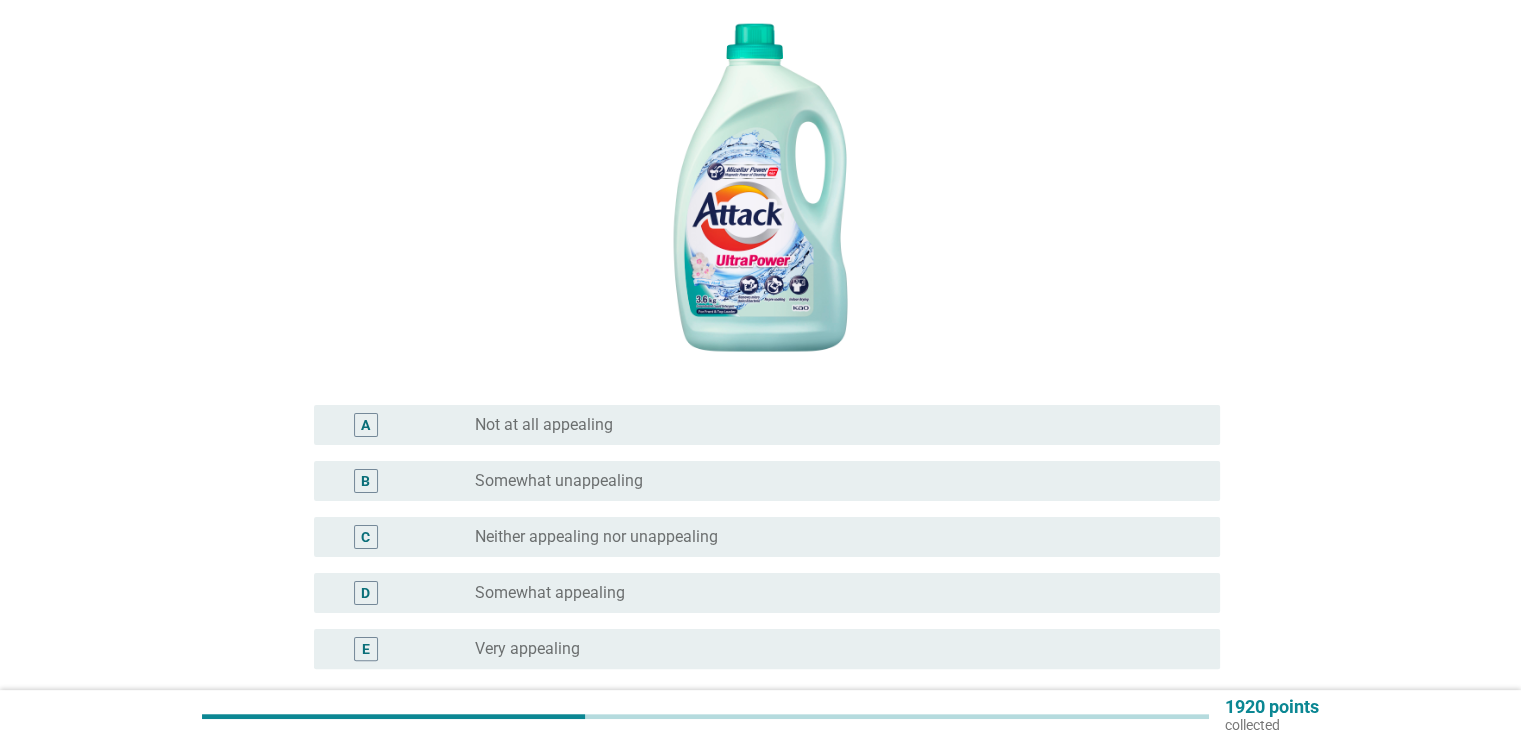 click on "radio_button_unchecked Neither appealing nor unappealing" at bounding box center [831, 537] 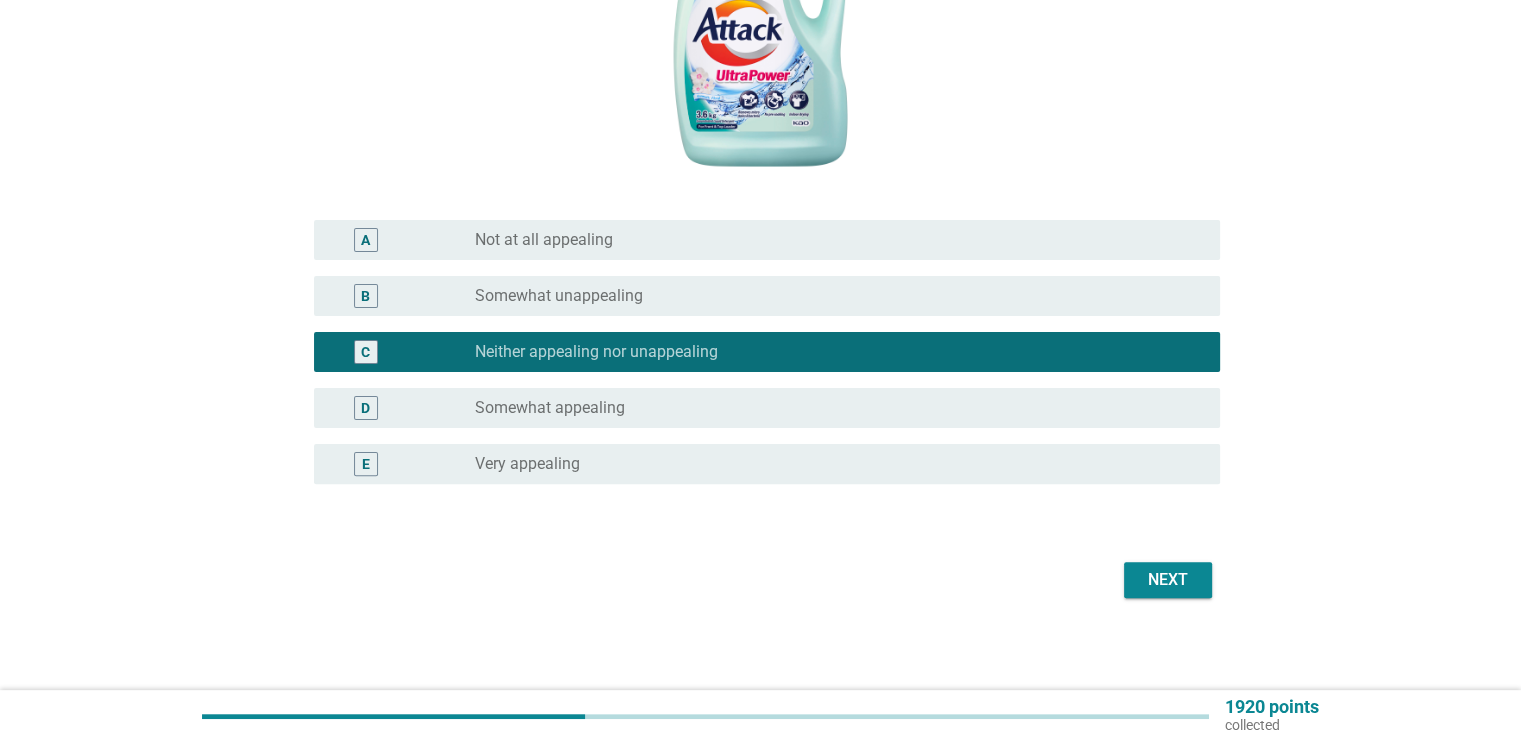 scroll, scrollTop: 488, scrollLeft: 0, axis: vertical 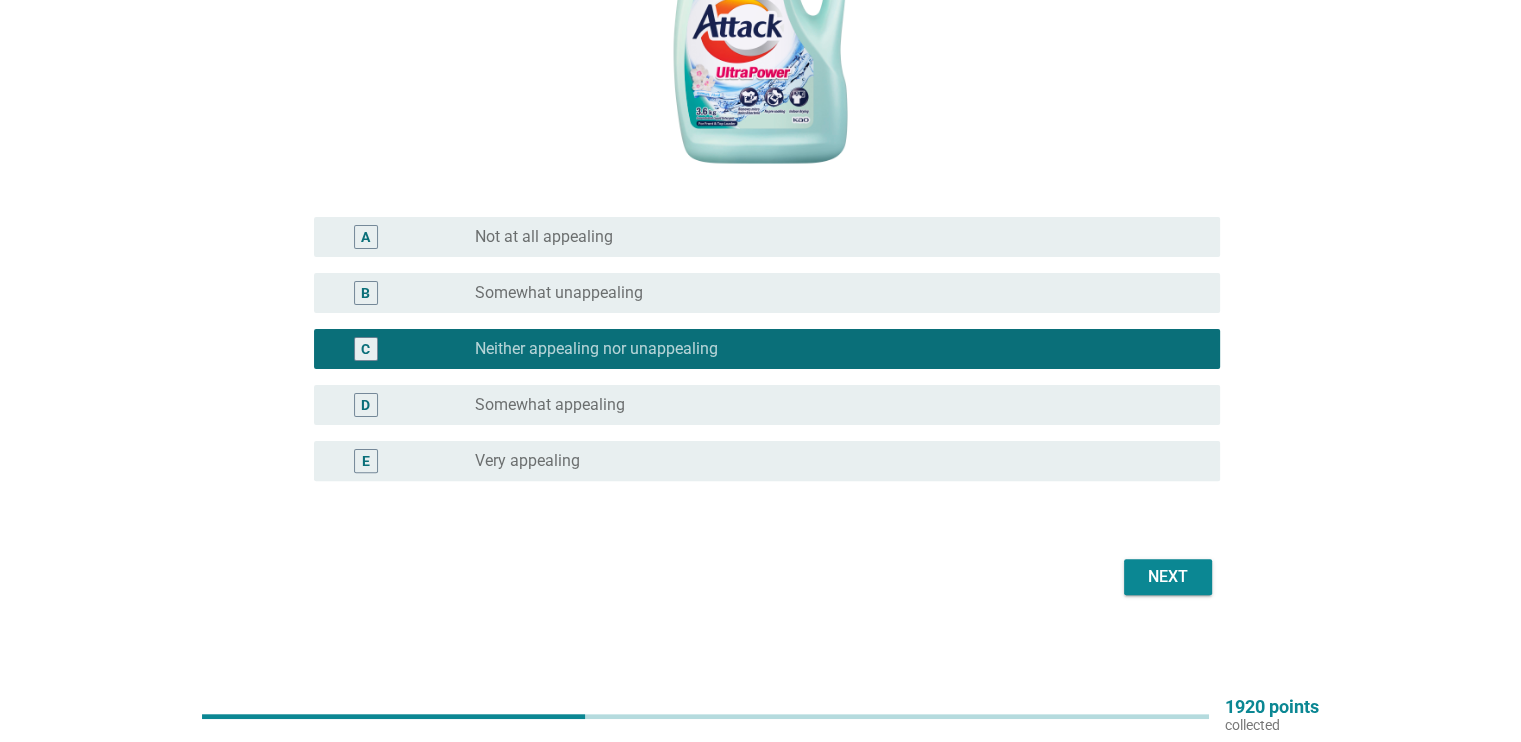 click on "Next" at bounding box center [1168, 577] 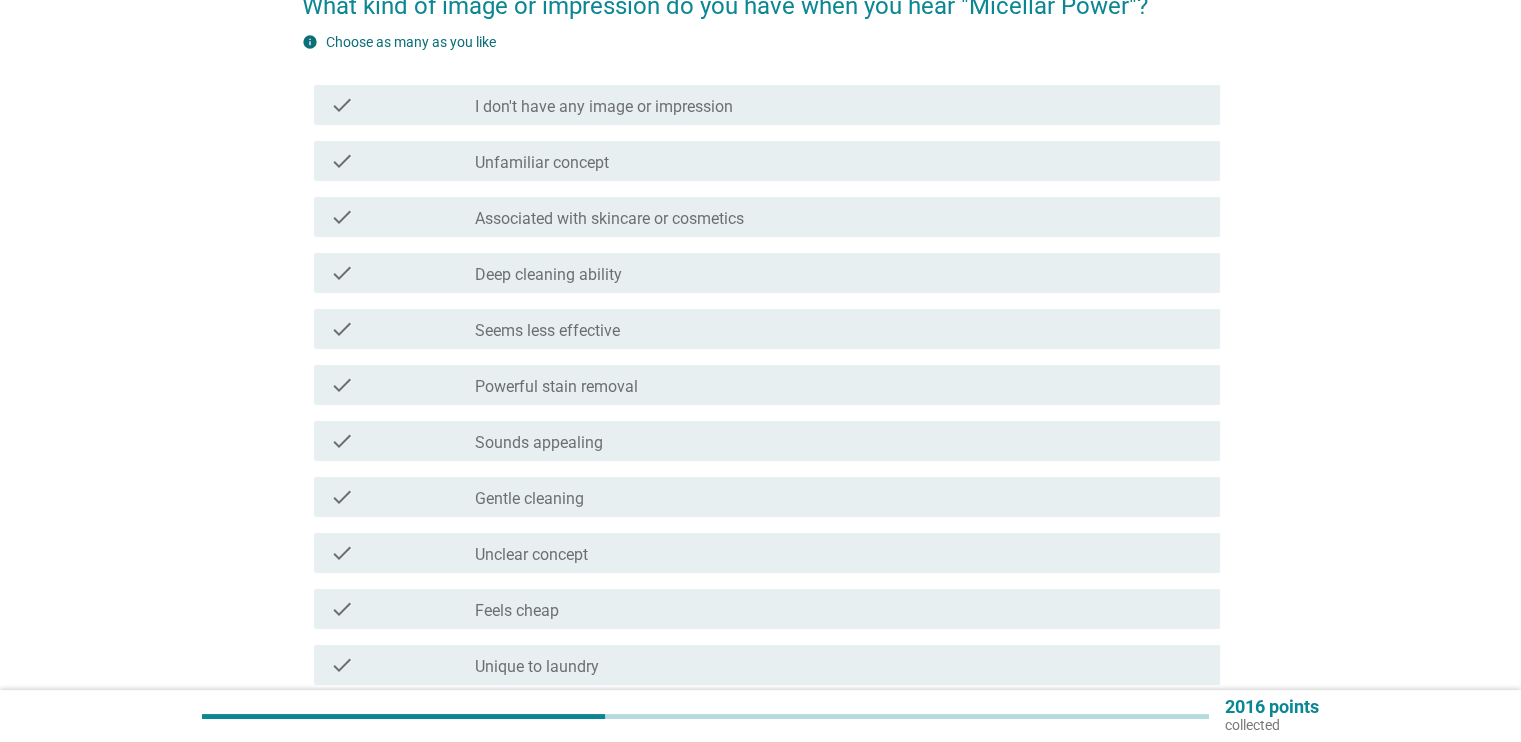 scroll, scrollTop: 200, scrollLeft: 0, axis: vertical 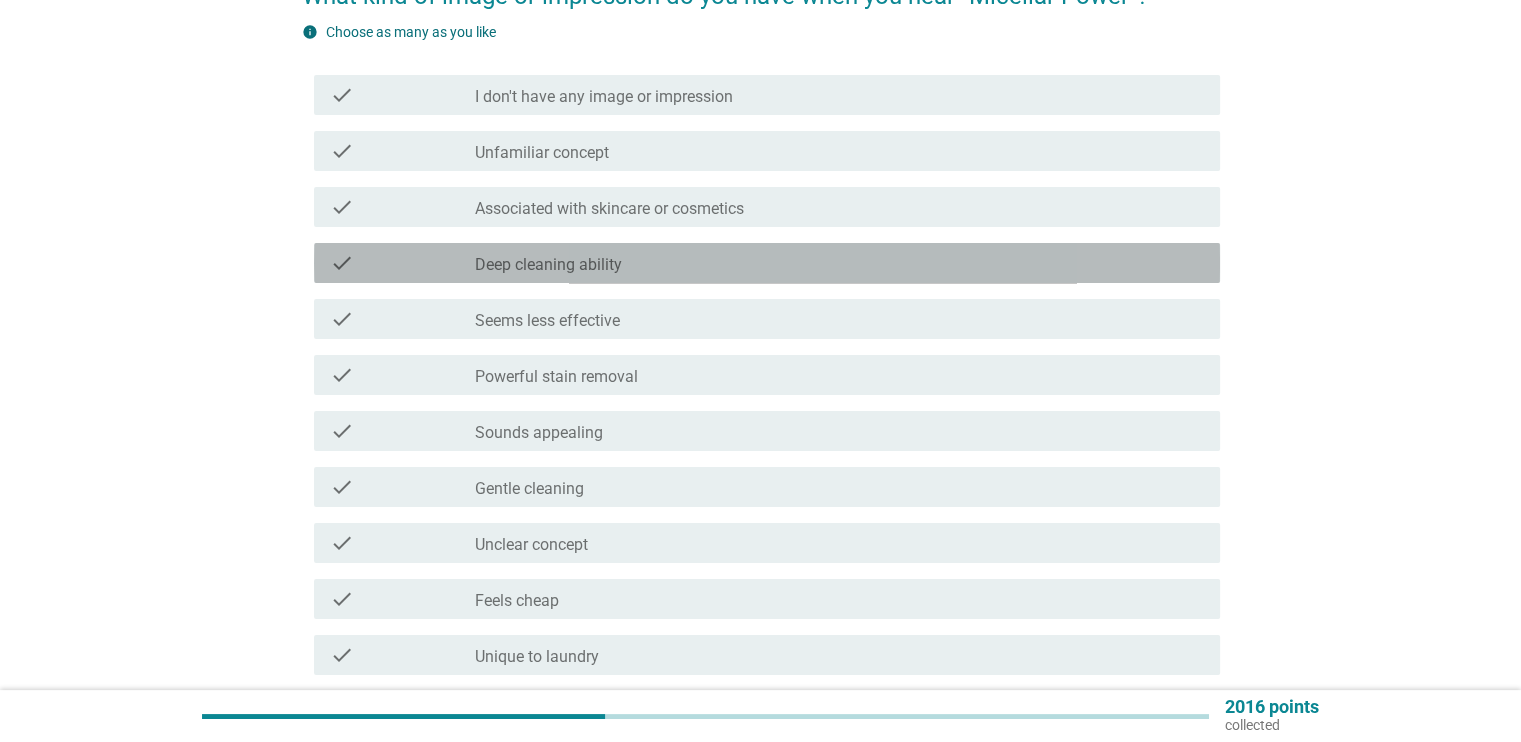 click on "check_box_outline_blank Deep cleaning ability" at bounding box center (839, 263) 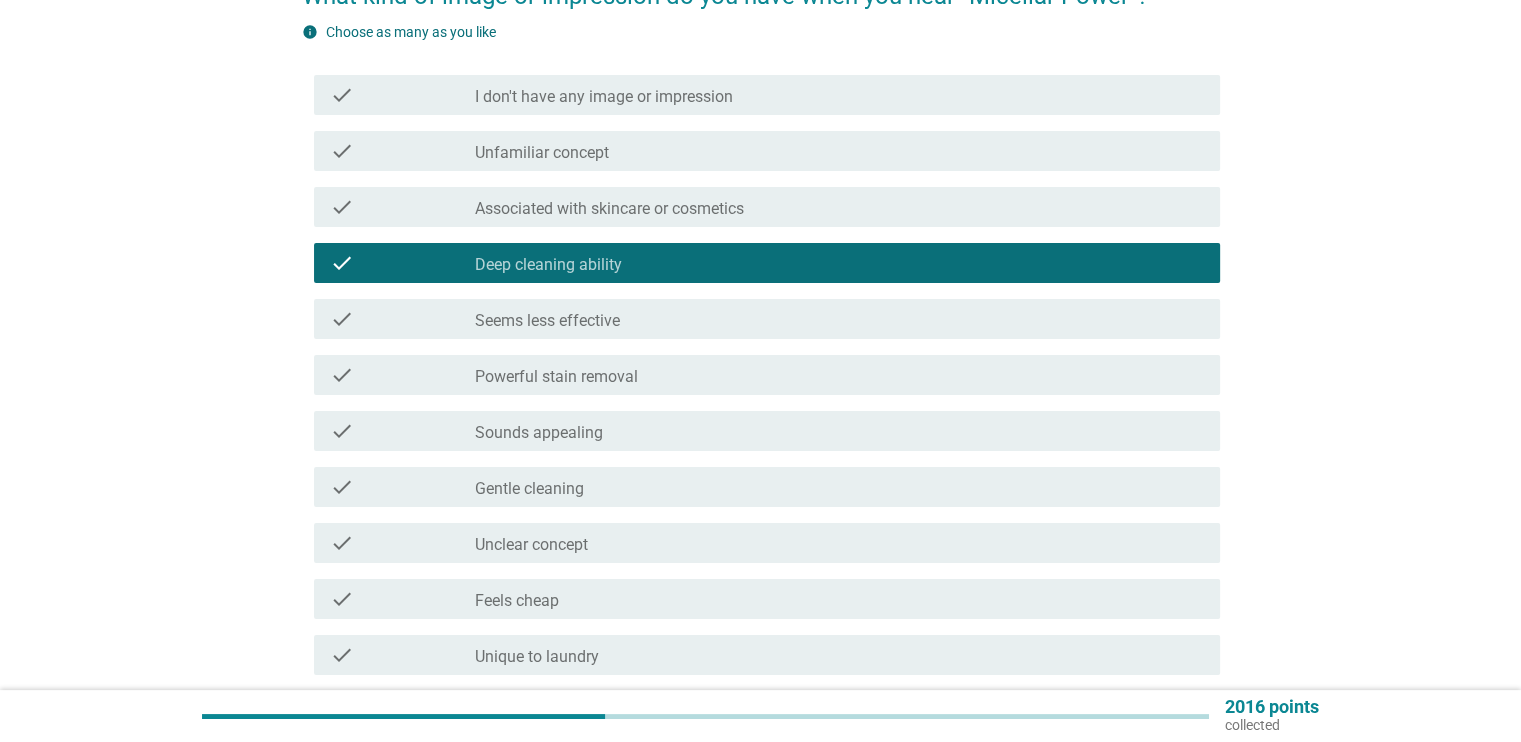 click on "check_box_outline_blank Associated with skincare or cosmetics" at bounding box center (839, 207) 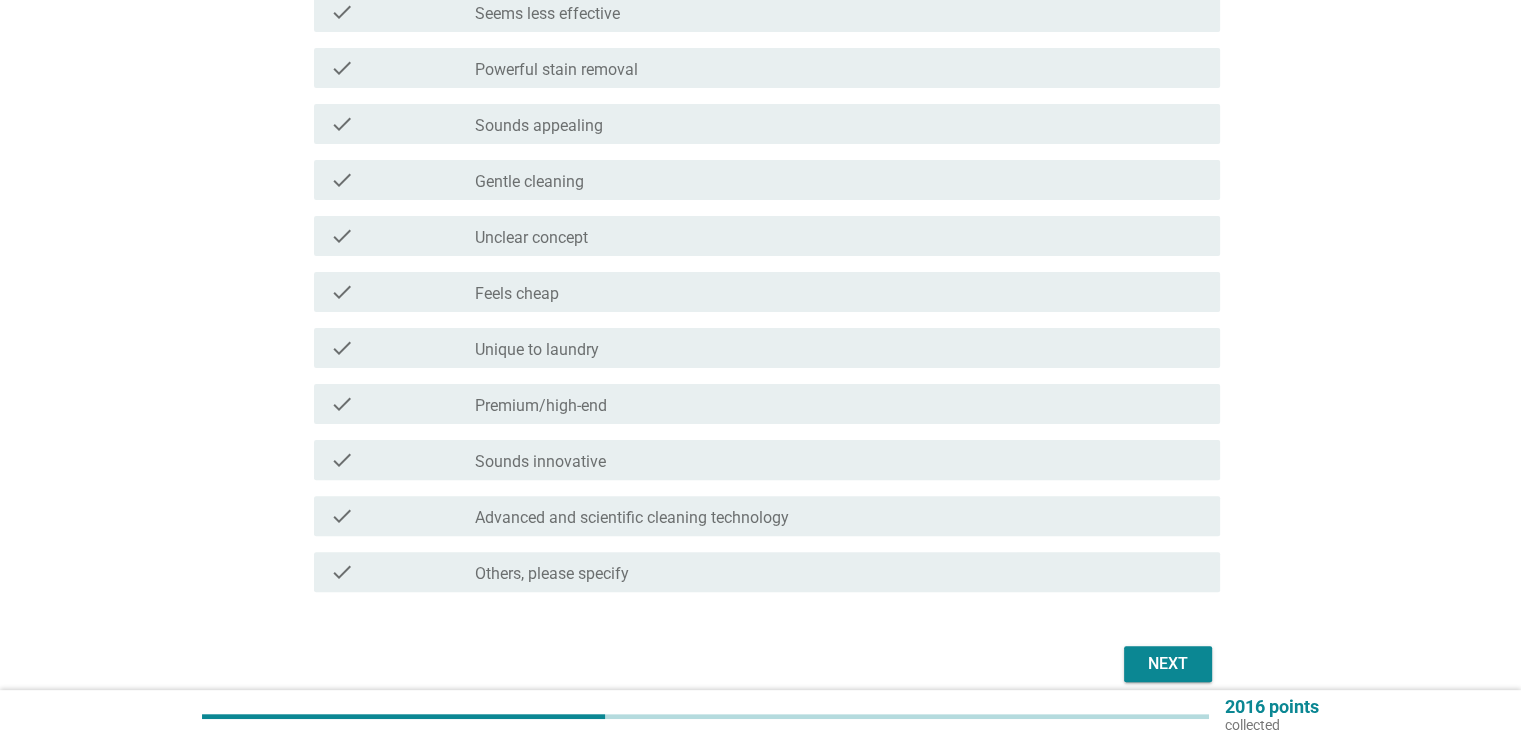 scroll, scrollTop: 594, scrollLeft: 0, axis: vertical 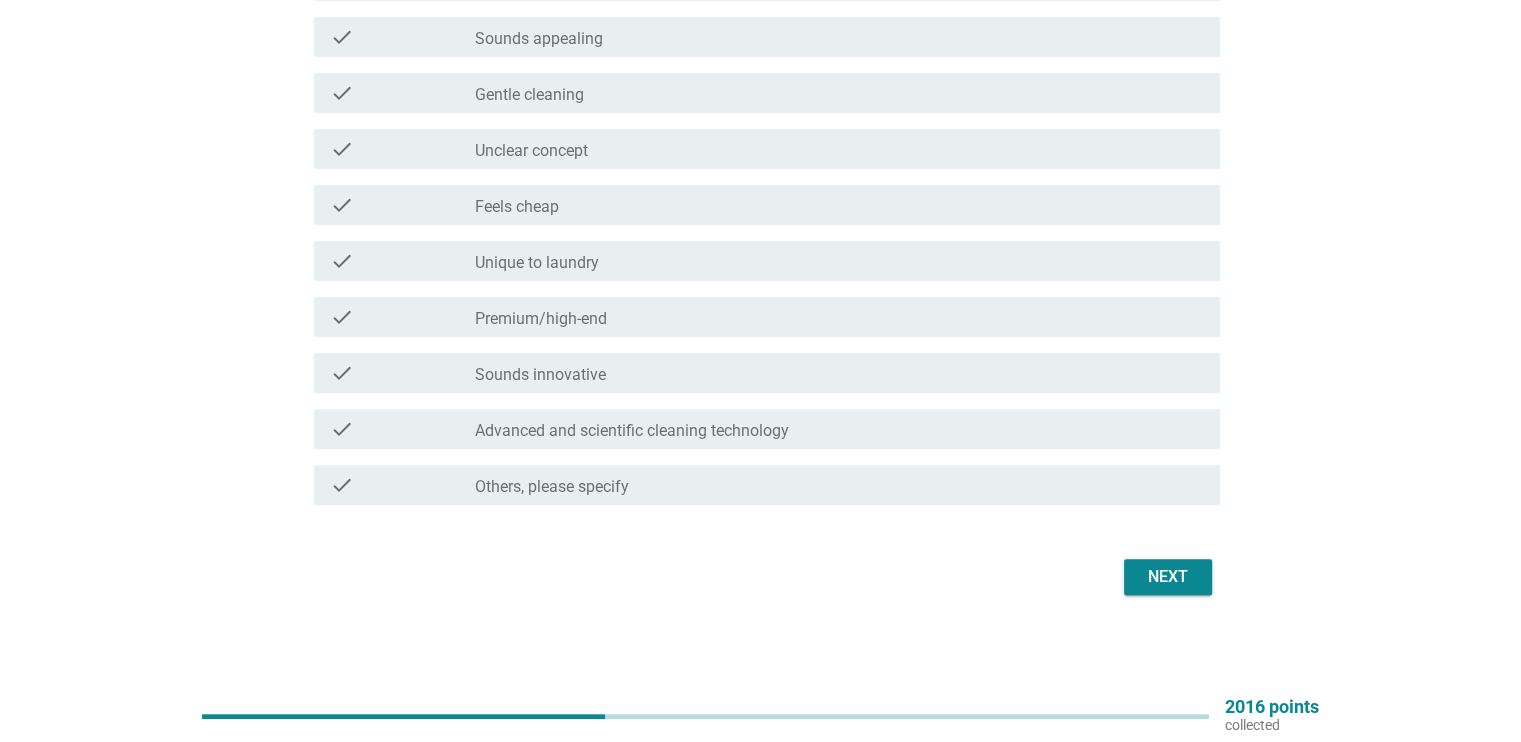 click on "Next" at bounding box center (1168, 577) 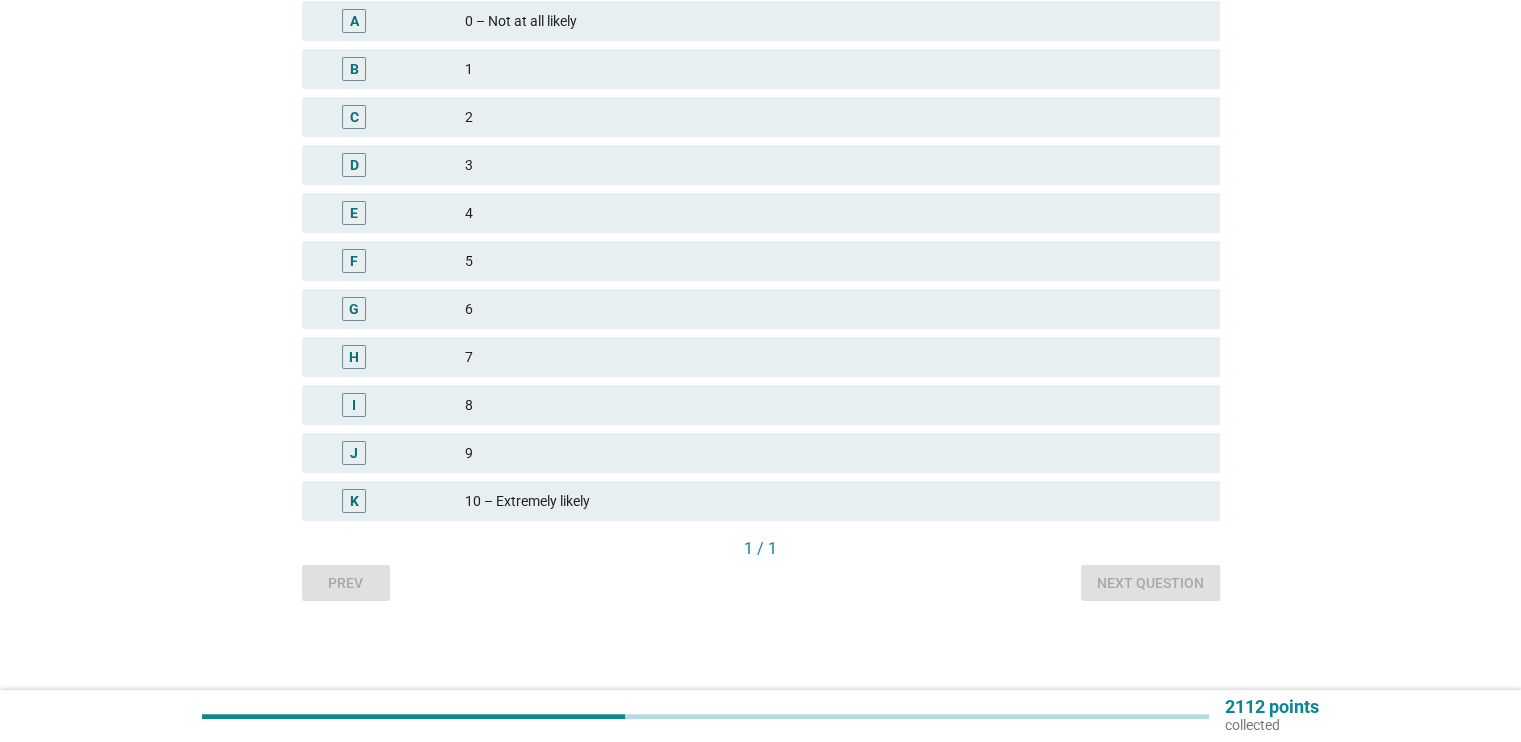 scroll, scrollTop: 324, scrollLeft: 0, axis: vertical 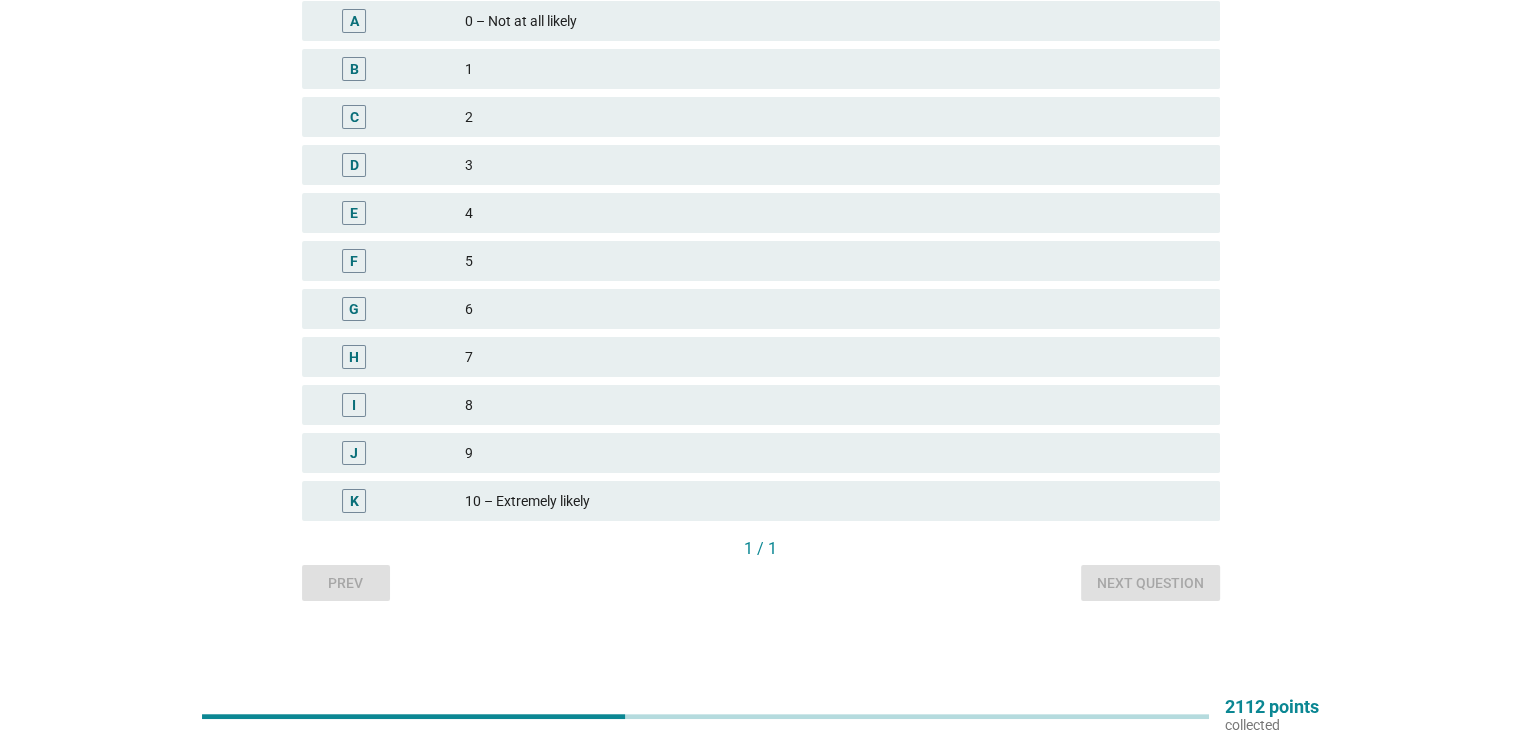 click on "10 – Extremely likely" at bounding box center [834, 501] 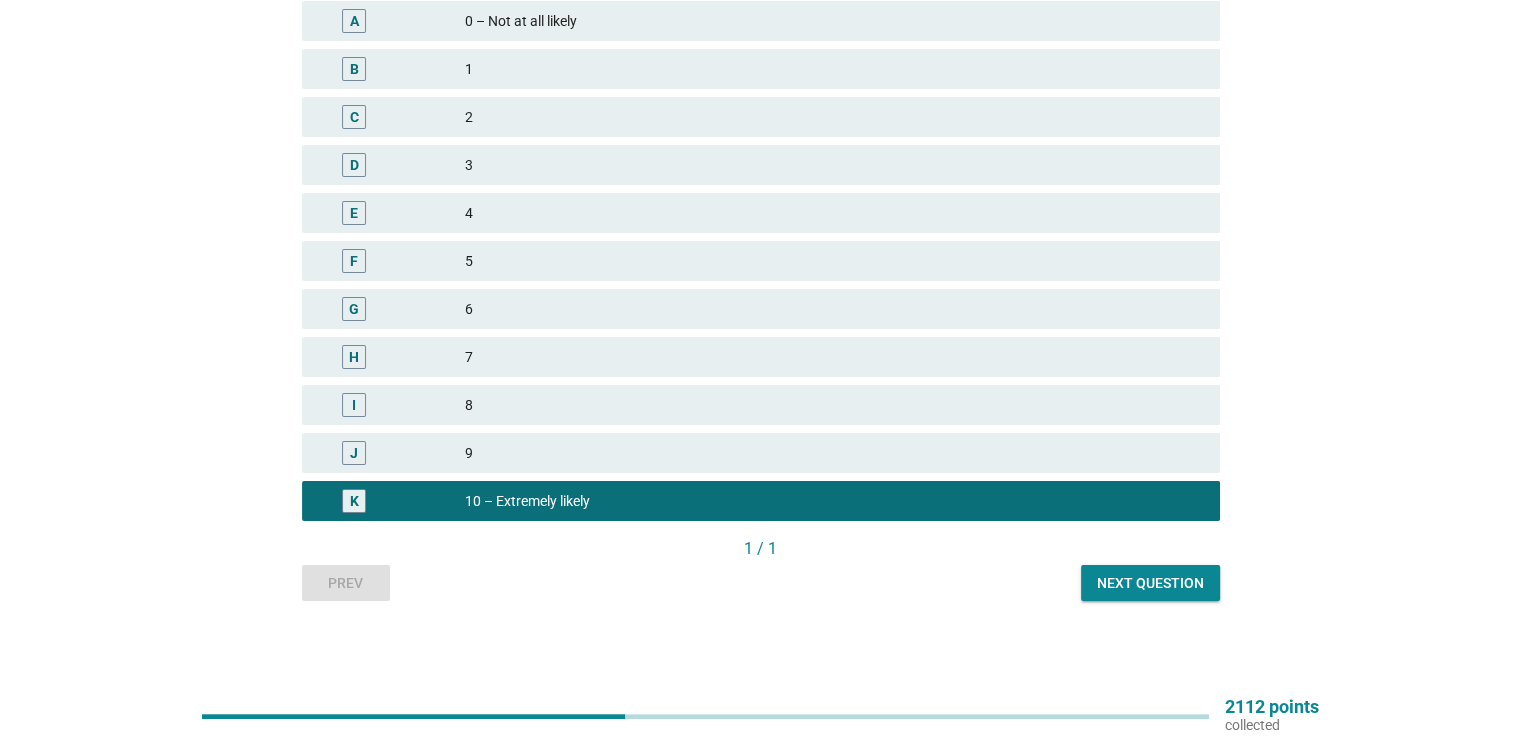 click on "Next question" at bounding box center [1150, 583] 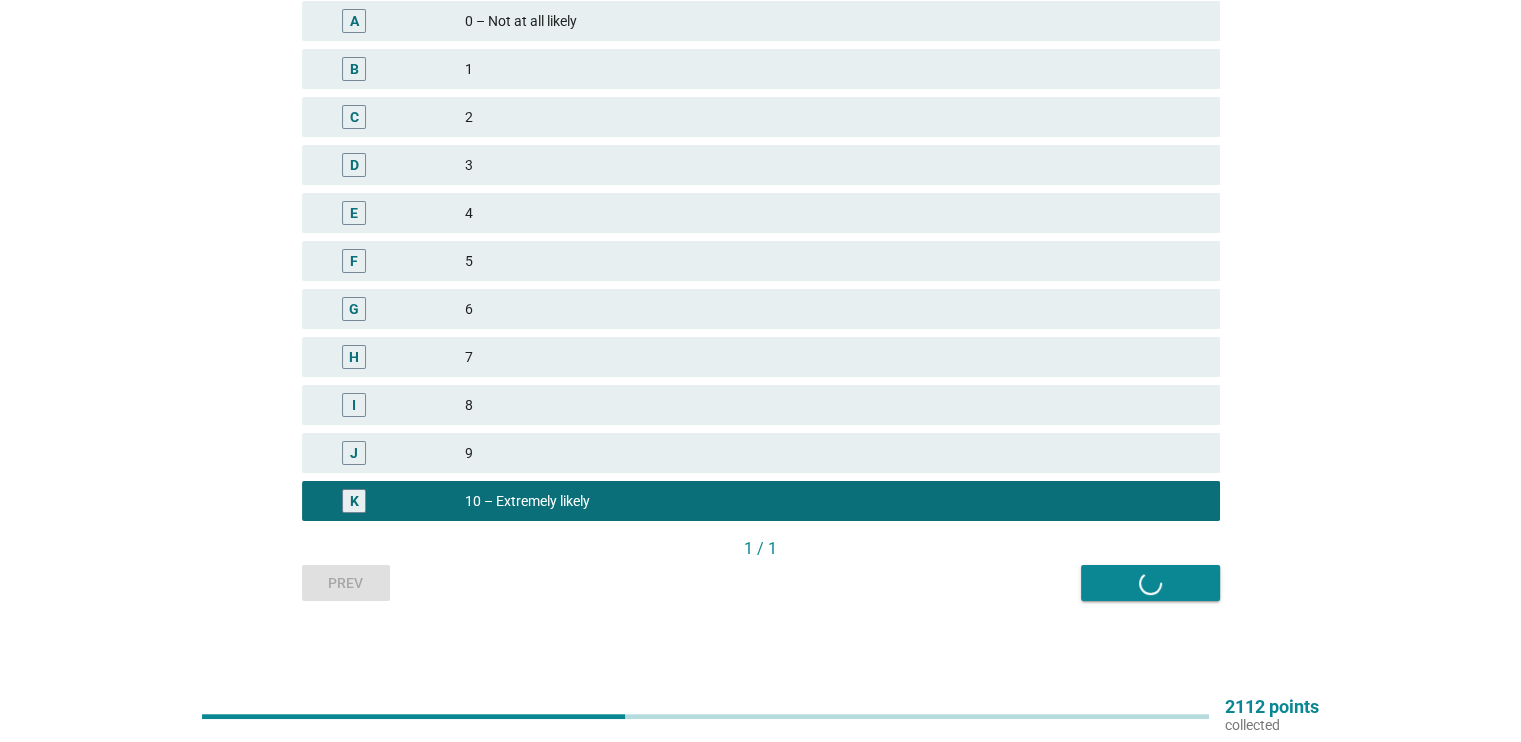 scroll, scrollTop: 0, scrollLeft: 0, axis: both 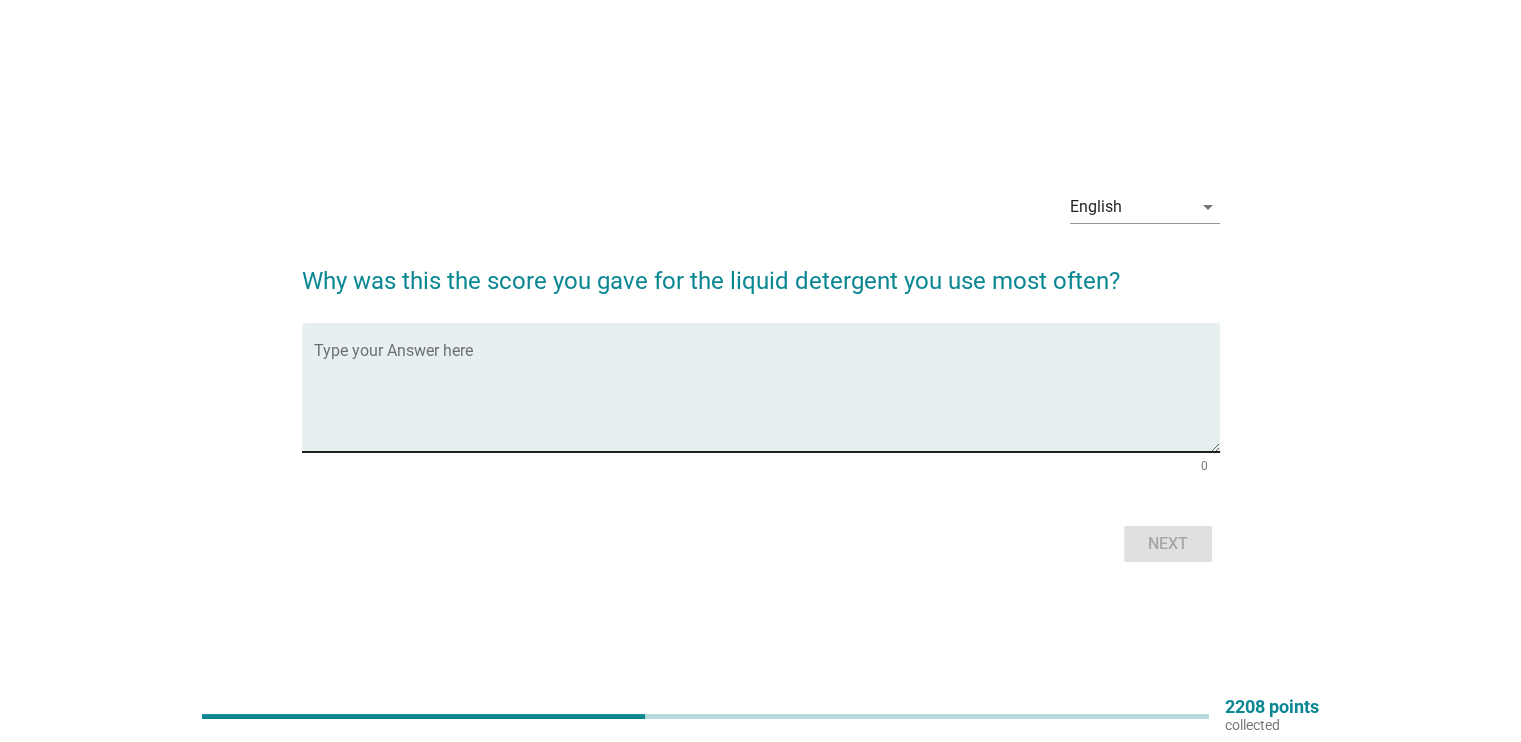 click at bounding box center (767, 399) 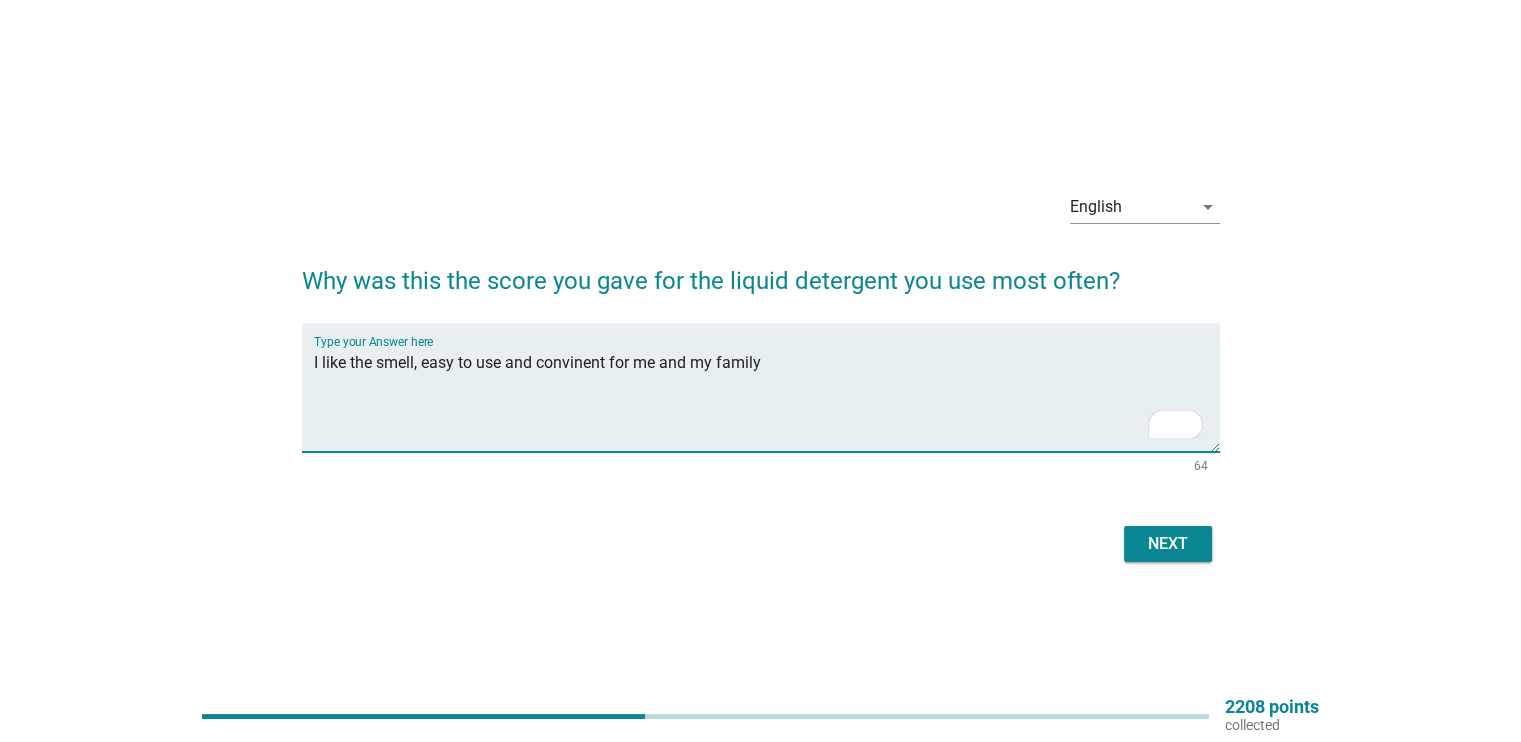 type on "I like the smell, easy to use and convinent for me and my family" 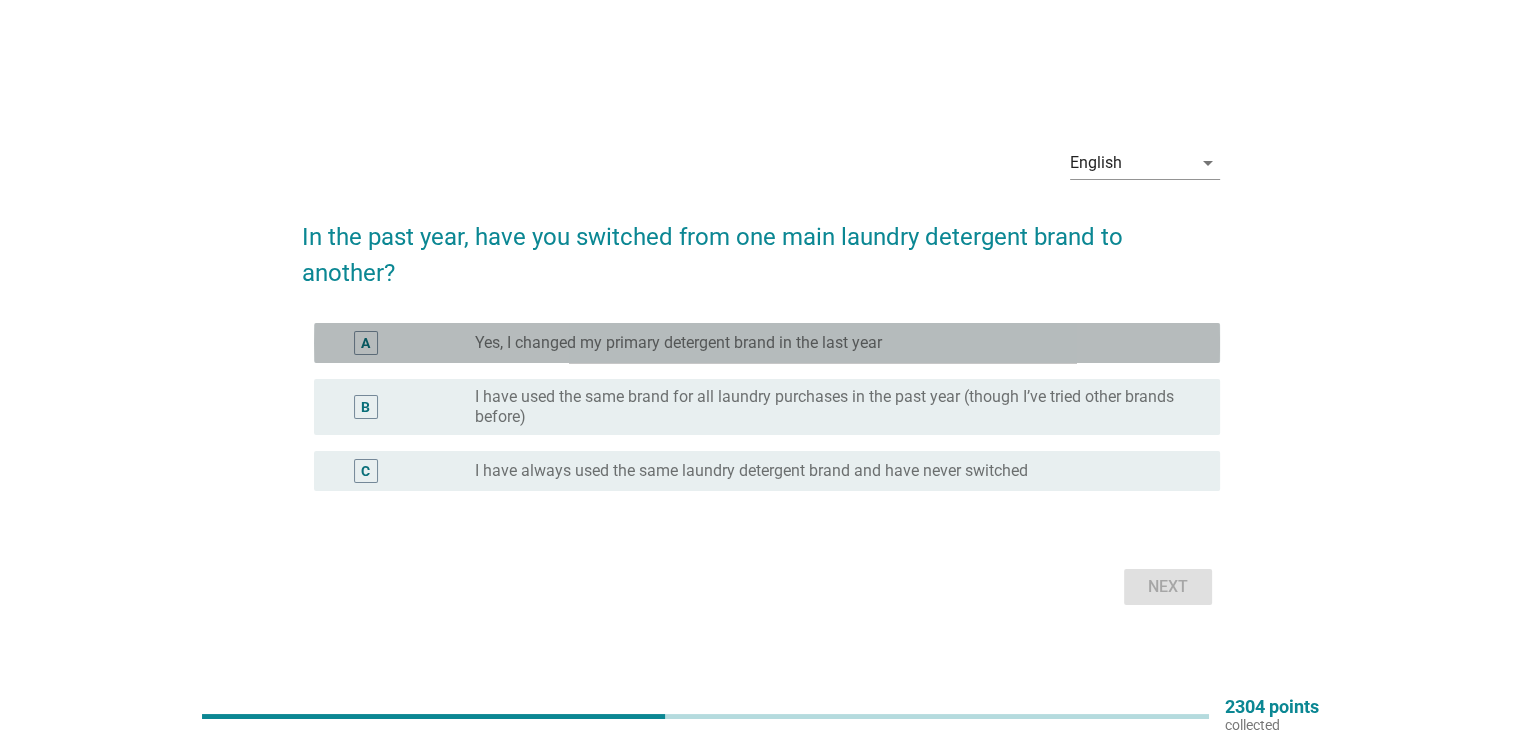 click on "Yes, I changed my primary detergent brand in the last year" at bounding box center (678, 343) 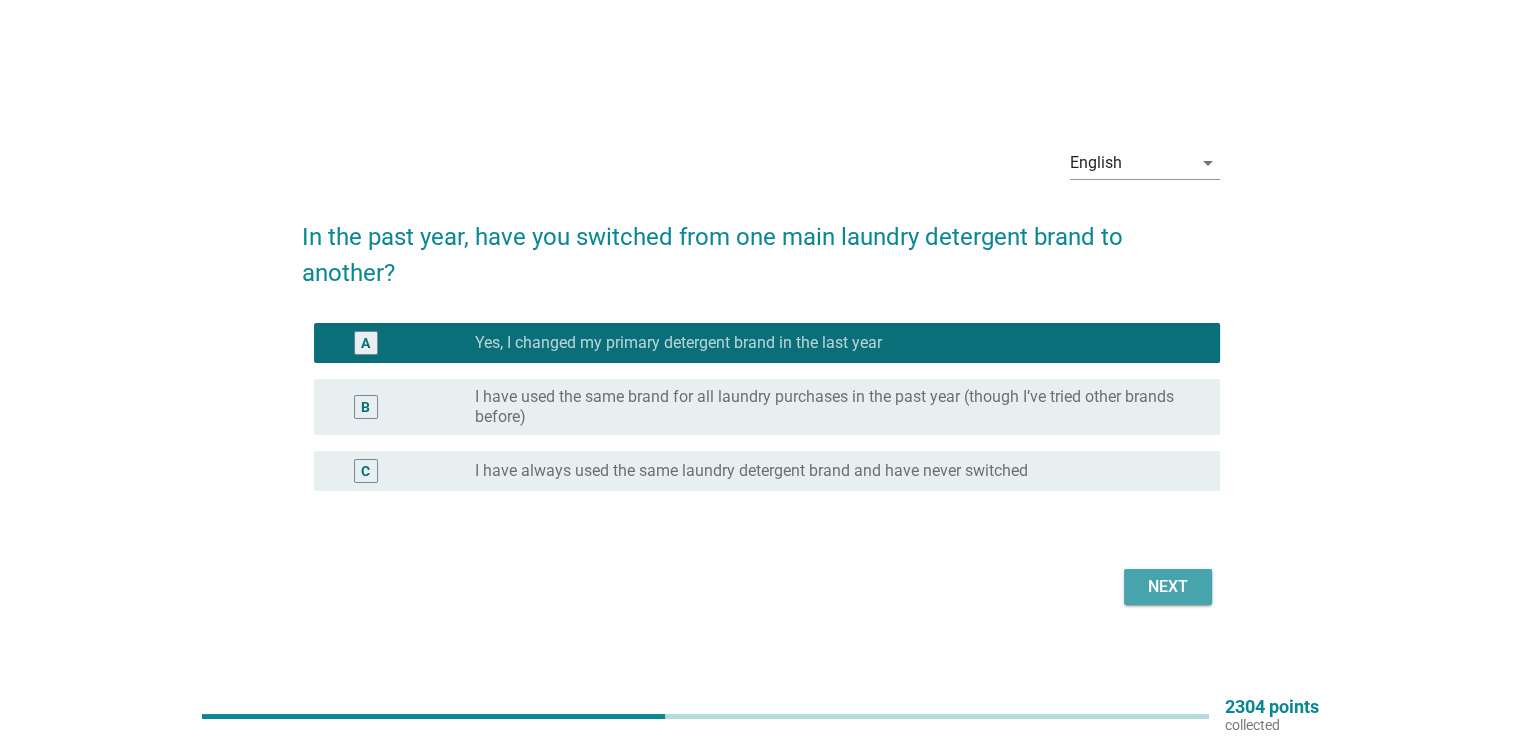 click on "Next" at bounding box center [1168, 587] 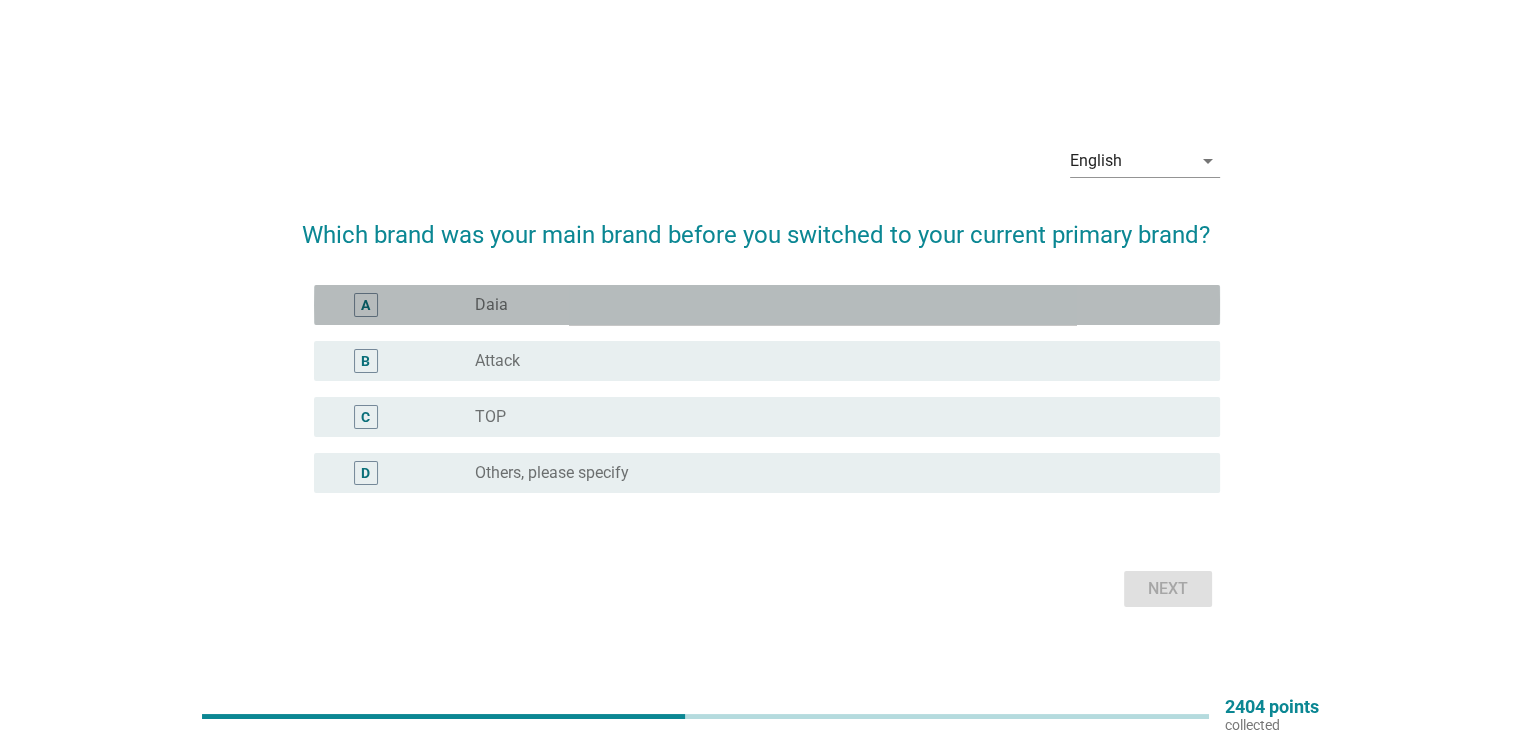 click on "A     radio_button_unchecked [BRAND]" at bounding box center (767, 305) 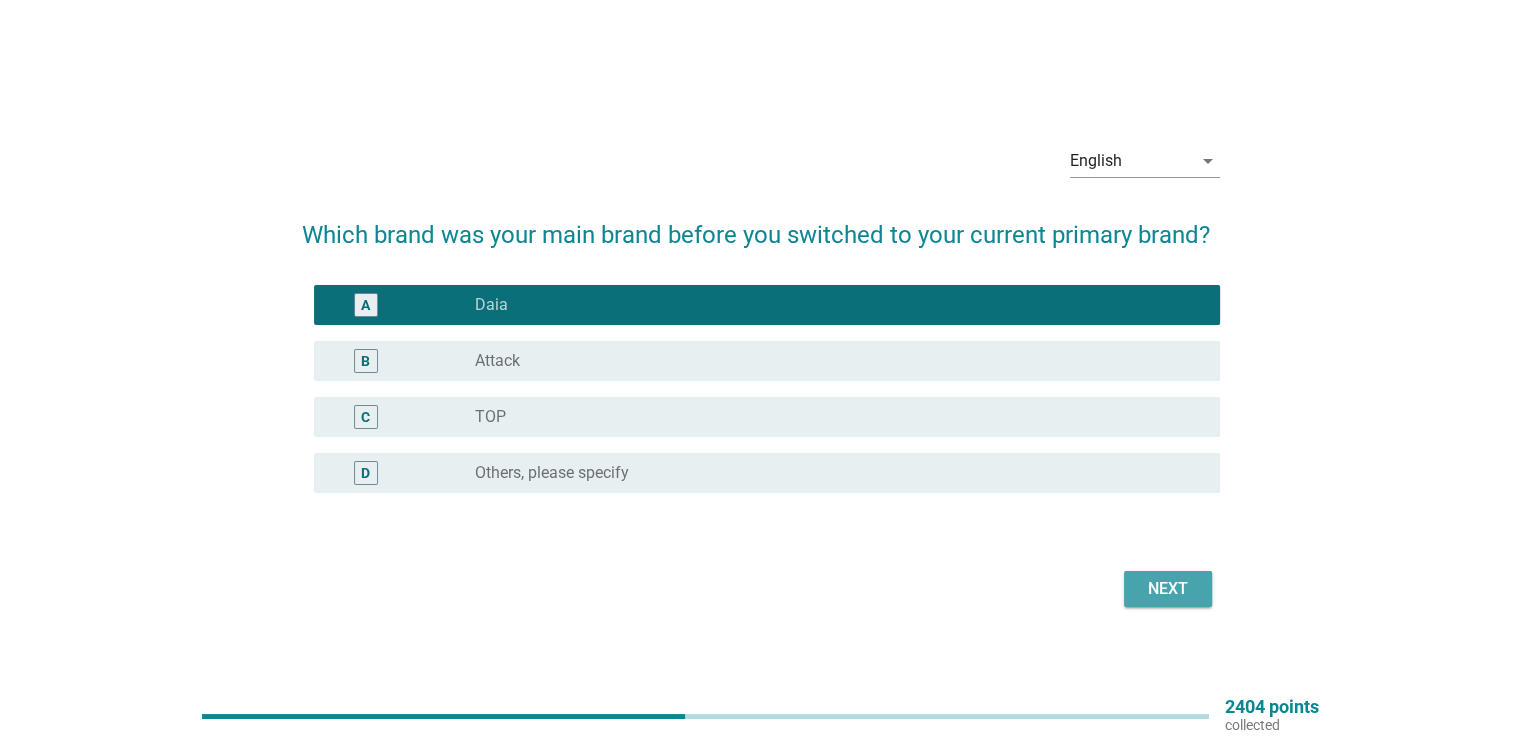 click on "Next" at bounding box center [1168, 589] 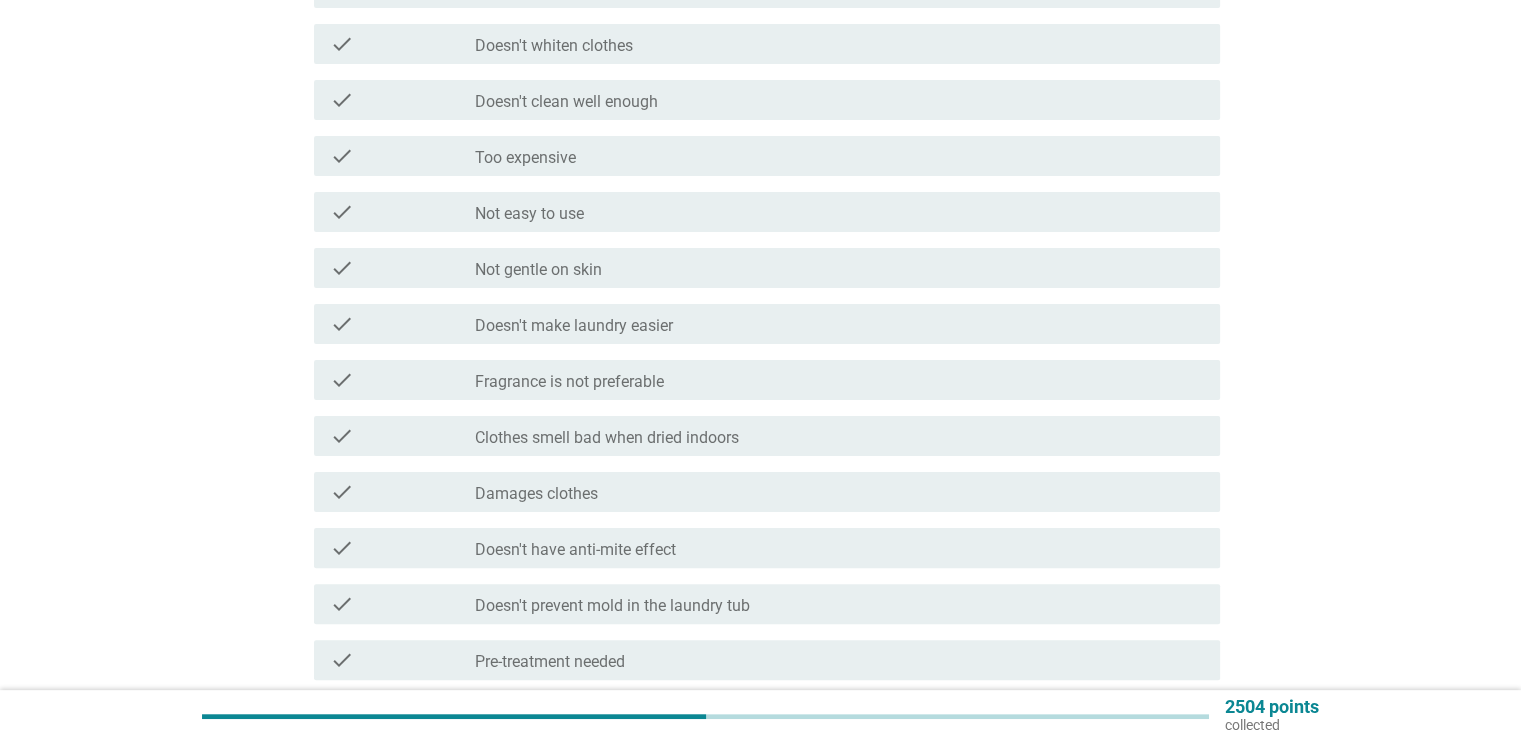 scroll, scrollTop: 600, scrollLeft: 0, axis: vertical 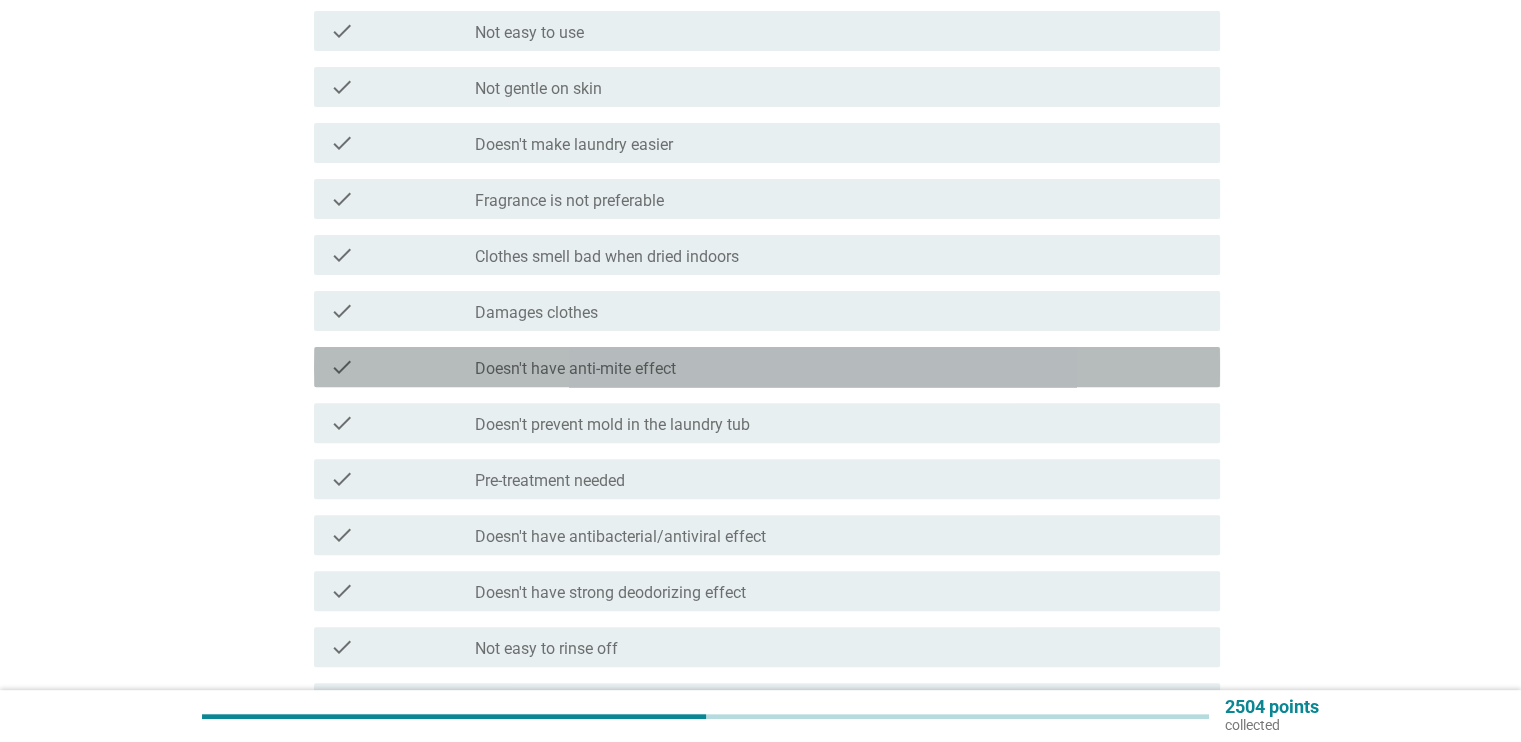 click on "check_box_outline_blank Doesn't have anti-mite effect" at bounding box center [839, 367] 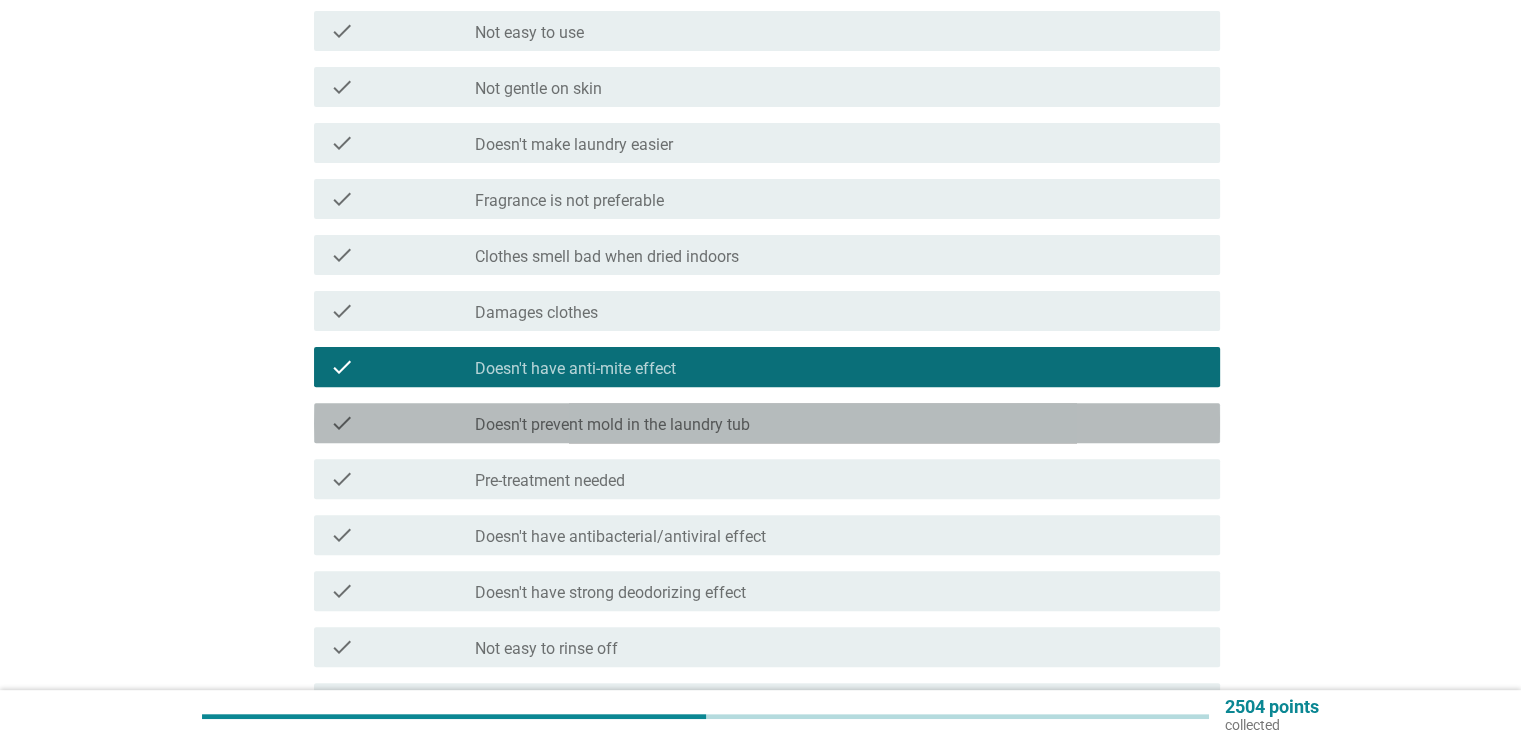 click on "check_box_outline_blank [BRAND]" at bounding box center (839, 423) 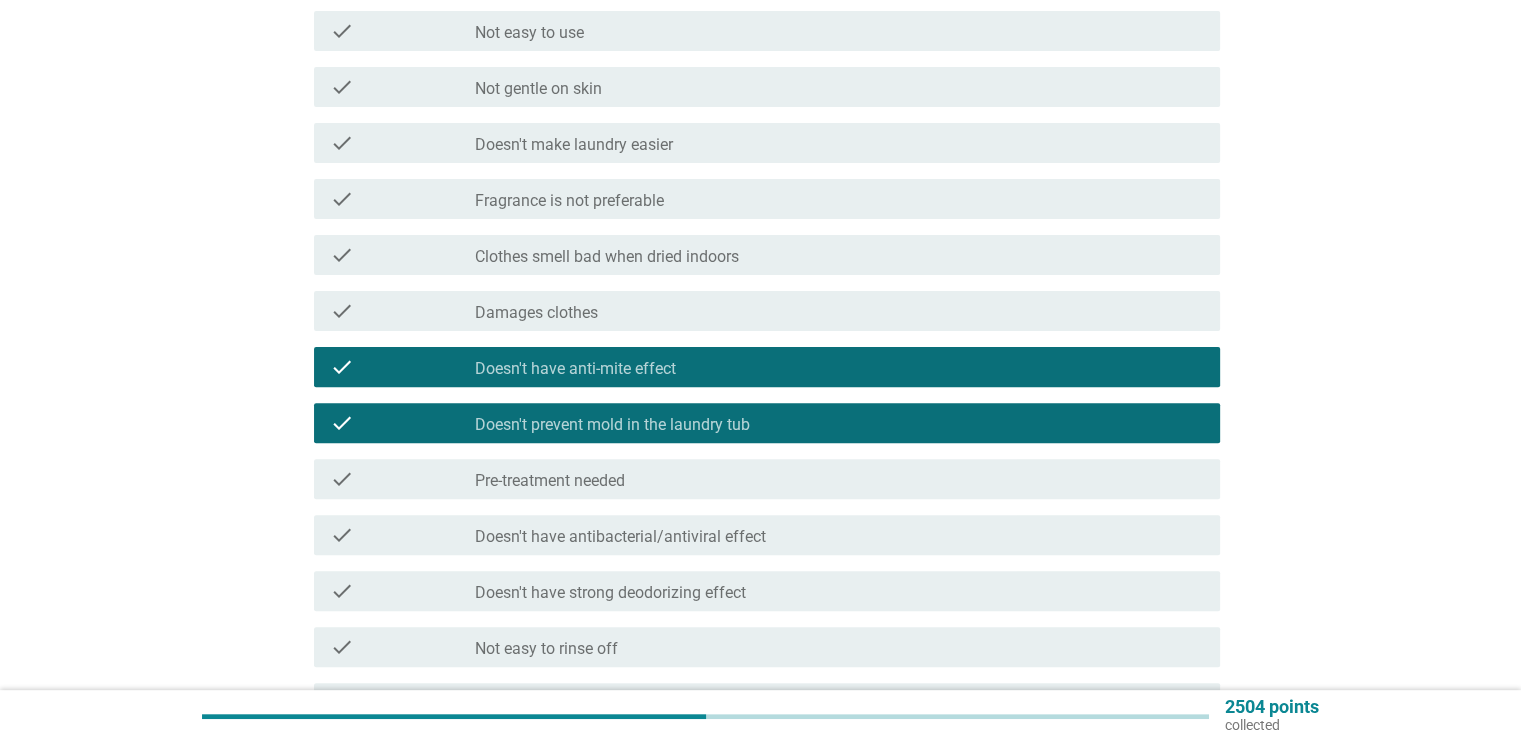 click on "check     check_box_outline_blank [BRAND]" at bounding box center (767, 311) 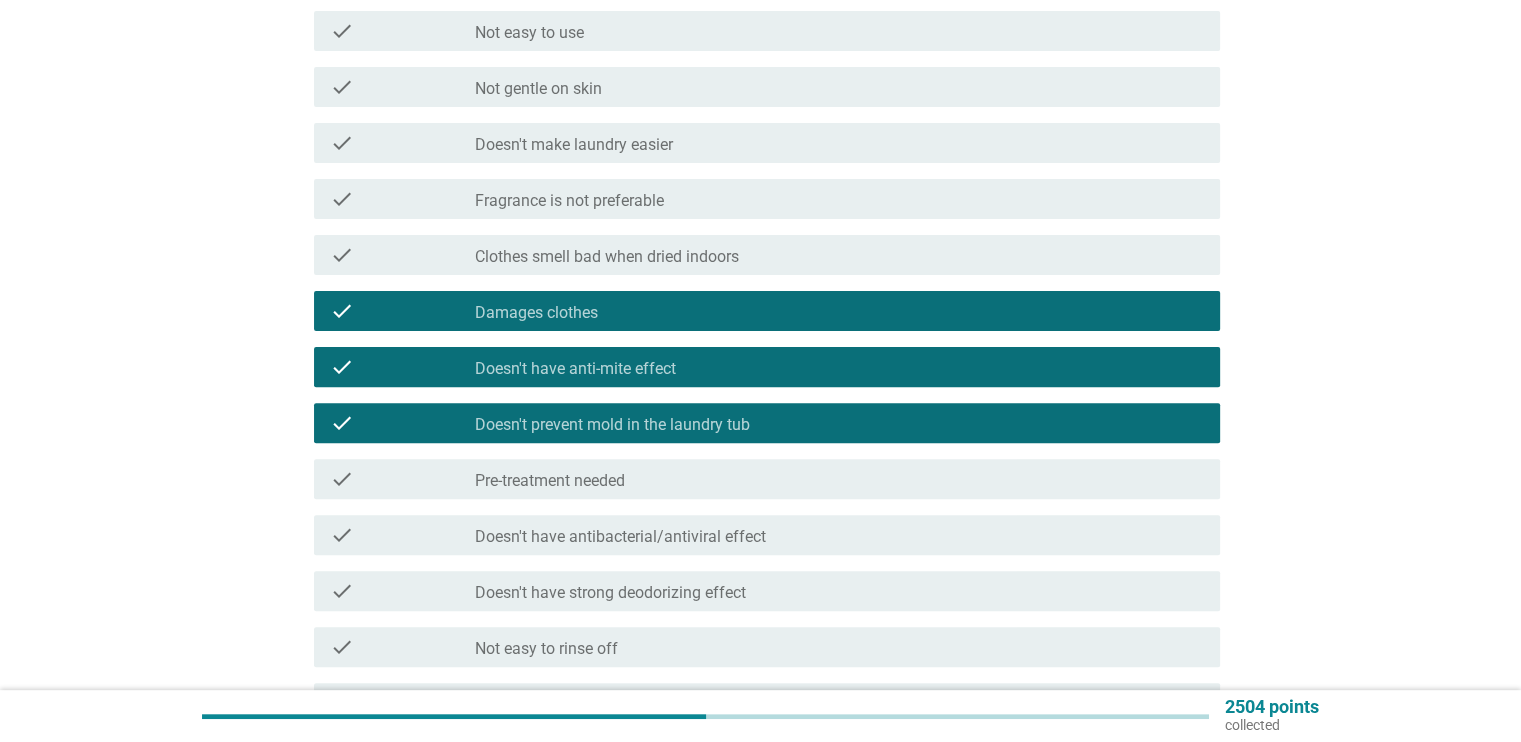 click on "check_box_outline_blank Pre-treatment needed" at bounding box center [839, 479] 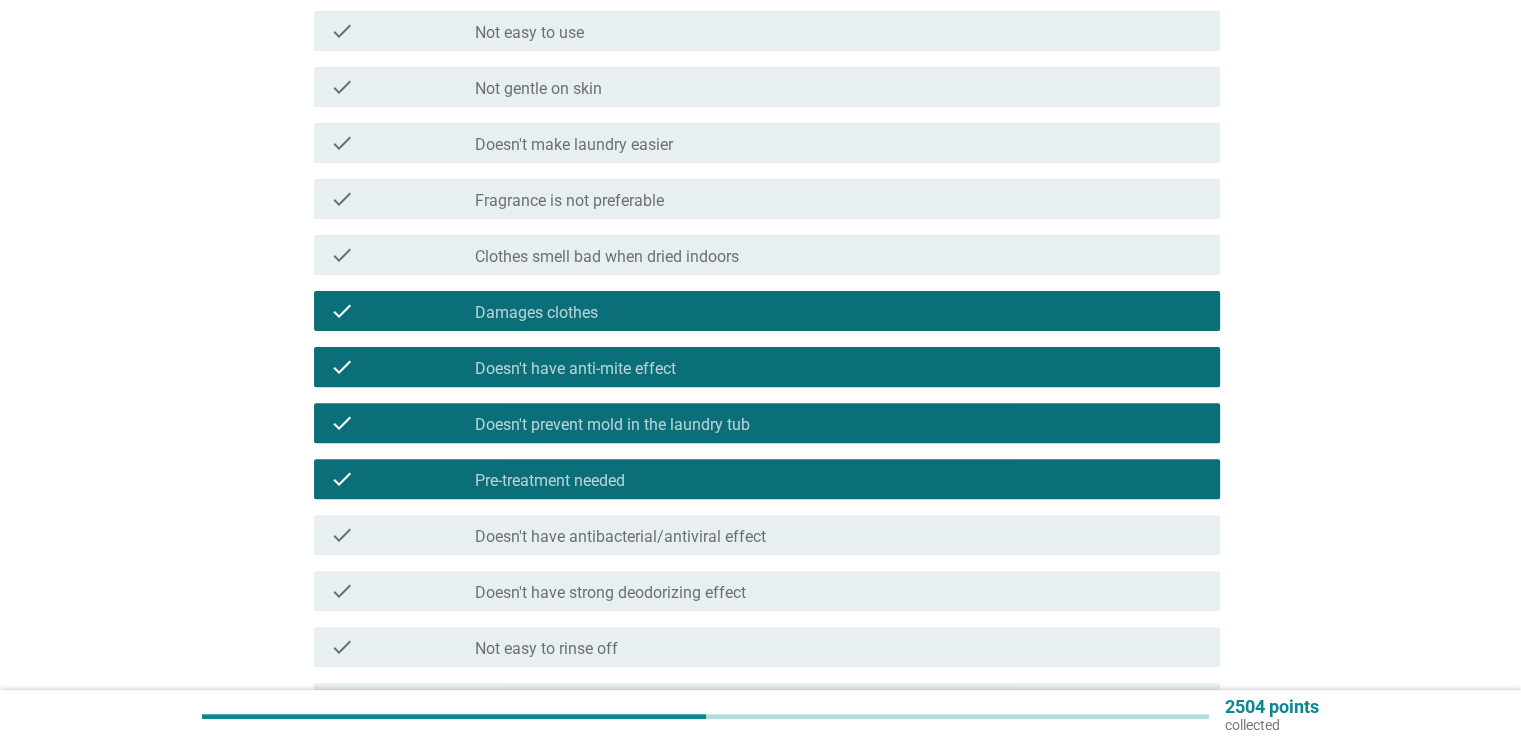 scroll, scrollTop: 930, scrollLeft: 0, axis: vertical 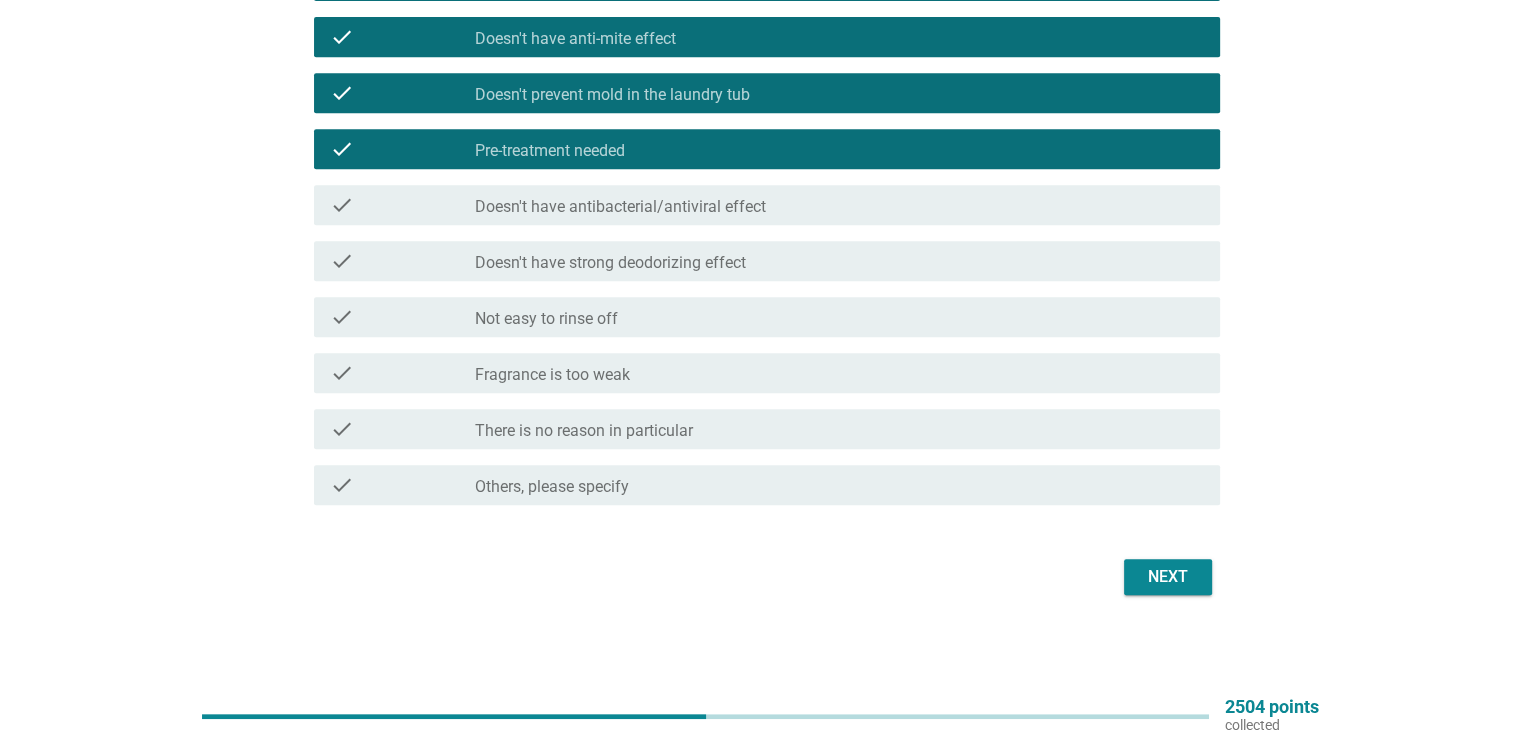 click on "Next" at bounding box center (1168, 577) 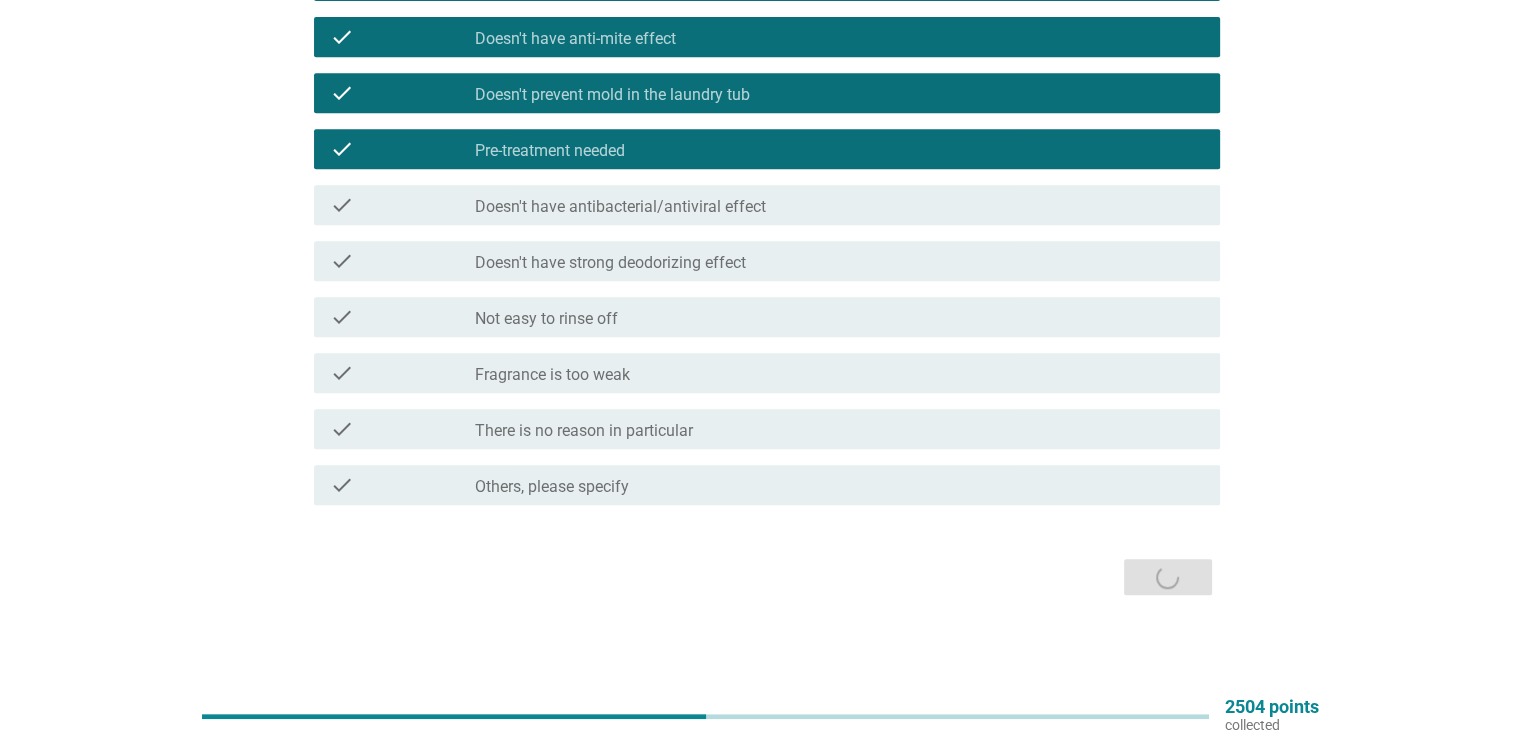 scroll, scrollTop: 0, scrollLeft: 0, axis: both 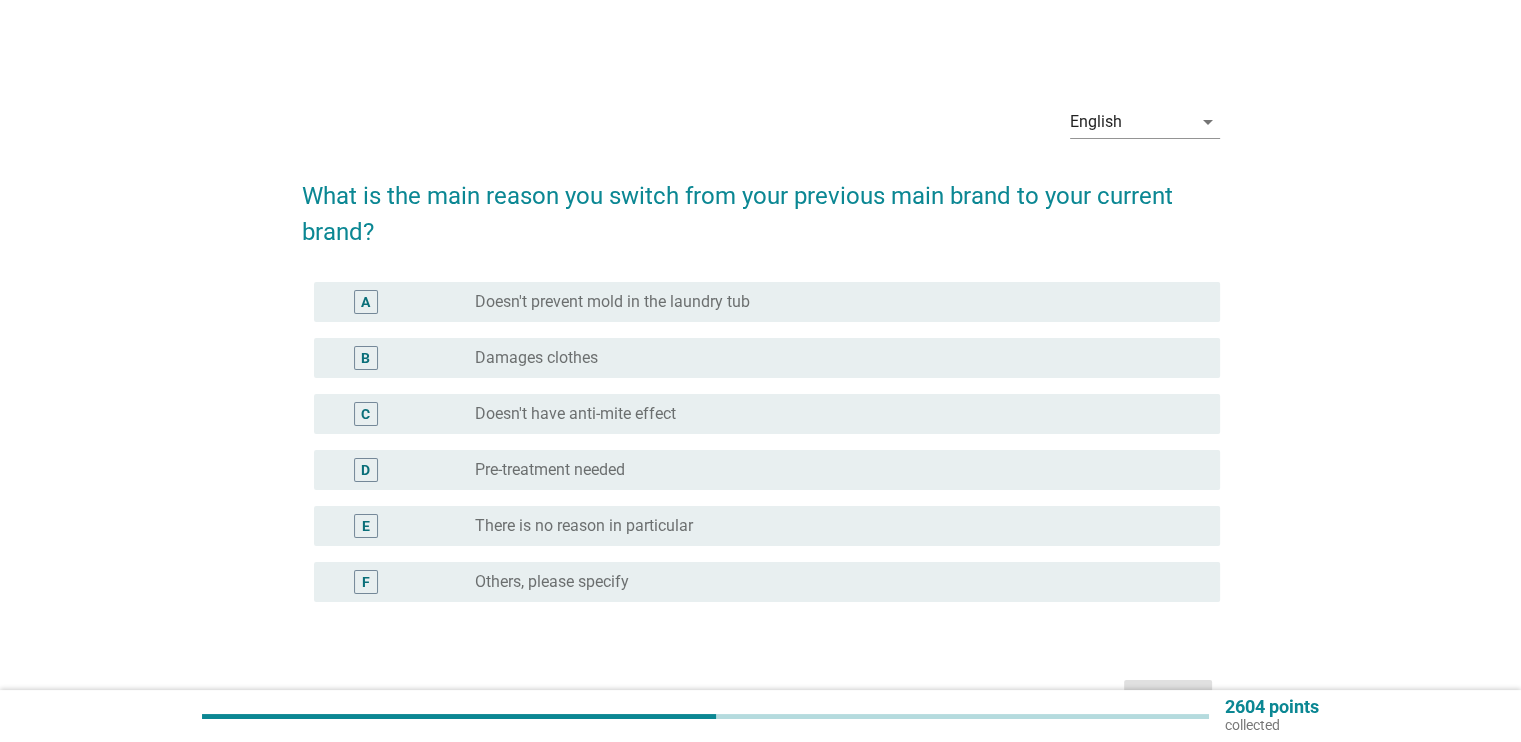 click on "radio_button_unchecked Damages clothes" at bounding box center (831, 358) 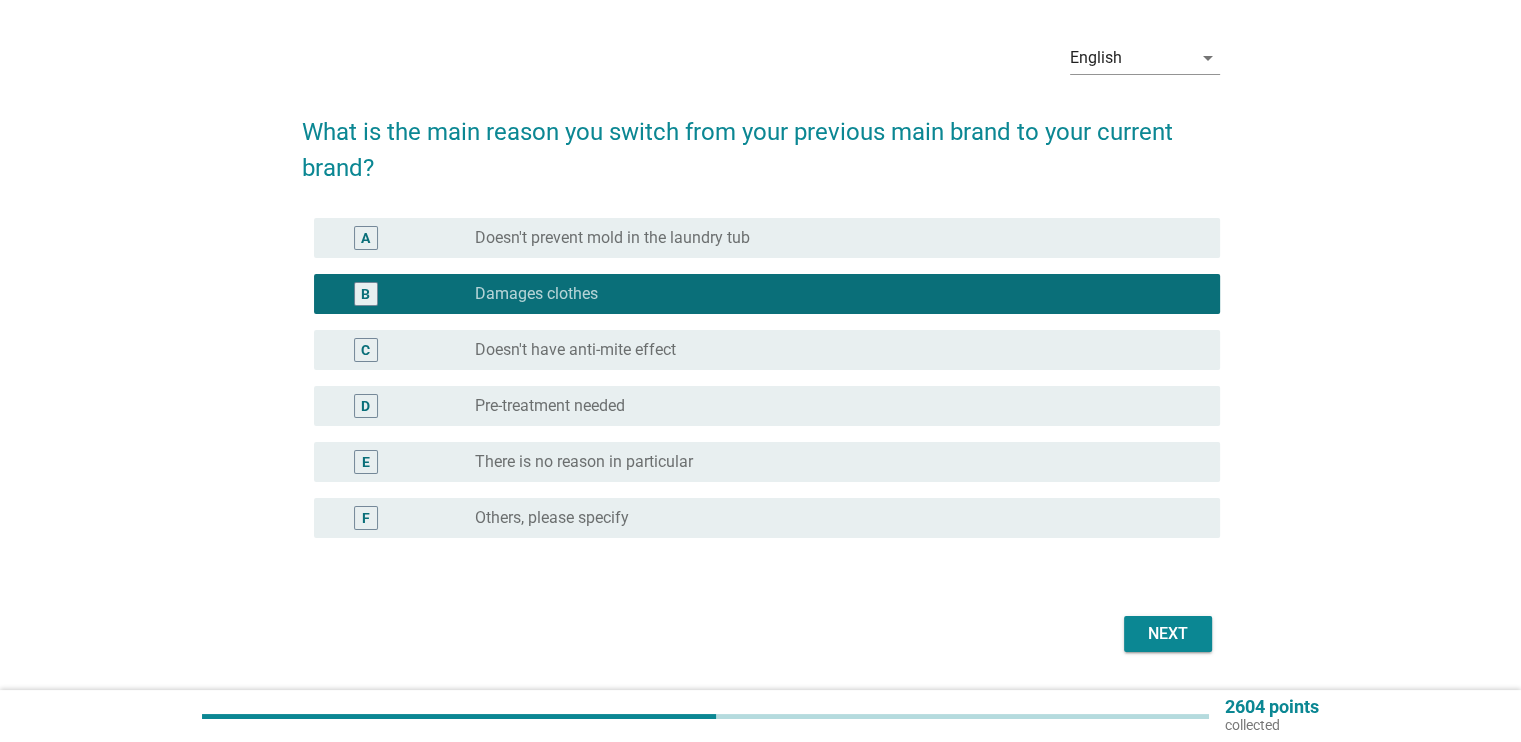 scroll, scrollTop: 121, scrollLeft: 0, axis: vertical 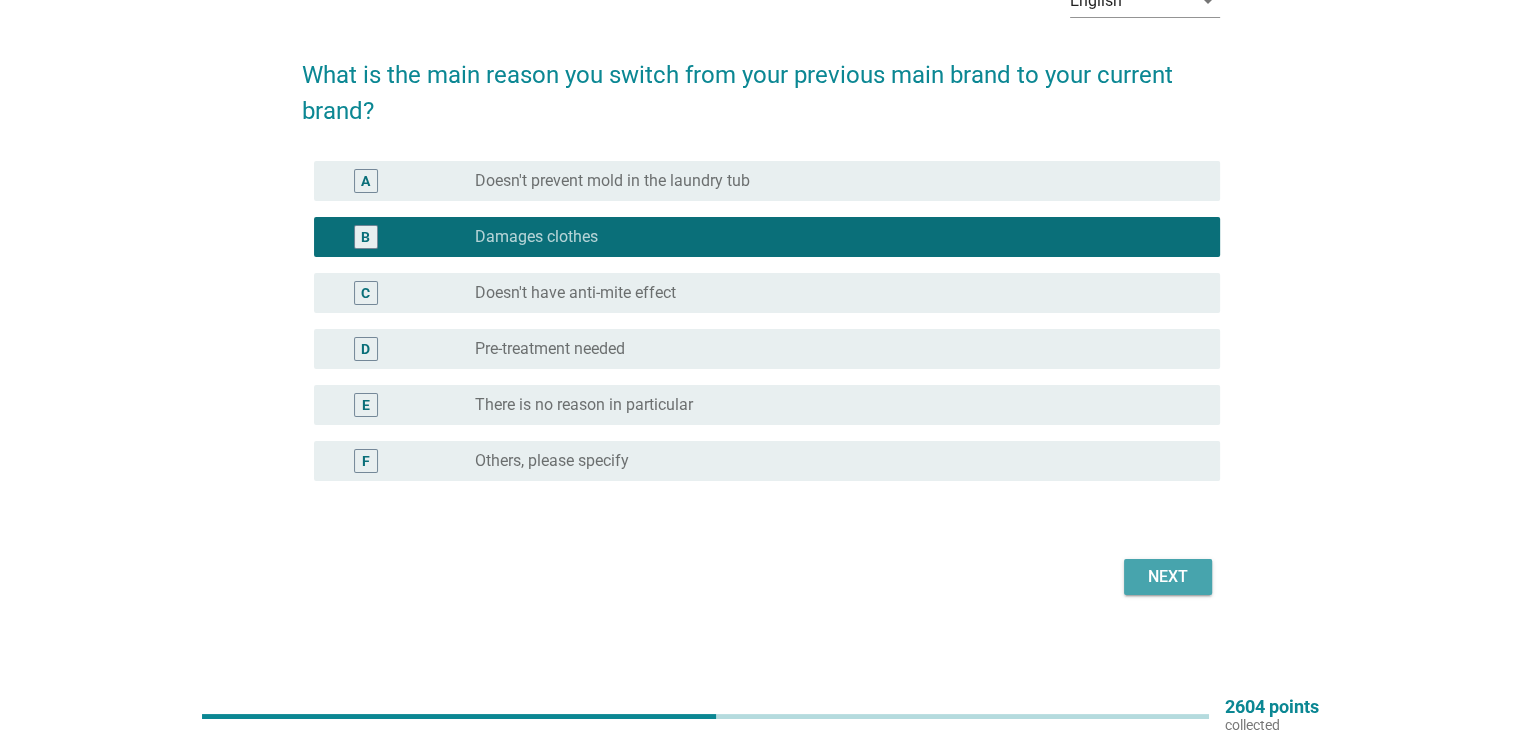 click on "Next" at bounding box center (1168, 577) 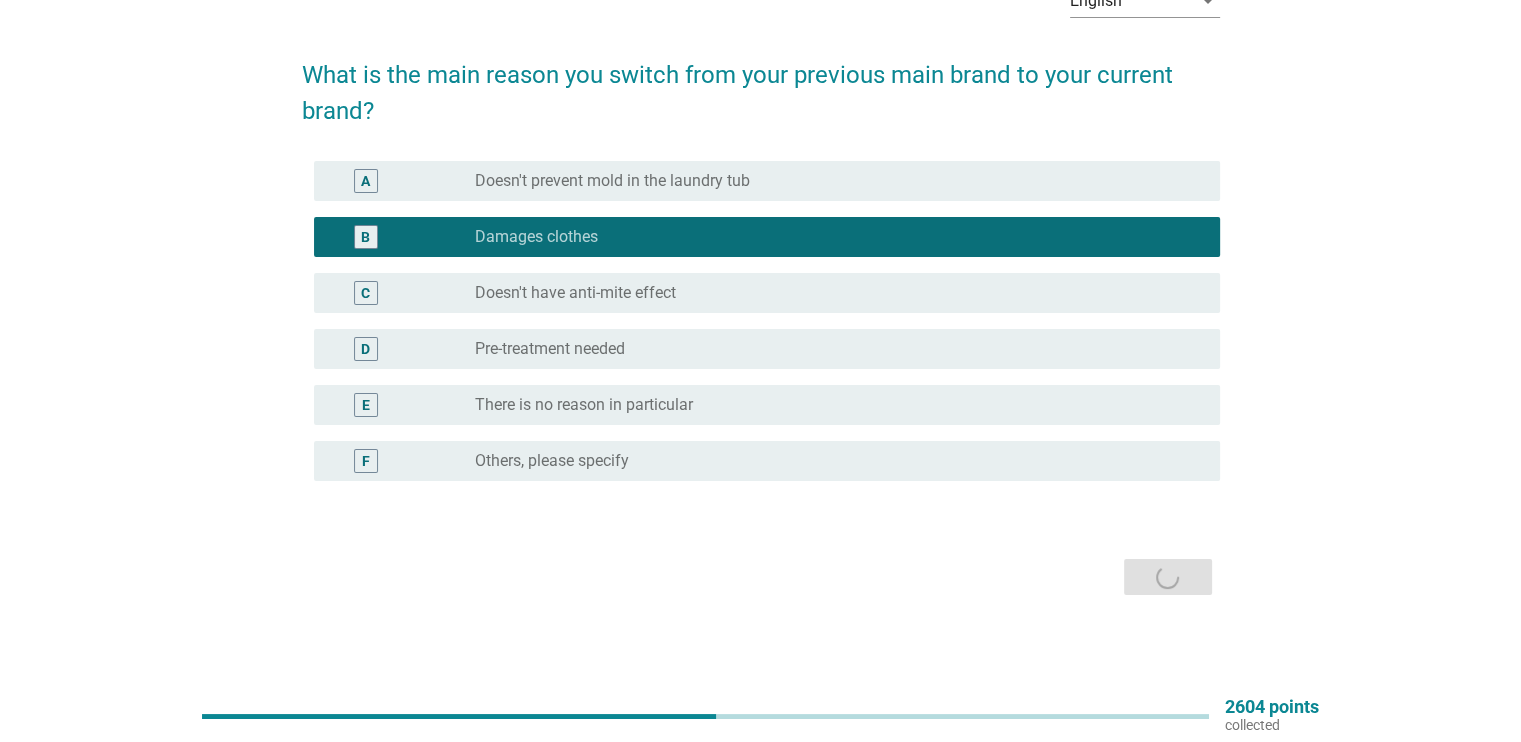 scroll, scrollTop: 0, scrollLeft: 0, axis: both 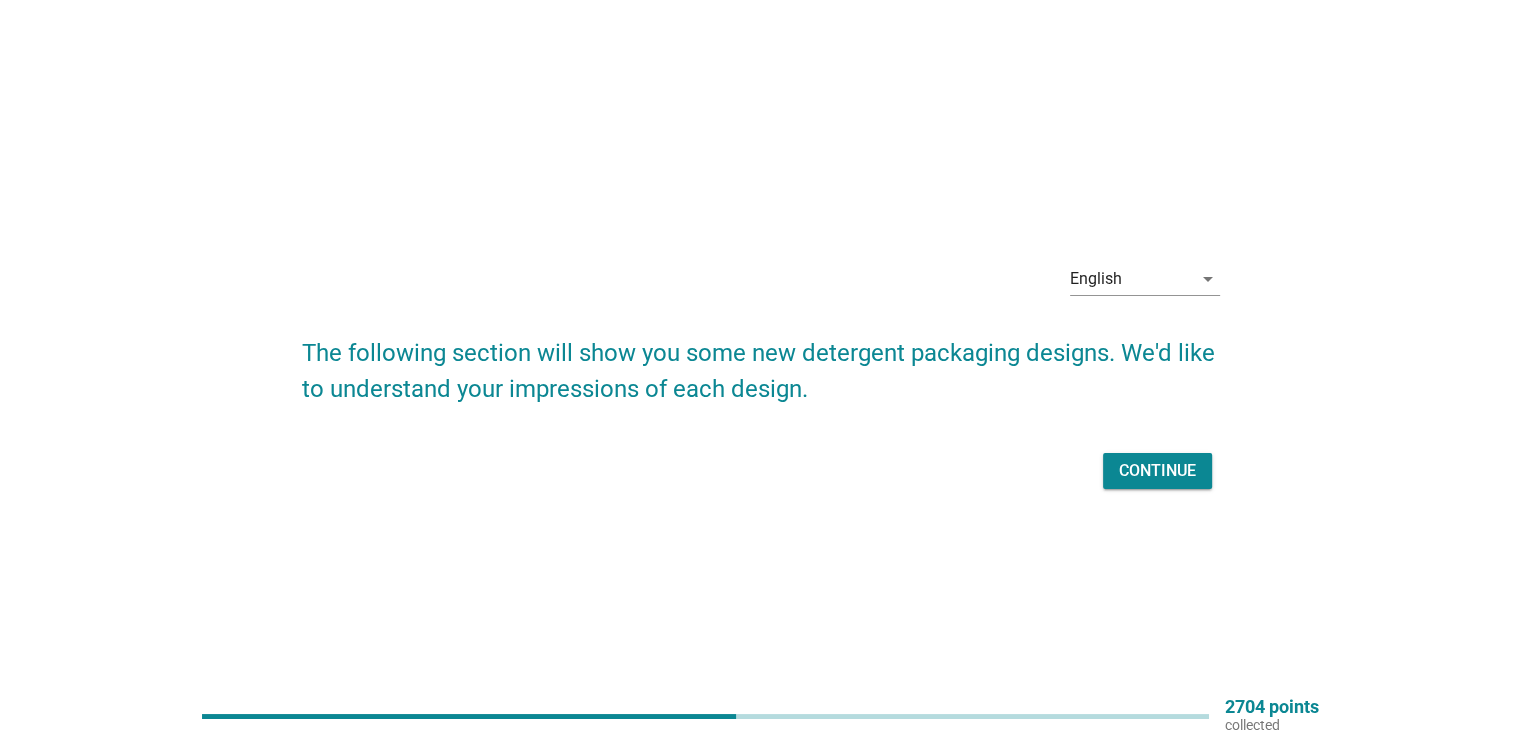 click on "Continue" at bounding box center (761, 471) 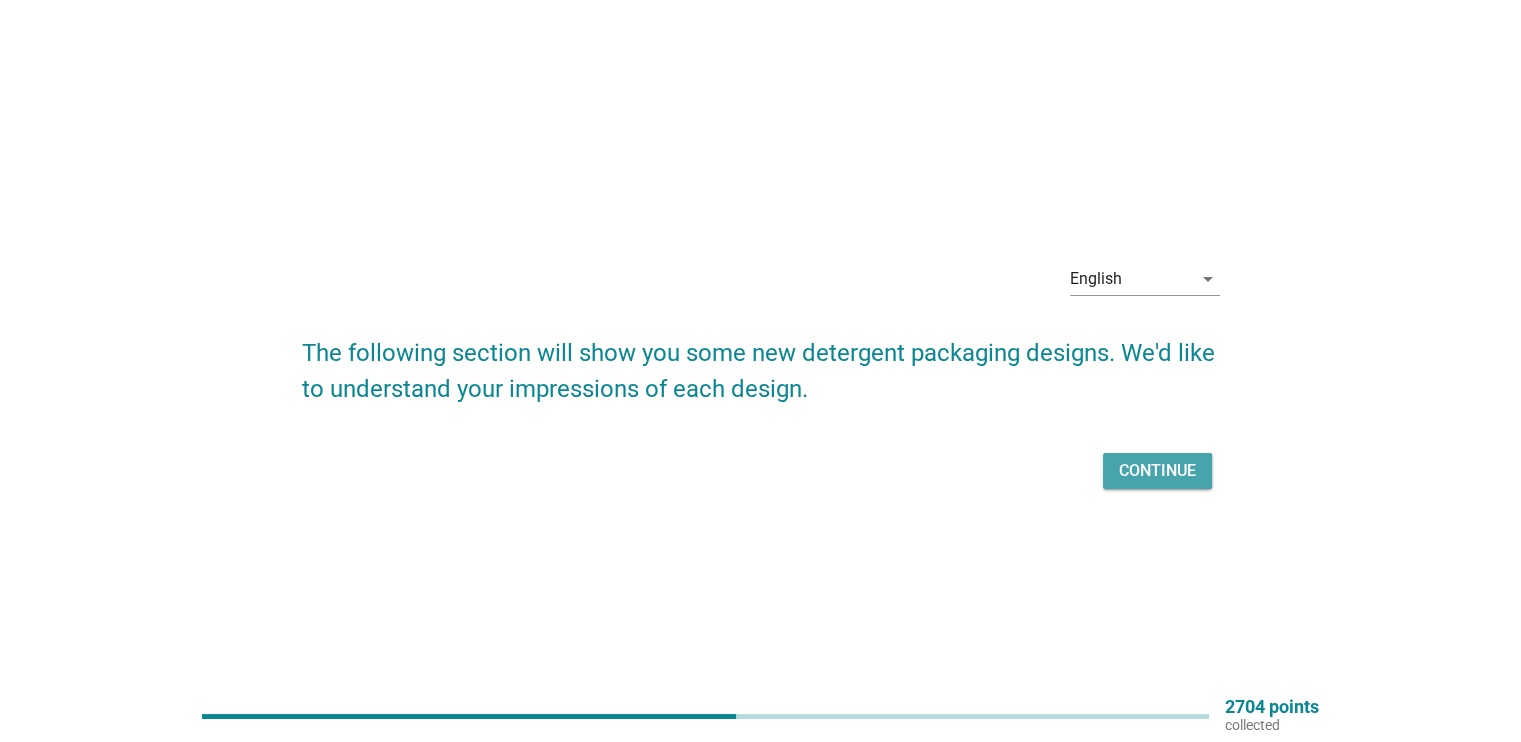 click on "Continue" at bounding box center [1157, 471] 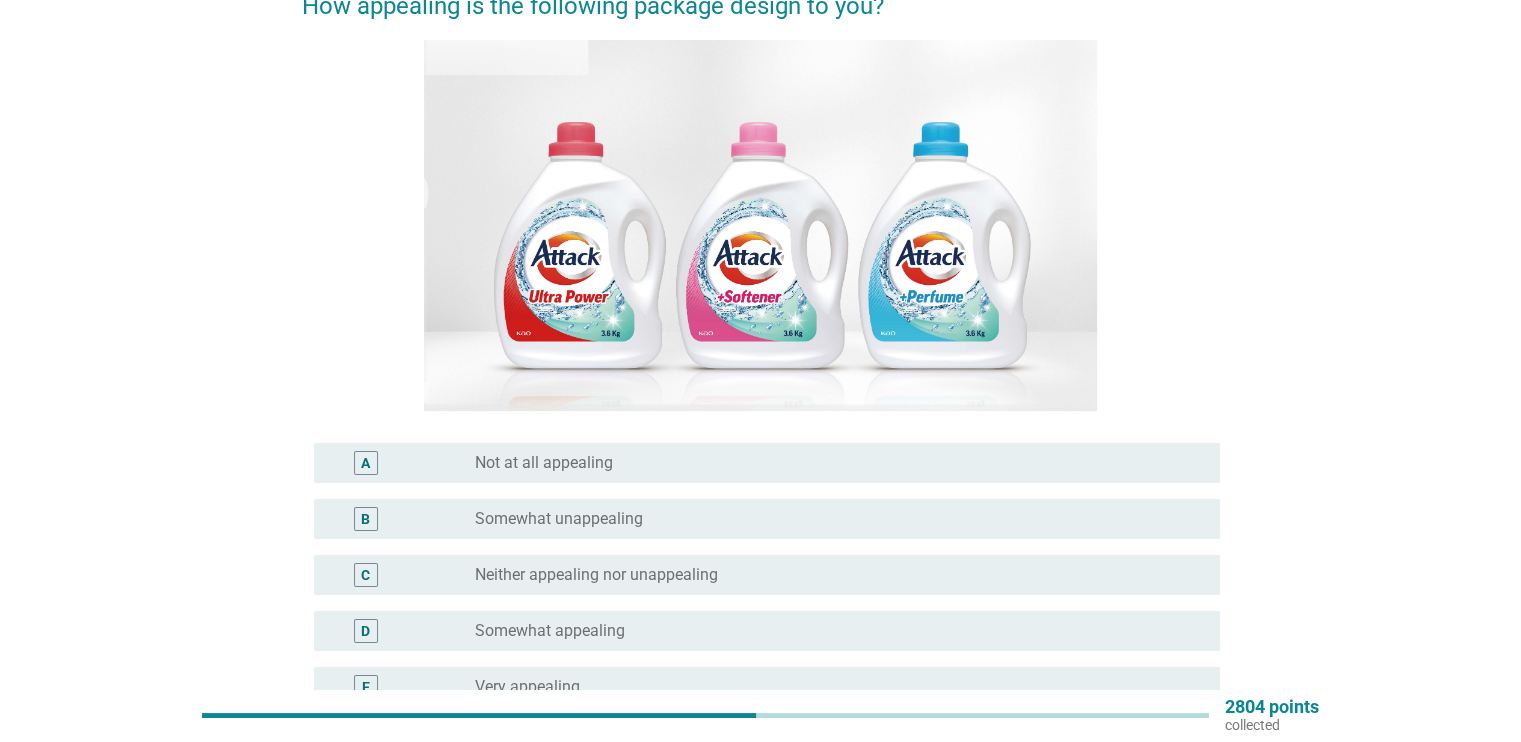 scroll, scrollTop: 200, scrollLeft: 0, axis: vertical 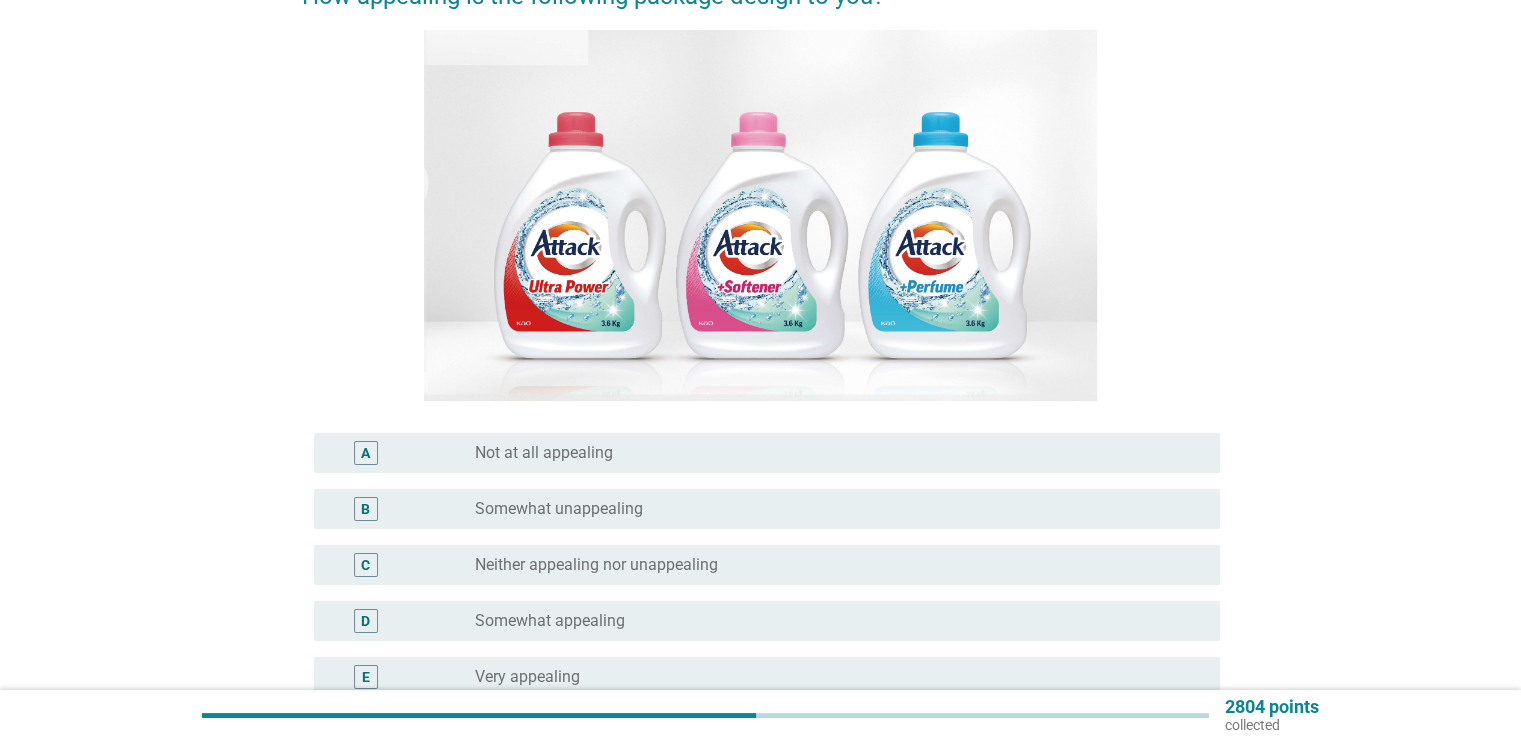 click on "radio_button_unchecked Somewhat appealing" at bounding box center [831, 621] 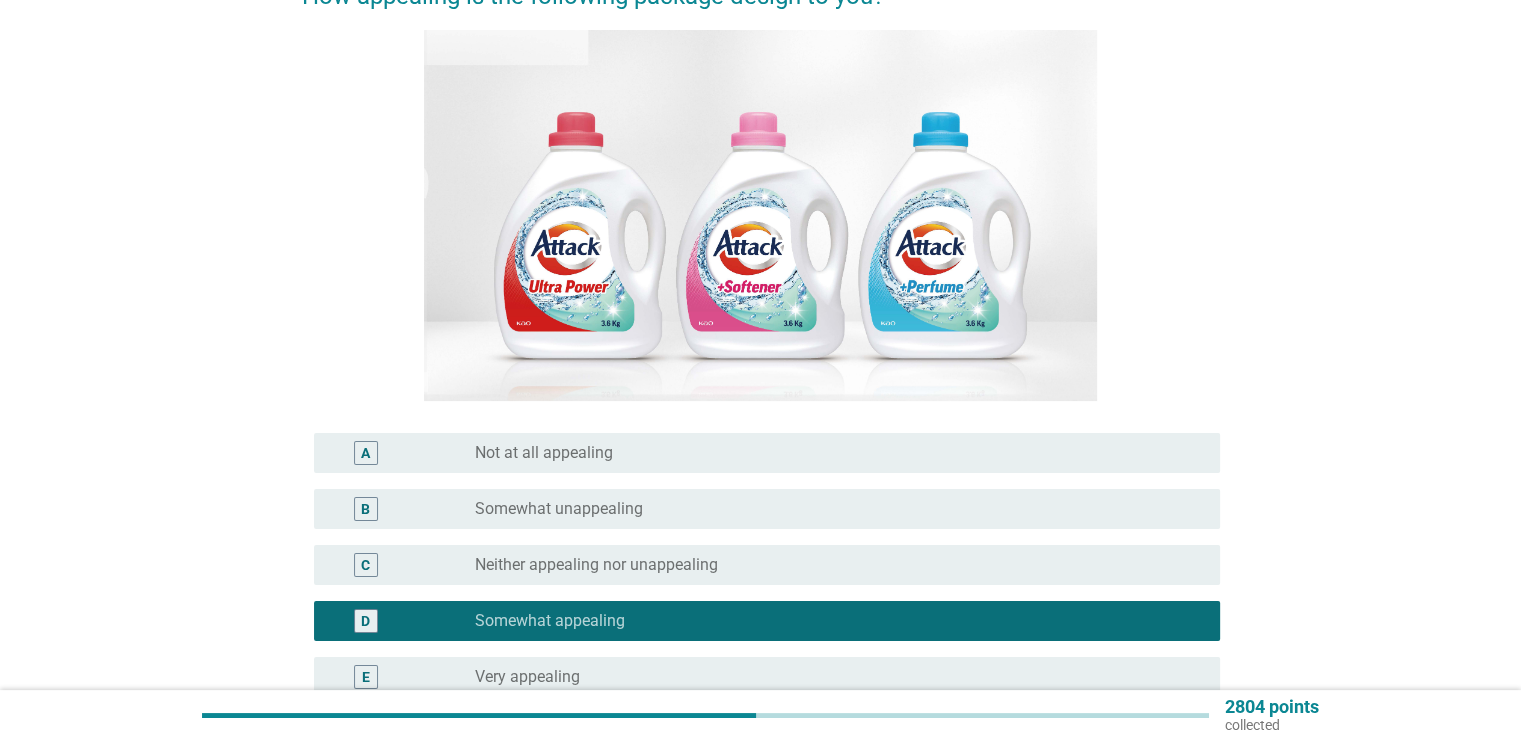 scroll, scrollTop: 300, scrollLeft: 0, axis: vertical 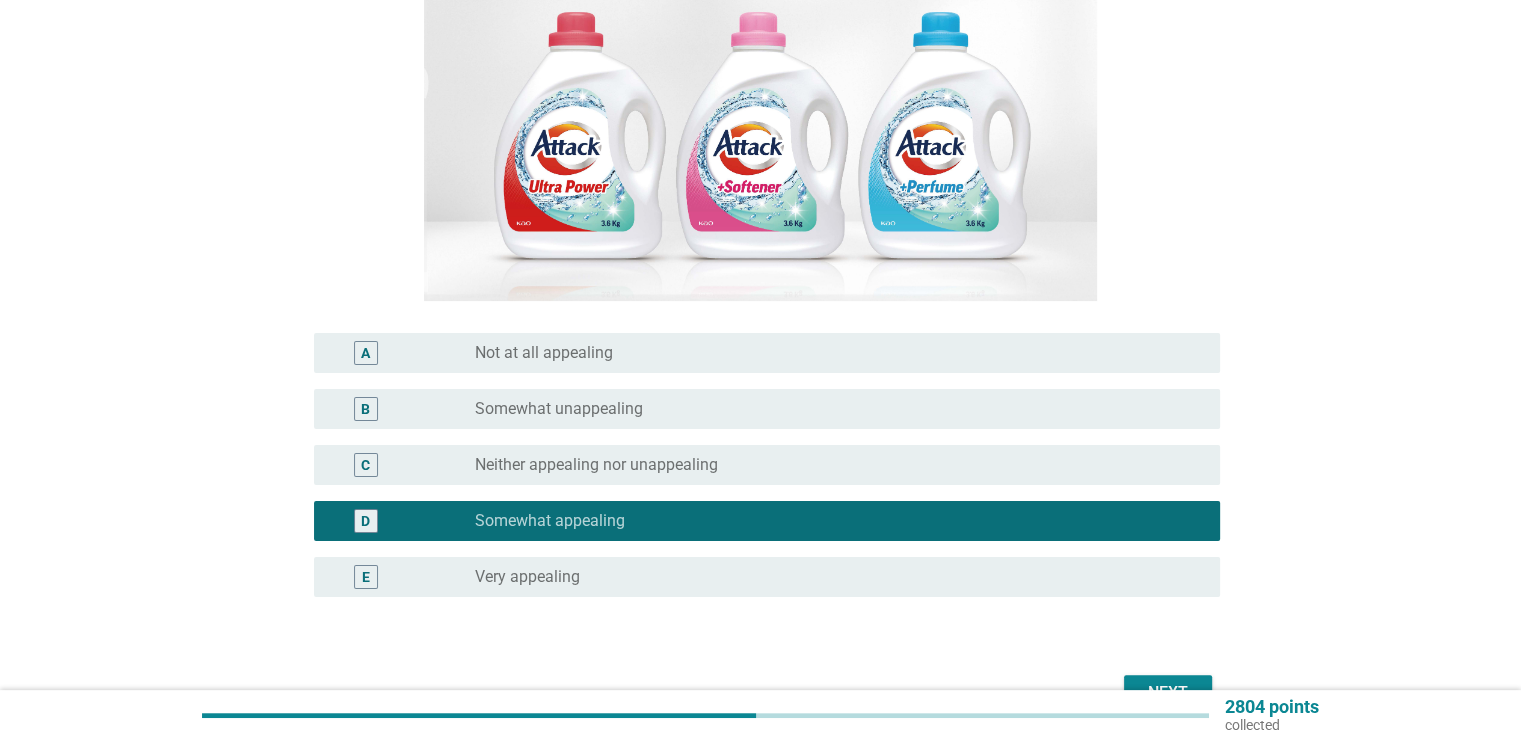 click on "Next" at bounding box center [1168, 693] 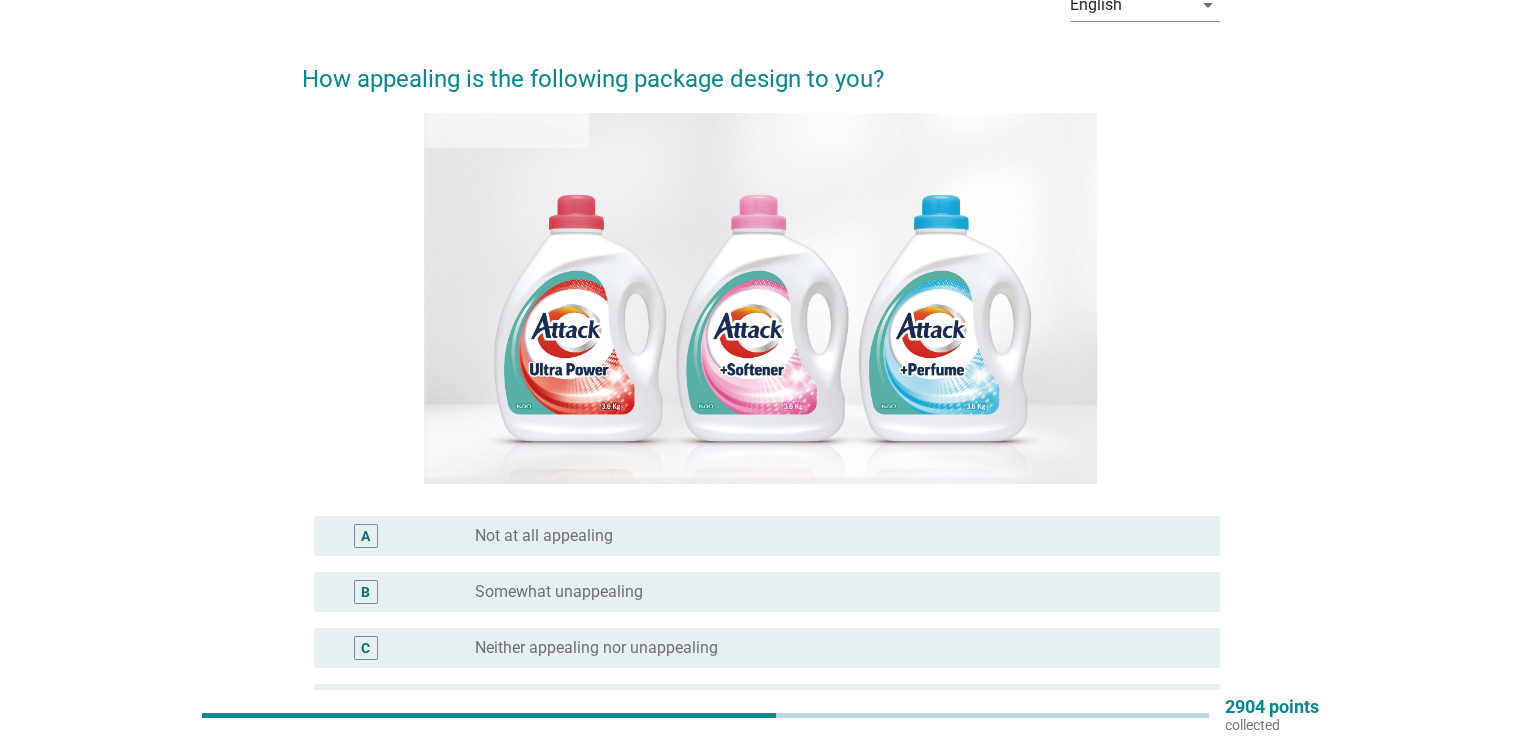 scroll, scrollTop: 400, scrollLeft: 0, axis: vertical 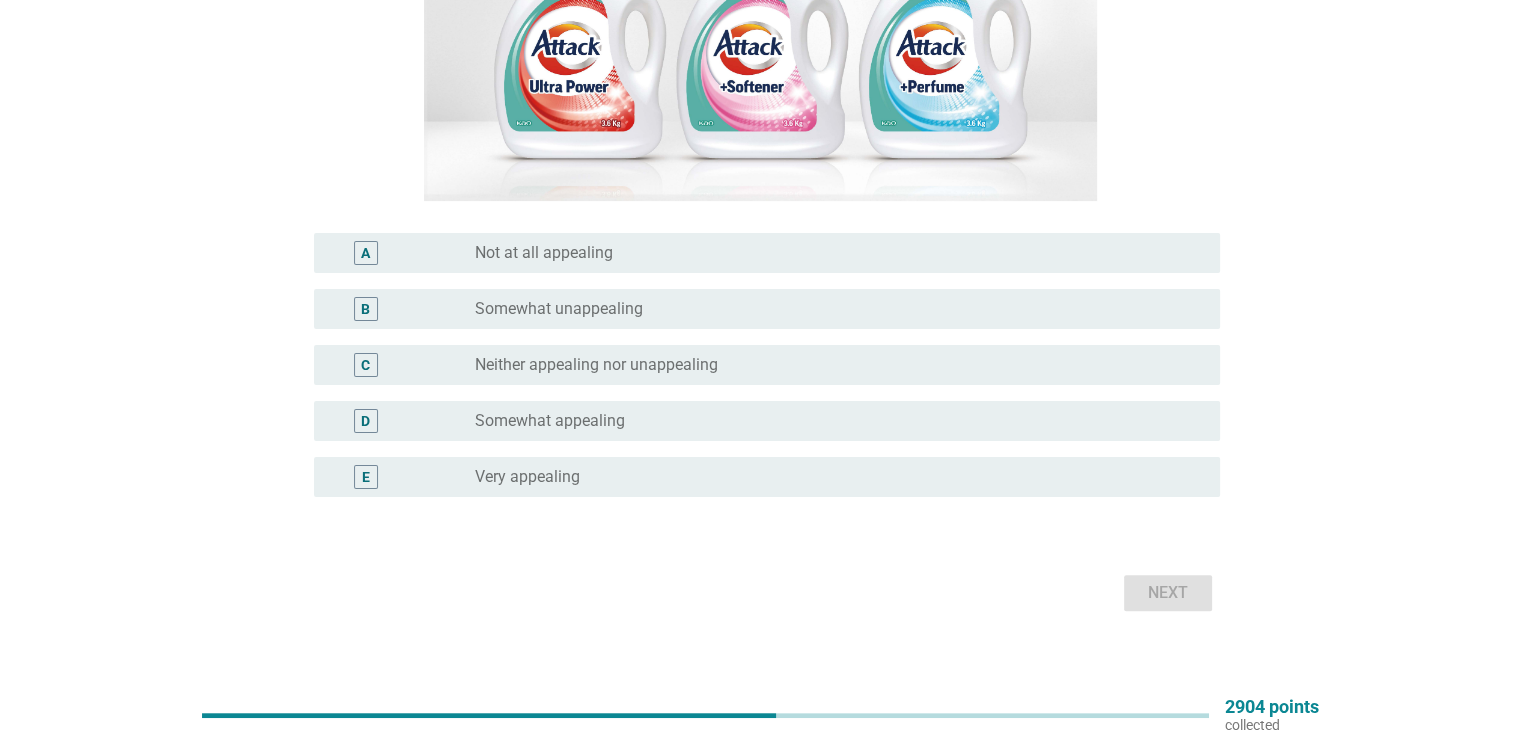 click on "A     radio_button_unchecked Not at all appealing" at bounding box center (767, 253) 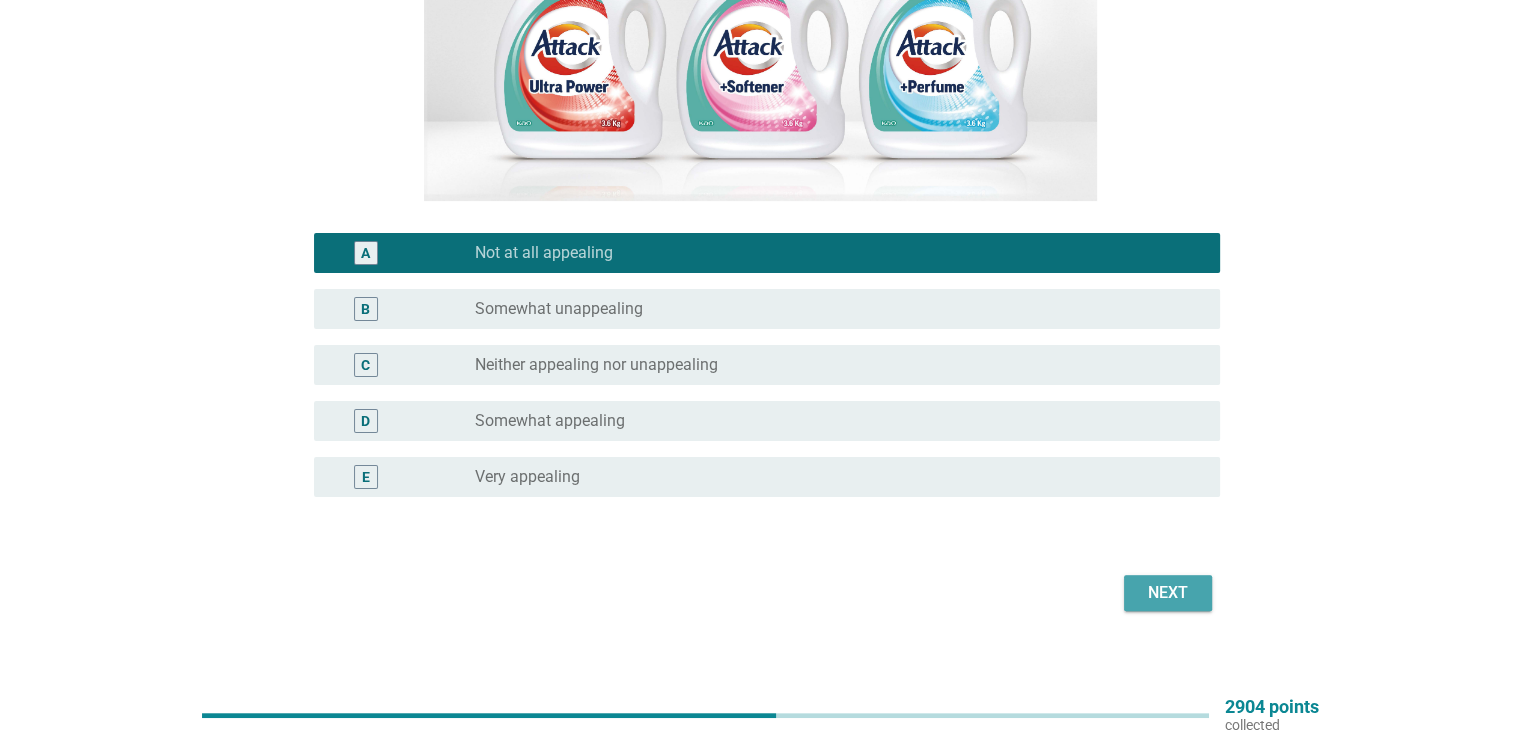 click on "Next" at bounding box center (1168, 593) 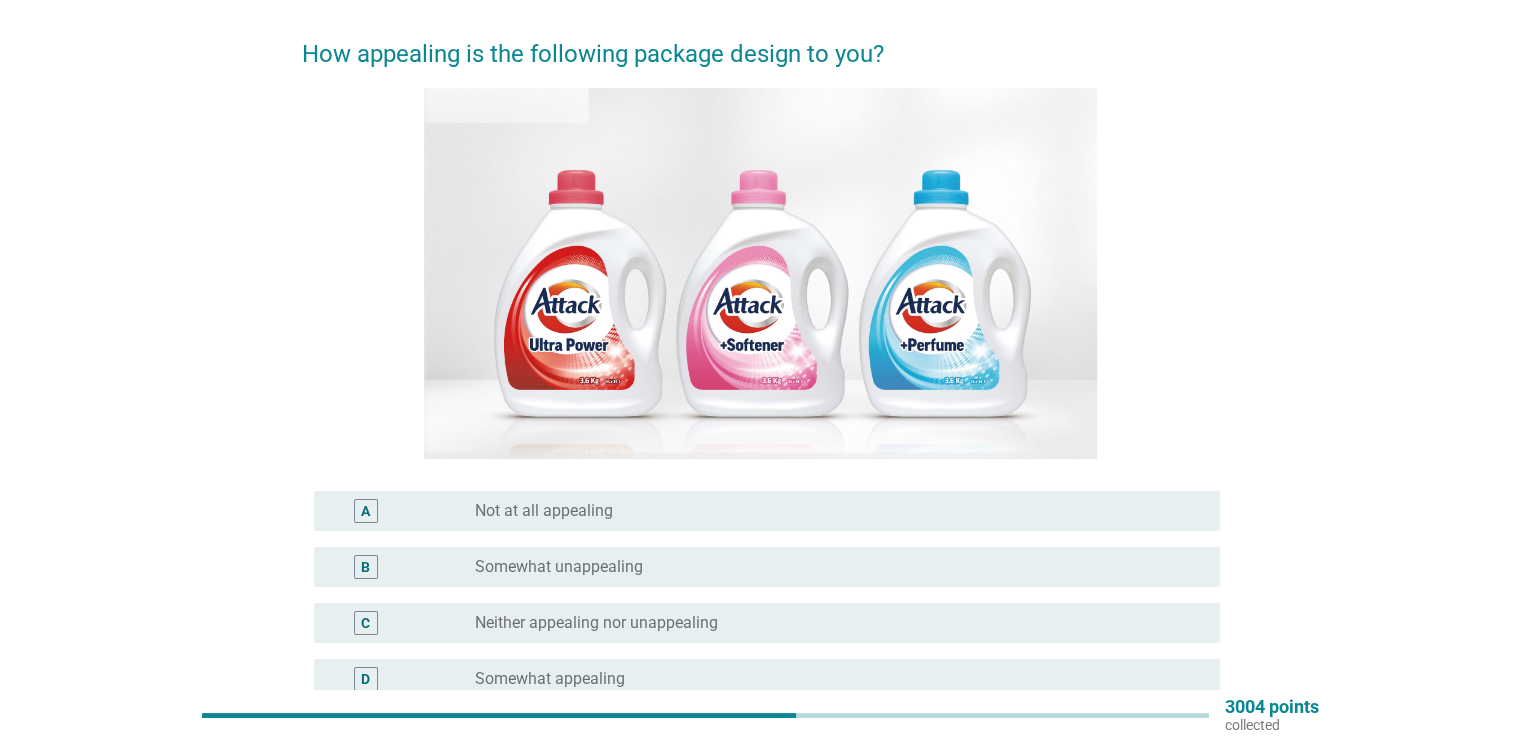 scroll, scrollTop: 400, scrollLeft: 0, axis: vertical 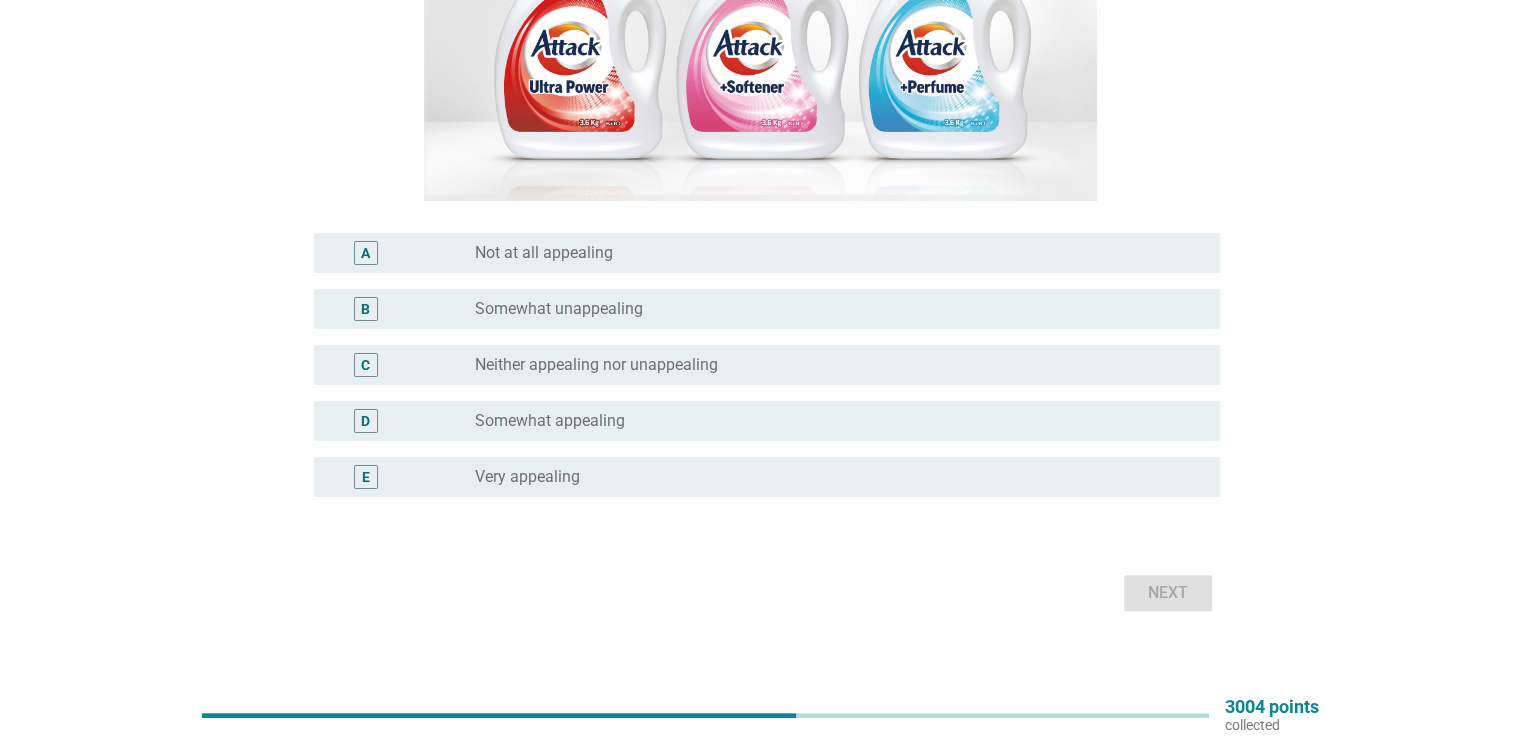 click on "radio_button_unchecked Not at all appealing" at bounding box center (839, 253) 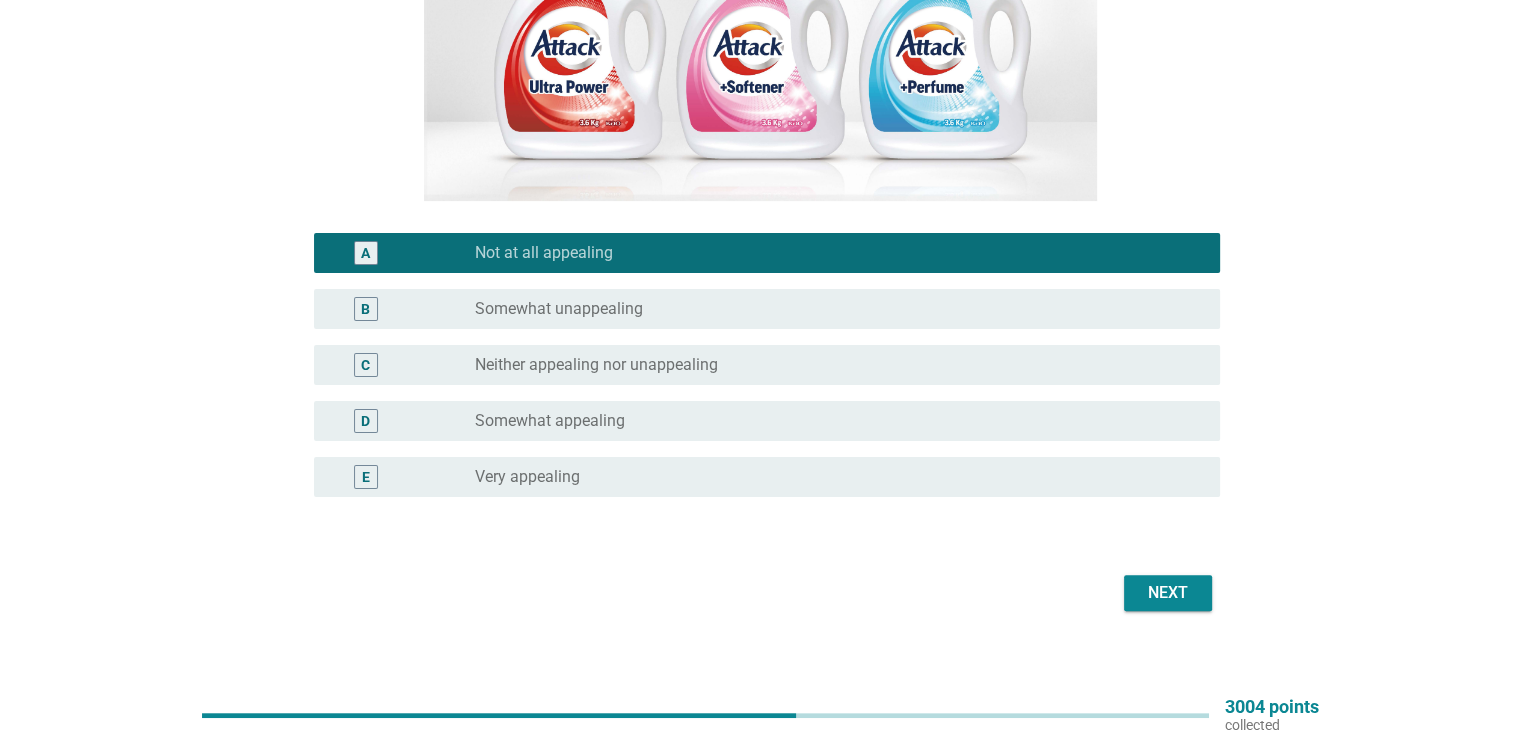 click on "Next" at bounding box center (1168, 593) 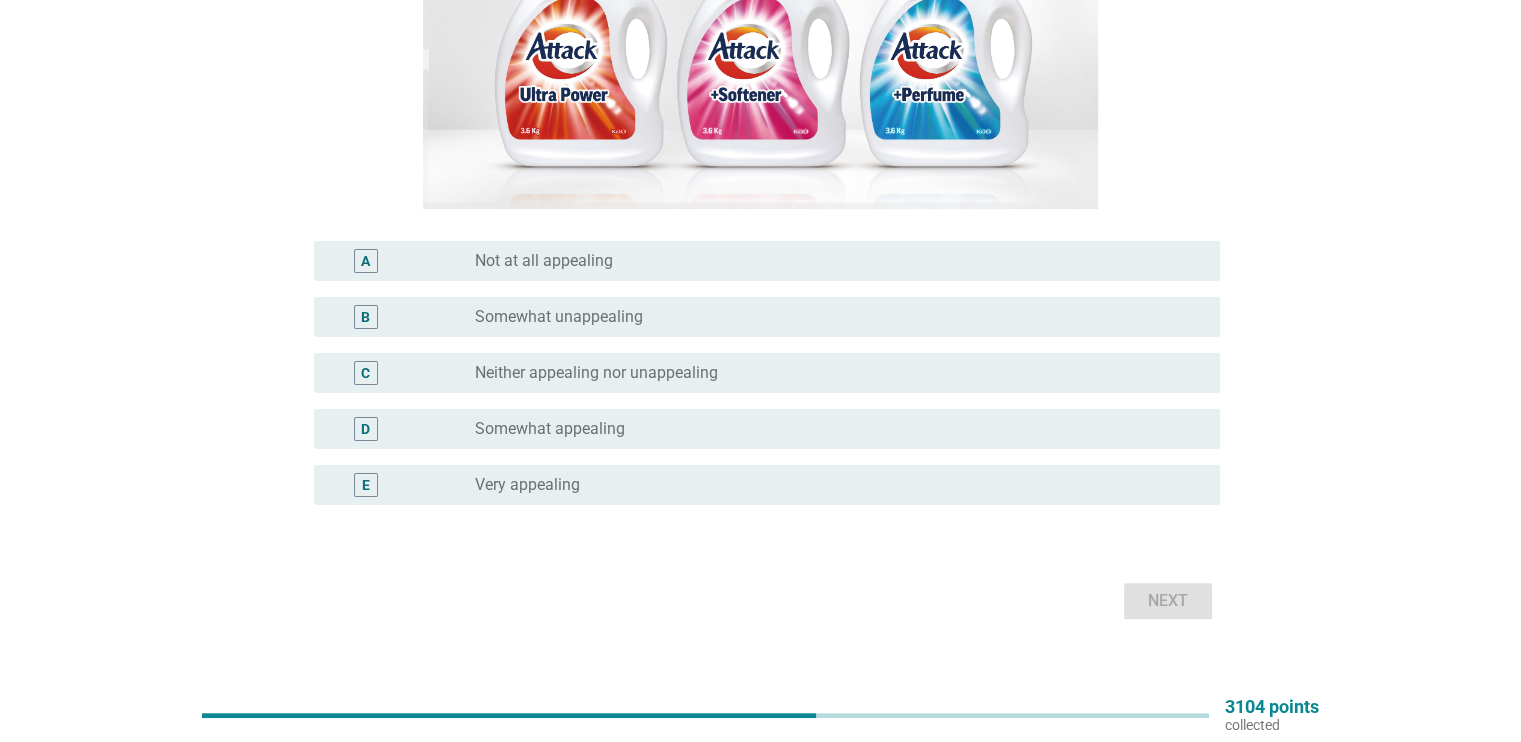 scroll, scrollTop: 400, scrollLeft: 0, axis: vertical 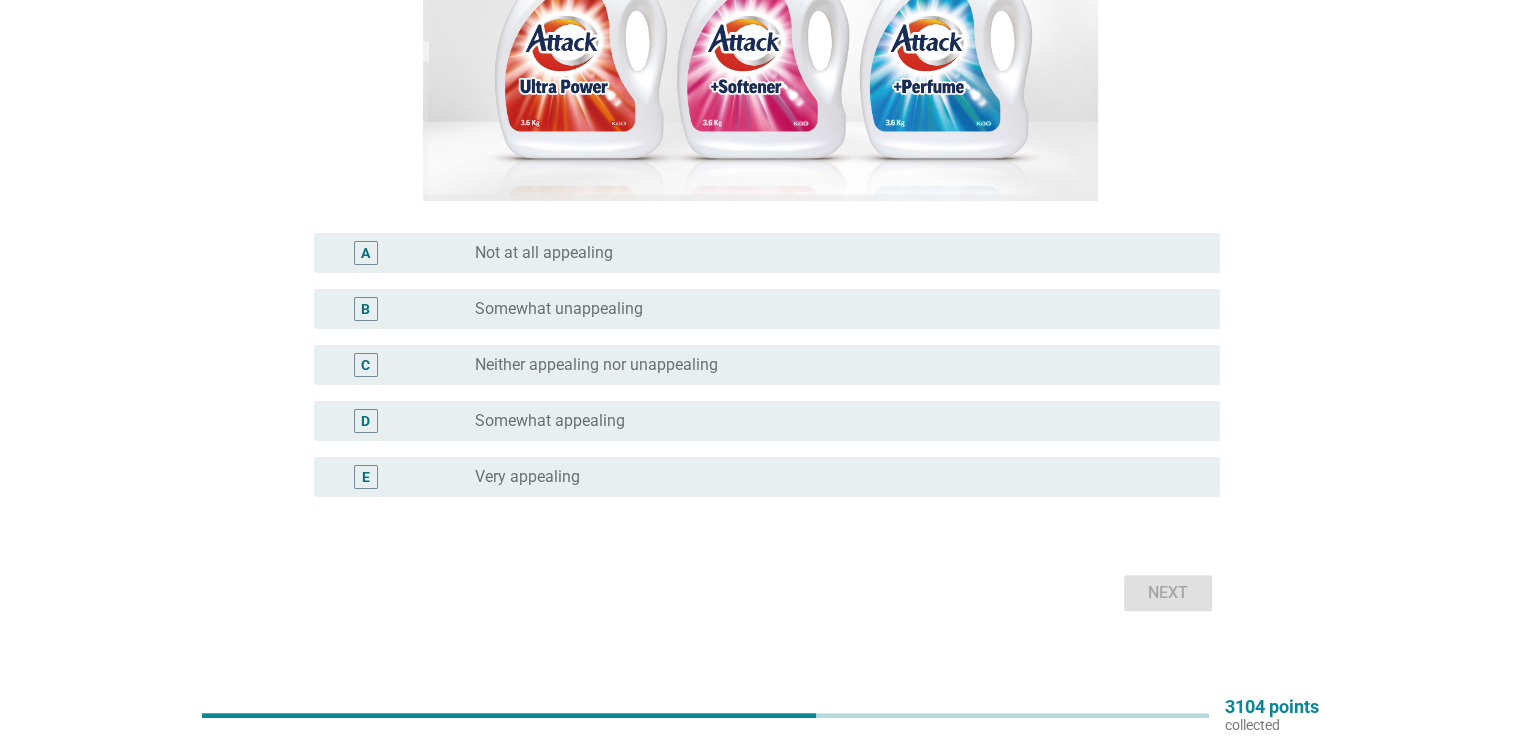 click on "radio_button_unchecked Somewhat unappealing" at bounding box center [831, 309] 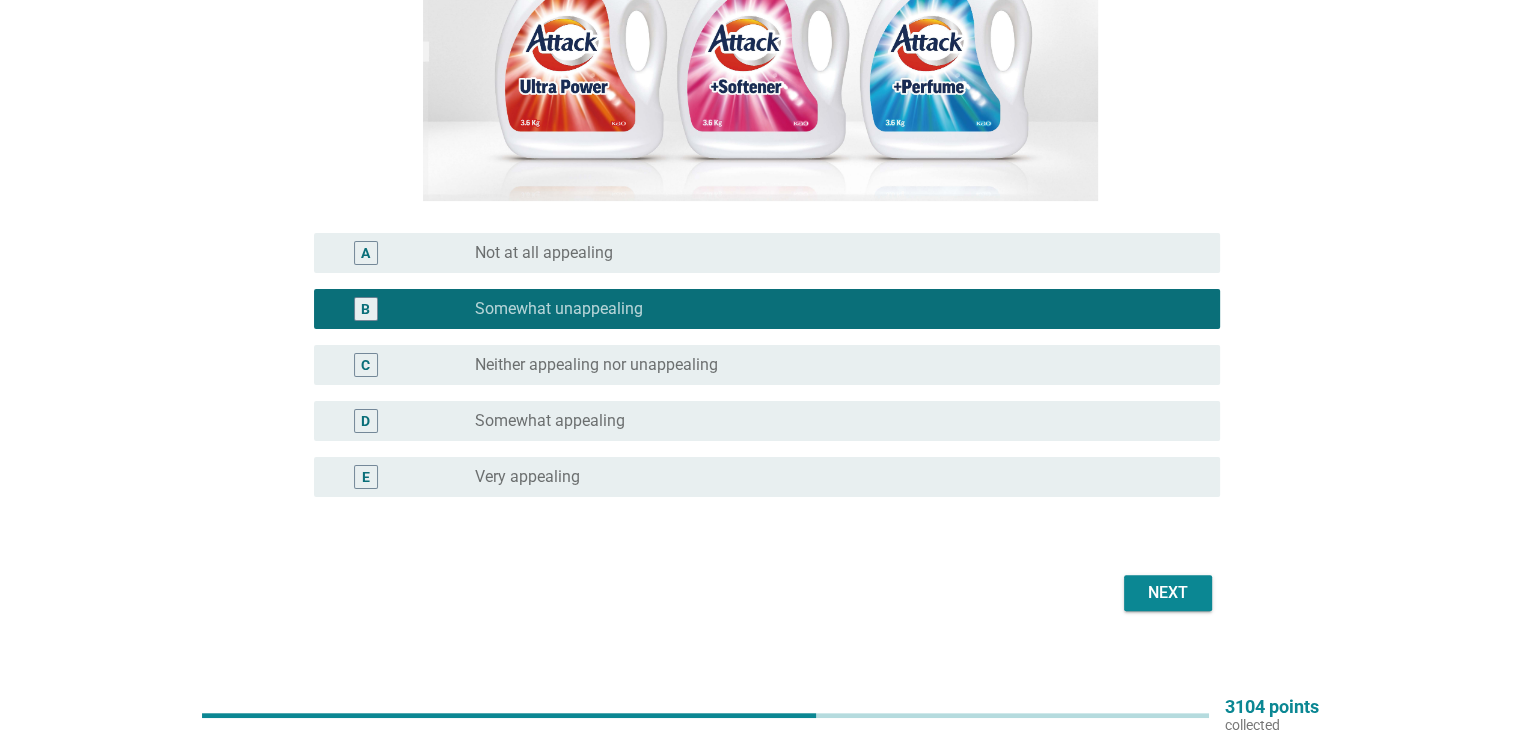 click on "Next" at bounding box center (1168, 593) 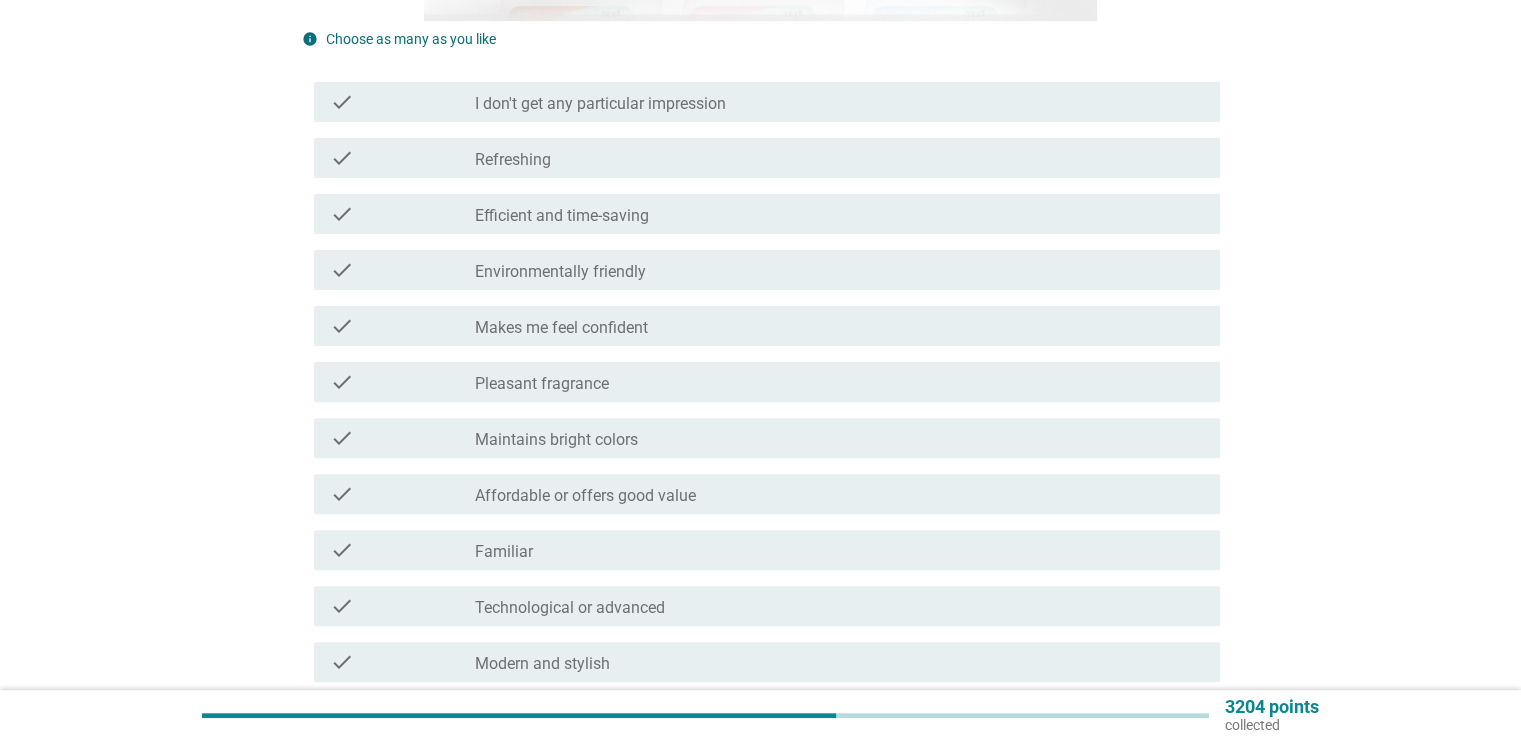 scroll, scrollTop: 600, scrollLeft: 0, axis: vertical 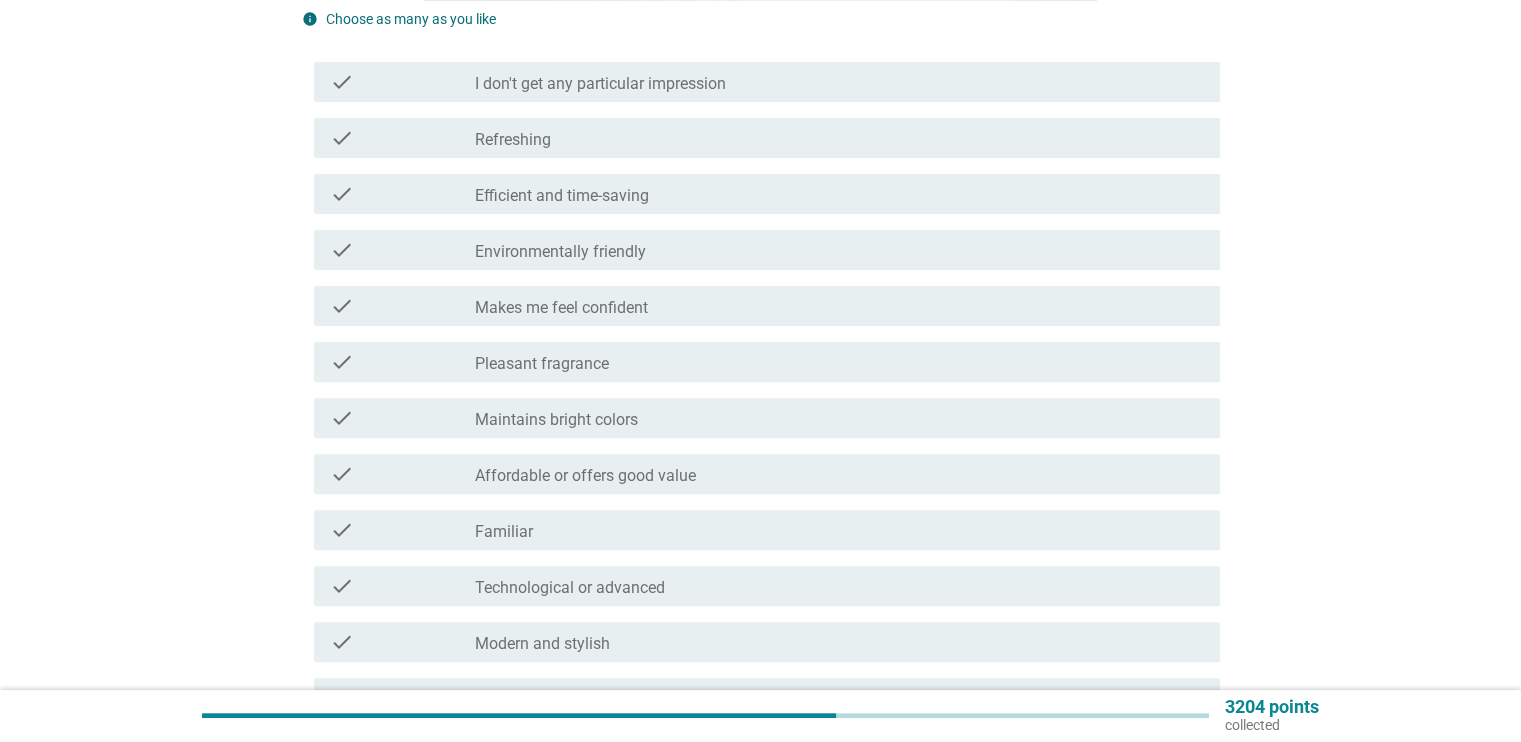 click on "check_box_outline_blank Refreshing" at bounding box center [839, 138] 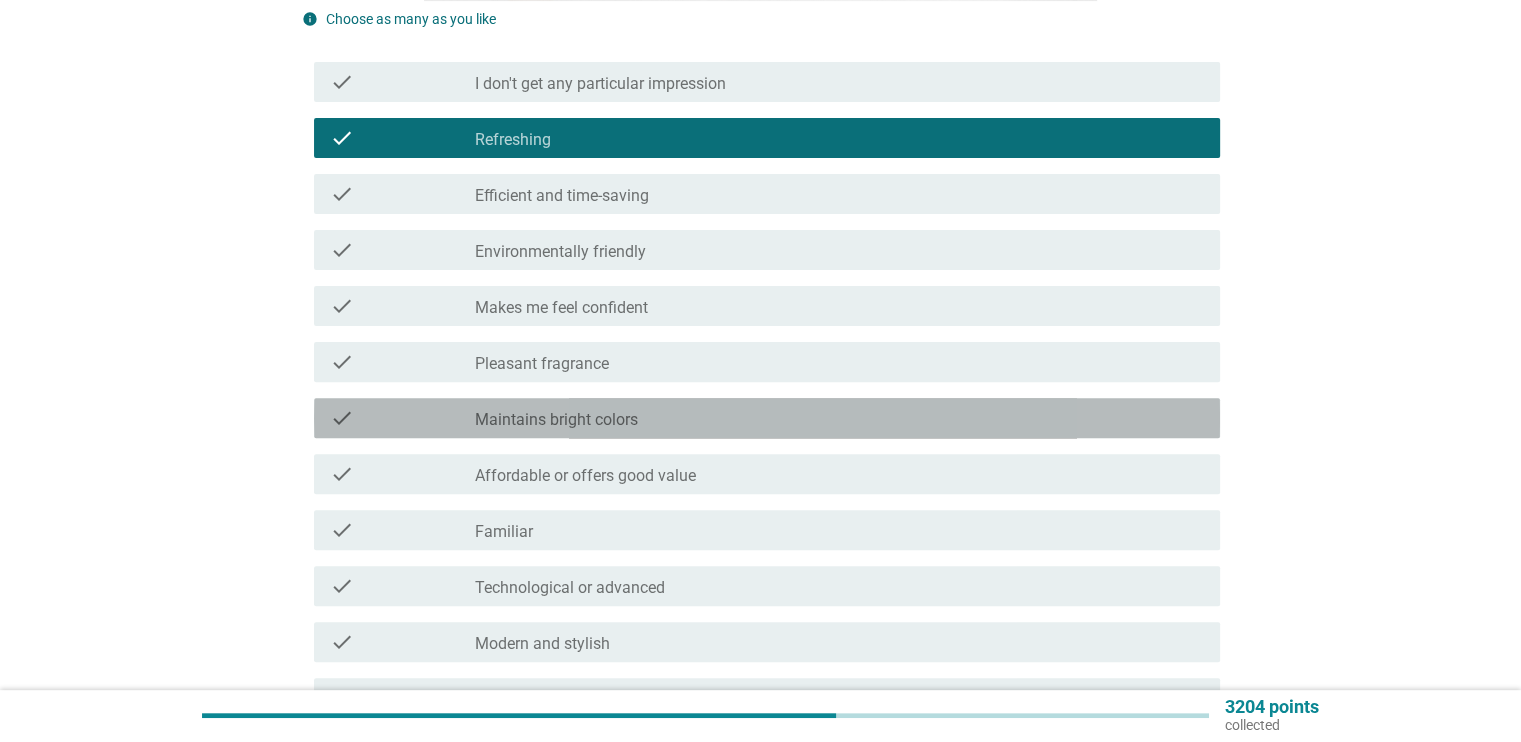 click on "check_box_outline_blank Maintains bright colors" at bounding box center [839, 418] 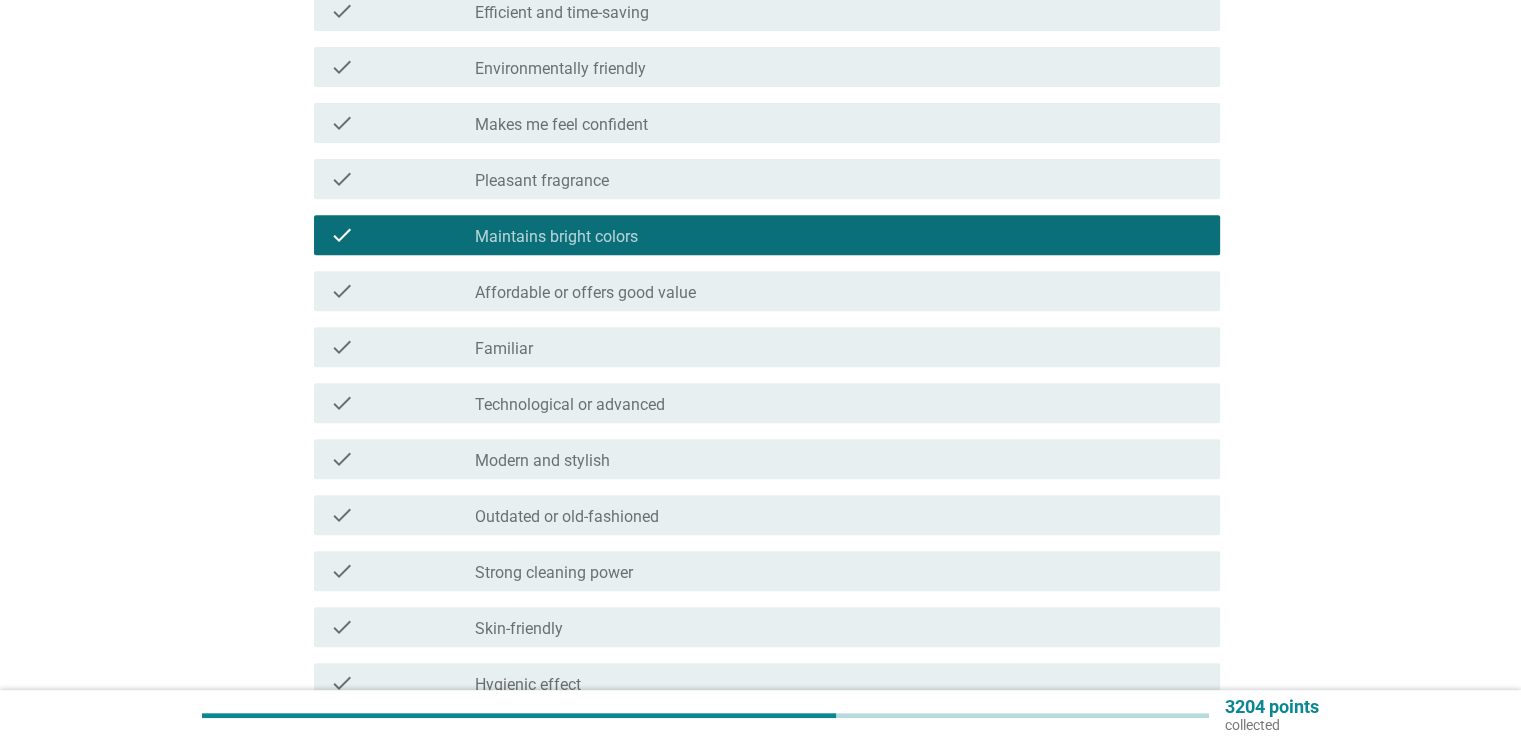 scroll, scrollTop: 800, scrollLeft: 0, axis: vertical 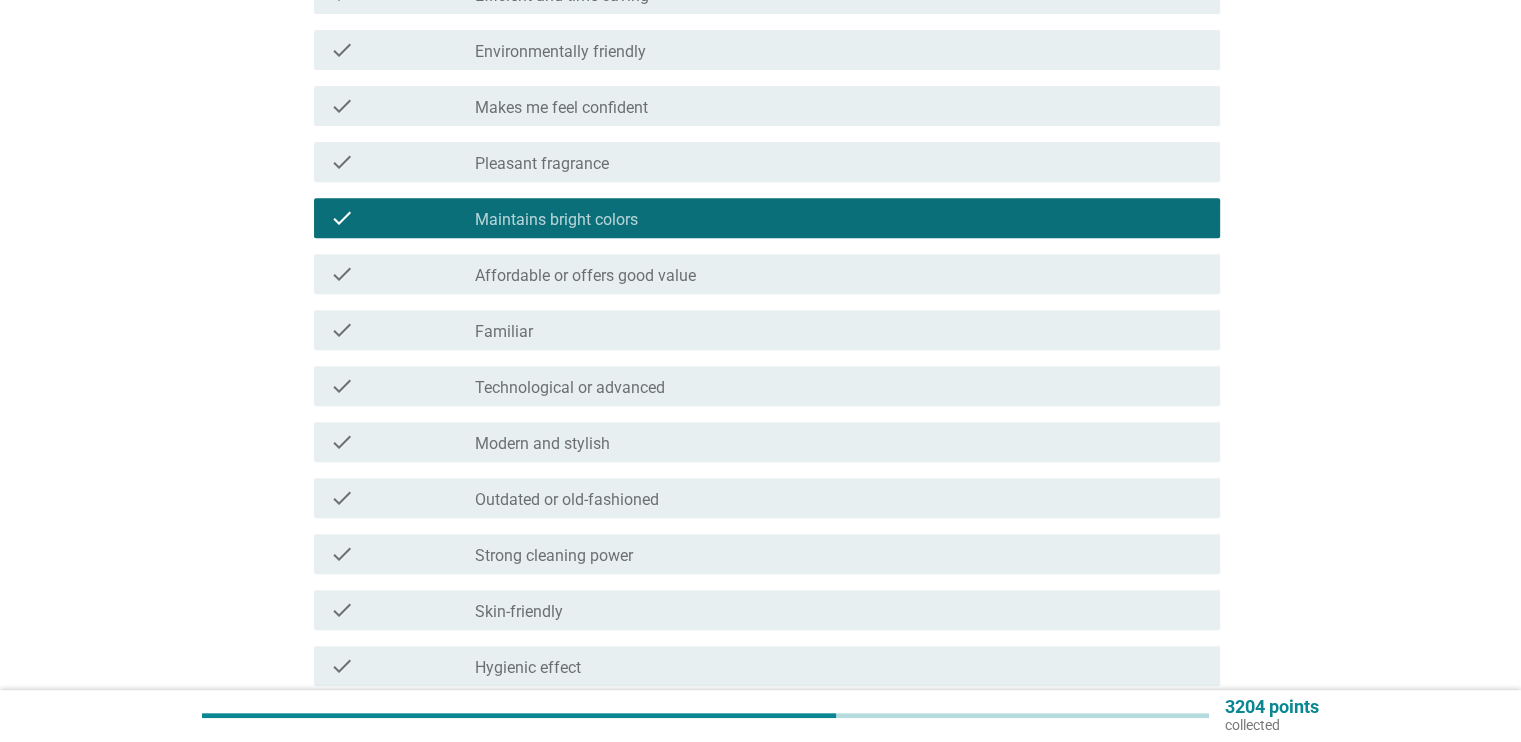 click on "check_box_outline_blank Pleasant fragrance" at bounding box center [839, 162] 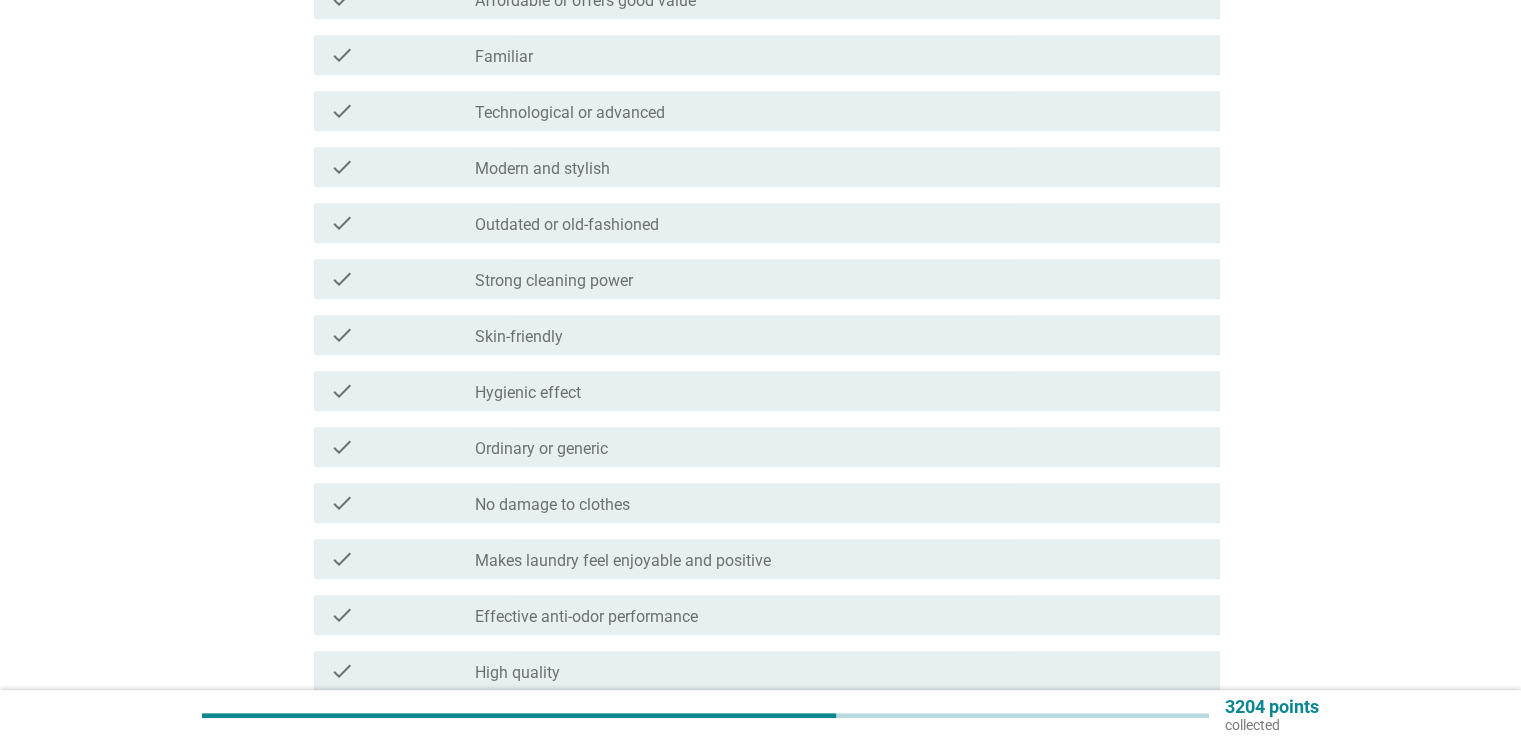 scroll, scrollTop: 1100, scrollLeft: 0, axis: vertical 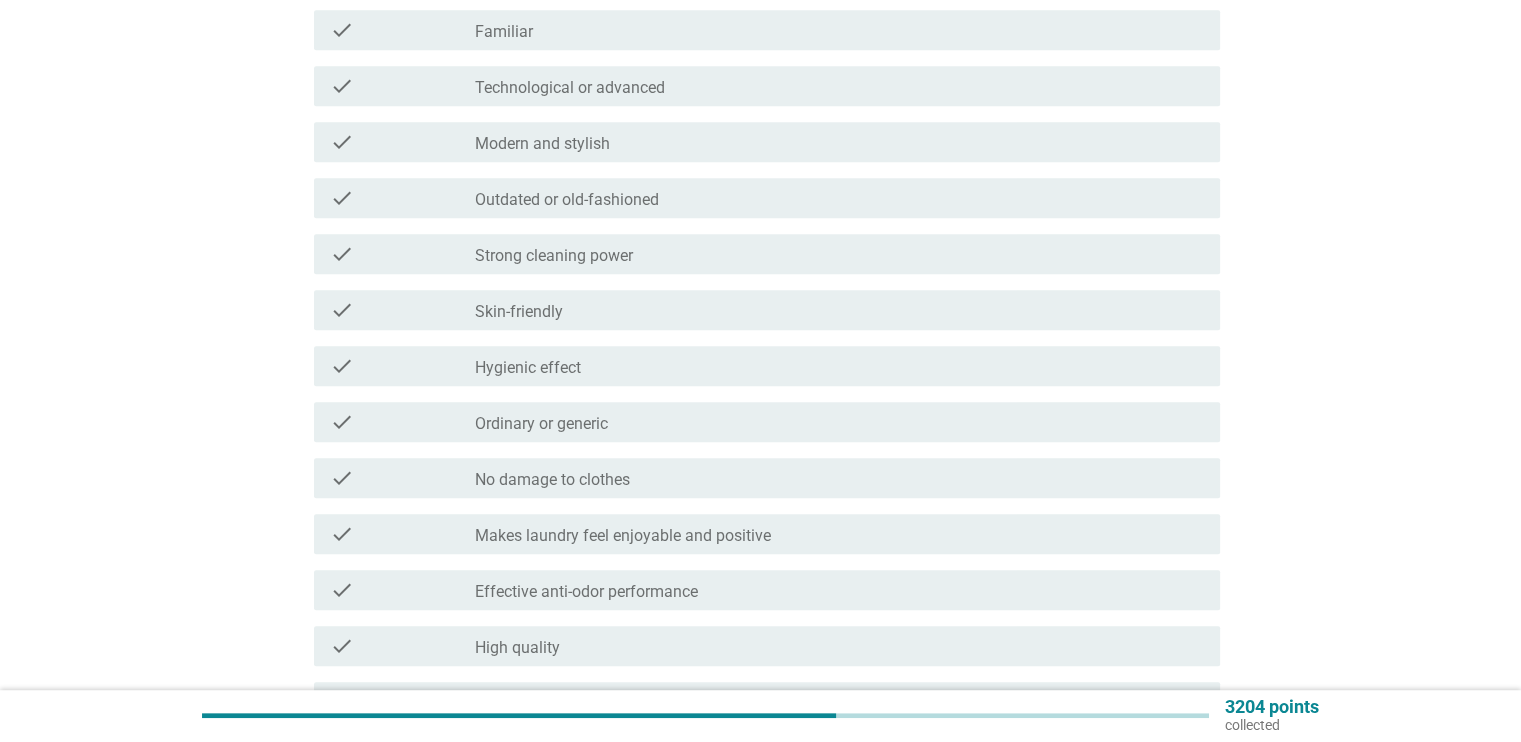 click on "check_box_outline_blank Modern and stylish" at bounding box center [839, 142] 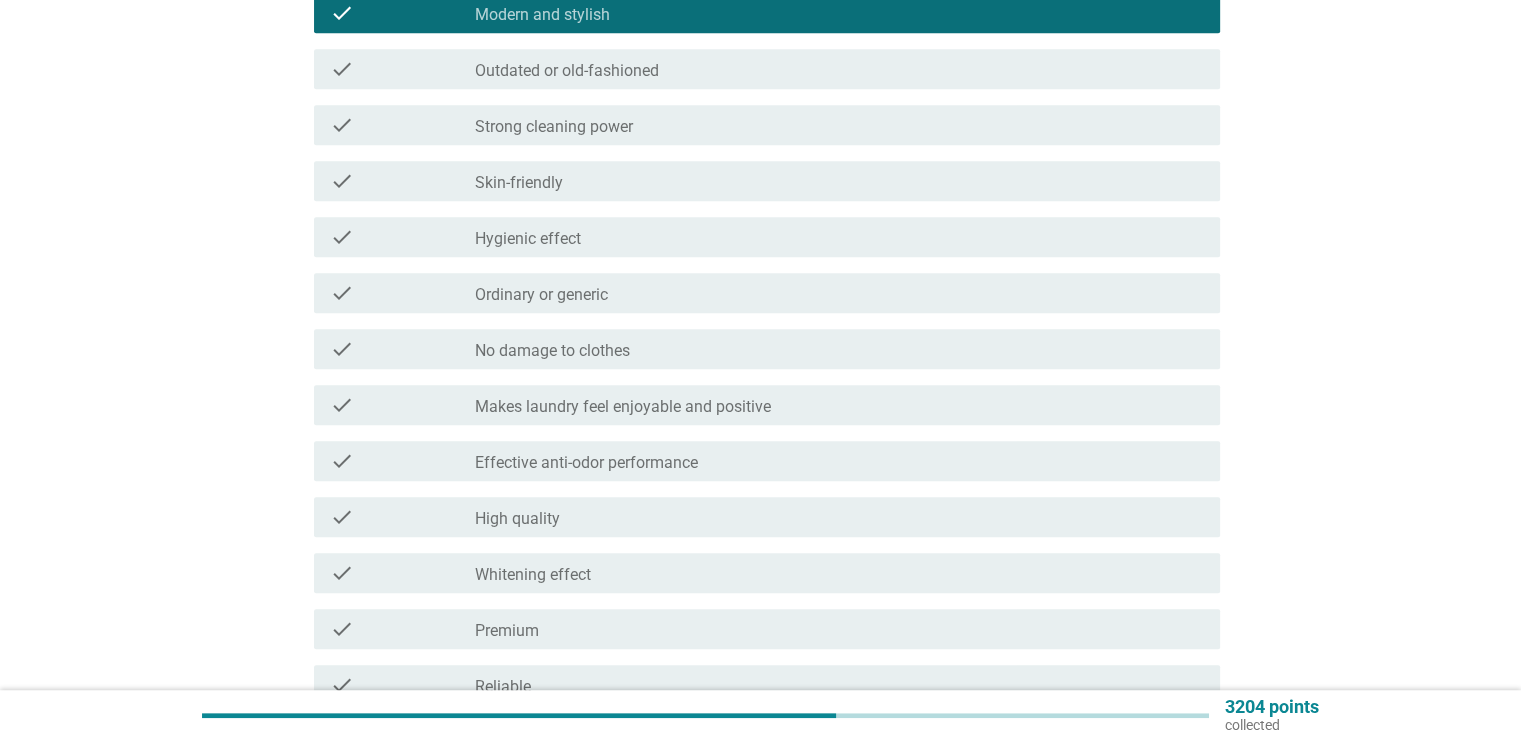 scroll, scrollTop: 1485, scrollLeft: 0, axis: vertical 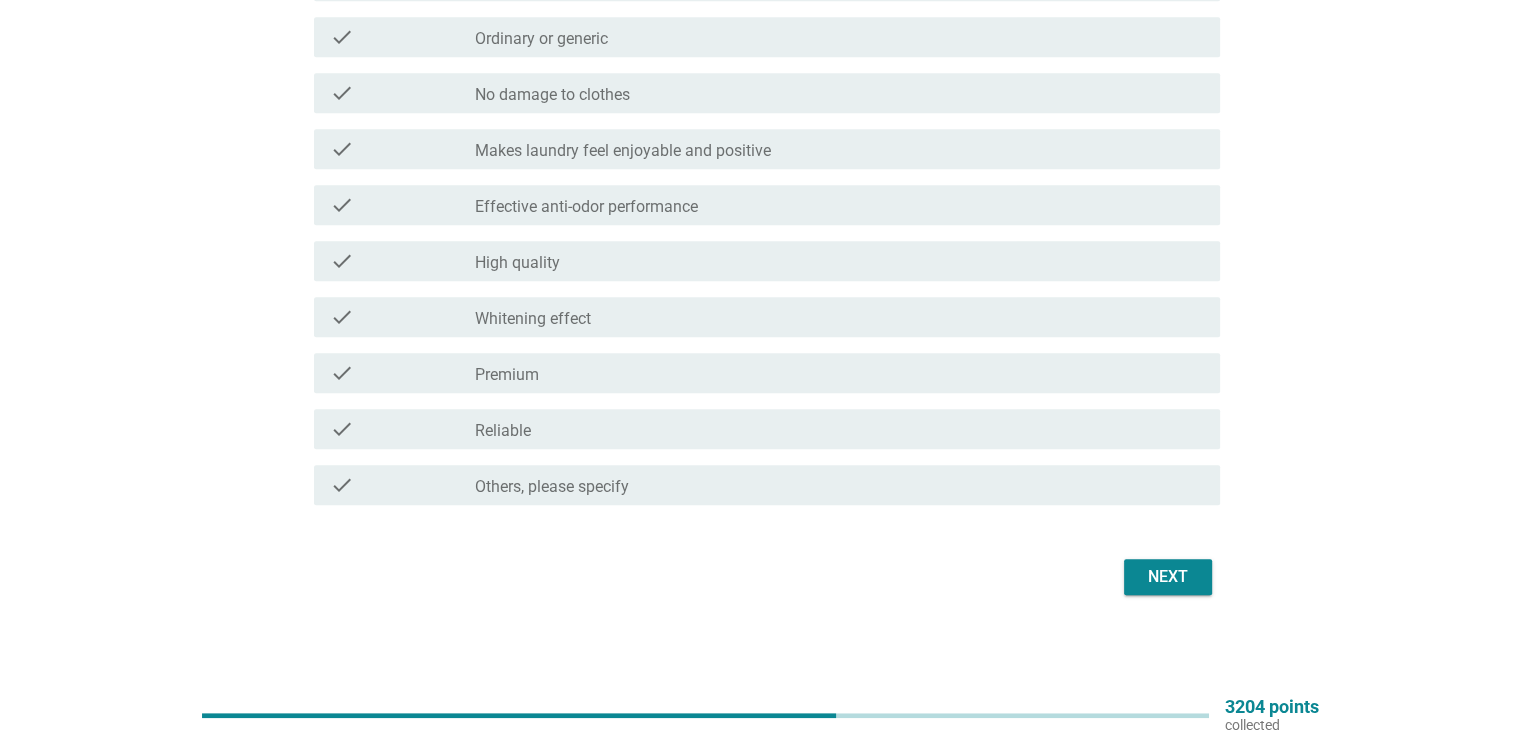 click on "check_box_outline_blank High quality" at bounding box center [839, 261] 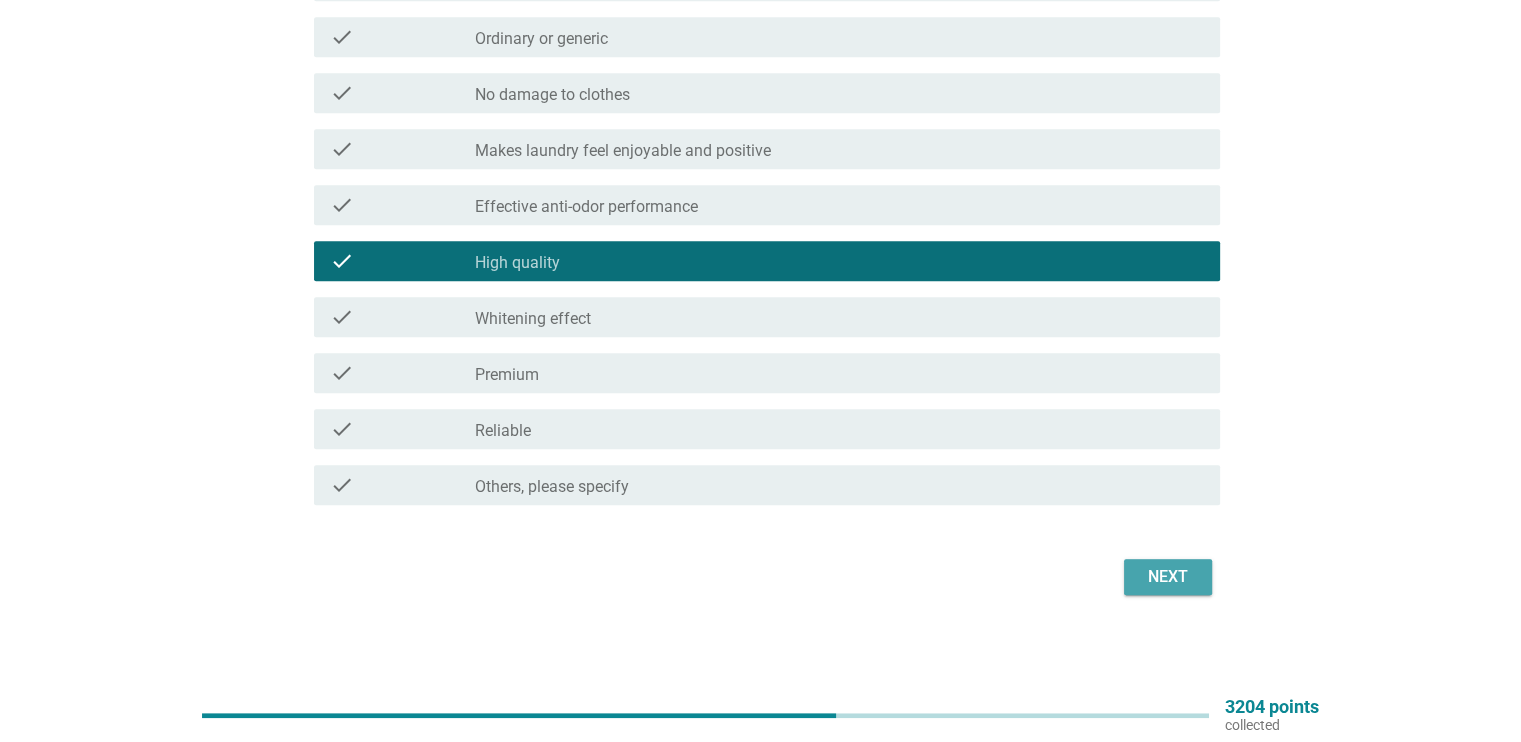 click on "Next" at bounding box center [1168, 577] 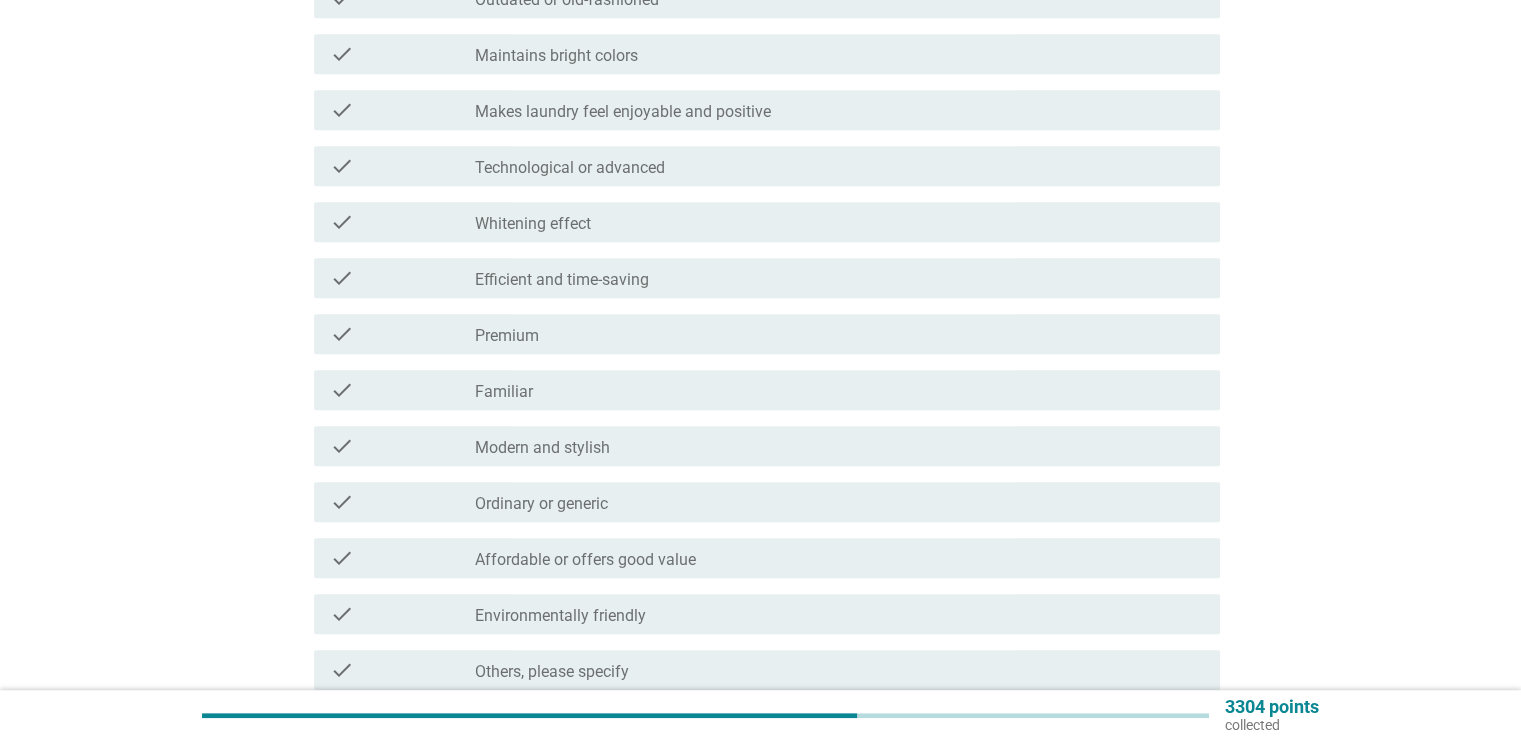 scroll, scrollTop: 1485, scrollLeft: 0, axis: vertical 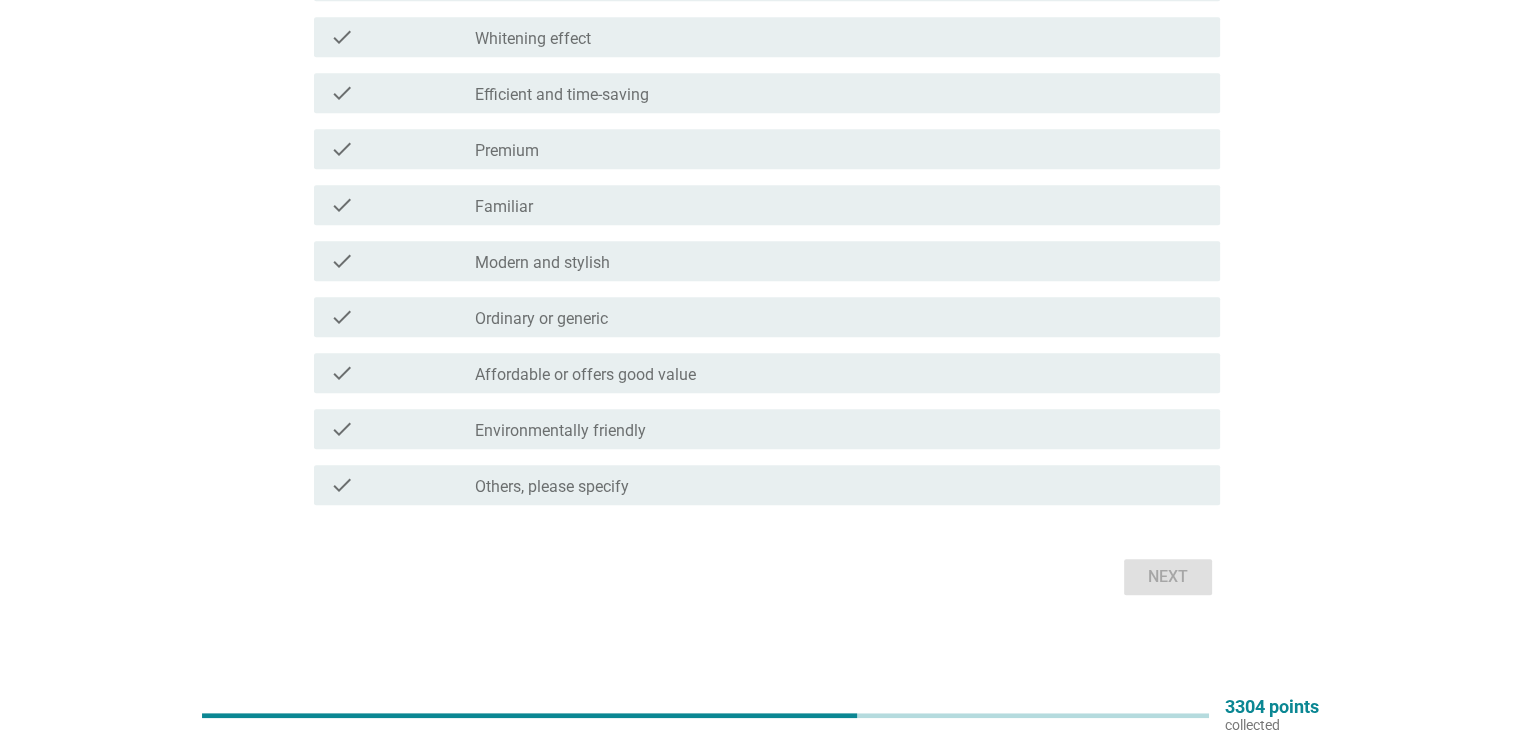 click on "check_box_outline_blank Environmentally friendly" at bounding box center [839, 429] 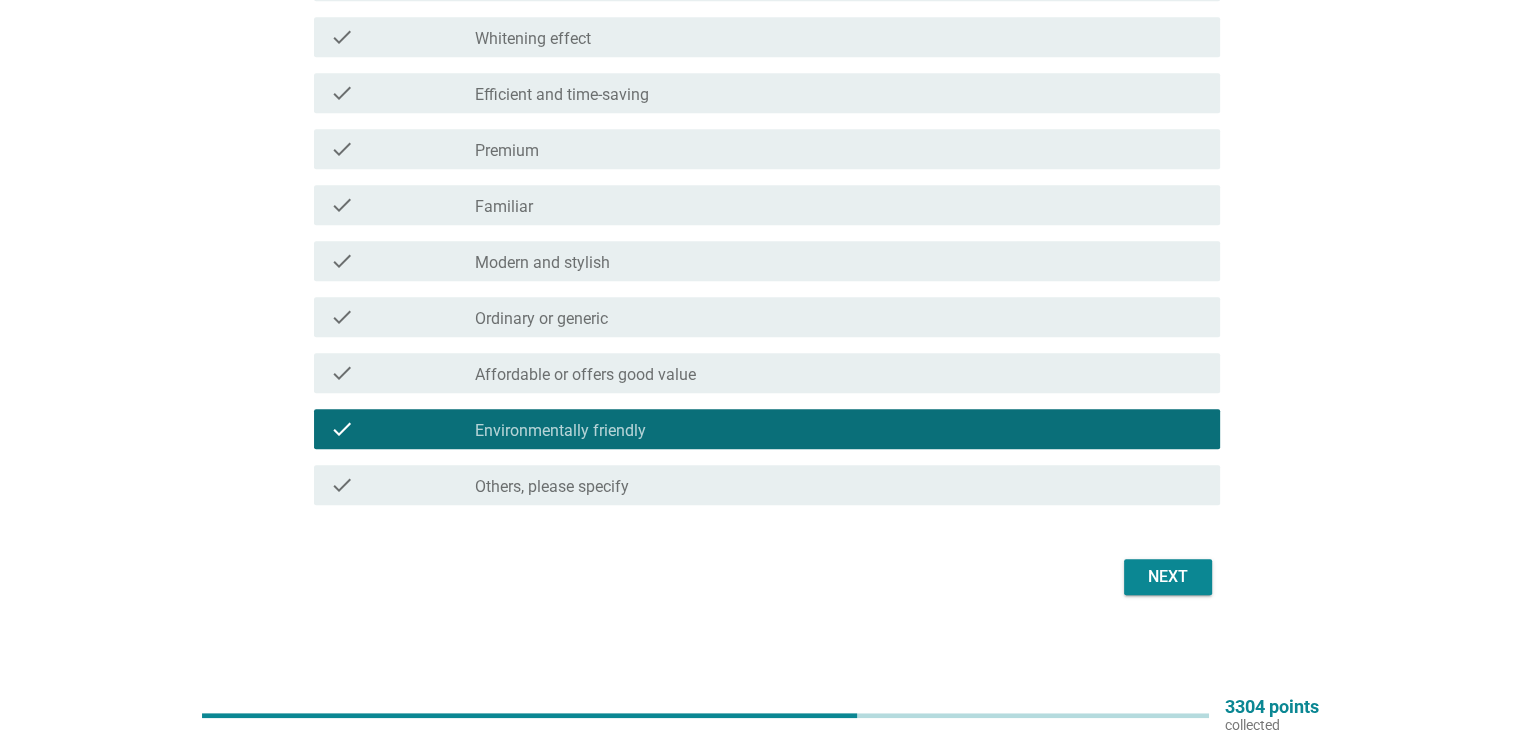 click on "check_box_outline_blank Efficient and time-saving" at bounding box center [839, 93] 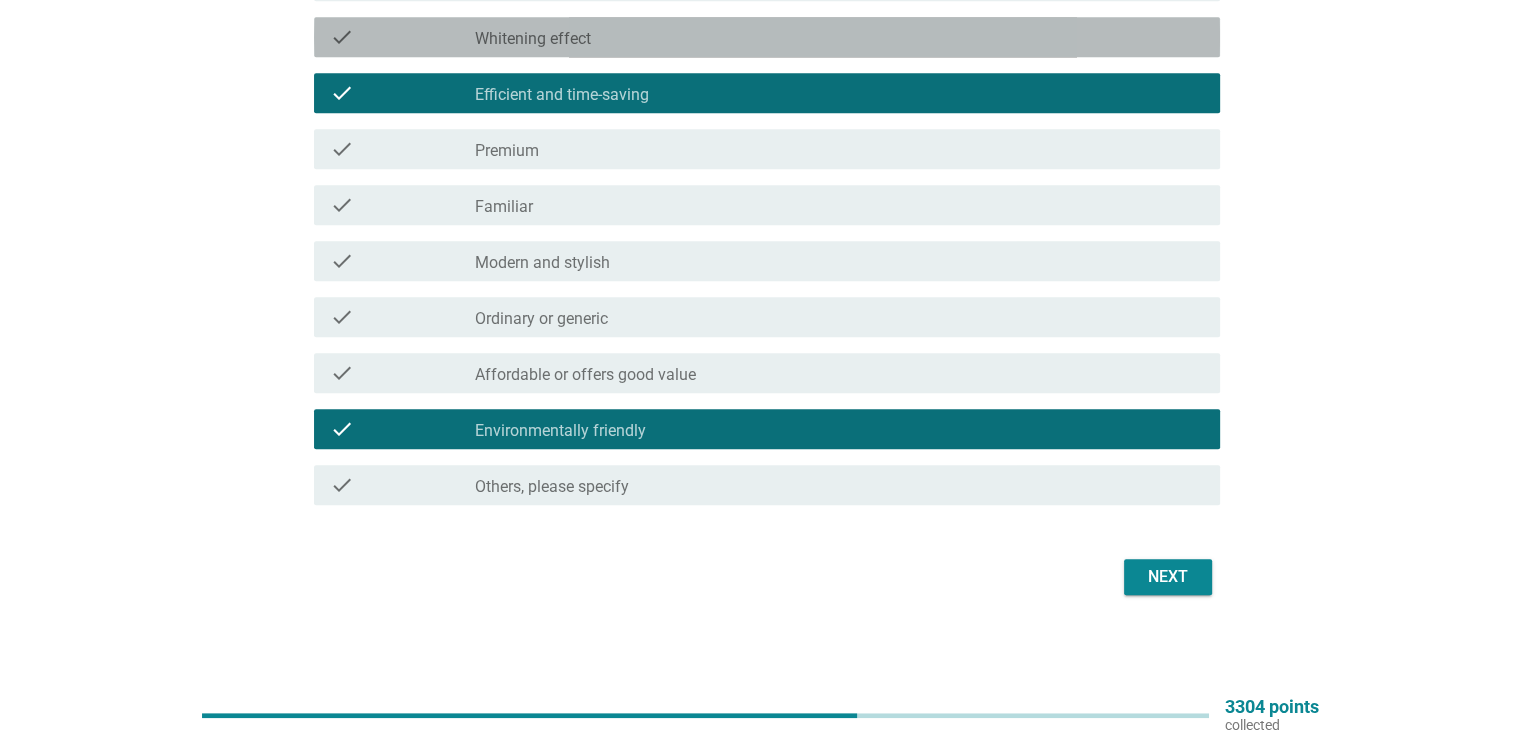 click on "check_box_outline_blank Whitening effect" at bounding box center [839, 37] 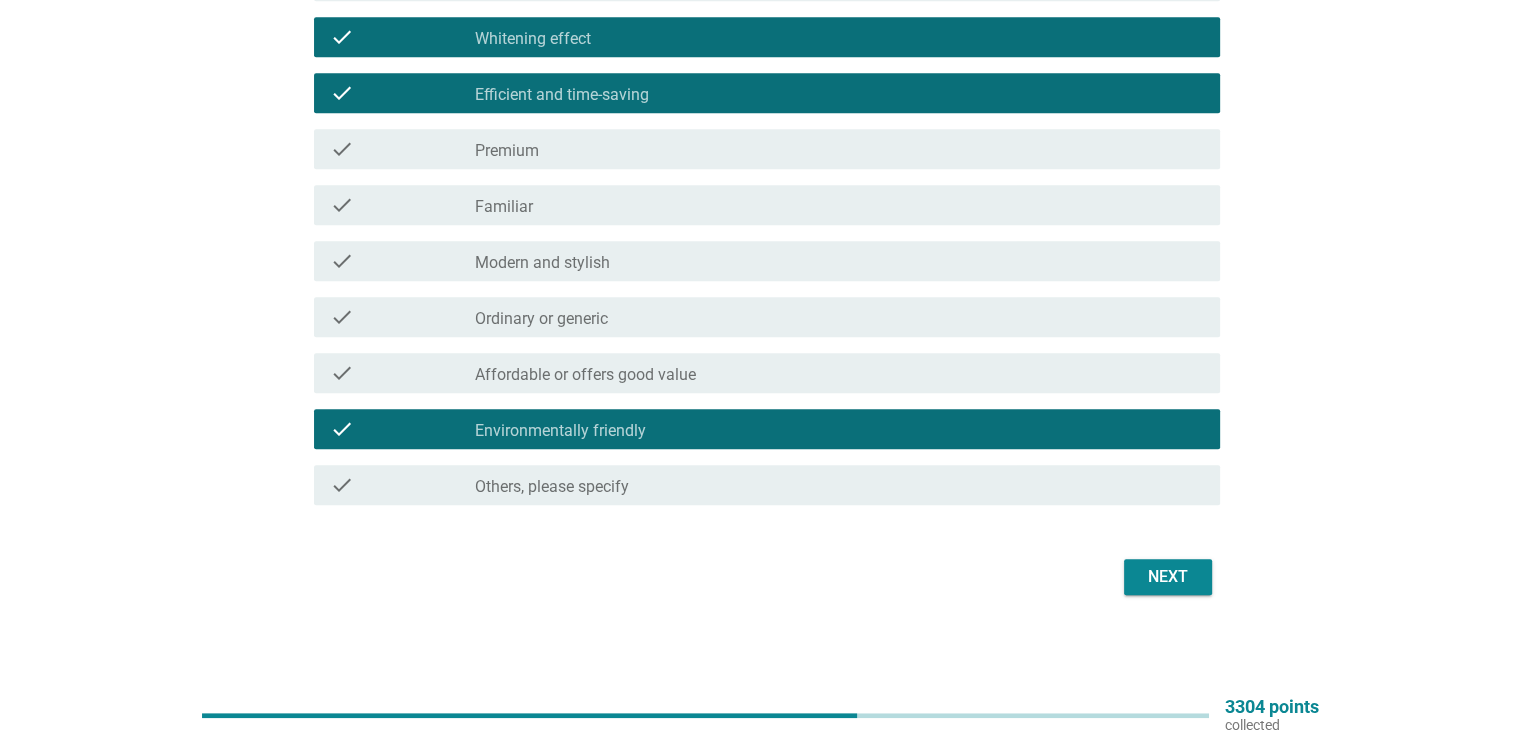 click on "Next" at bounding box center [1168, 577] 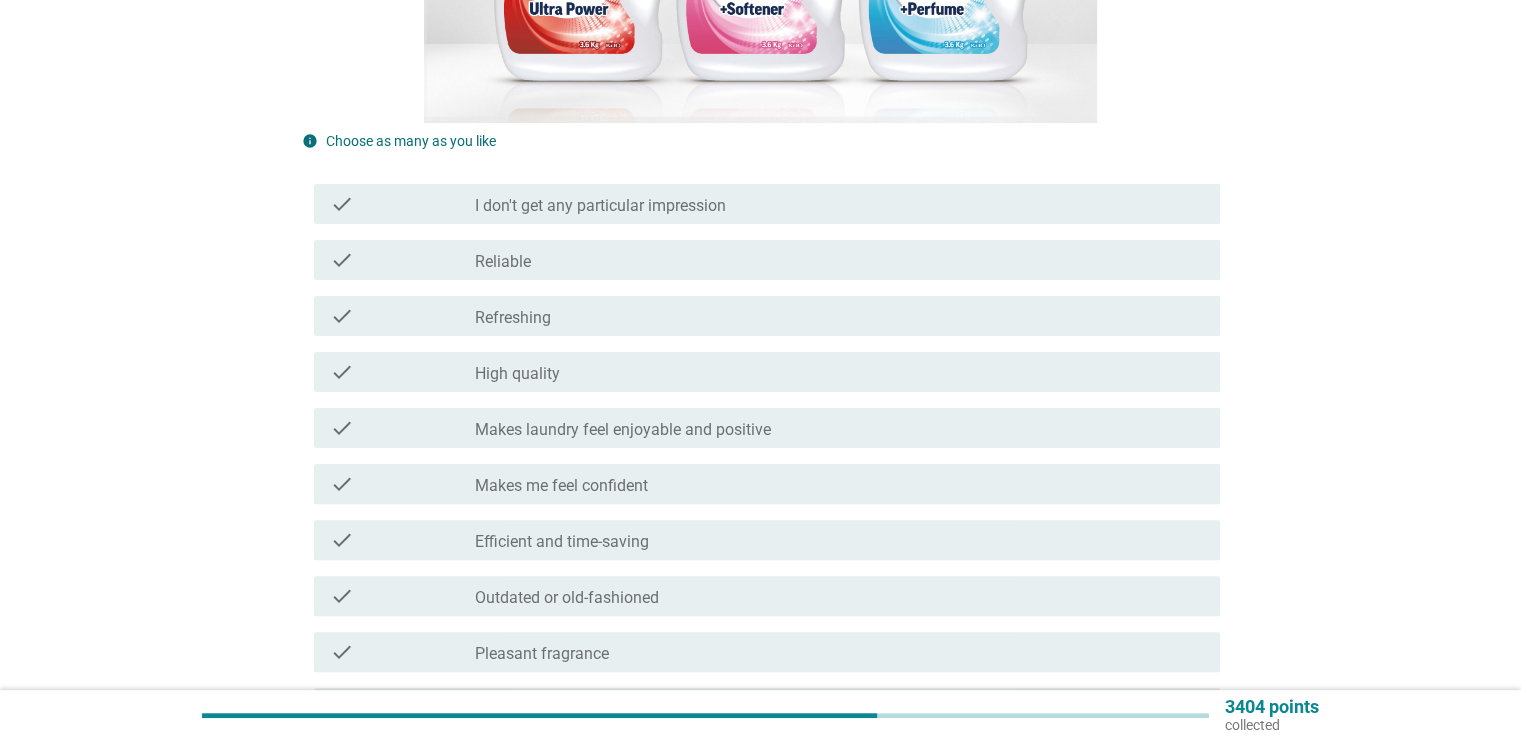 scroll, scrollTop: 500, scrollLeft: 0, axis: vertical 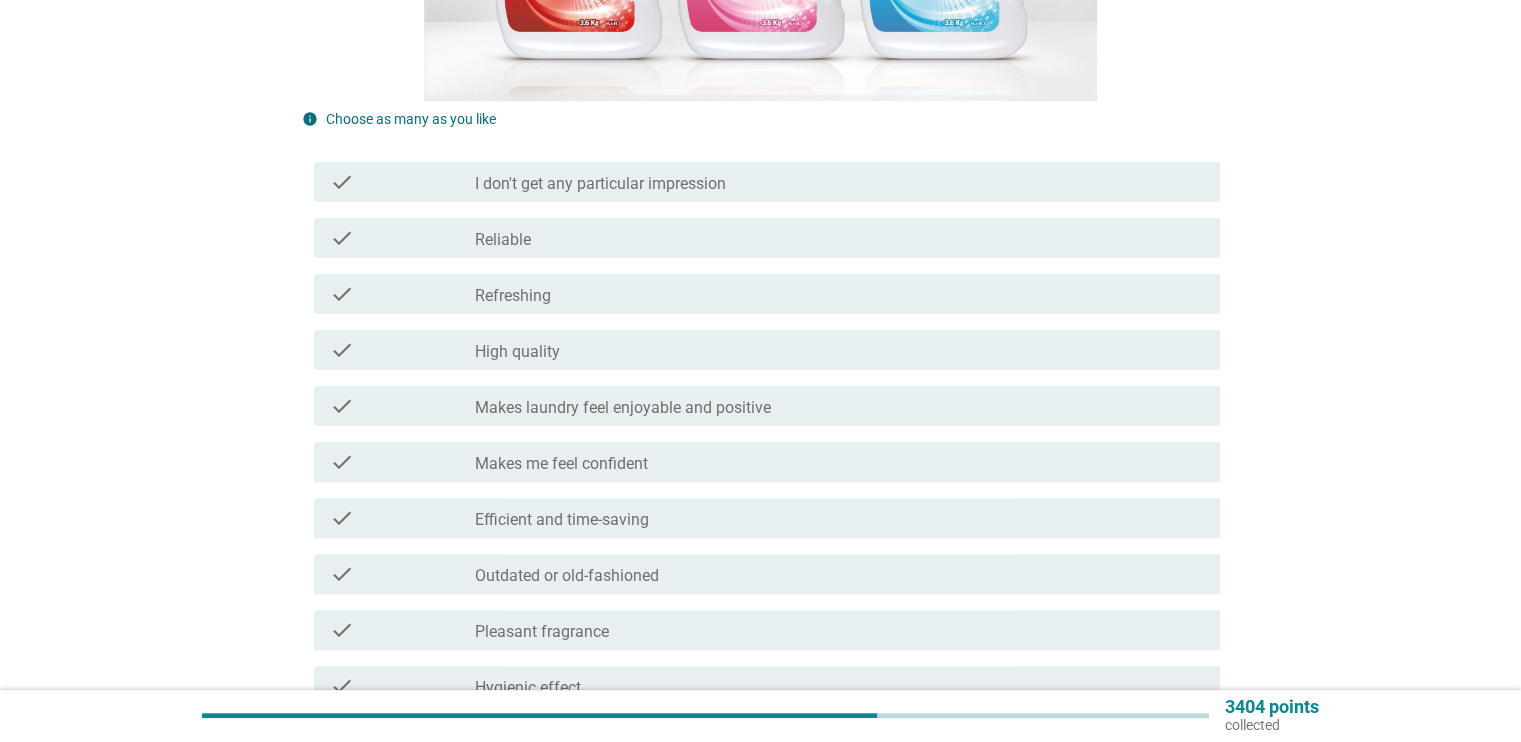 click on "check_box_outline_blank I don't get any particular impression" at bounding box center [839, 182] 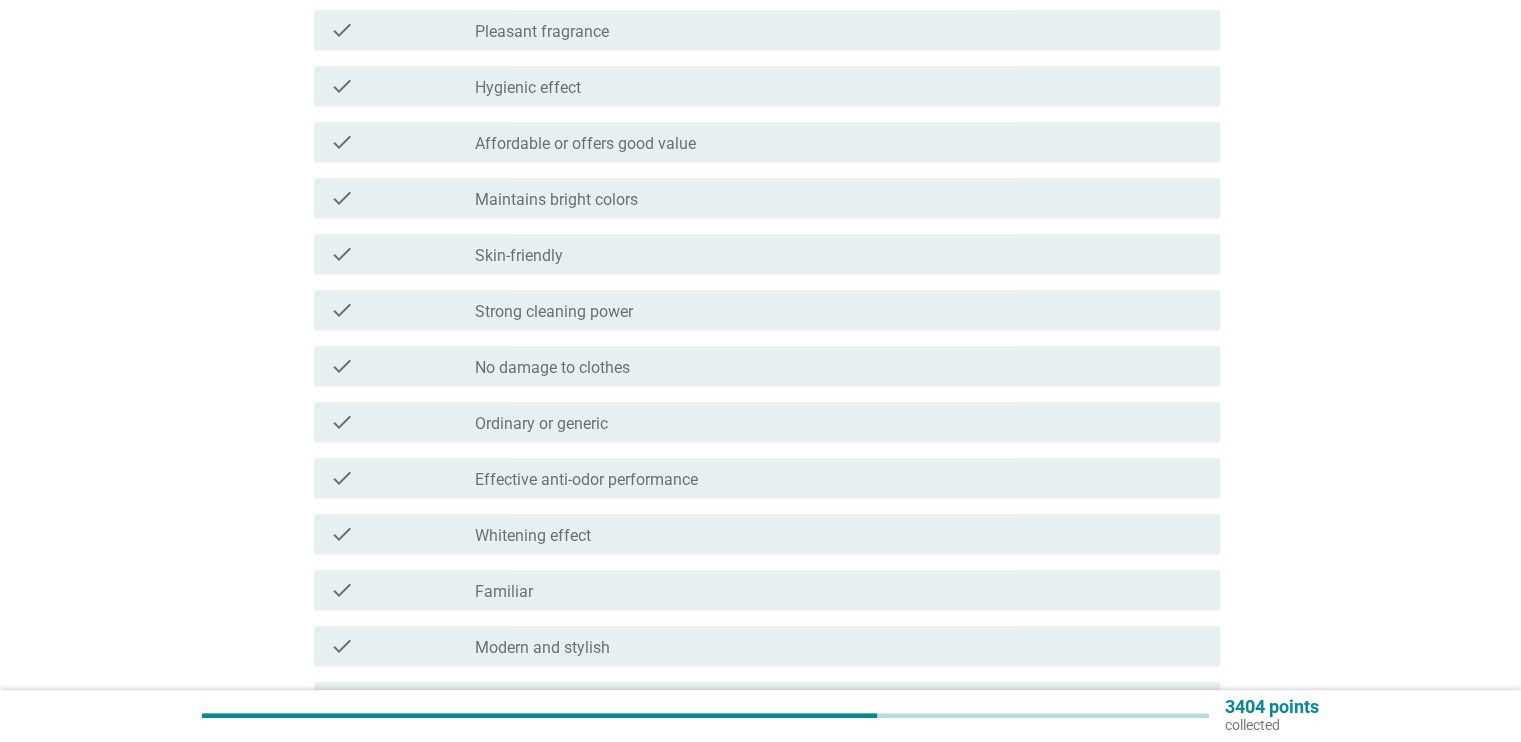 scroll, scrollTop: 1485, scrollLeft: 0, axis: vertical 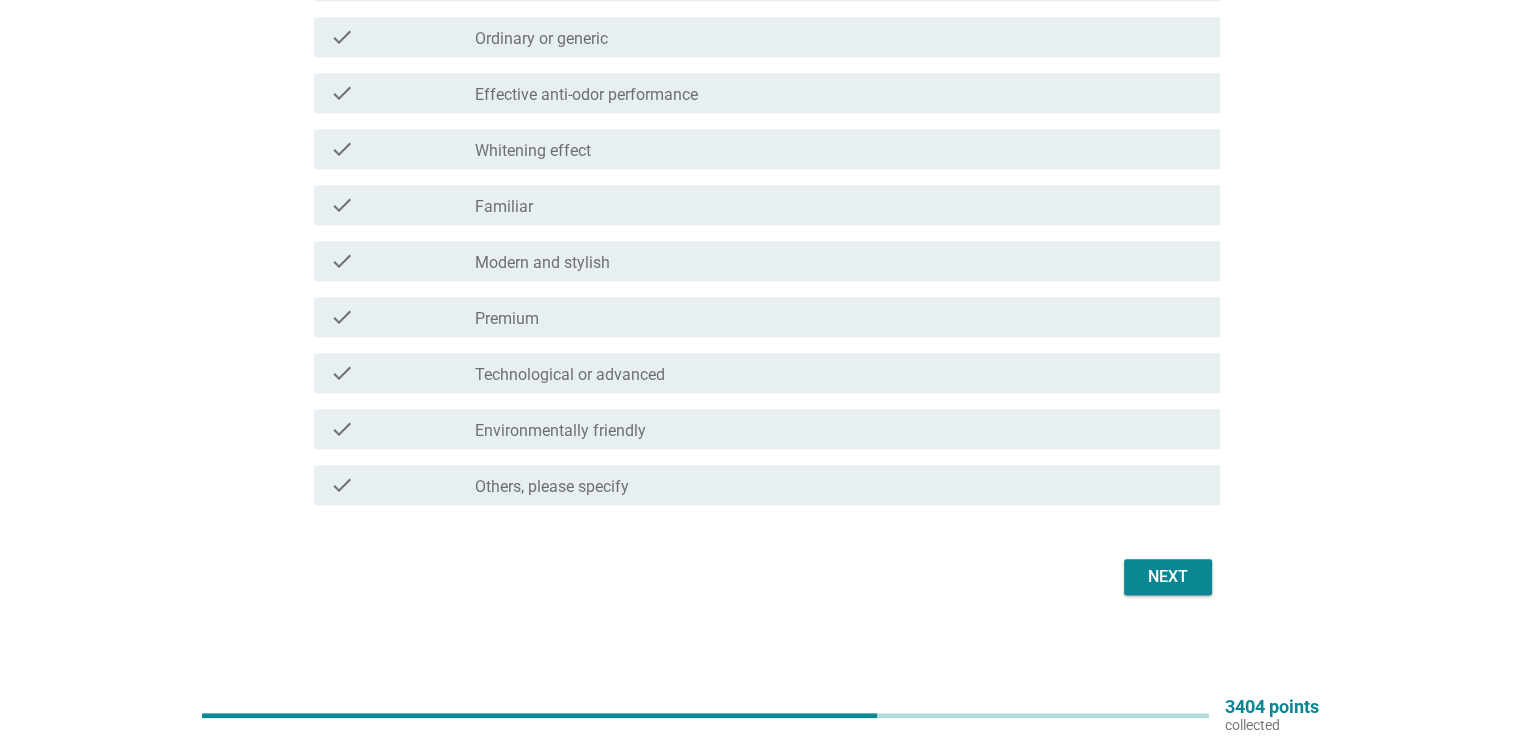 click on "Next" at bounding box center [1168, 577] 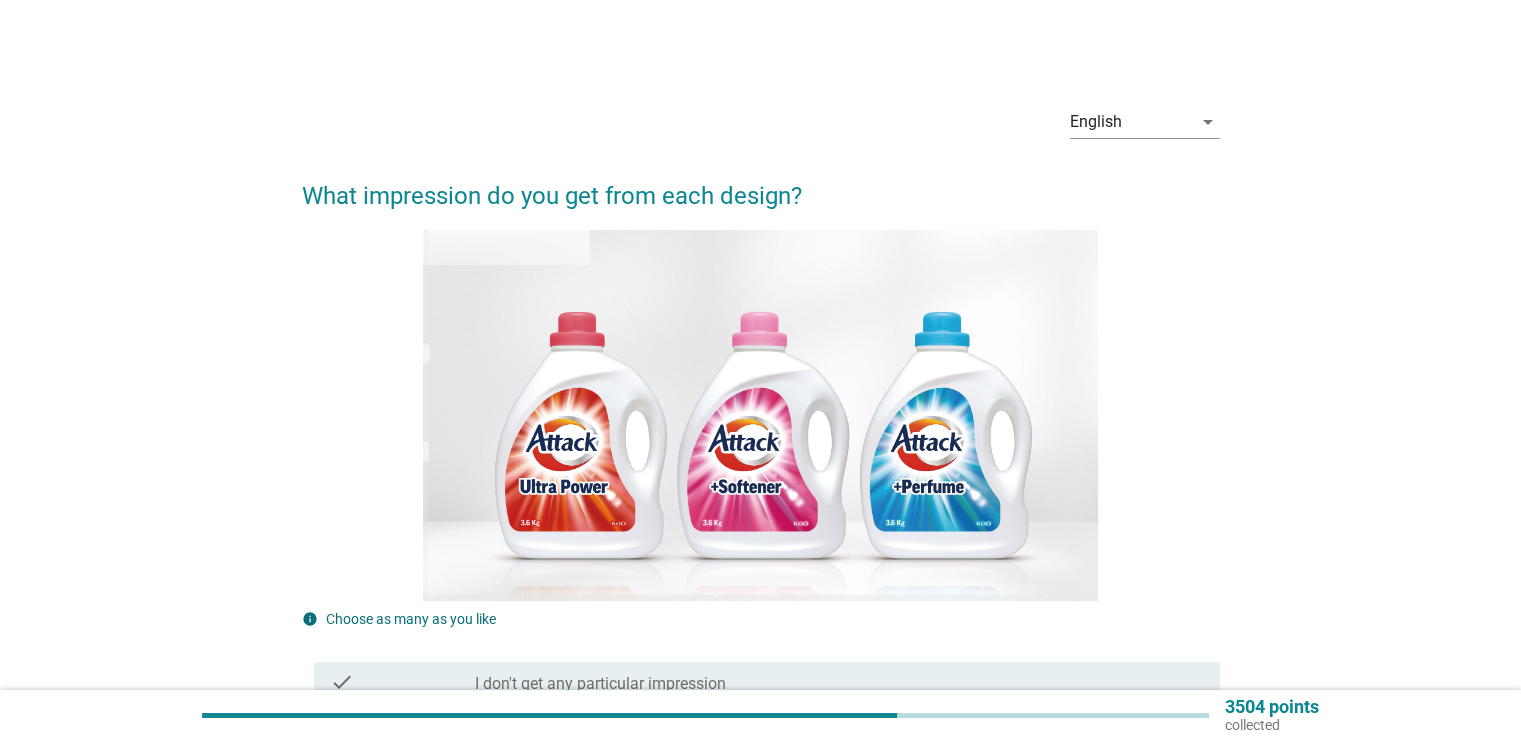 scroll, scrollTop: 600, scrollLeft: 0, axis: vertical 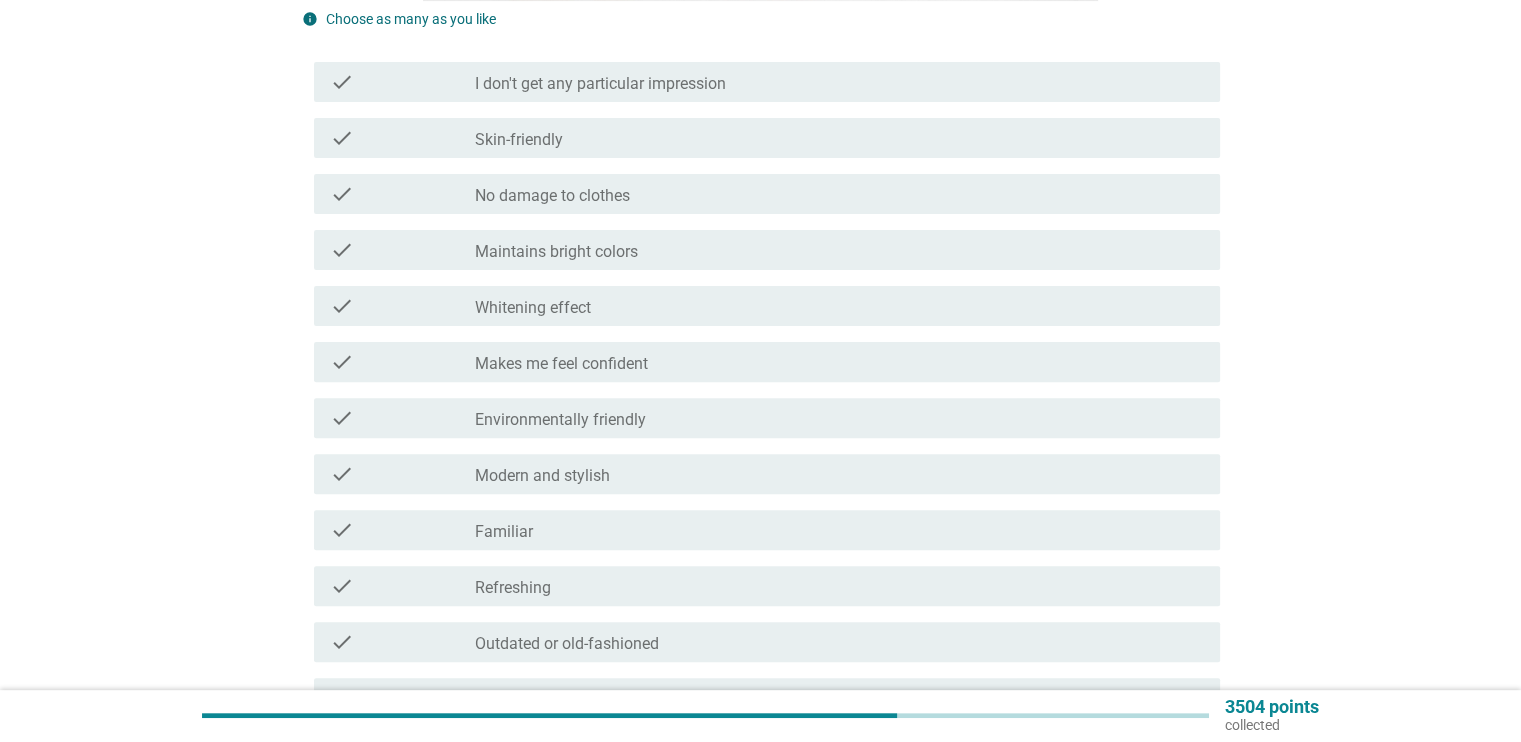 click on "check_box_outline_blank I don't get any particular impression" at bounding box center (839, 82) 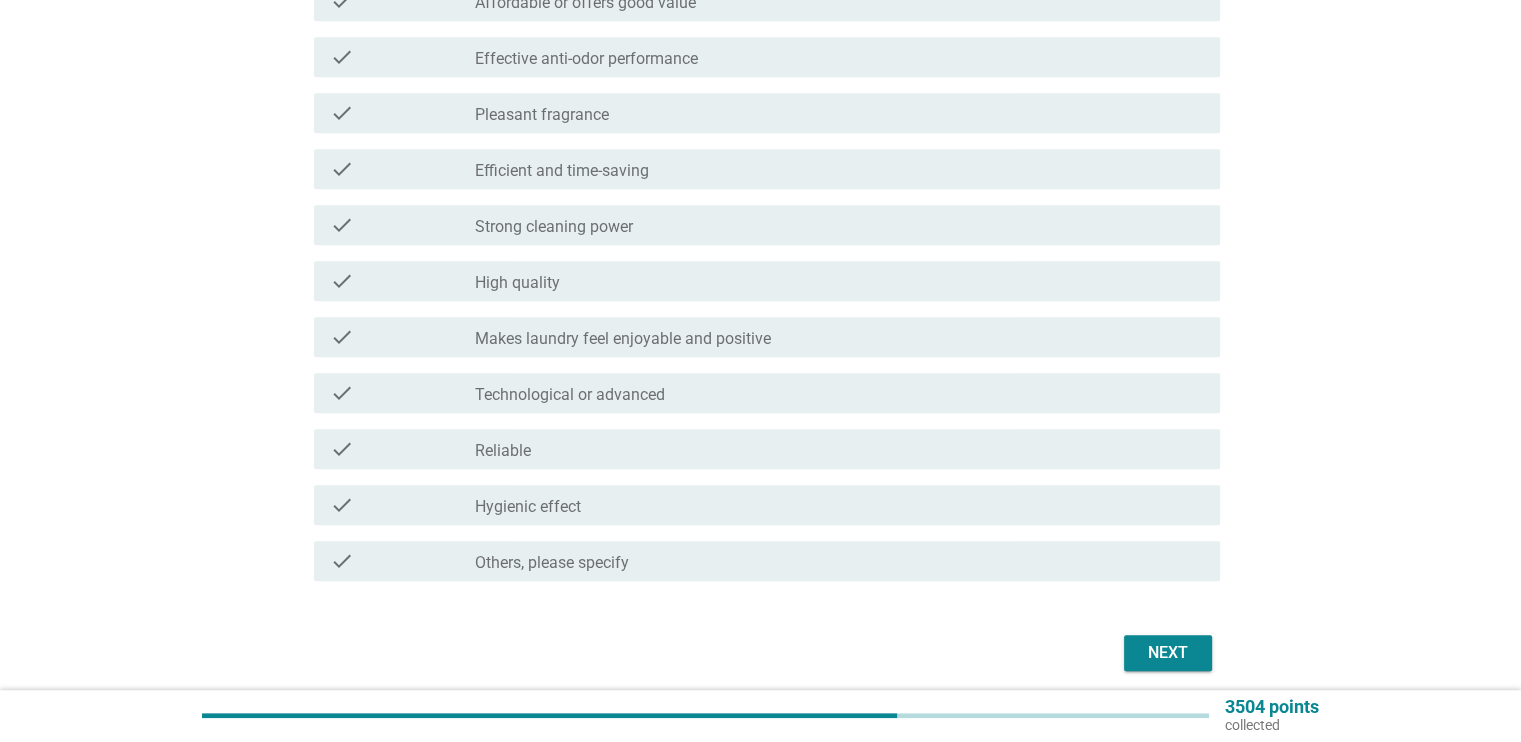 scroll, scrollTop: 1485, scrollLeft: 0, axis: vertical 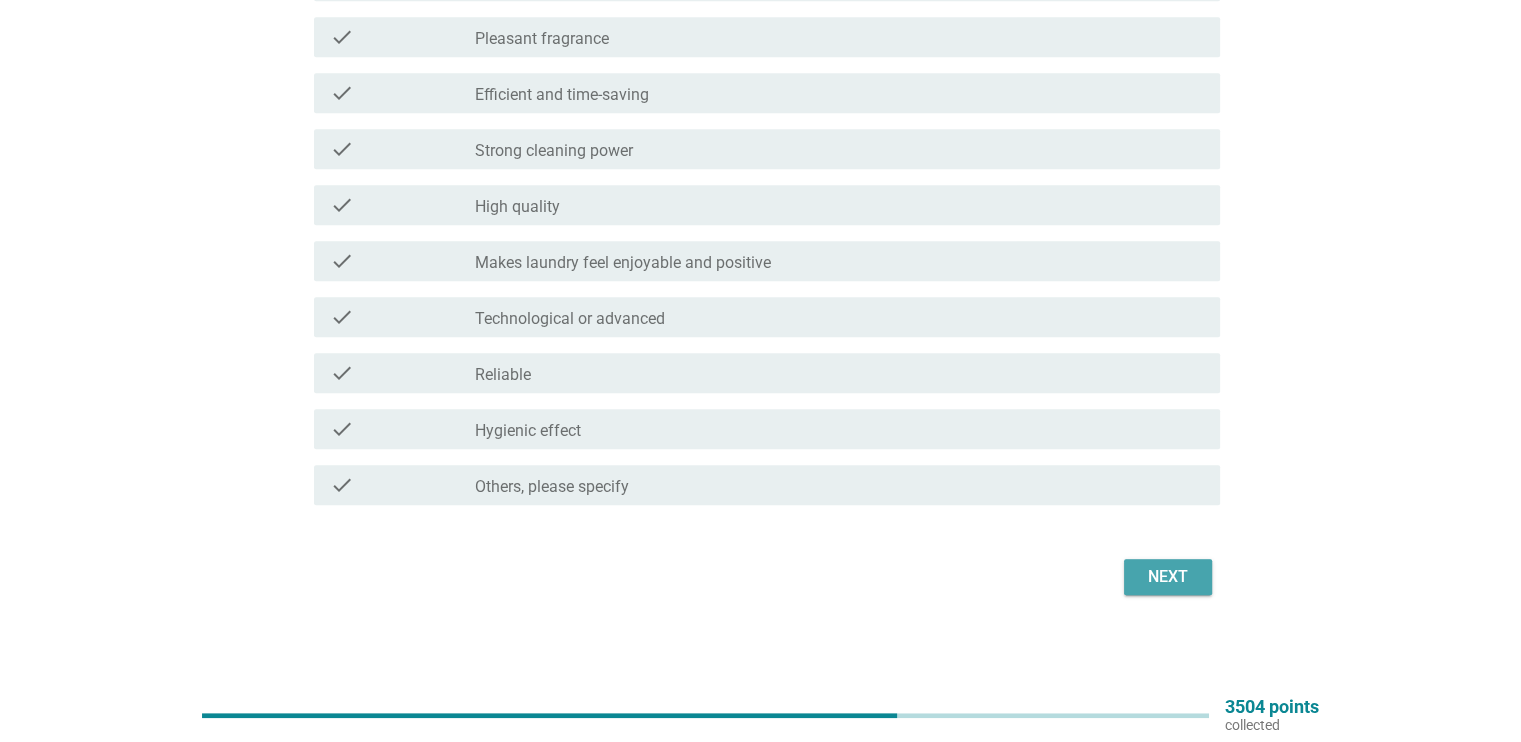 click on "Next" at bounding box center (1168, 577) 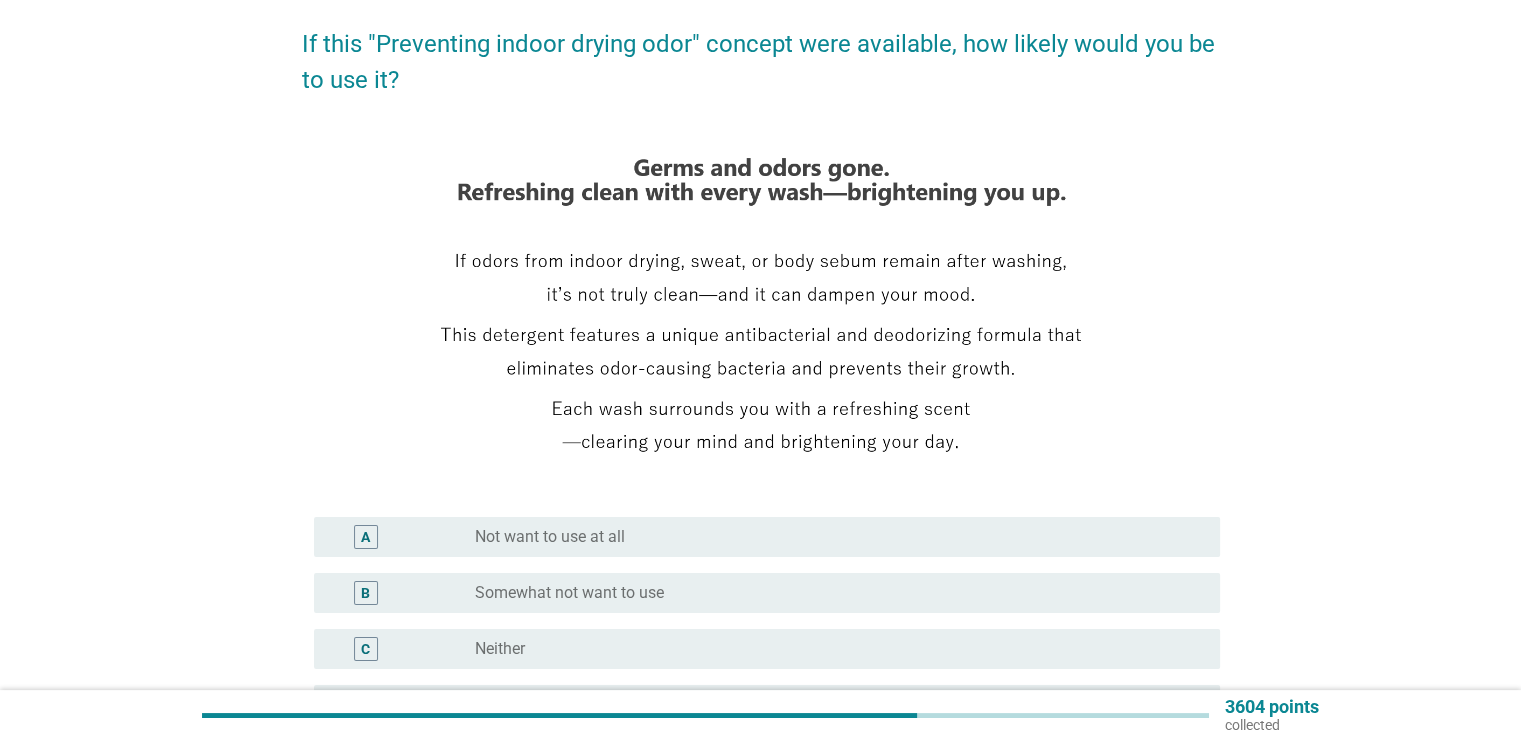scroll, scrollTop: 452, scrollLeft: 0, axis: vertical 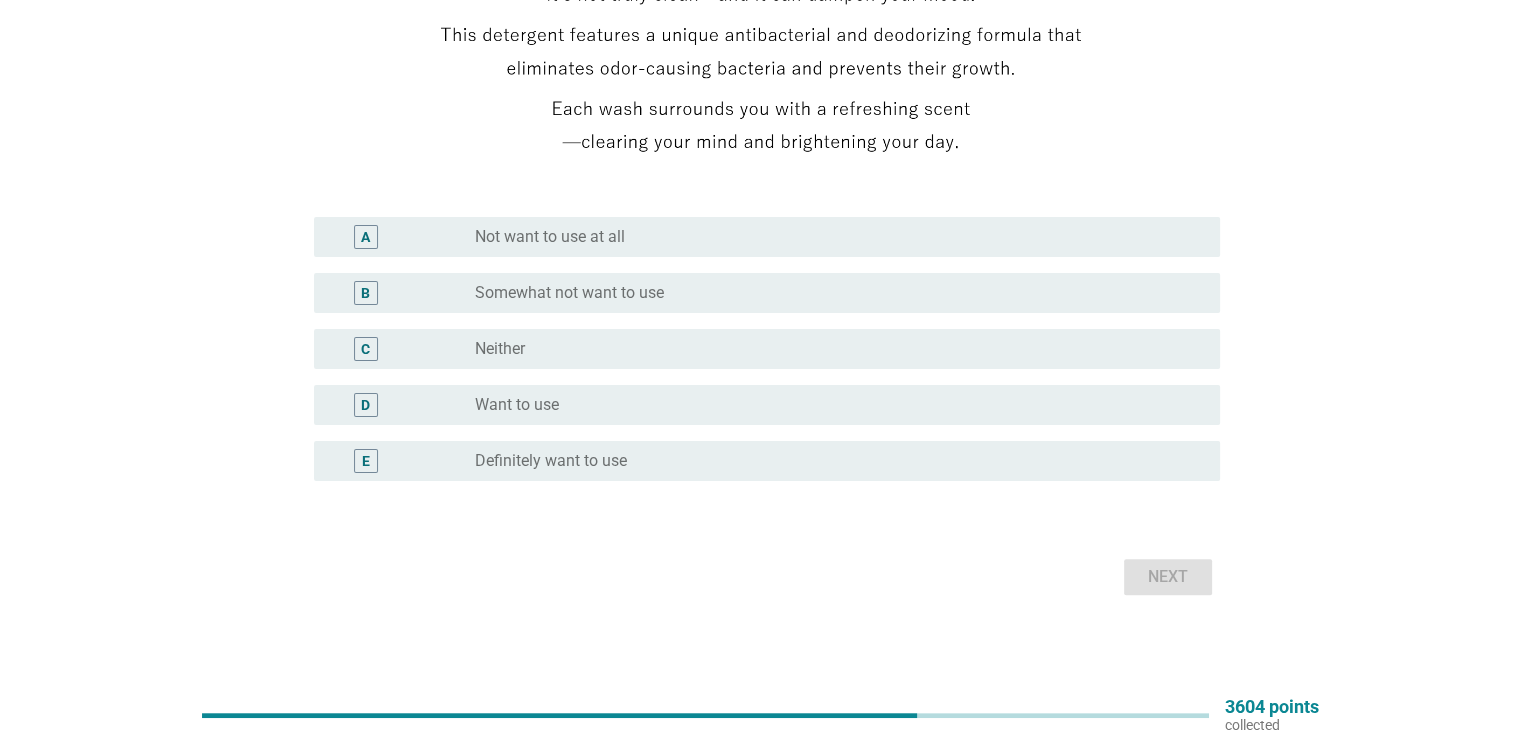 click on "D     radio_button_unchecked Want to use" at bounding box center [767, 405] 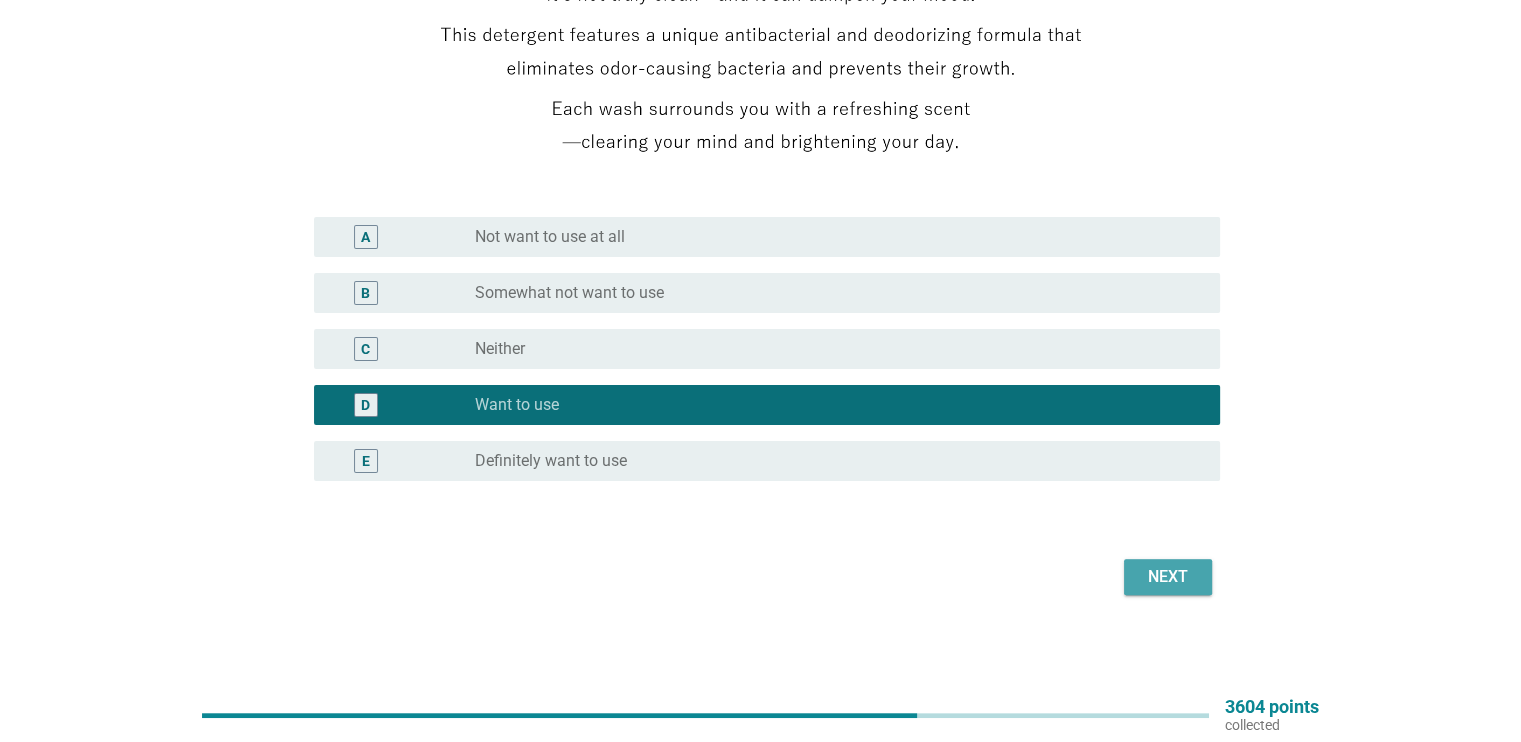 click on "Next" at bounding box center [1168, 577] 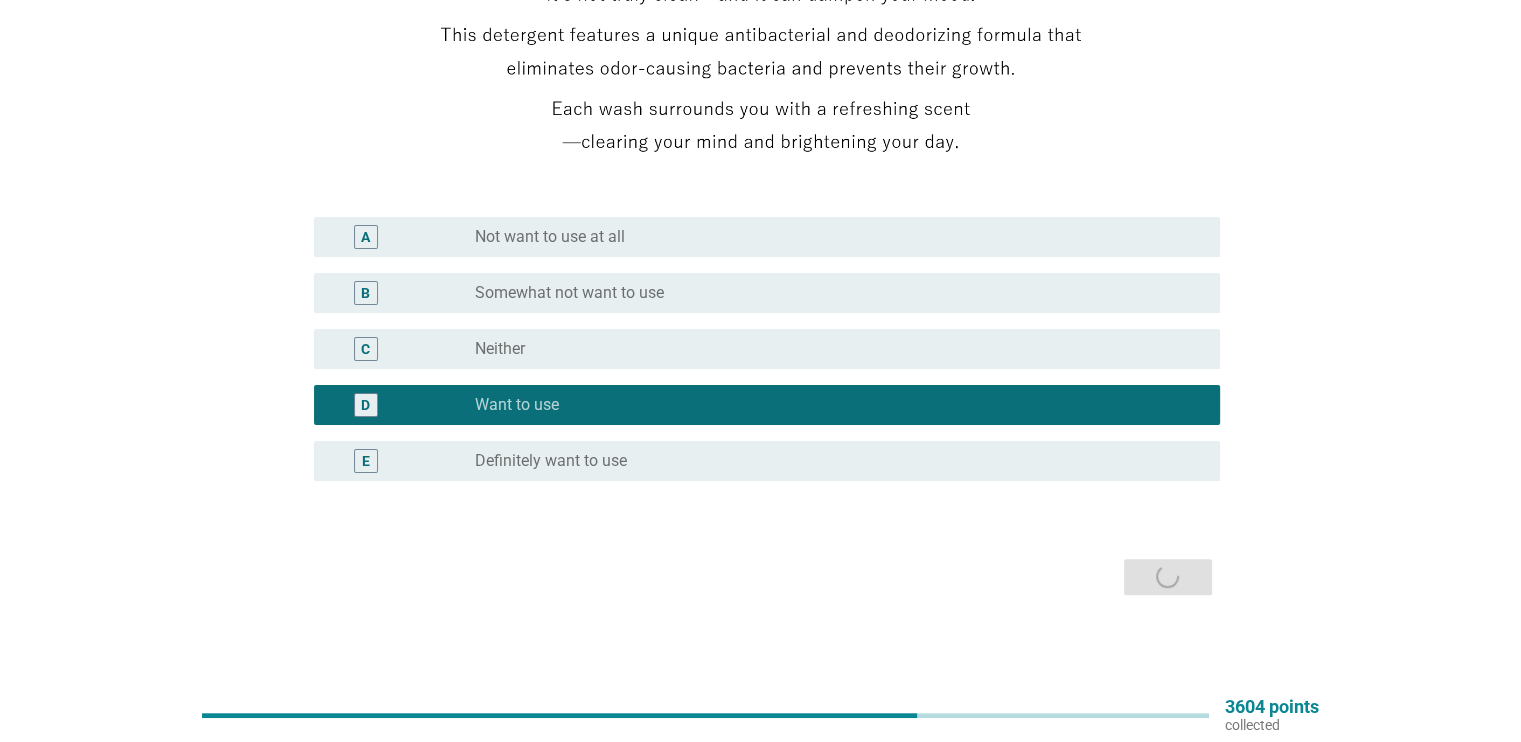 scroll, scrollTop: 0, scrollLeft: 0, axis: both 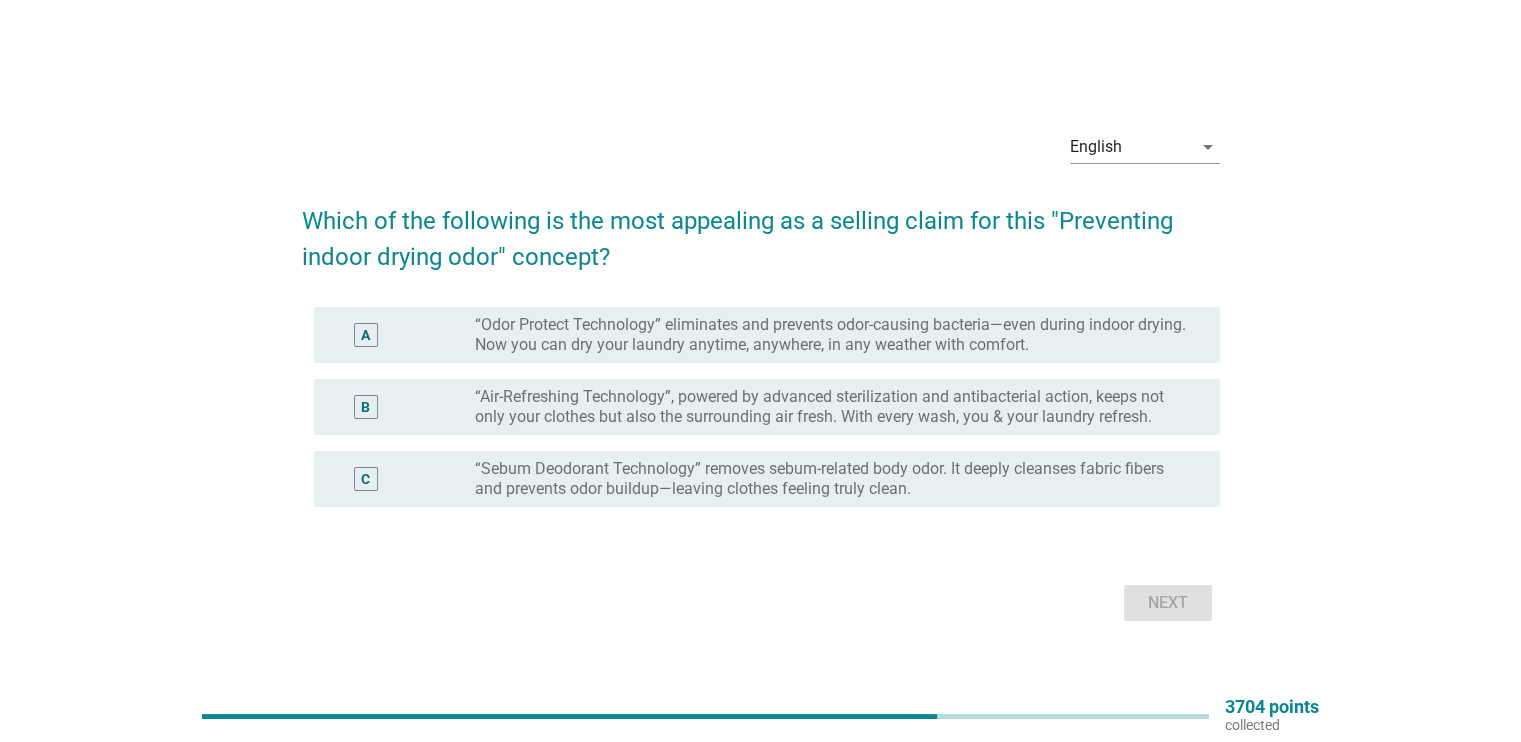 click on "“Odor Protect Technology” eliminates and prevents odor-causing bacteria—even during indoor drying. Now you can dry your laundry anytime, anywhere, in any weather with comfort." at bounding box center [831, 335] 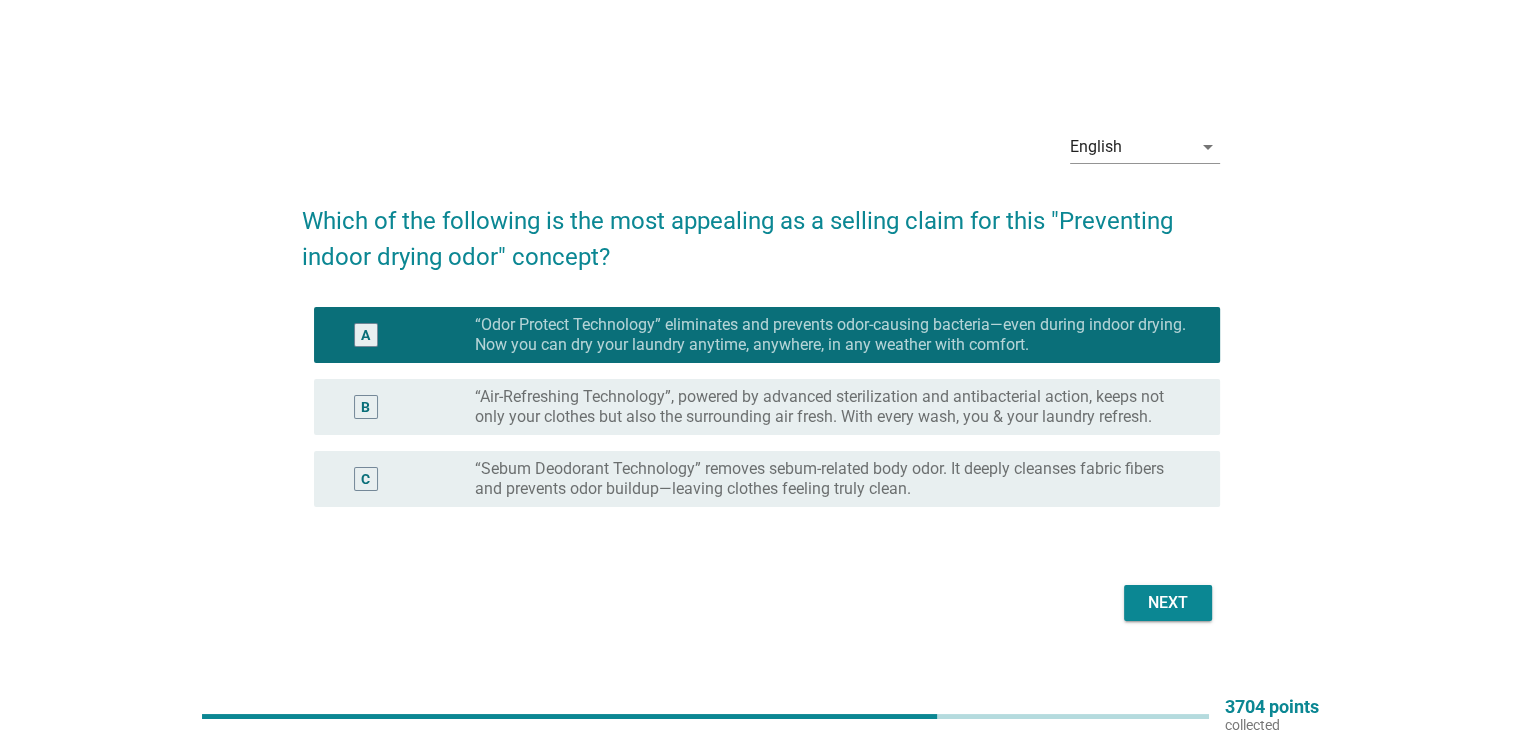 click on "Next" at bounding box center (1168, 603) 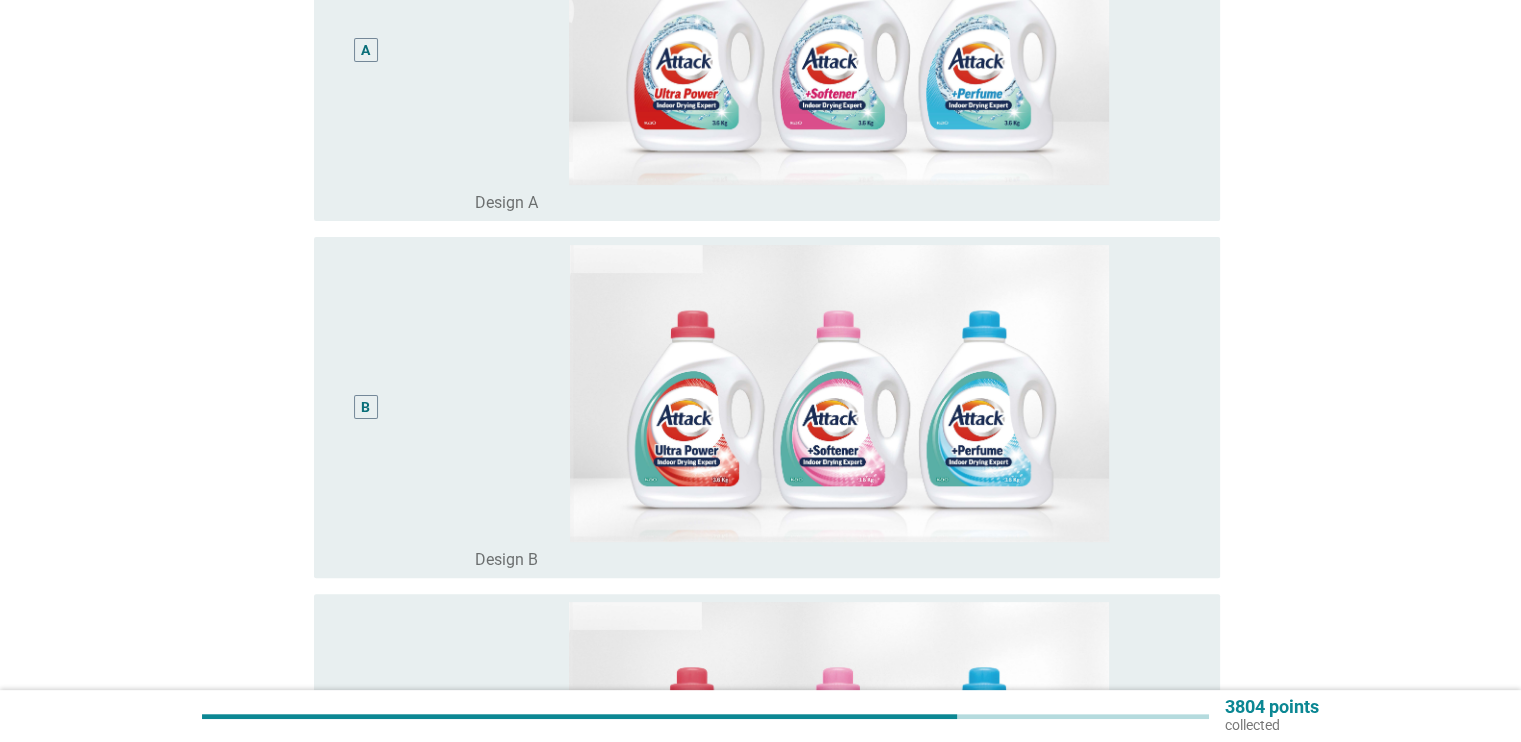 scroll, scrollTop: 113, scrollLeft: 0, axis: vertical 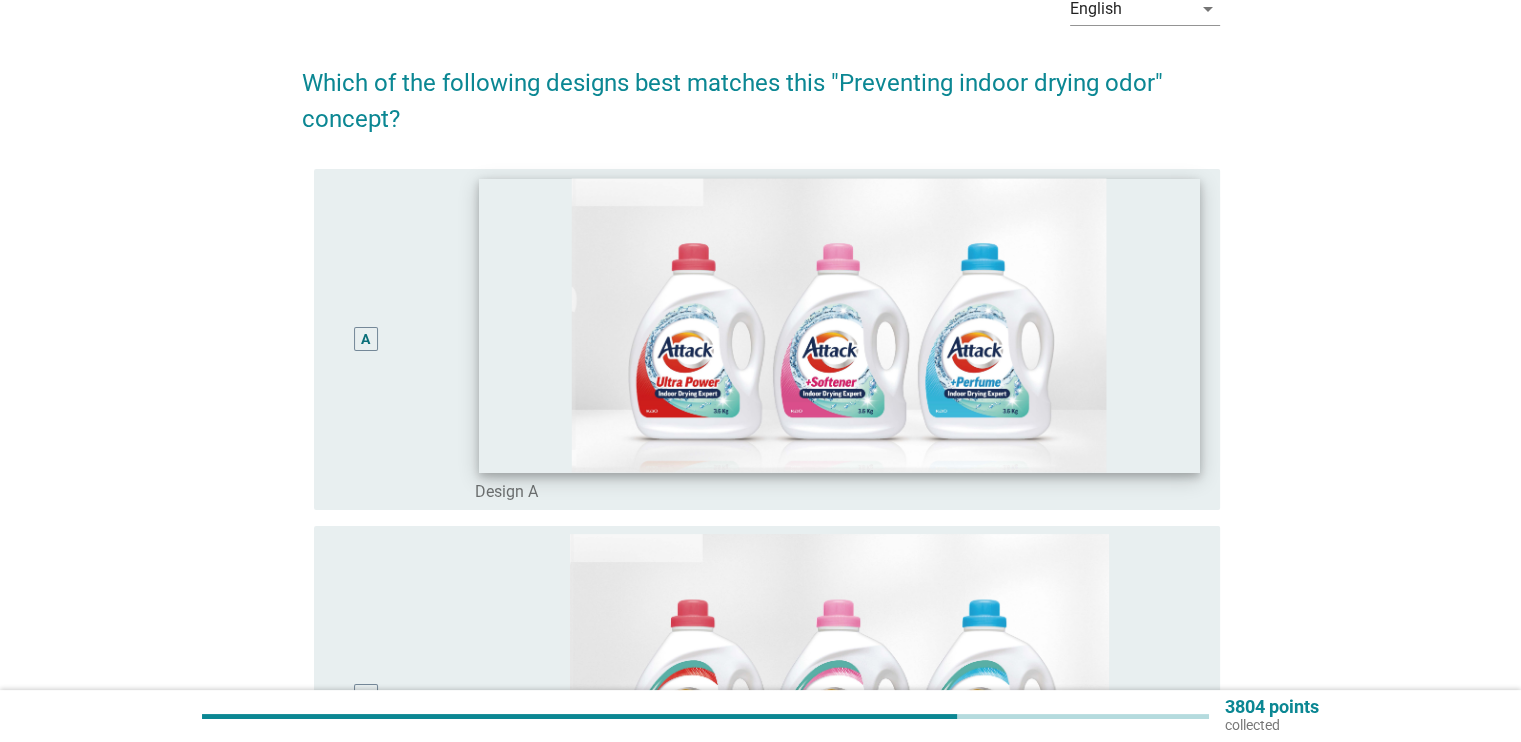 click at bounding box center (839, 325) 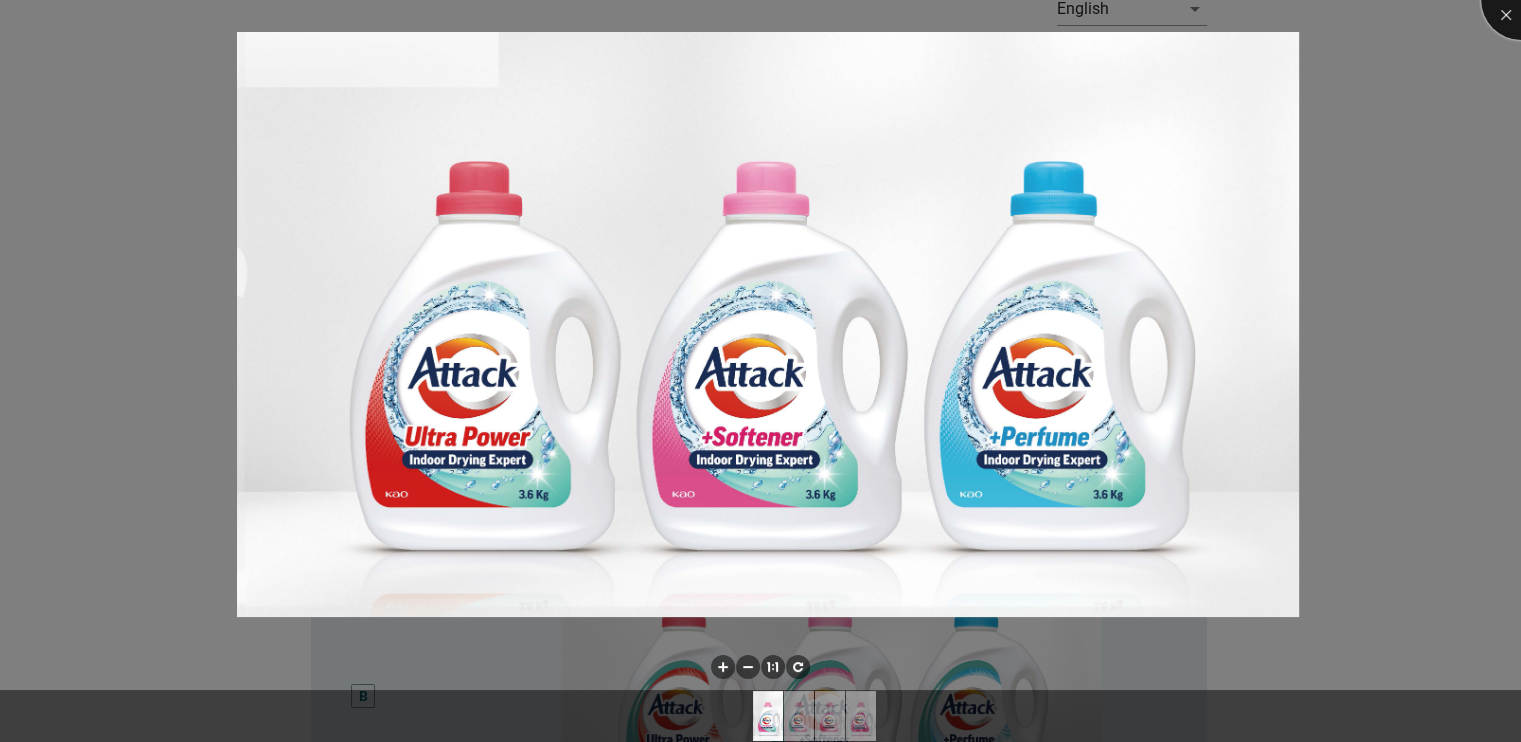 click at bounding box center (1521, 0) 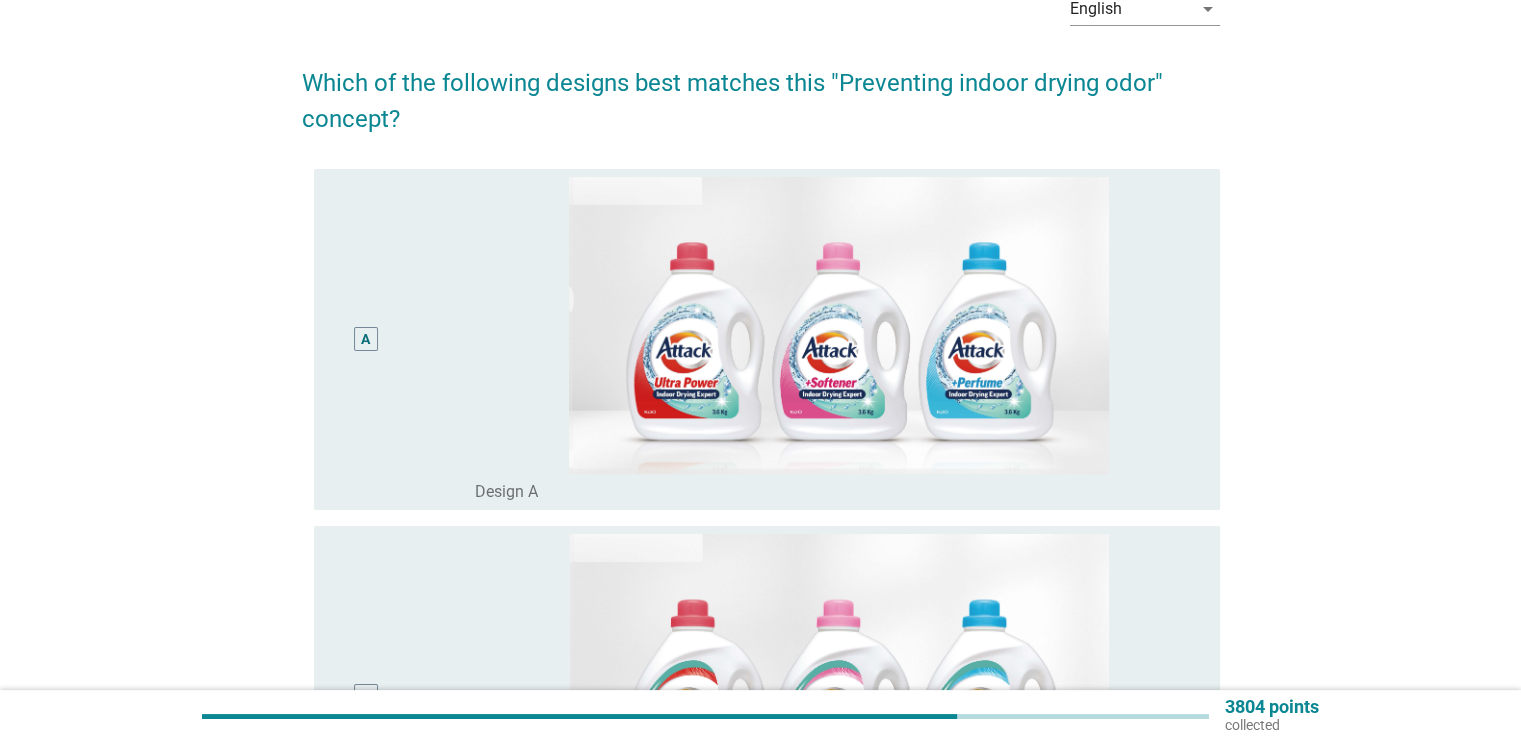 click on "A" at bounding box center (365, 339) 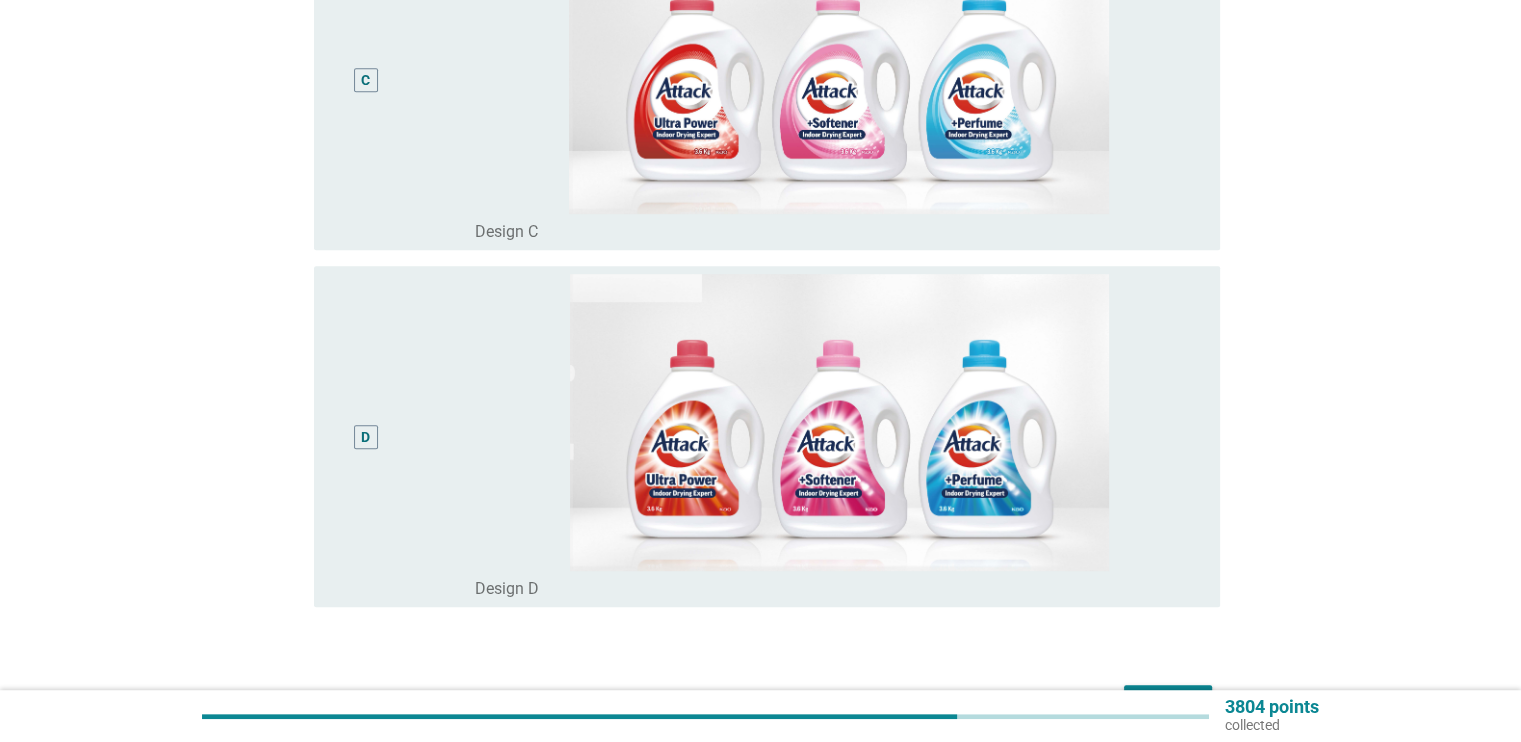 scroll, scrollTop: 1213, scrollLeft: 0, axis: vertical 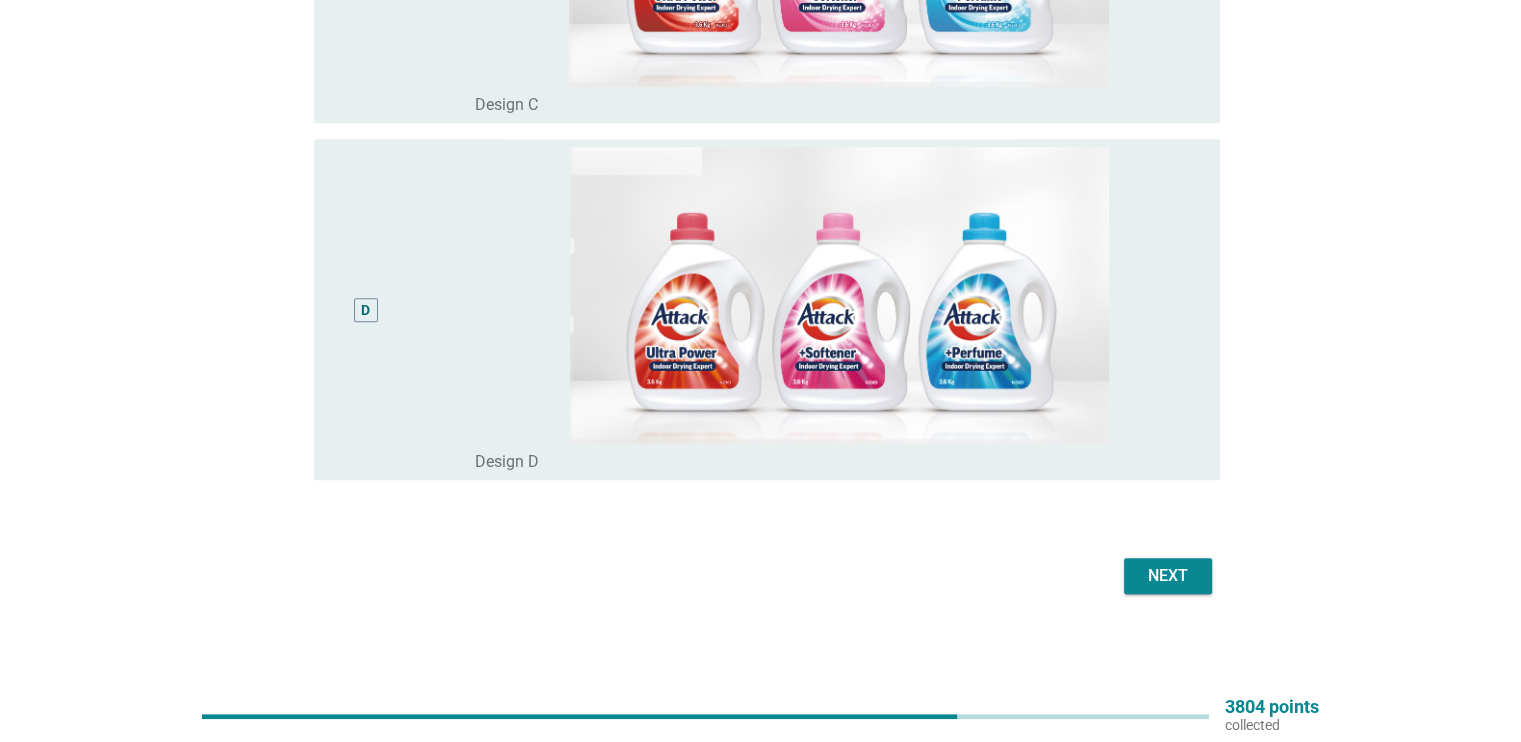 click on "Next" at bounding box center [1168, 576] 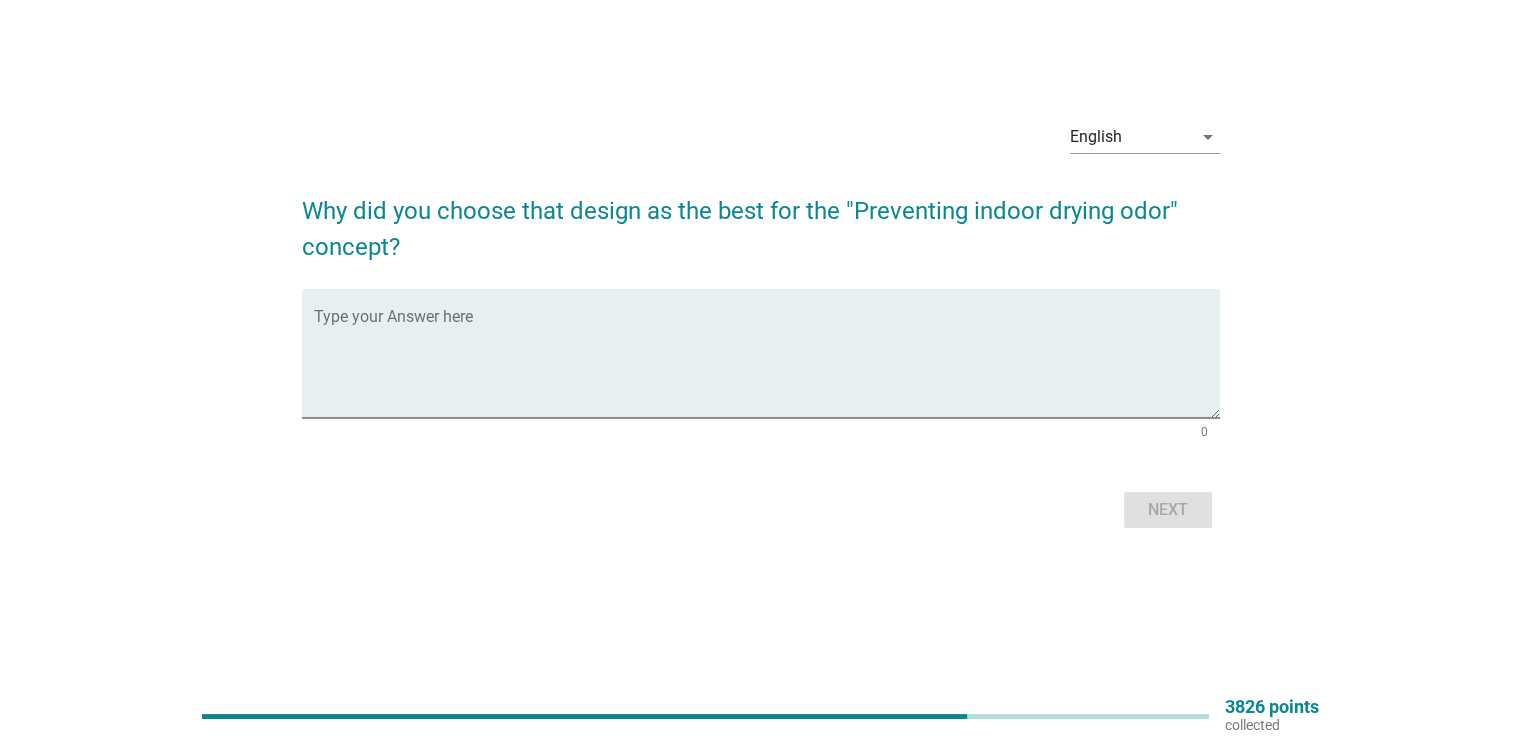scroll, scrollTop: 0, scrollLeft: 0, axis: both 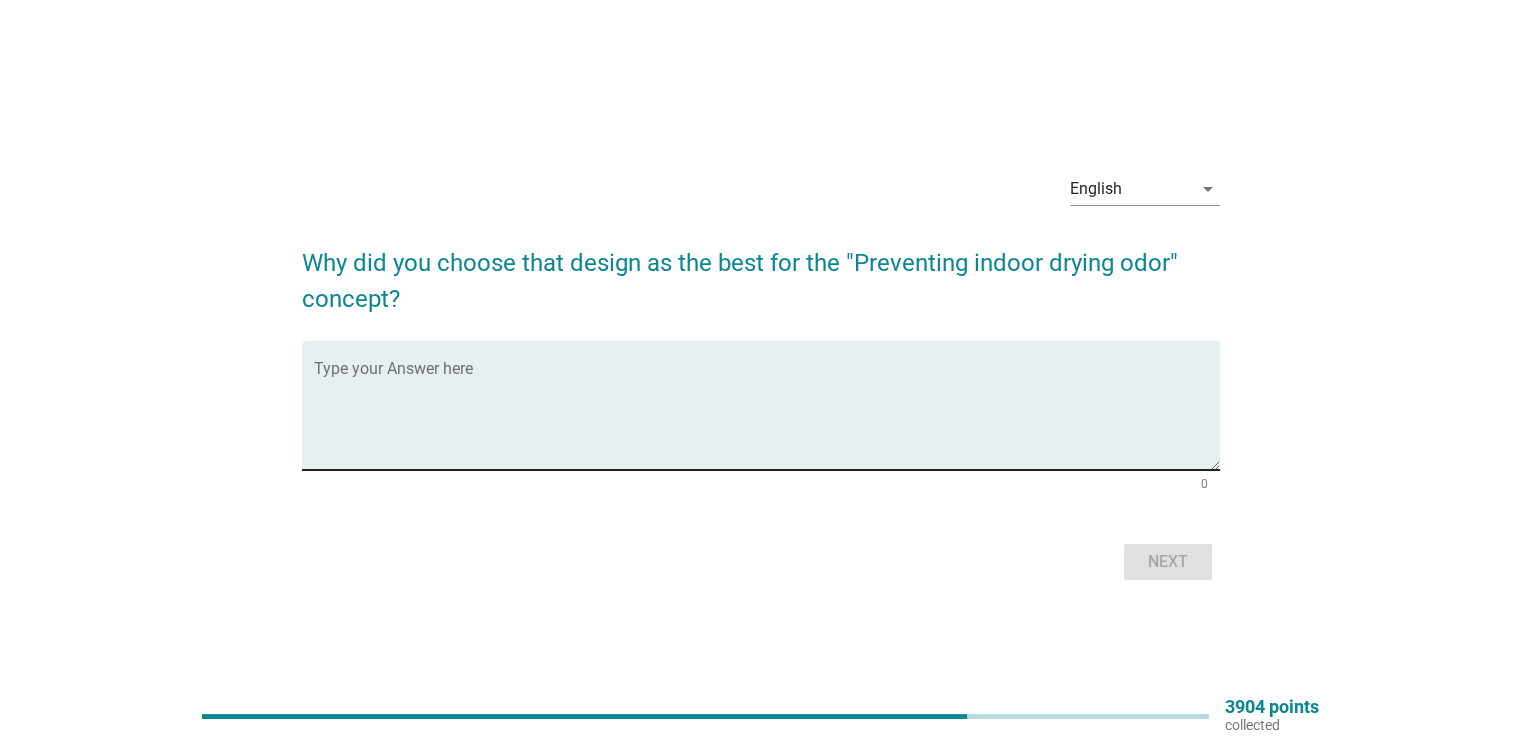 click at bounding box center (767, 417) 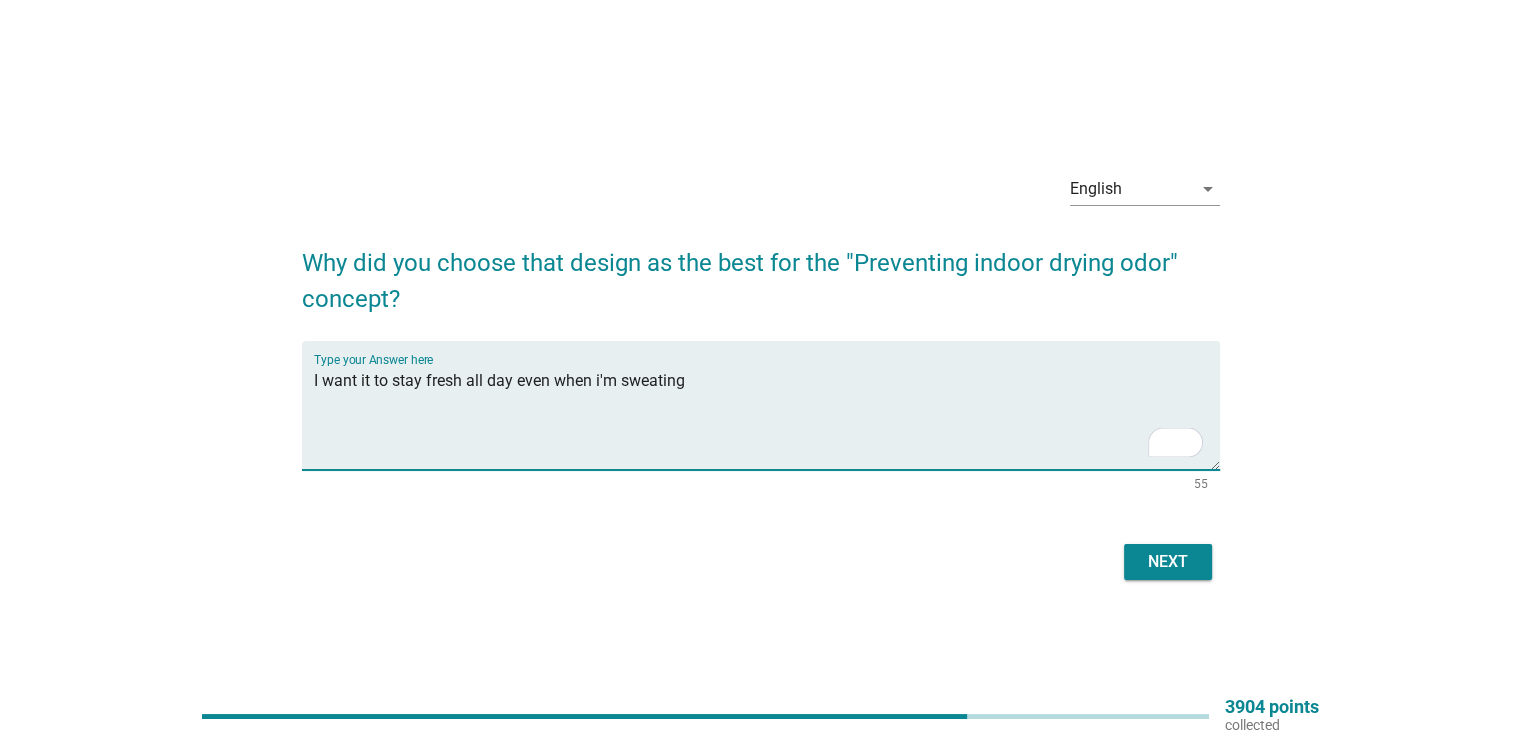 type on "I want it to stay fresh all day even when i'm sweating" 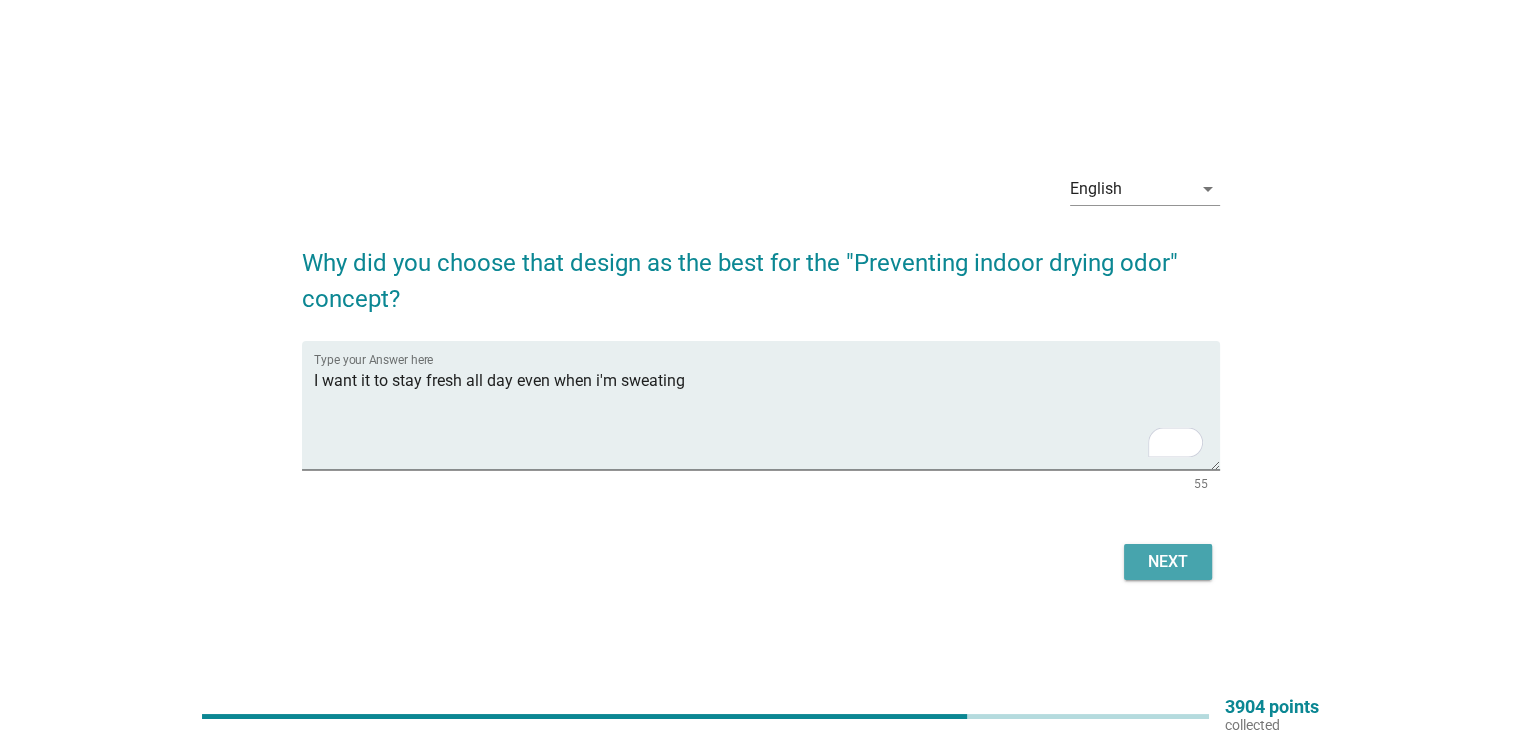click on "Next" at bounding box center [1168, 562] 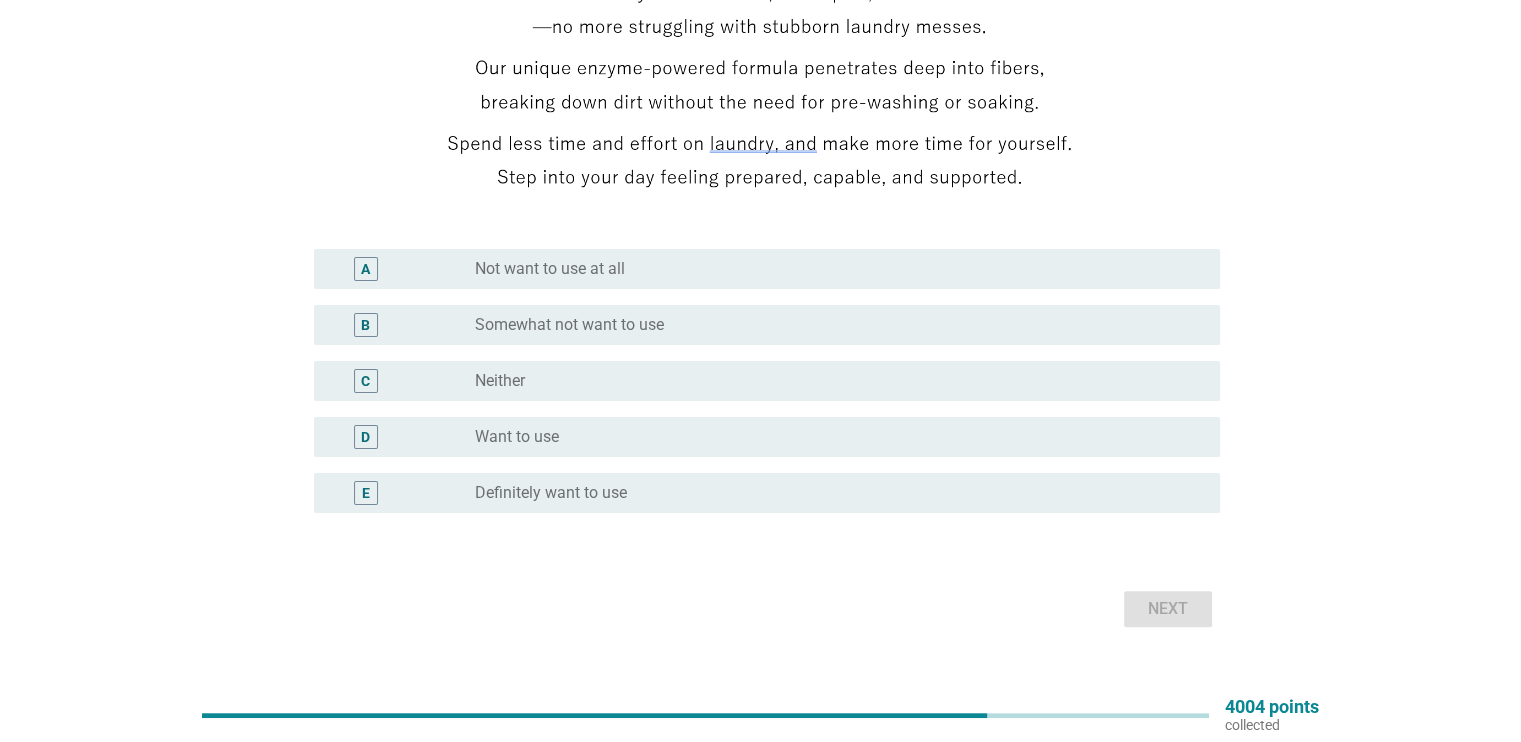 scroll, scrollTop: 400, scrollLeft: 0, axis: vertical 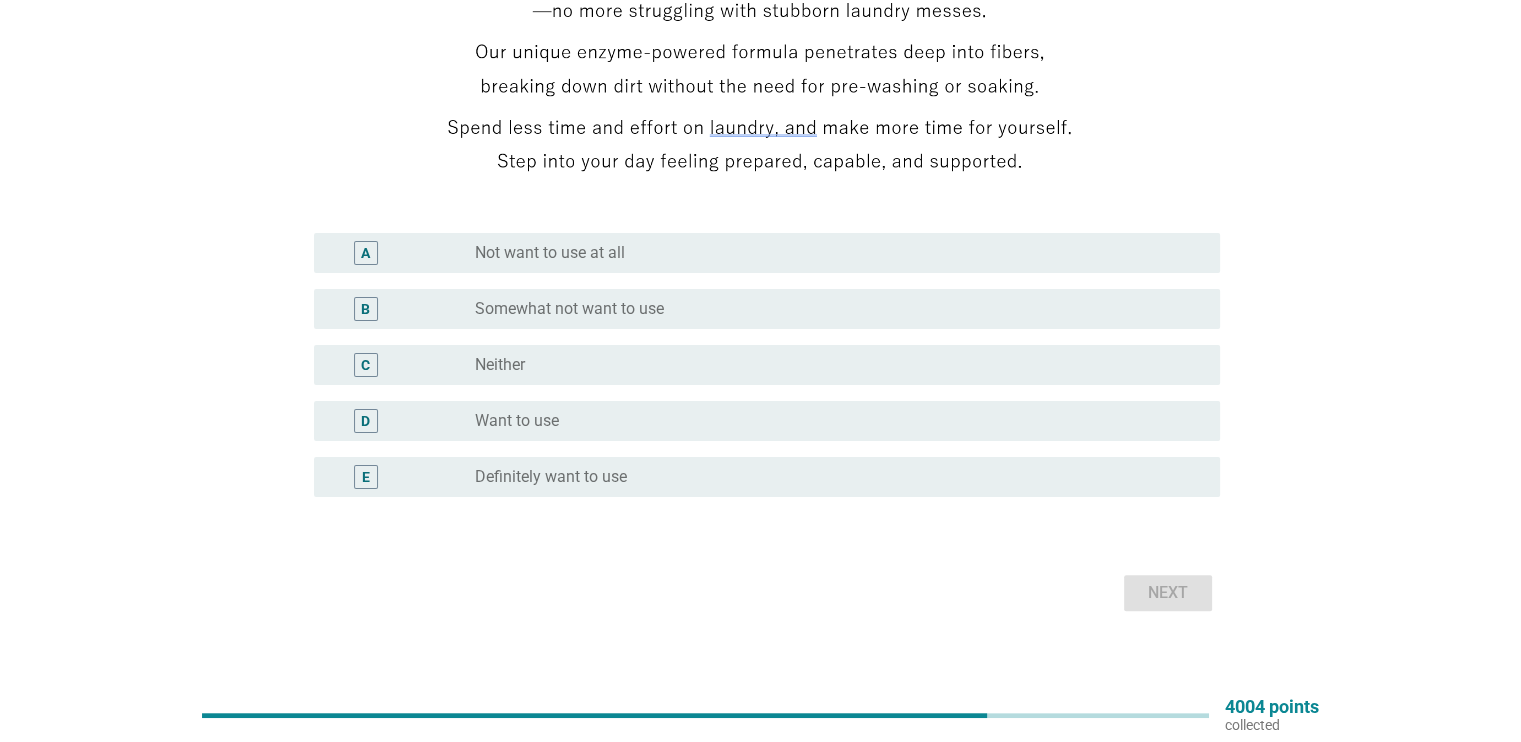 click on "radio_button_unchecked Want to use" at bounding box center [831, 421] 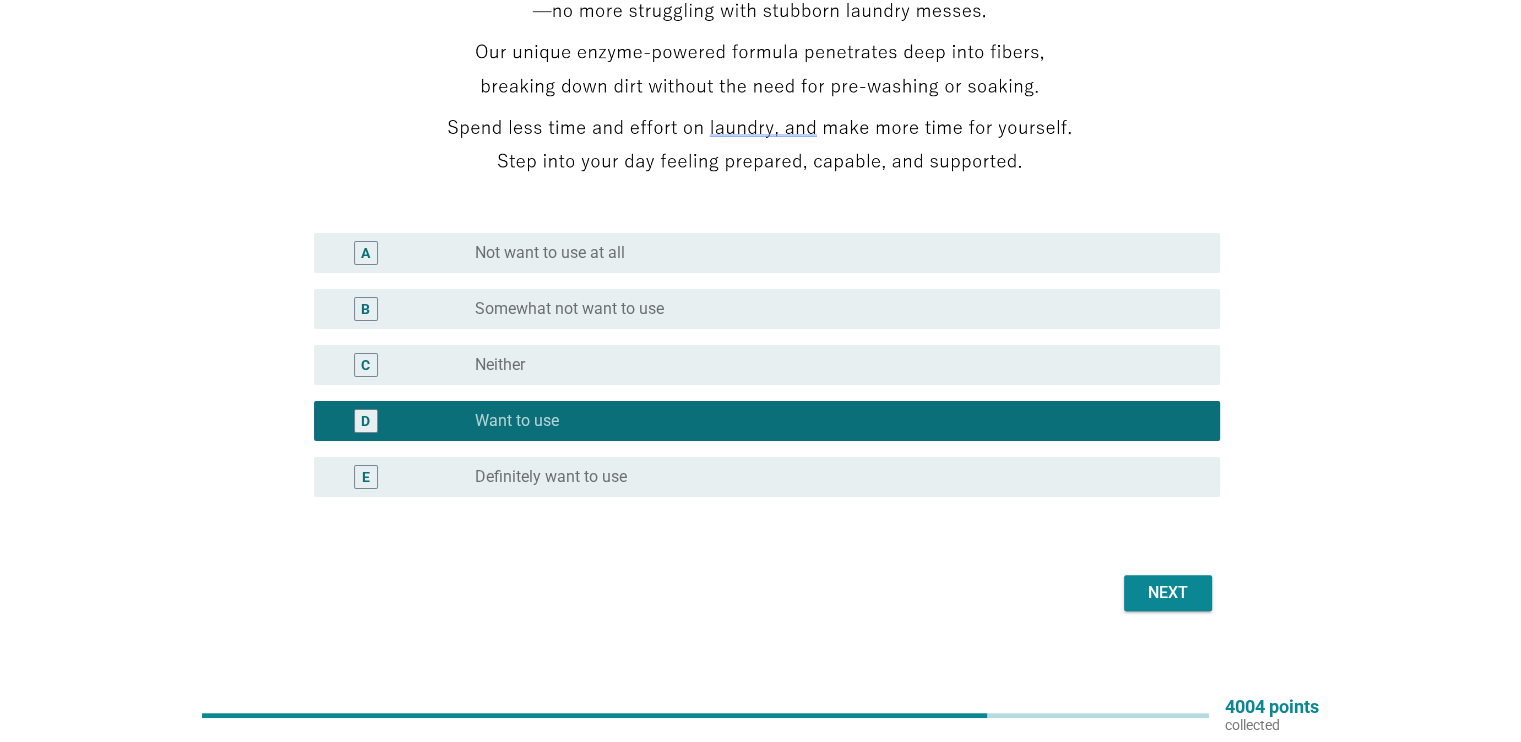 click on "Next" at bounding box center [1168, 593] 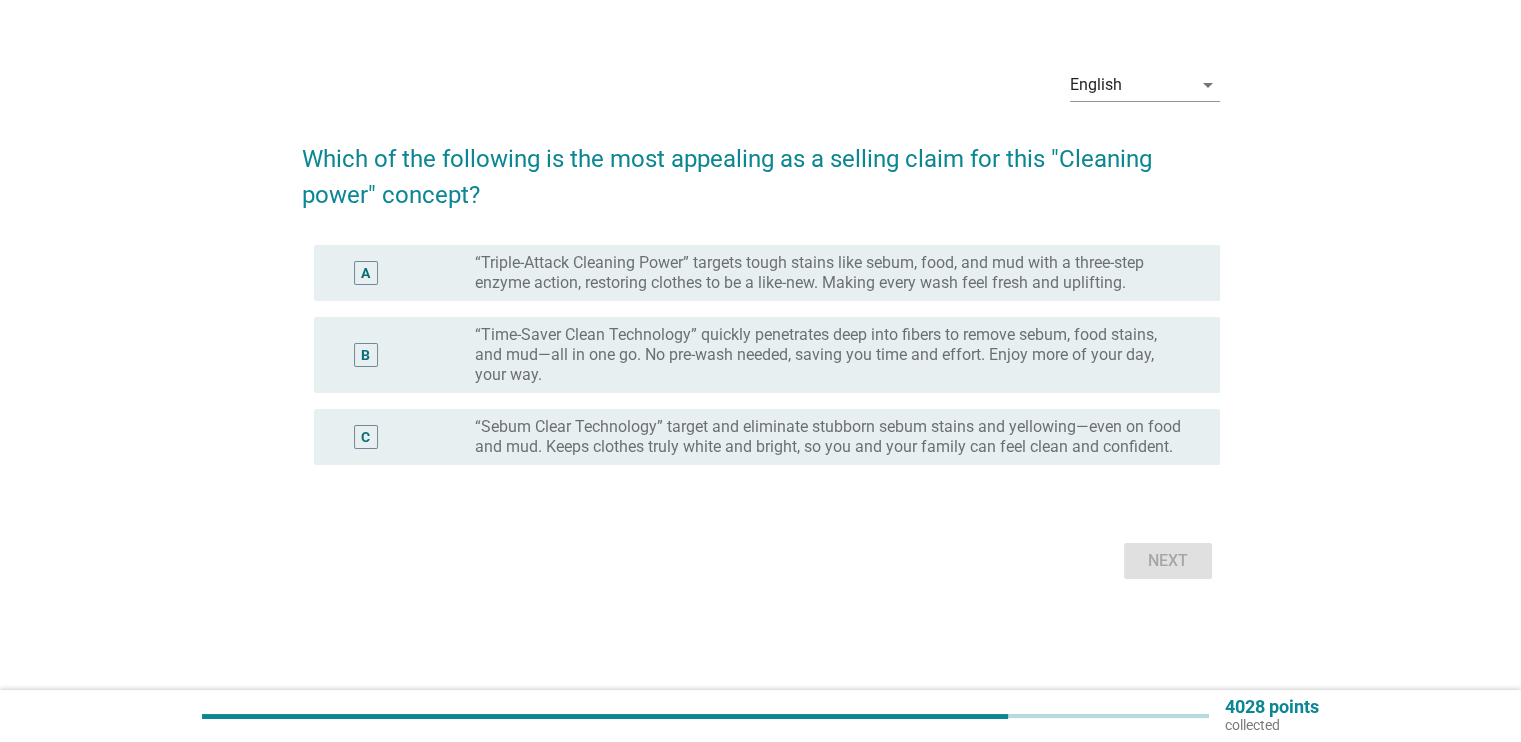 scroll, scrollTop: 0, scrollLeft: 0, axis: both 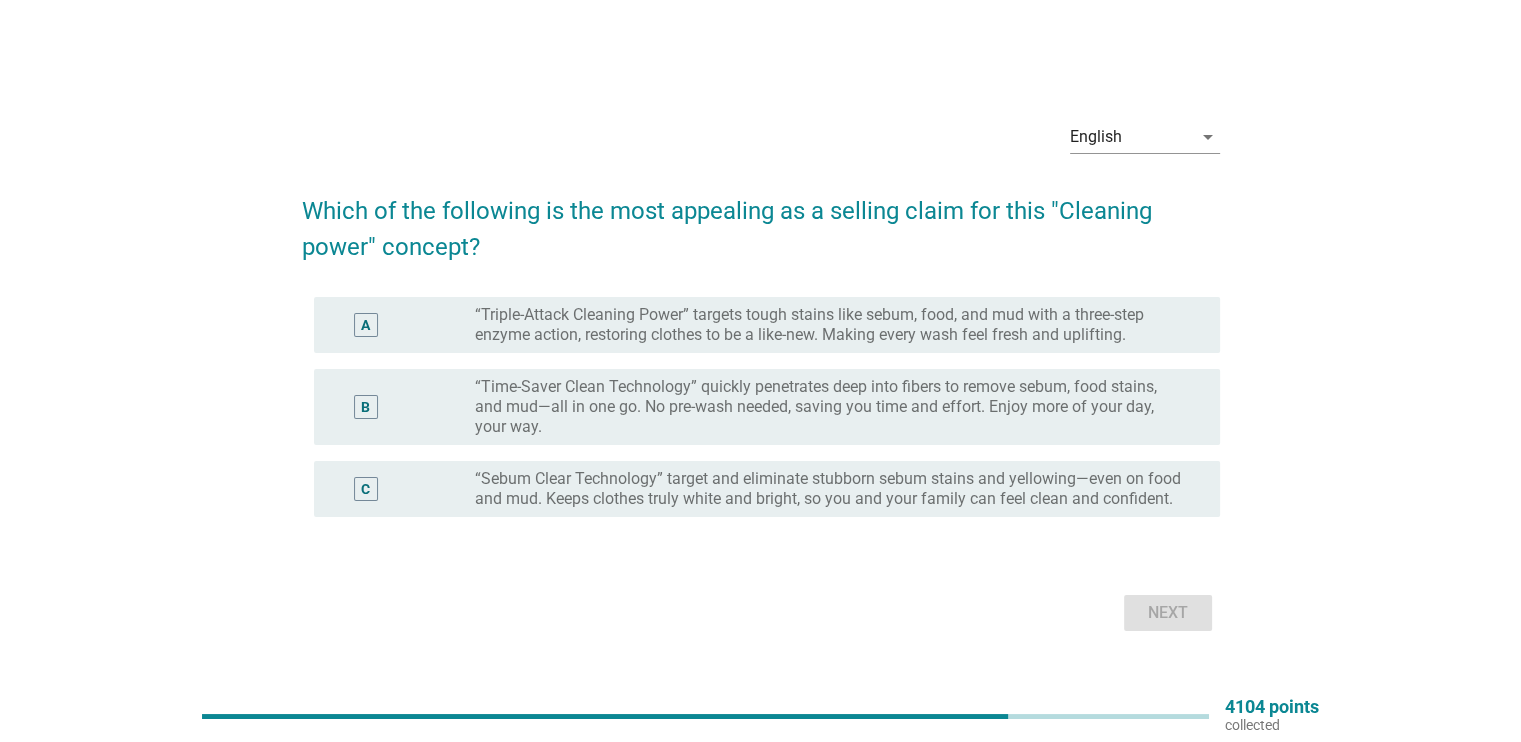 click on "“Time-Saver Clean Technology” quickly penetrates deep into fibers to remove sebum, food stains, and mud—all in one go. No pre-wash needed, saving you time and effort. Enjoy more of your day, your way." at bounding box center [831, 407] 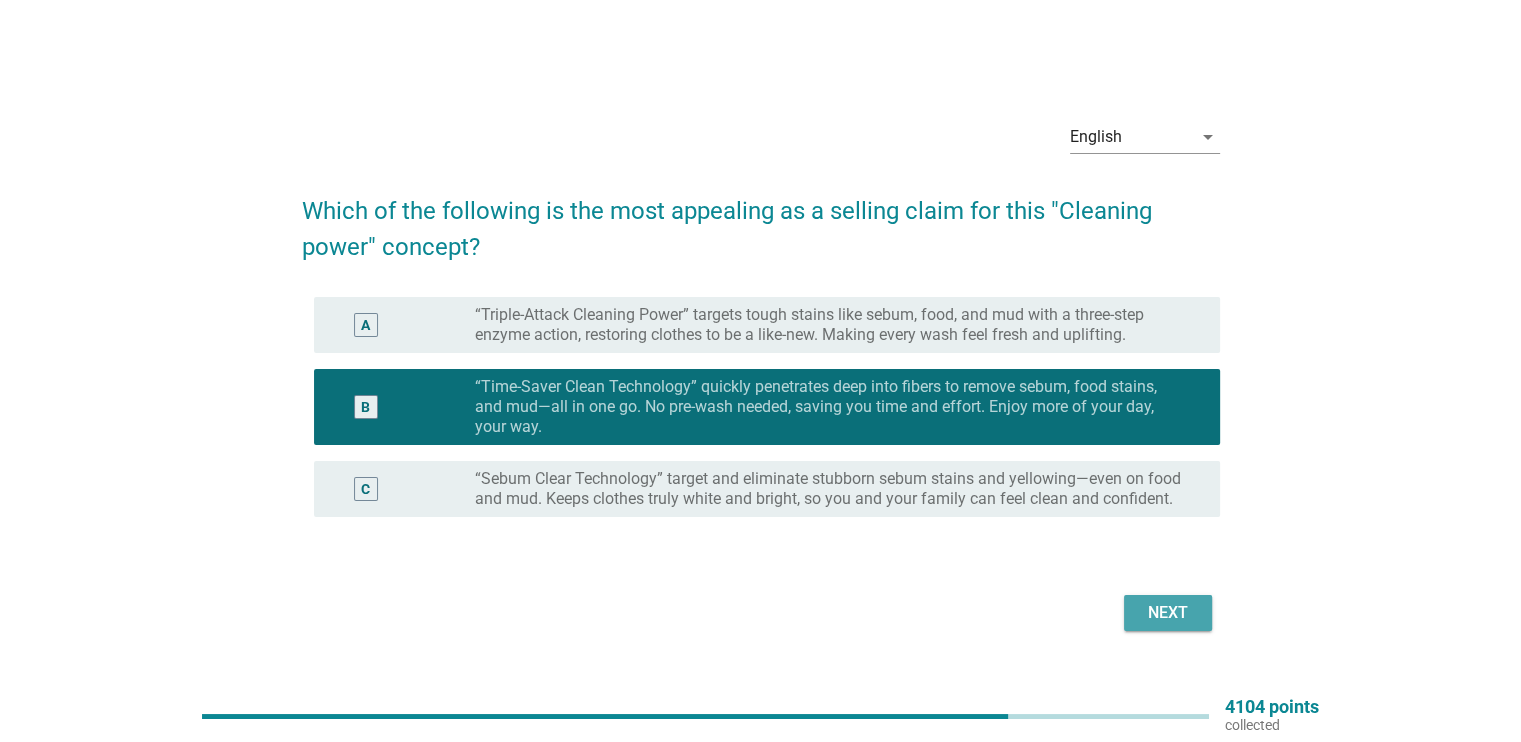 click on "Next" at bounding box center (1168, 613) 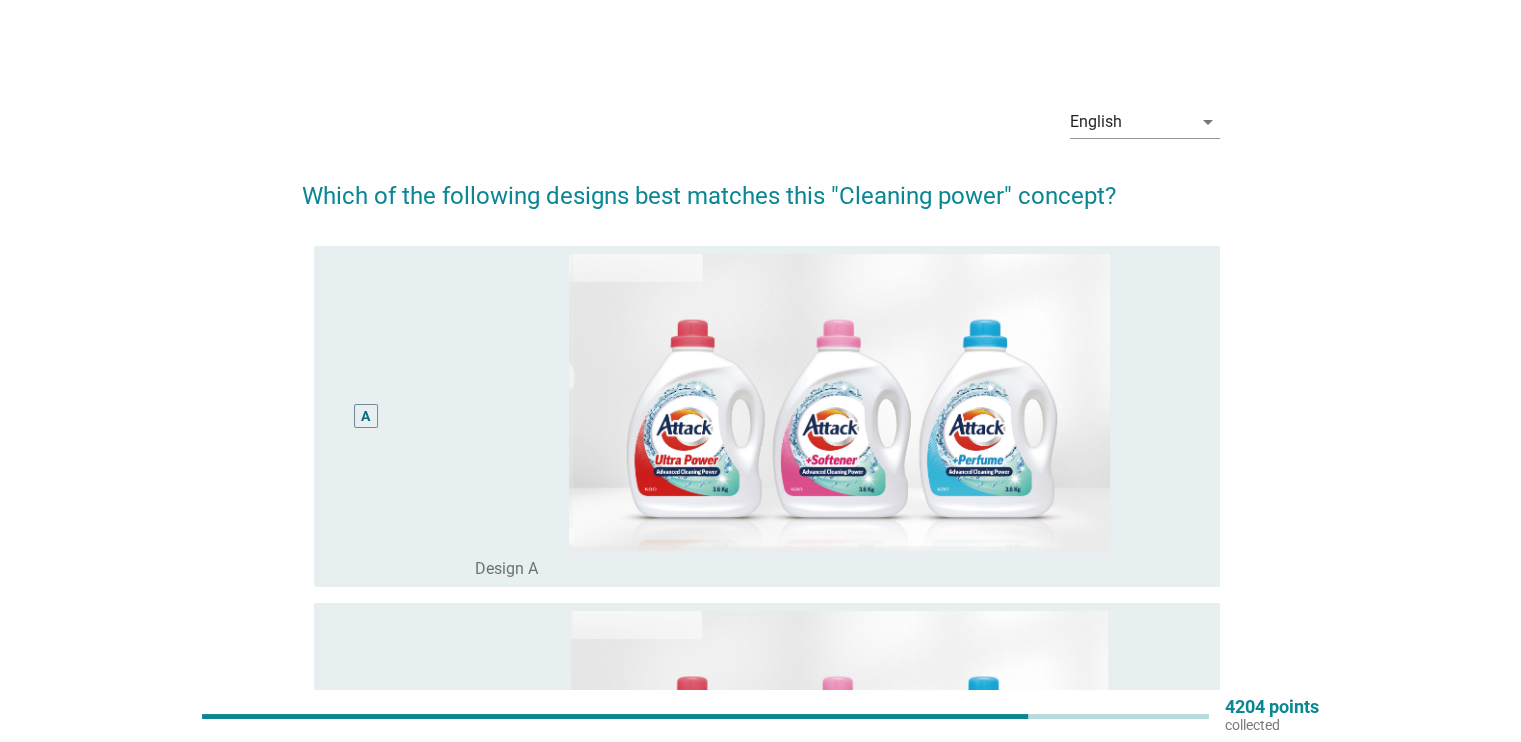 click on "A" at bounding box center [366, 416] 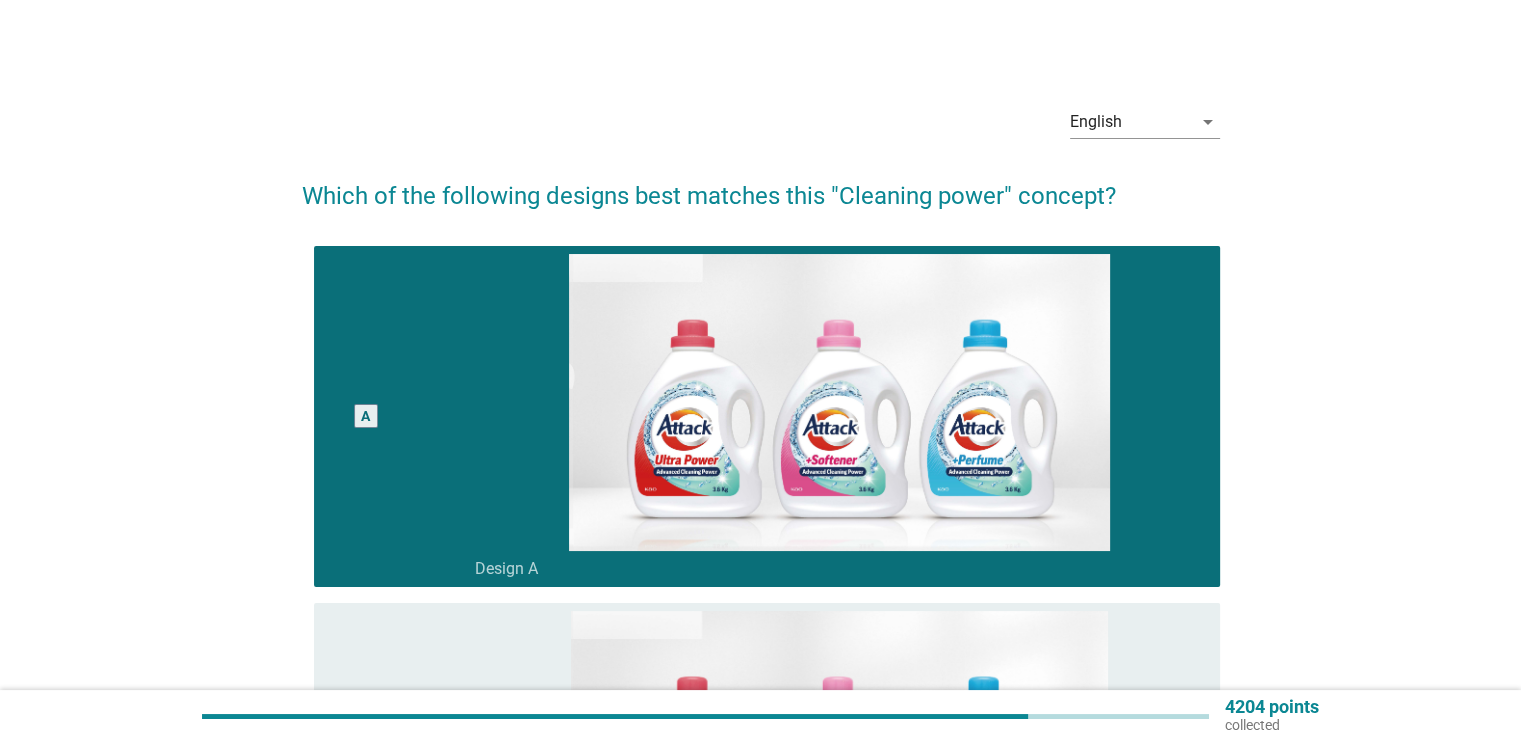 scroll, scrollTop: 1177, scrollLeft: 0, axis: vertical 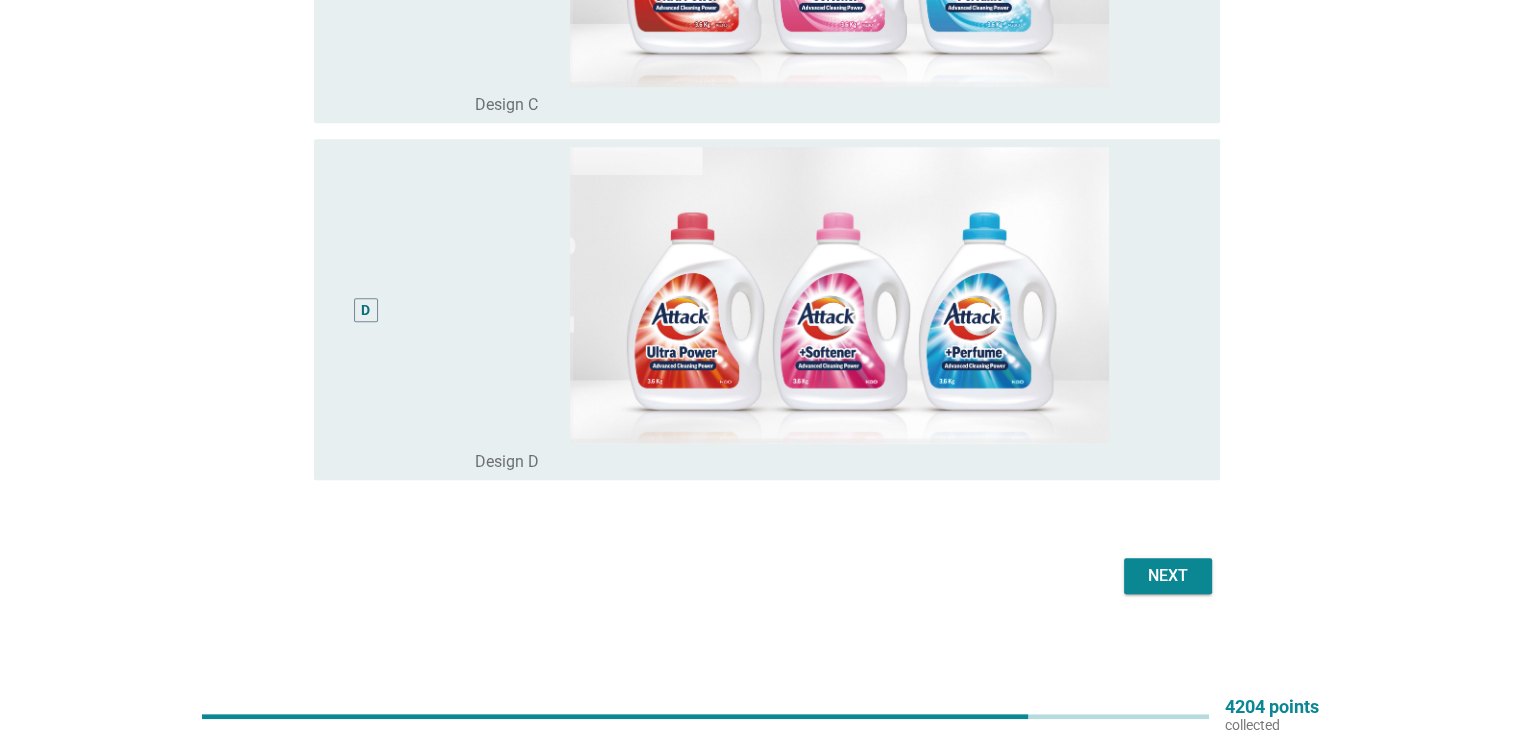 click on "Next" at bounding box center (1168, 576) 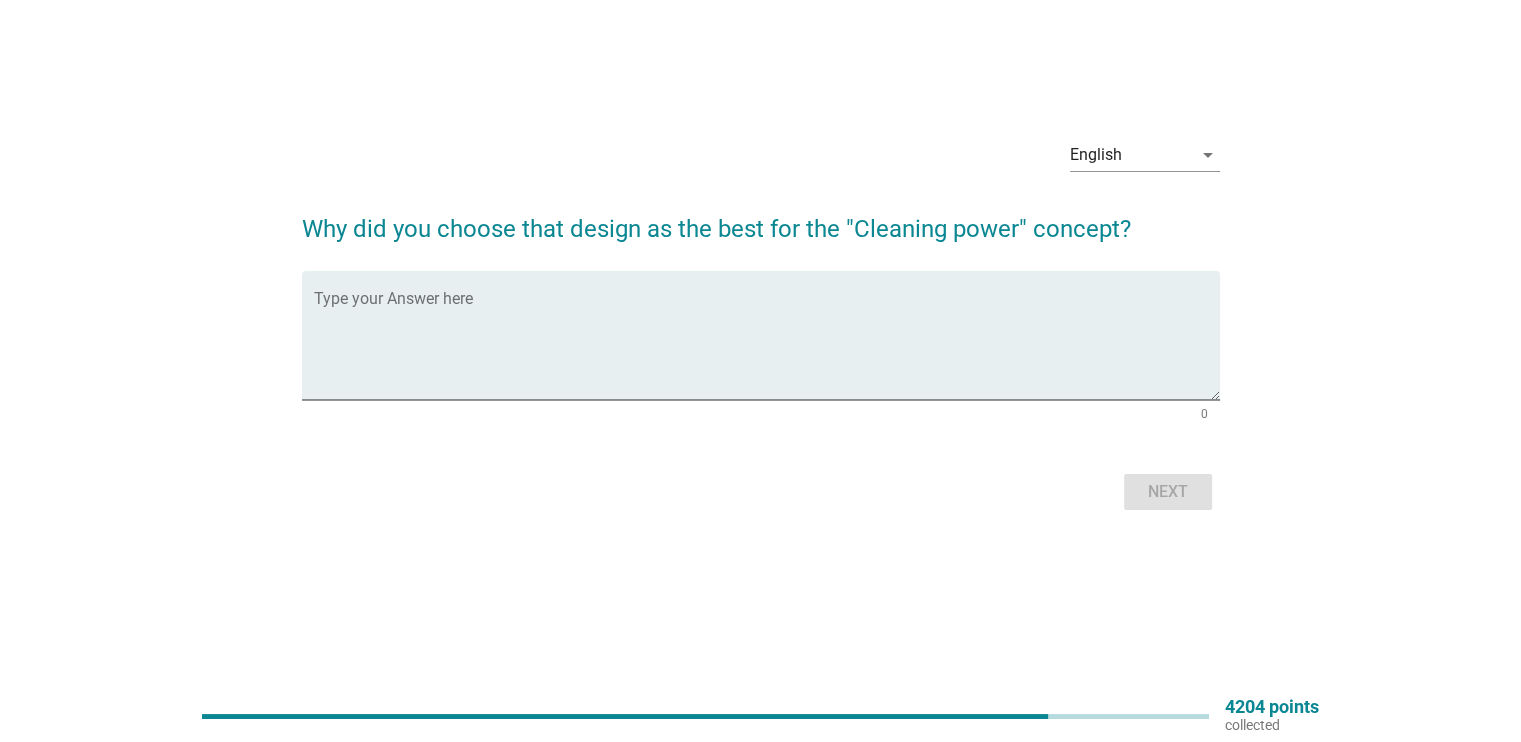scroll, scrollTop: 0, scrollLeft: 0, axis: both 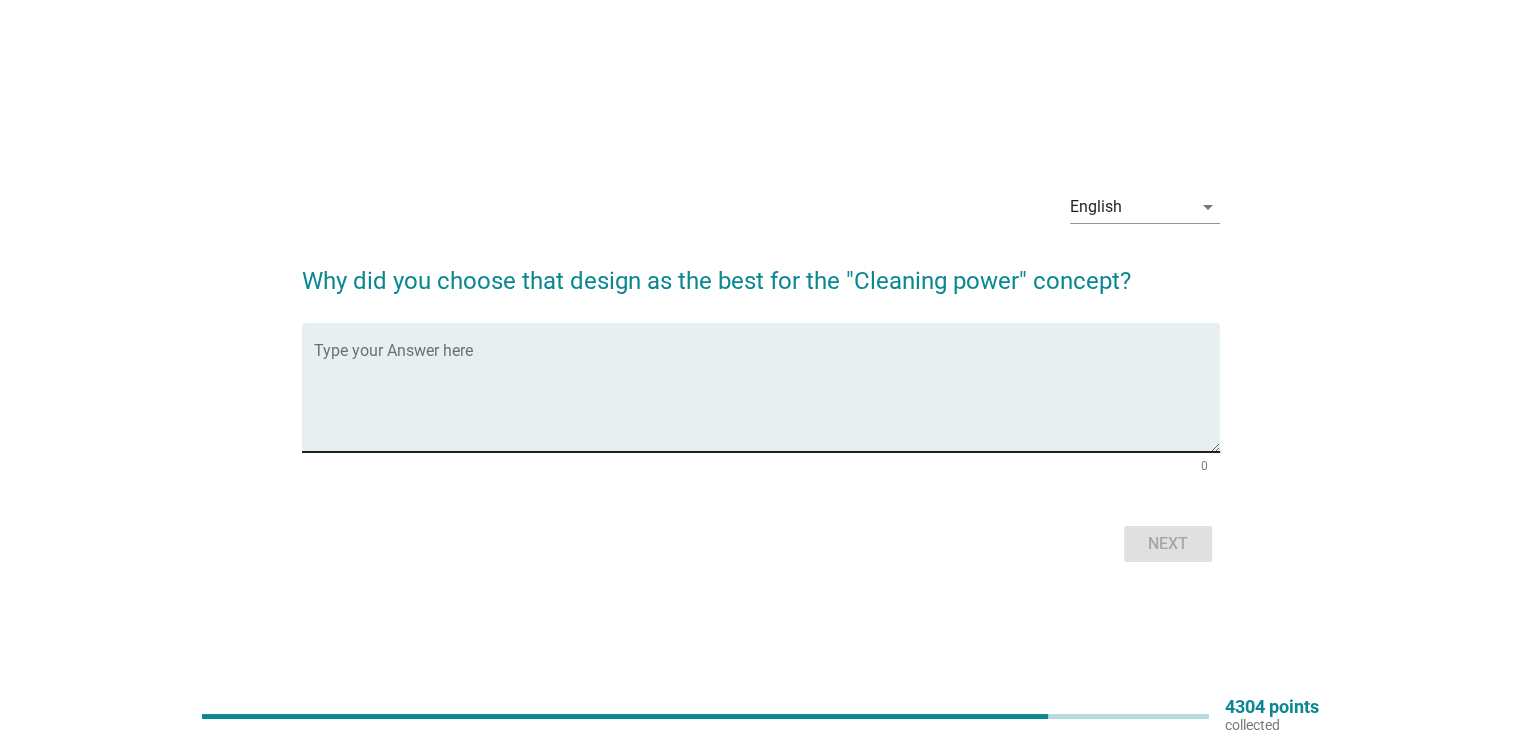 click at bounding box center [767, 399] 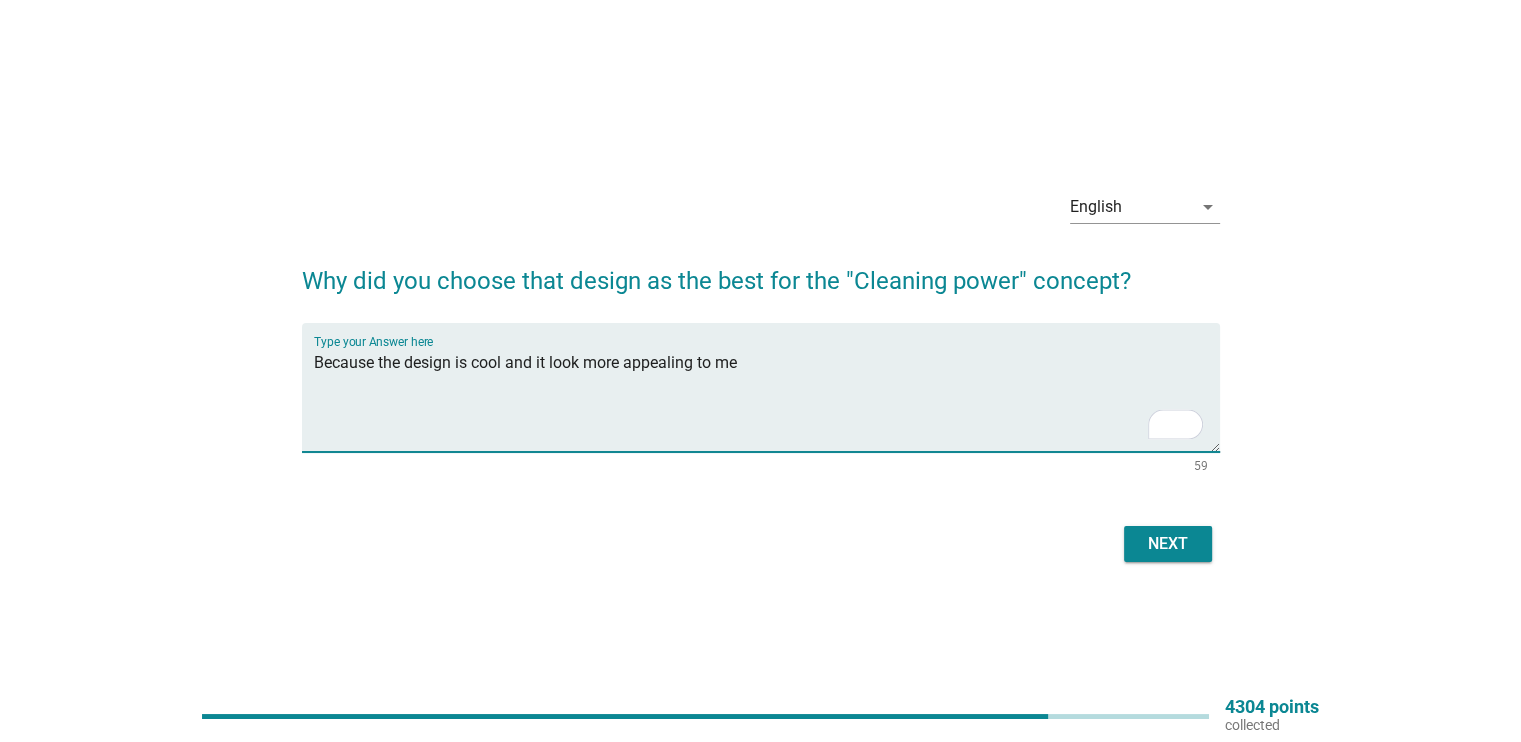 type on "Because the design is cool and it look more appealing to me" 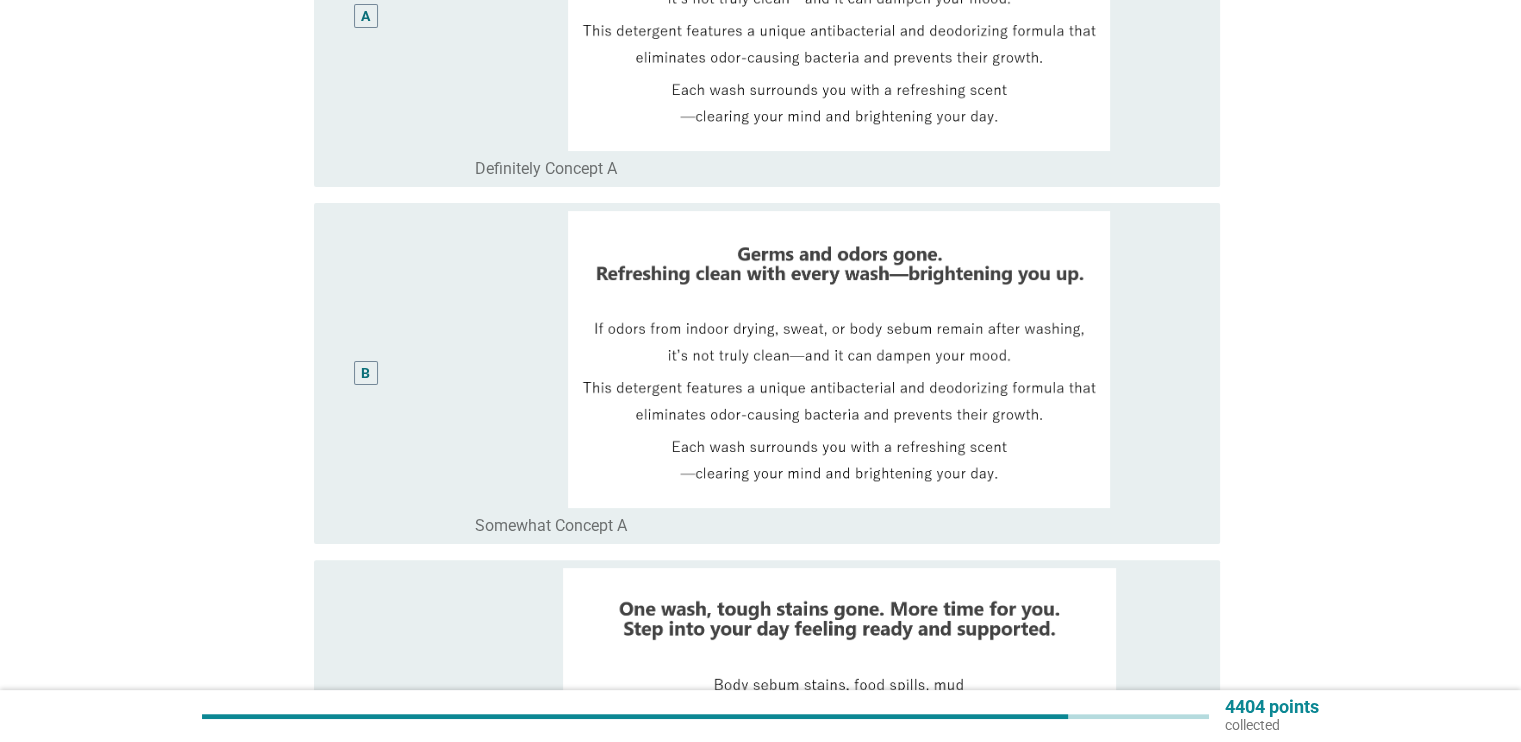 scroll, scrollTop: 100, scrollLeft: 0, axis: vertical 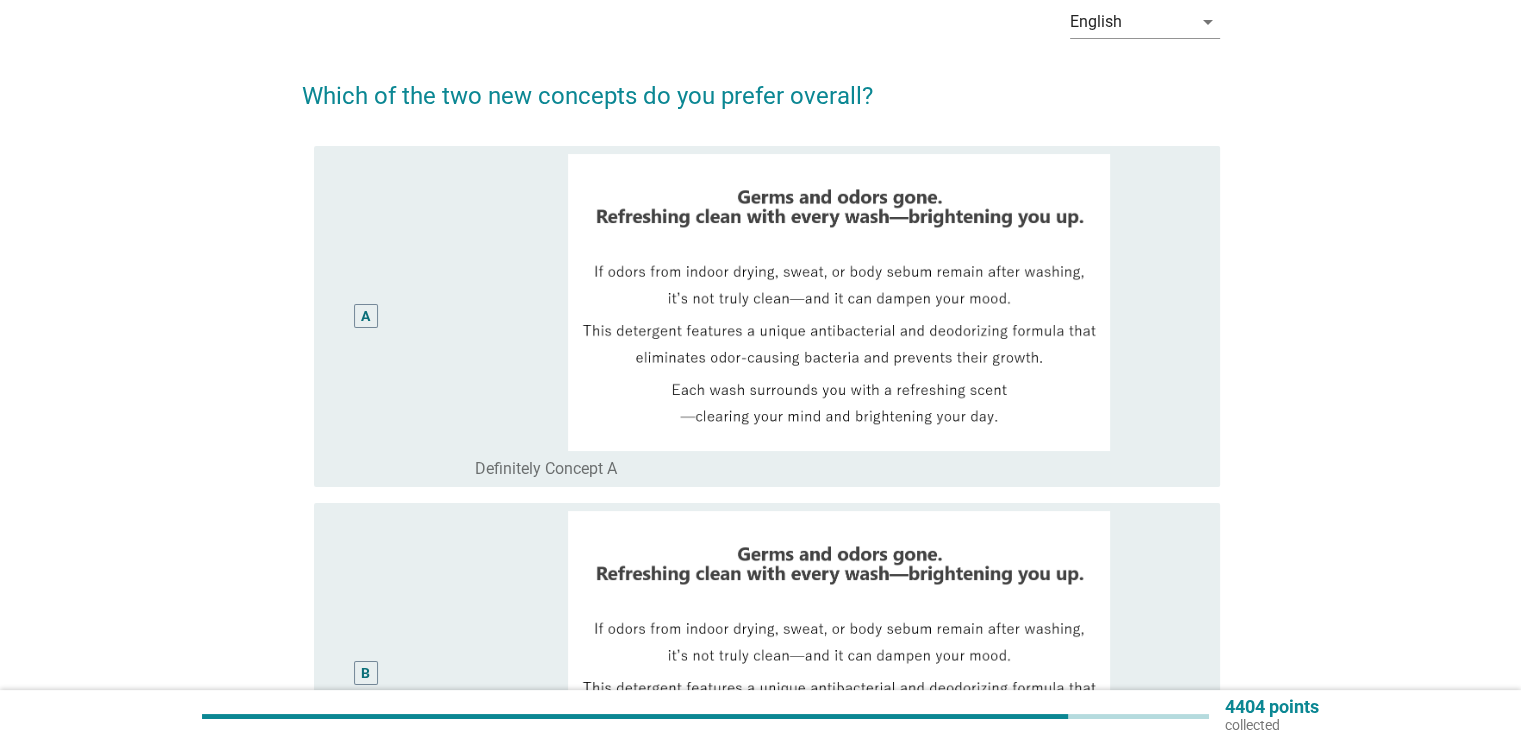 click on "A" at bounding box center (365, 316) 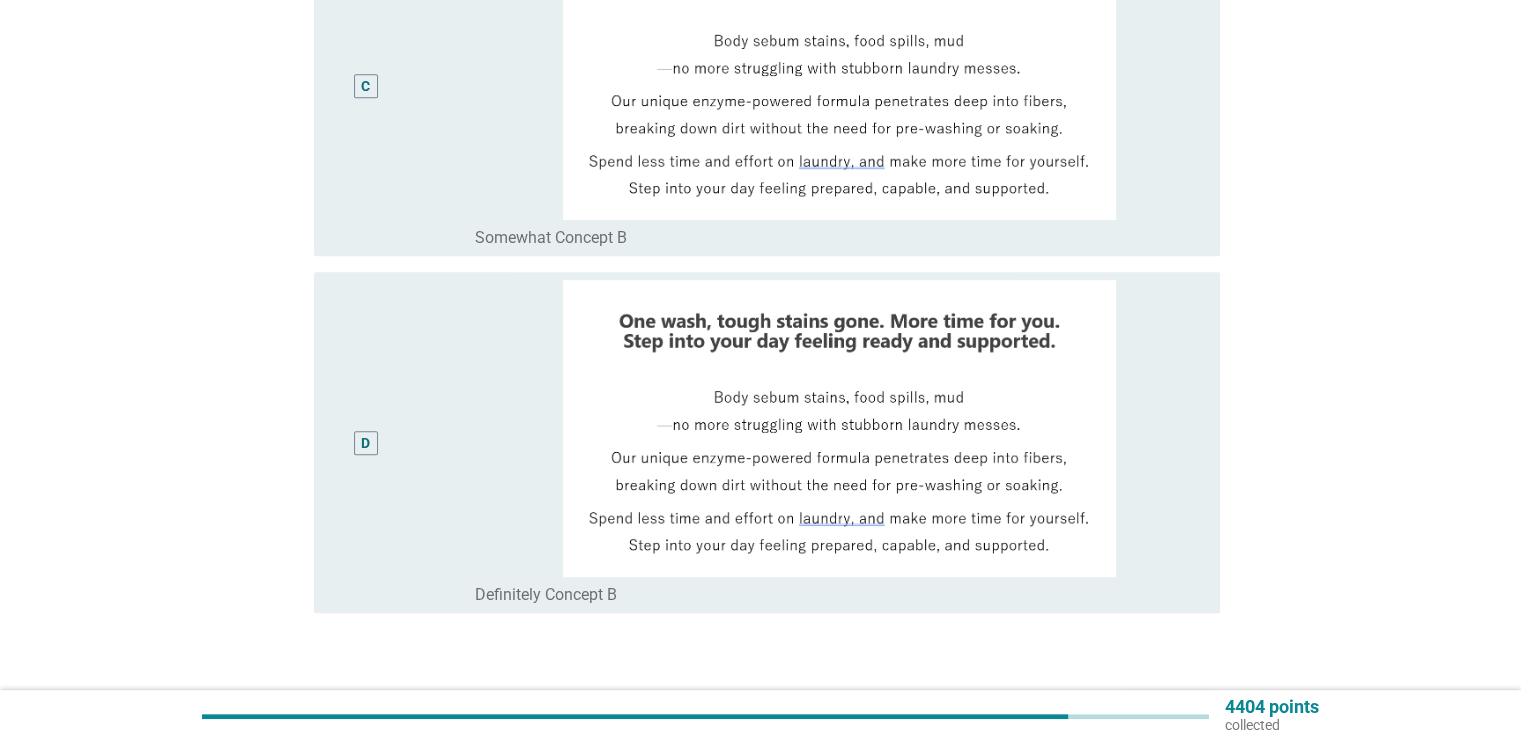 scroll, scrollTop: 1177, scrollLeft: 0, axis: vertical 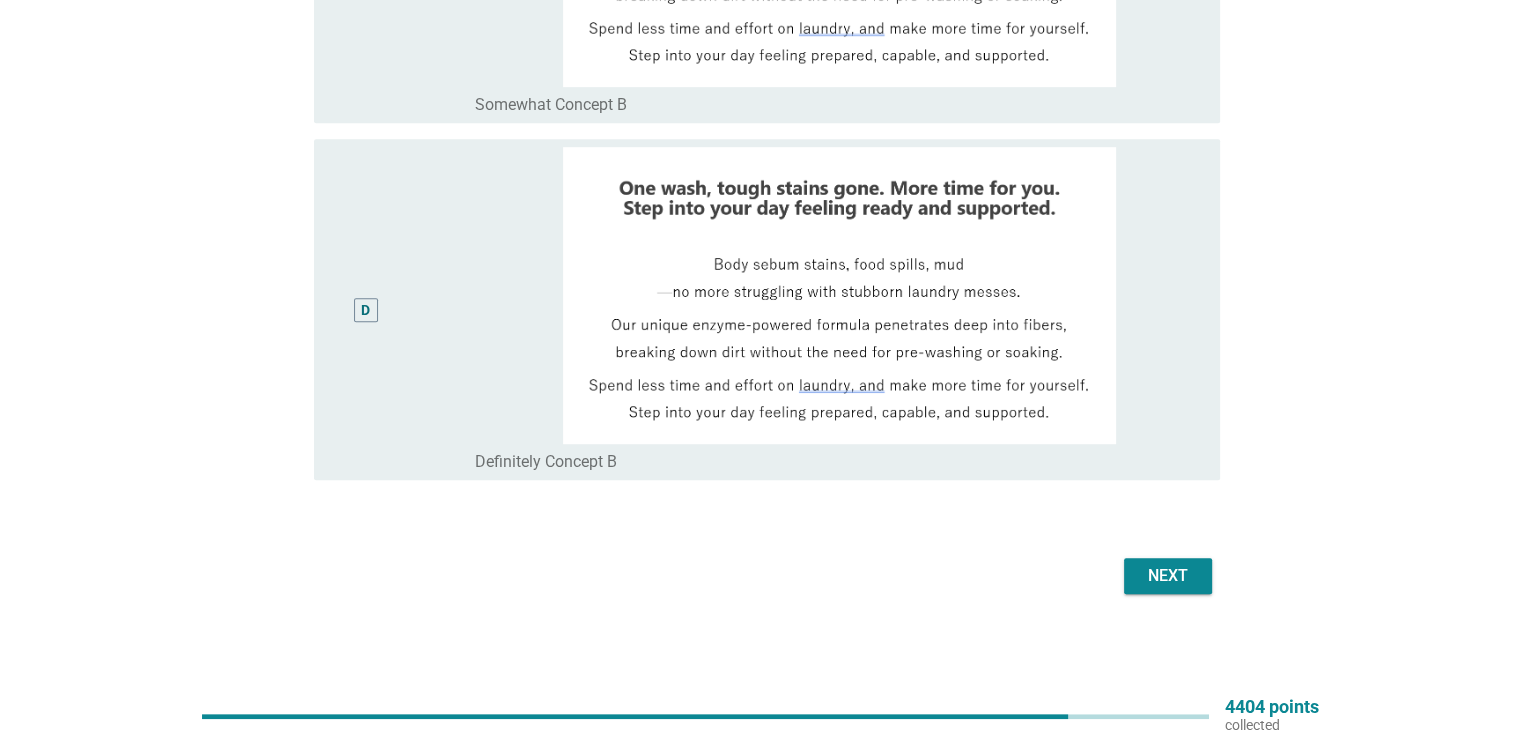 click on "D" at bounding box center [366, 310] 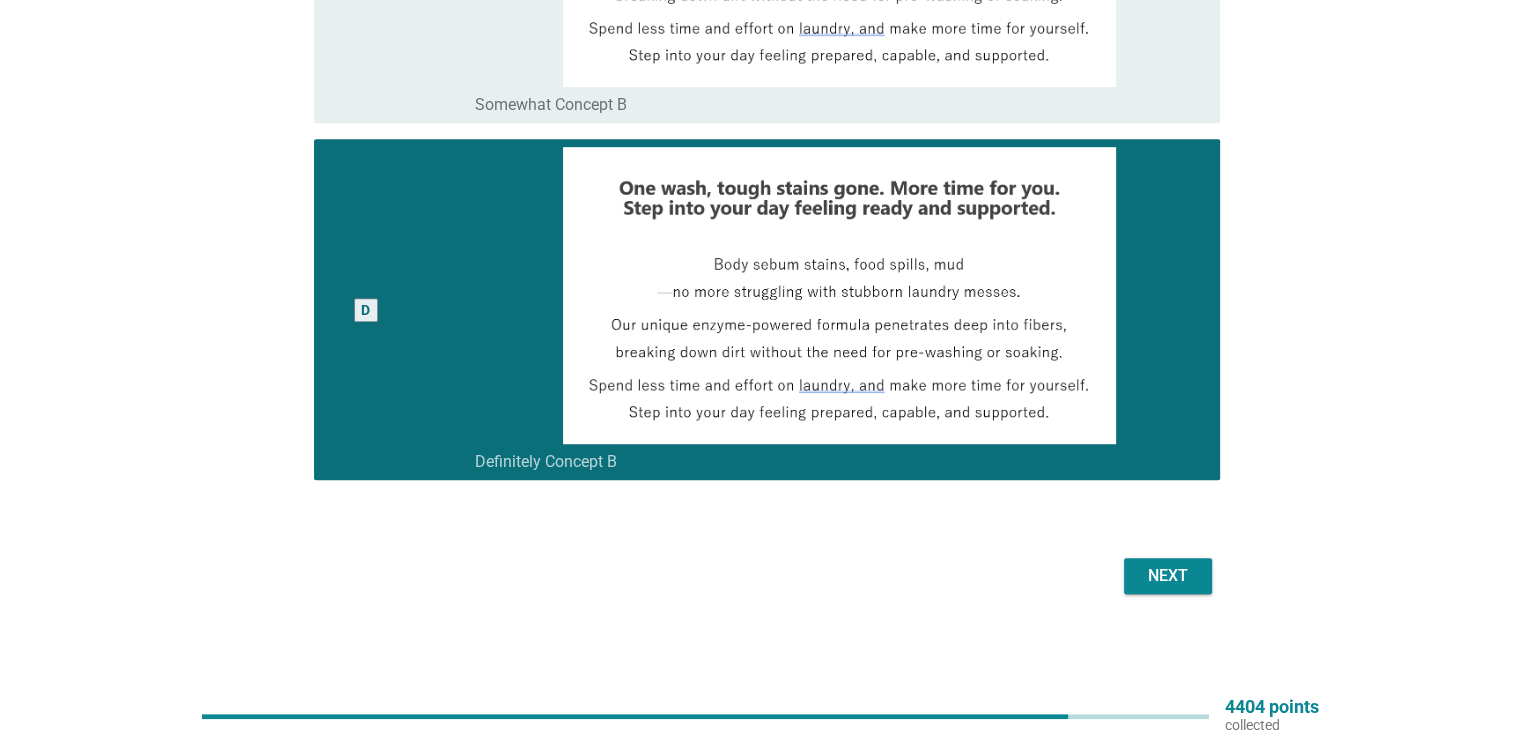 click on "Next" at bounding box center (1168, 576) 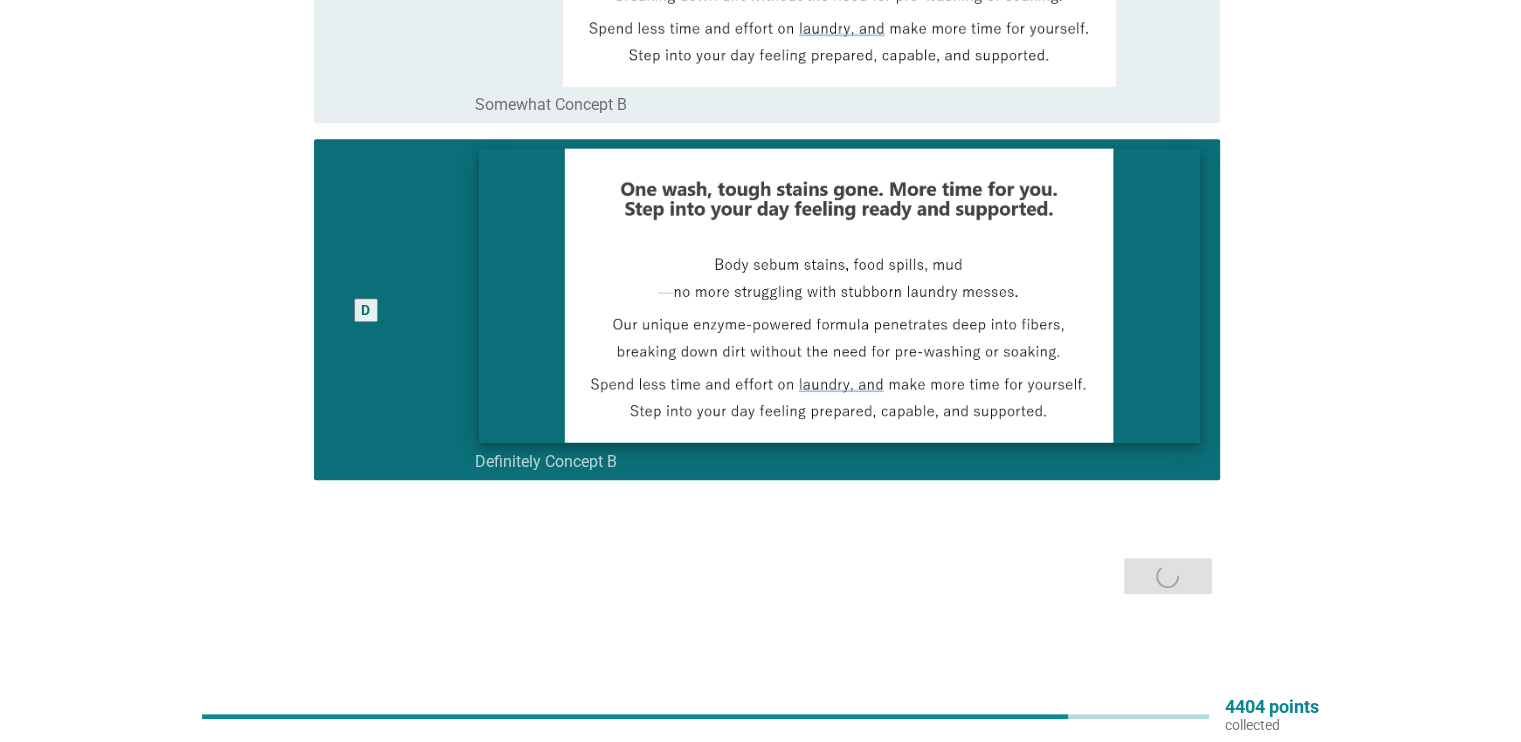 scroll, scrollTop: 0, scrollLeft: 0, axis: both 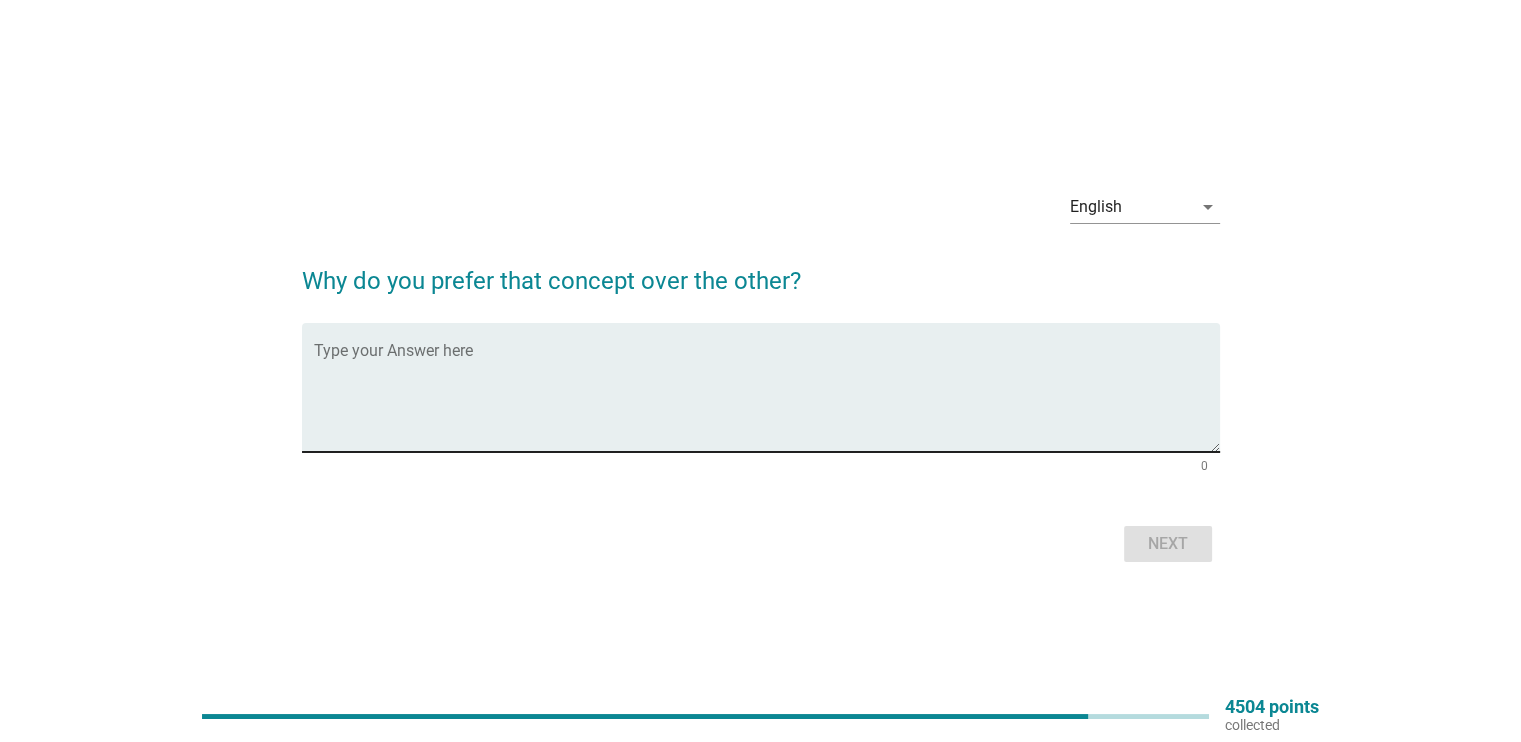 click at bounding box center (767, 399) 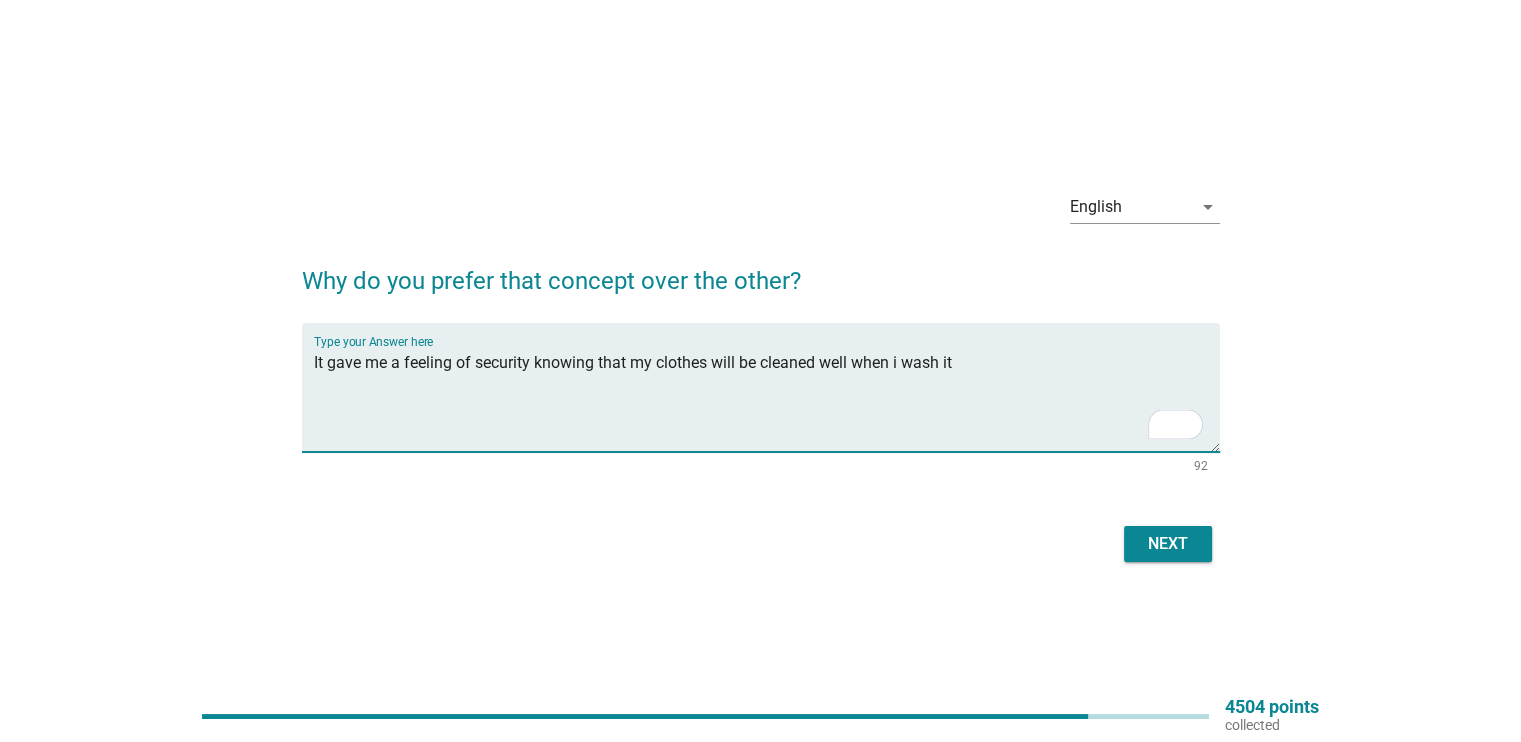 type on "It gave me a feeling of security knowing that my clothes will be cleaned well when i wash it" 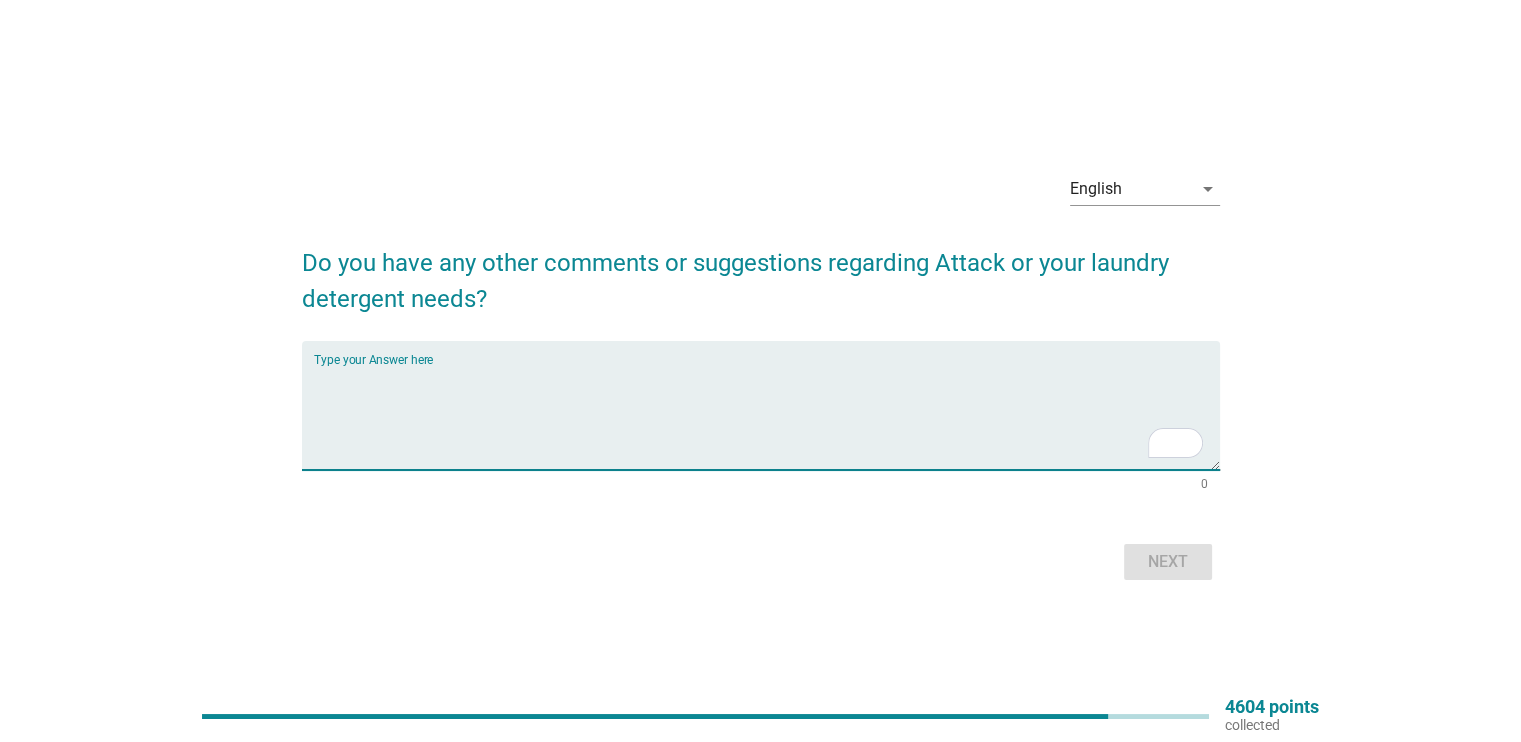 click at bounding box center (767, 417) 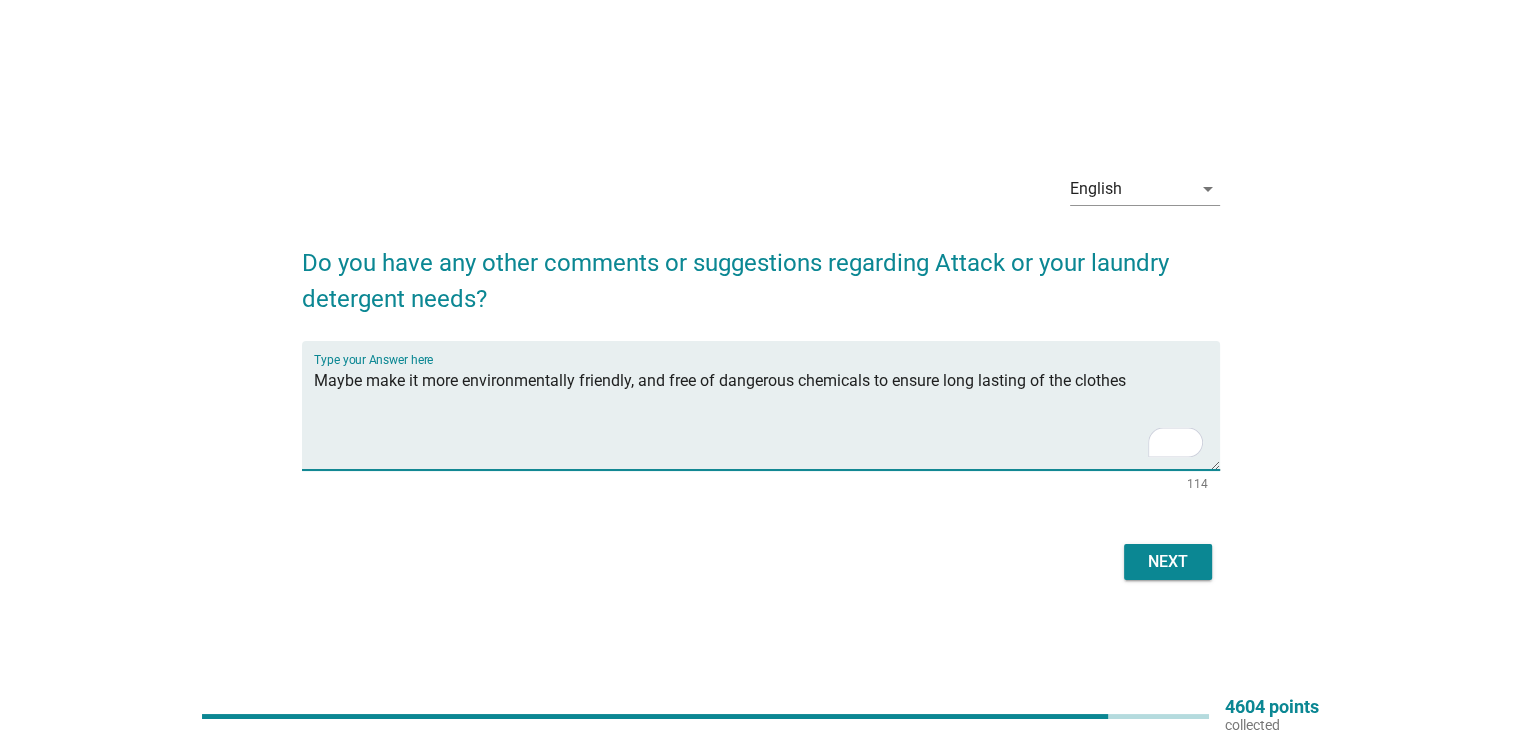 type on "Maybe make it more environmentally friendly, and free of dangerous chemicals to ensure long lasting of the clothes" 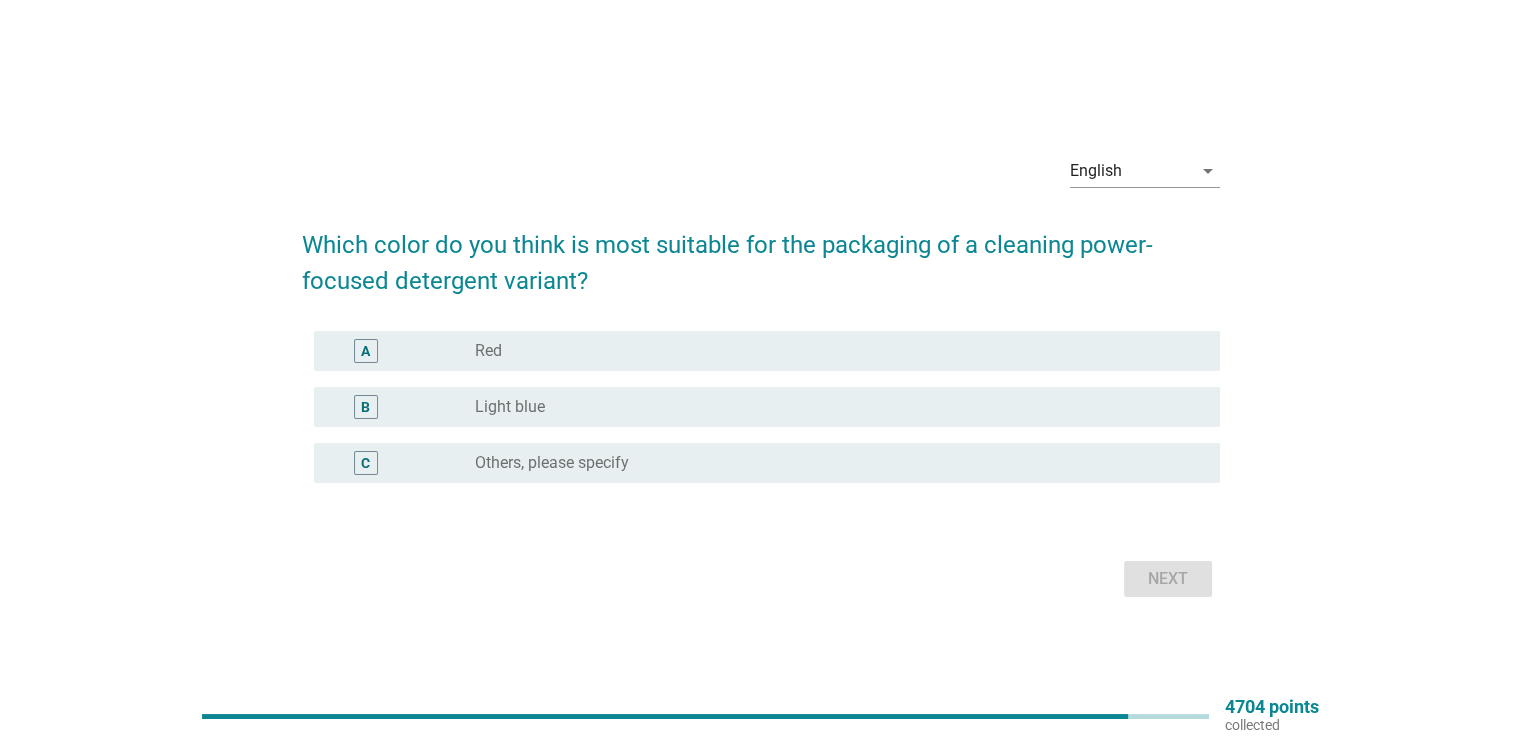 click on "radio_button_unchecked Red" at bounding box center [831, 351] 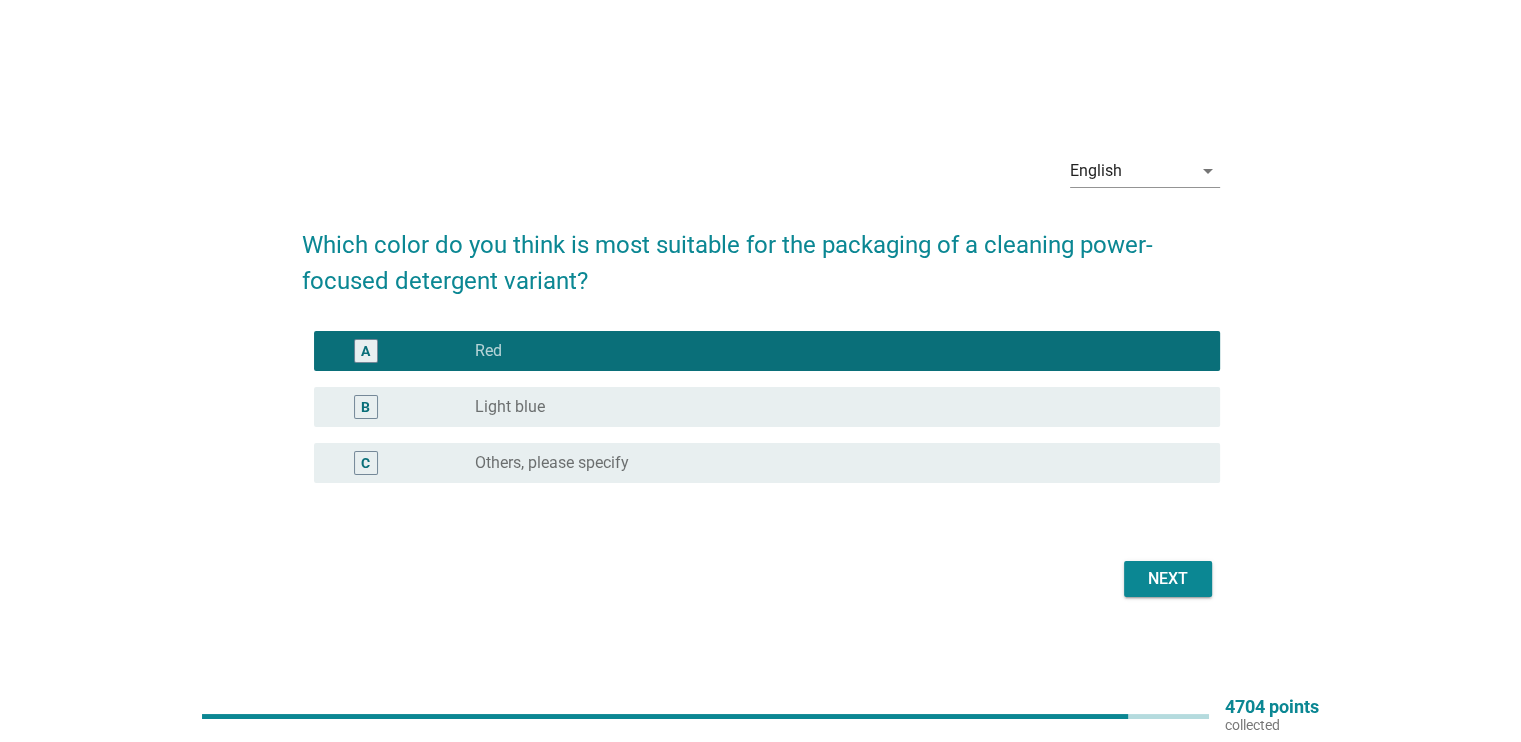 click on "Next" at bounding box center (1168, 579) 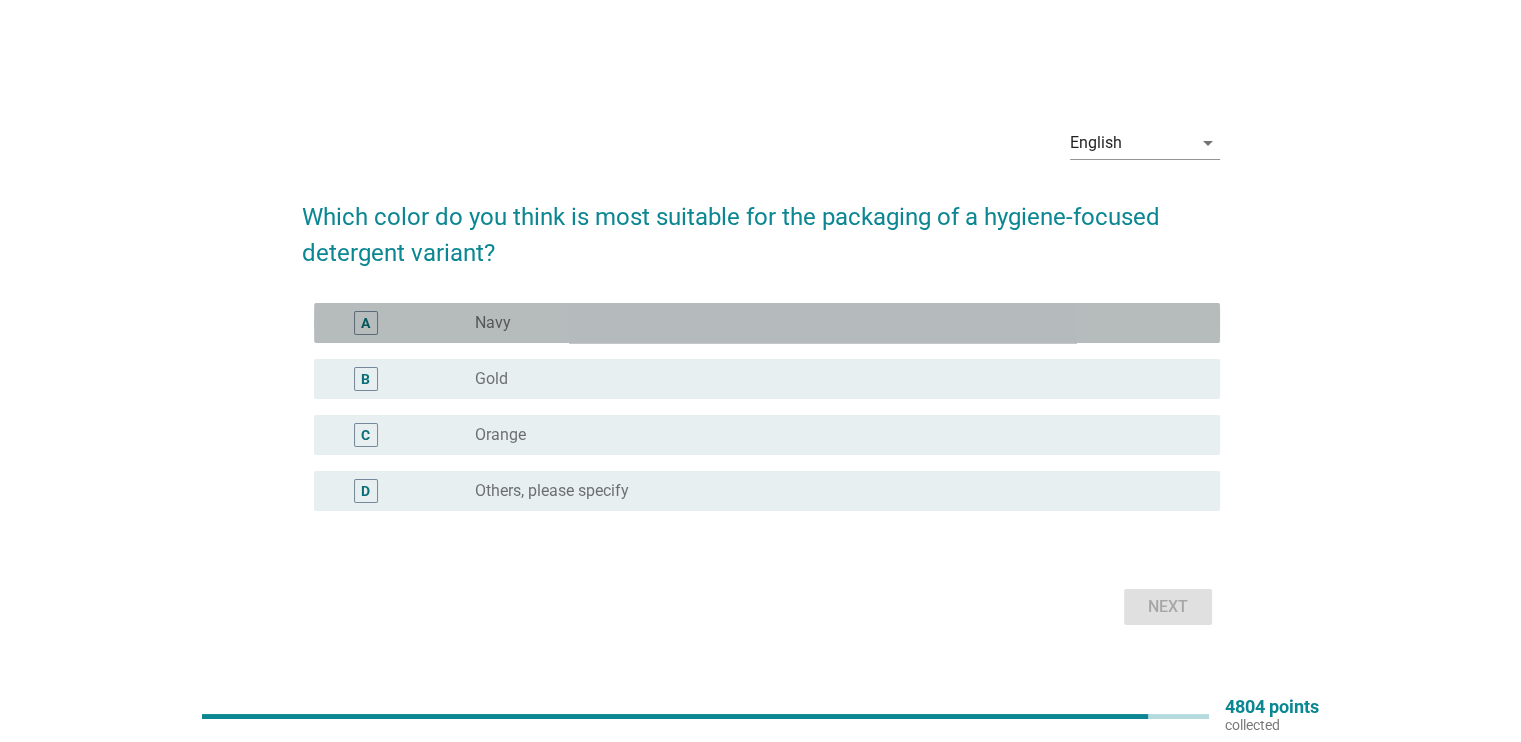 click on "A     radio_button_unchecked [BRAND]" at bounding box center (767, 323) 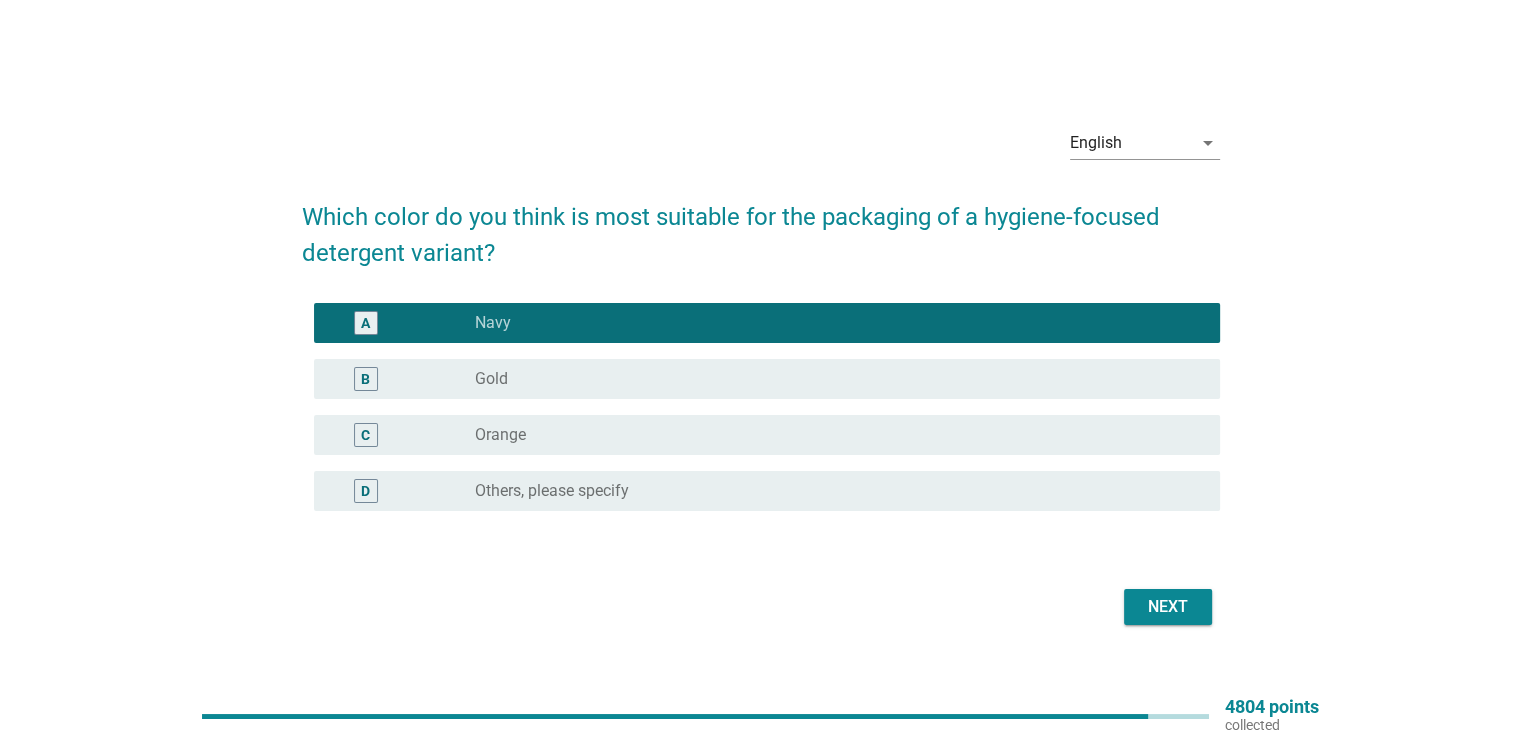click on "radio_button_unchecked Orange" at bounding box center (831, 435) 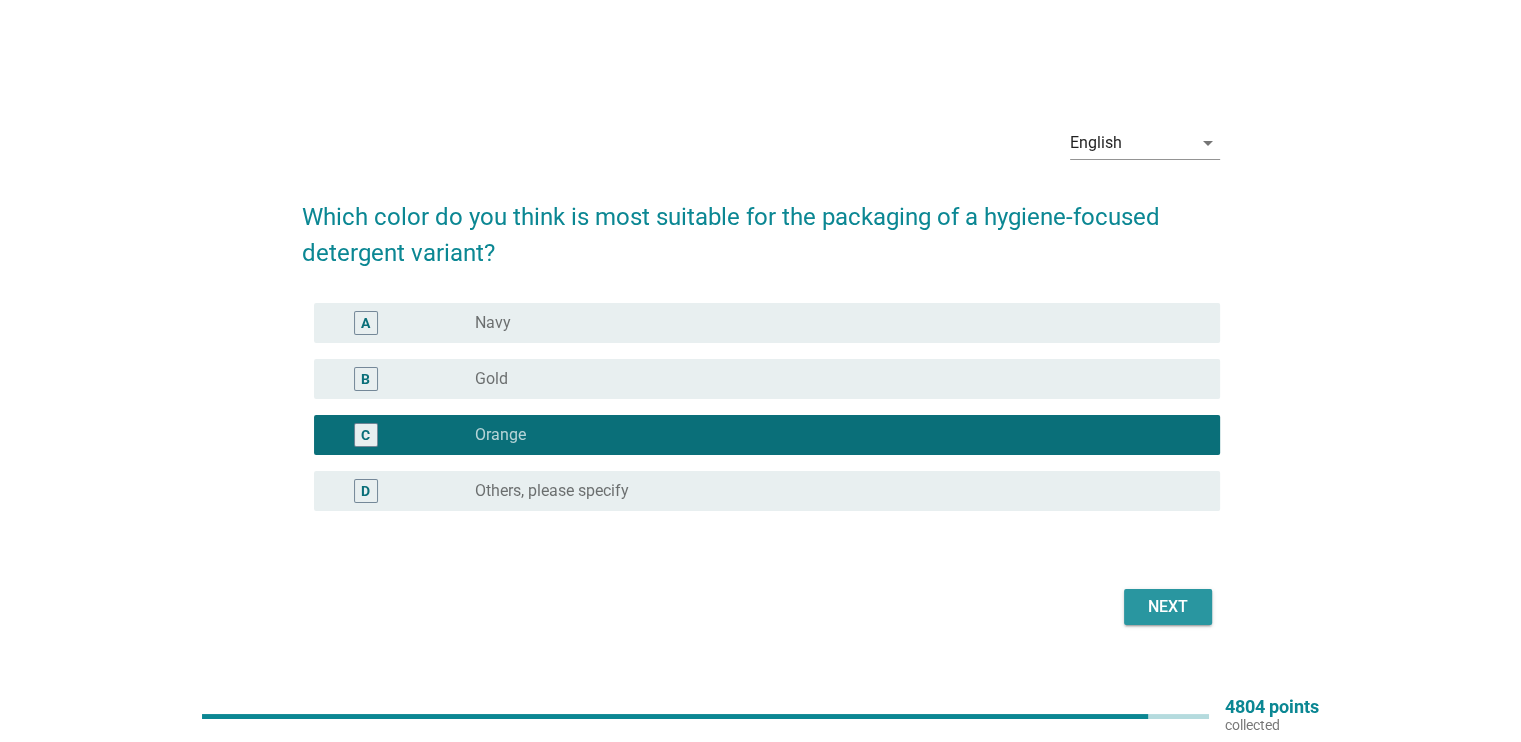click on "Next" at bounding box center (1168, 607) 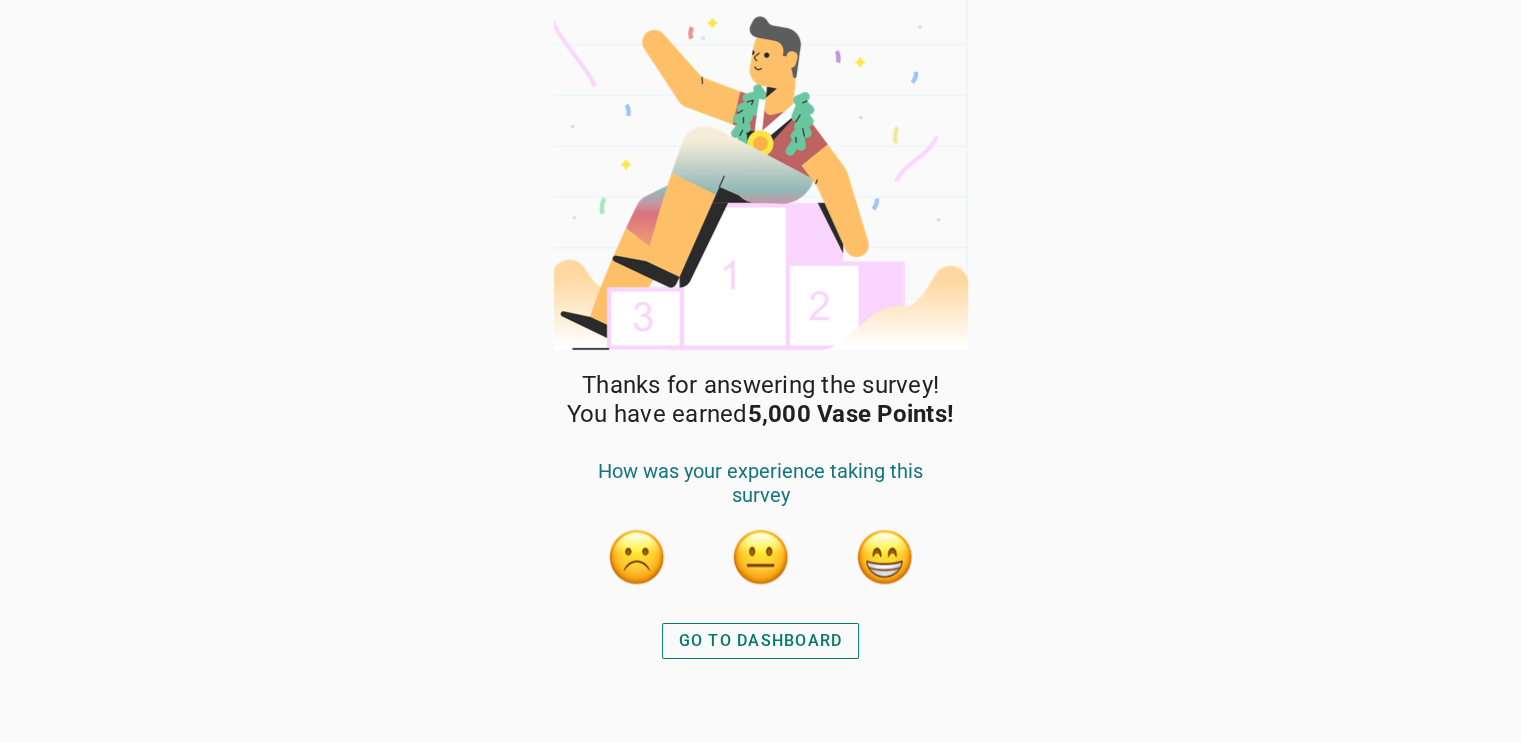click on "GO TO DASHBOARD" at bounding box center [761, 641] 